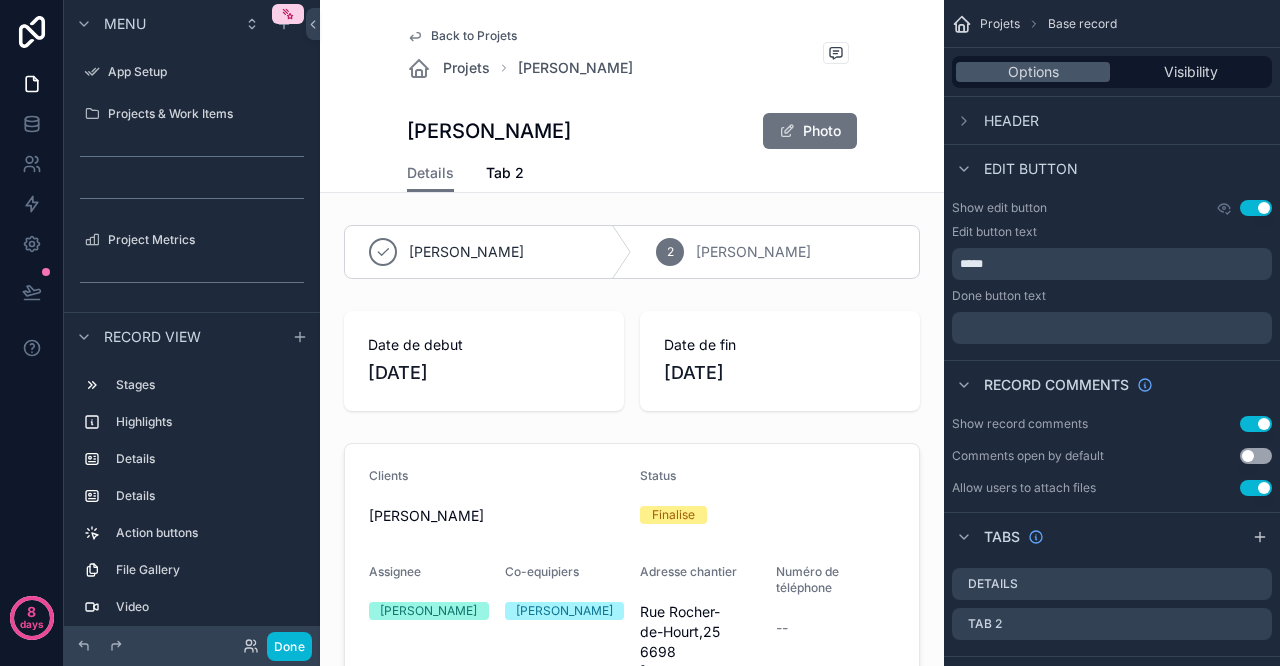 scroll, scrollTop: 0, scrollLeft: 0, axis: both 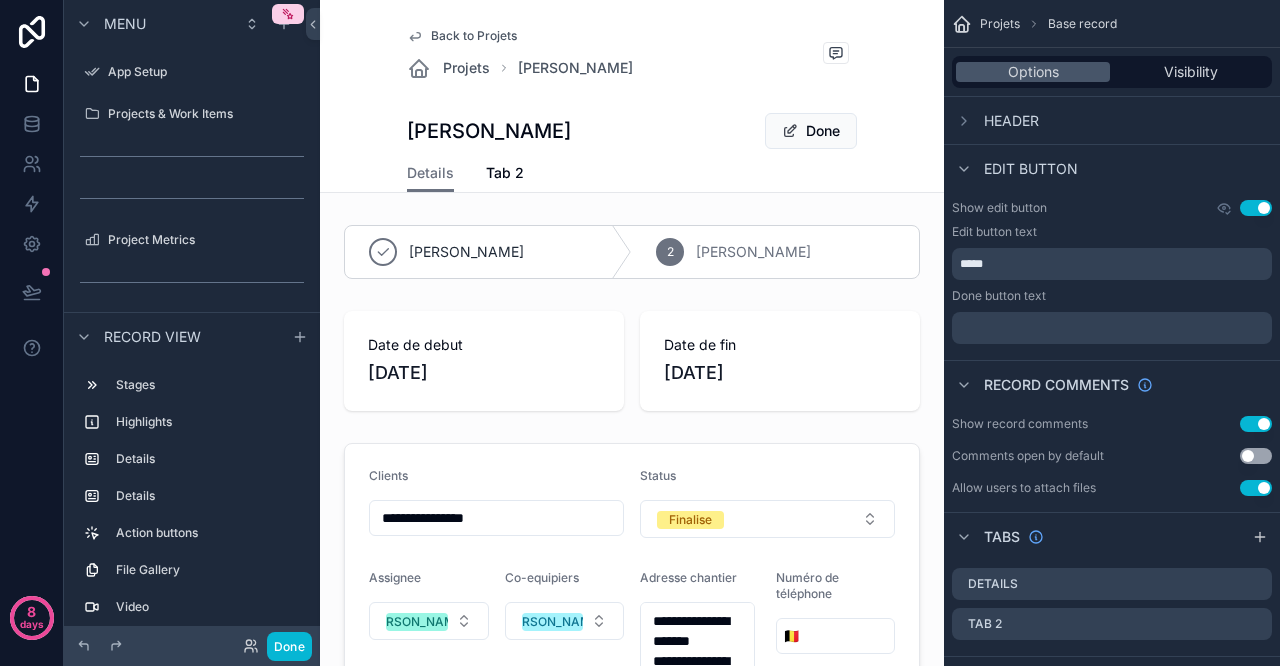 click on "Done" at bounding box center [811, 131] 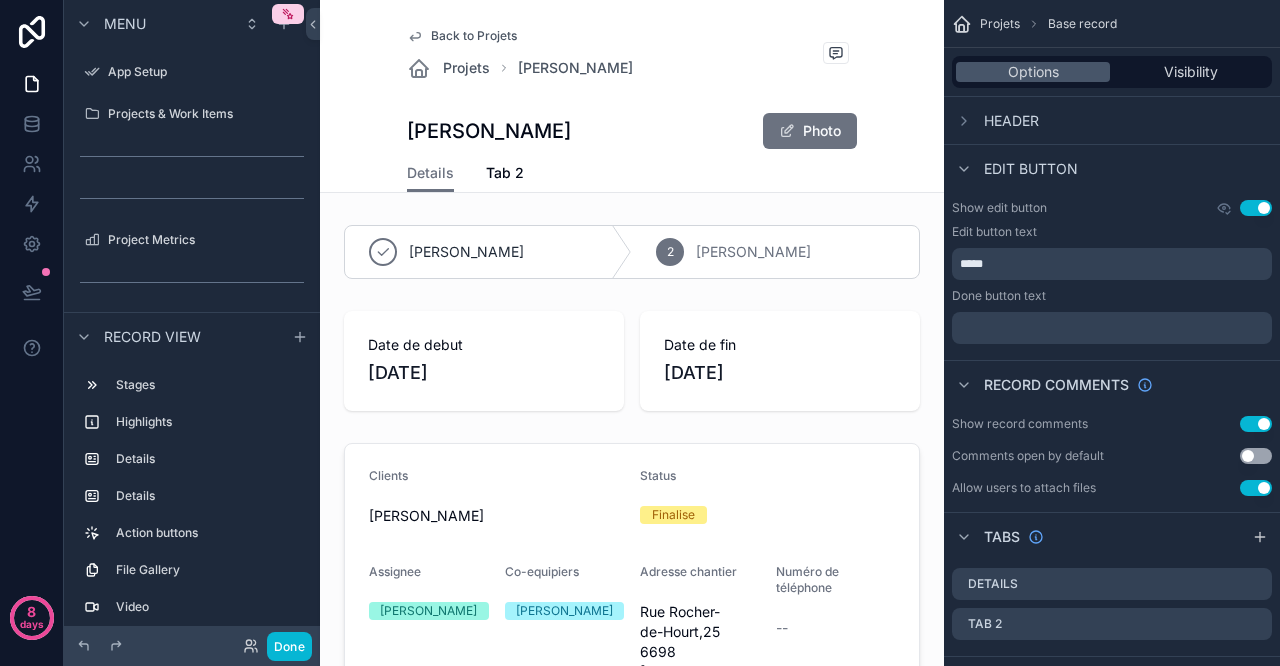click on "Photo" at bounding box center [810, 131] 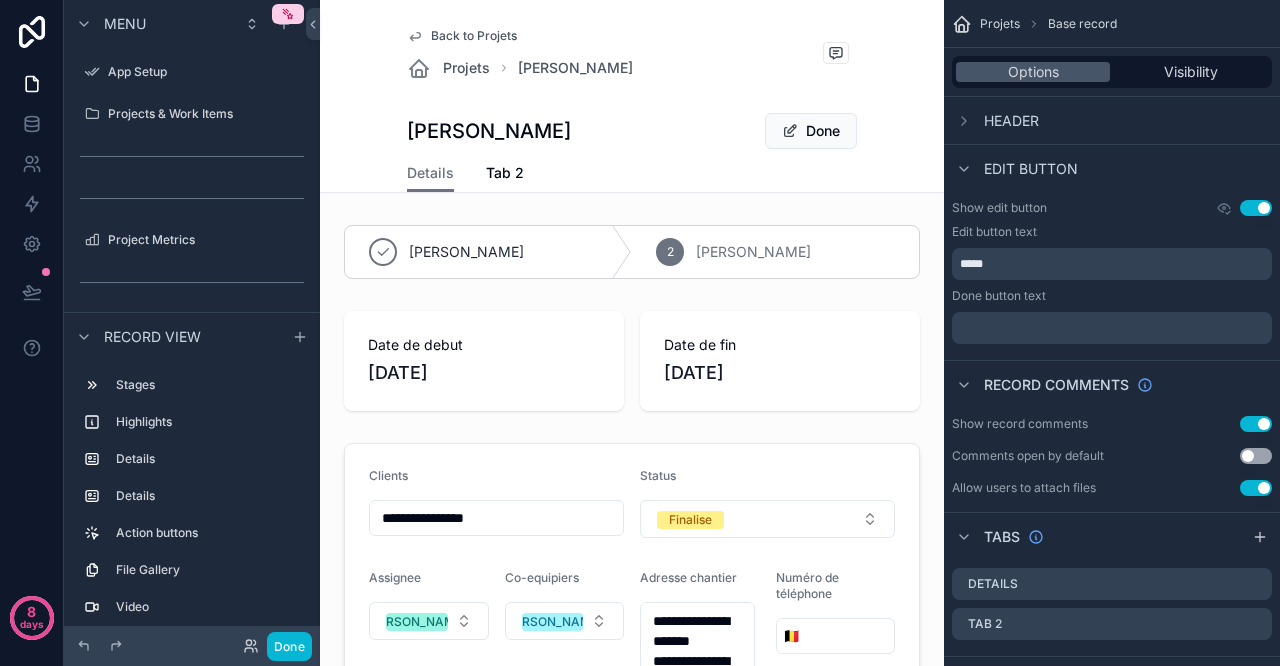 click on "Done" at bounding box center [811, 131] 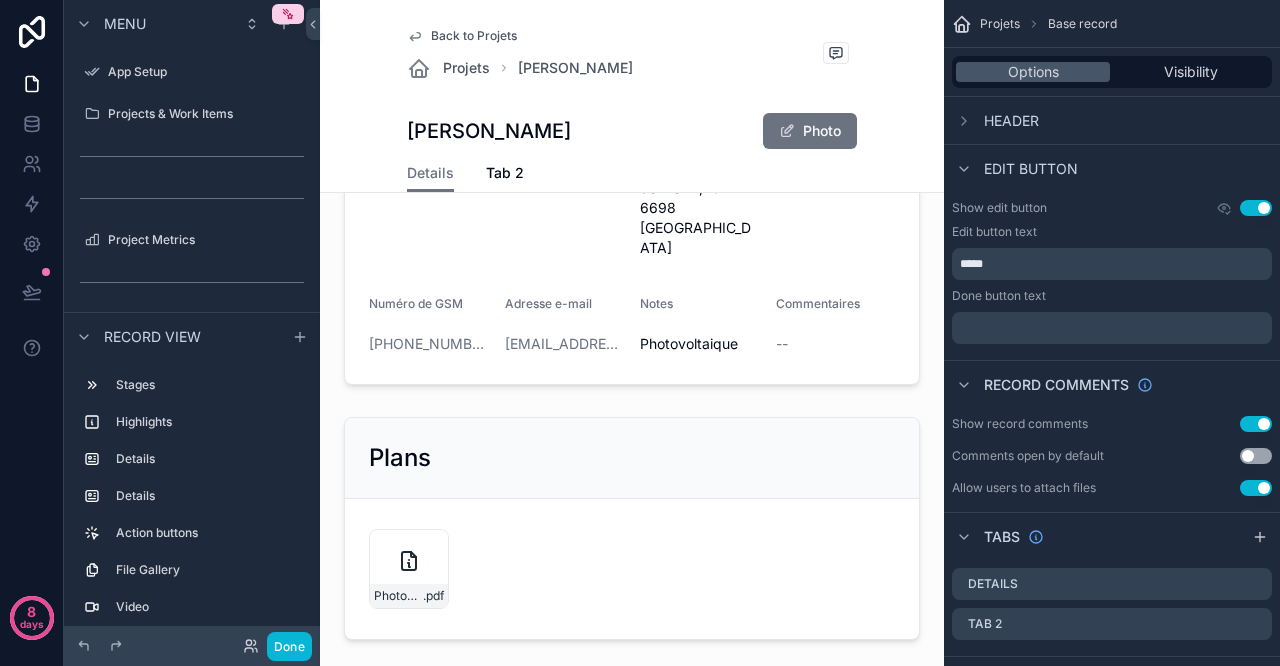 scroll, scrollTop: 0, scrollLeft: 0, axis: both 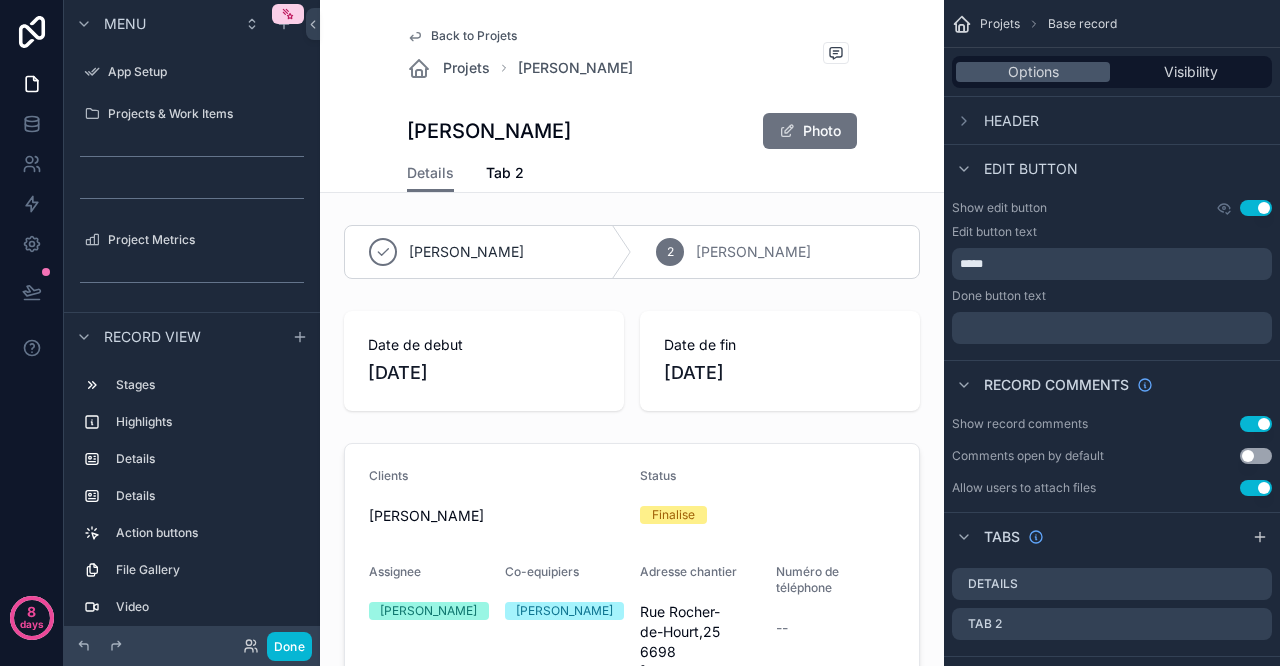 click on "Photo" at bounding box center (810, 131) 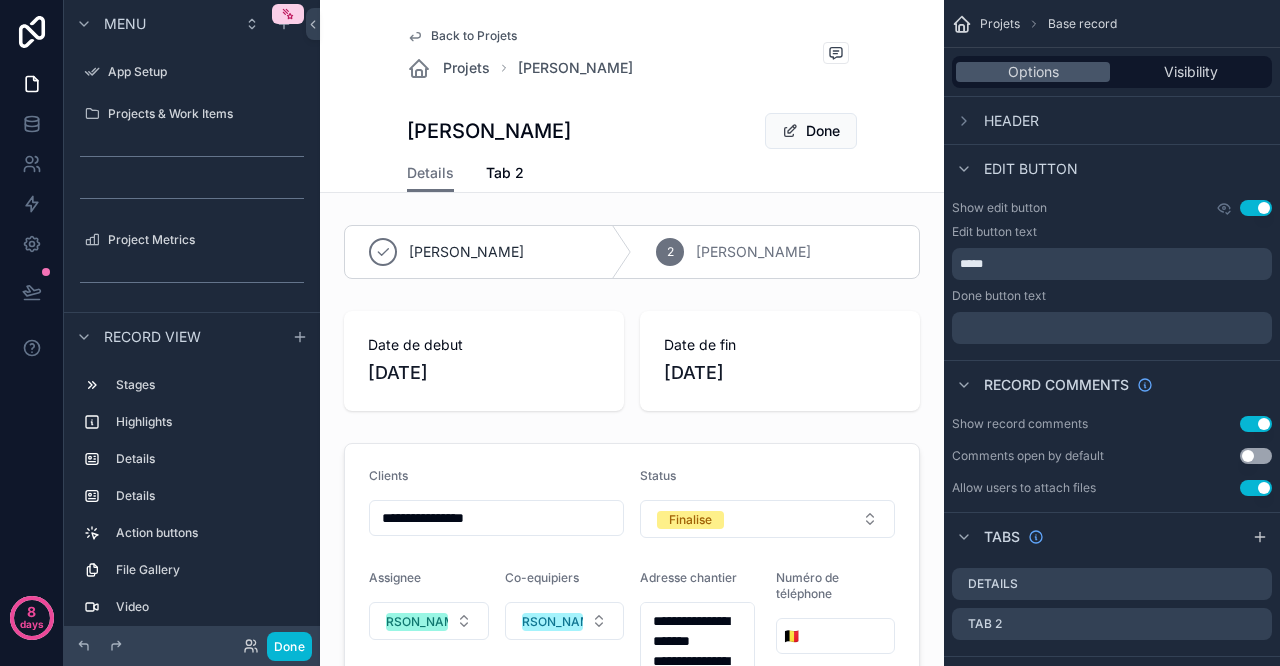 click on "Done" at bounding box center (811, 131) 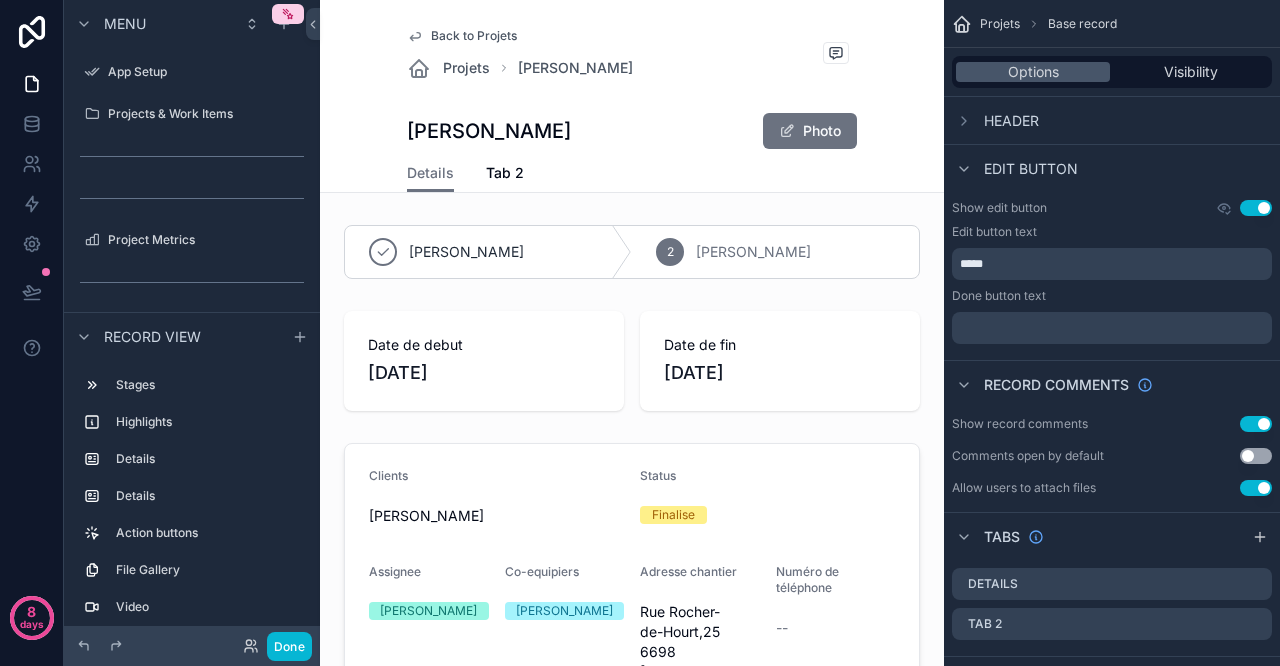 click on "Photo" at bounding box center (810, 131) 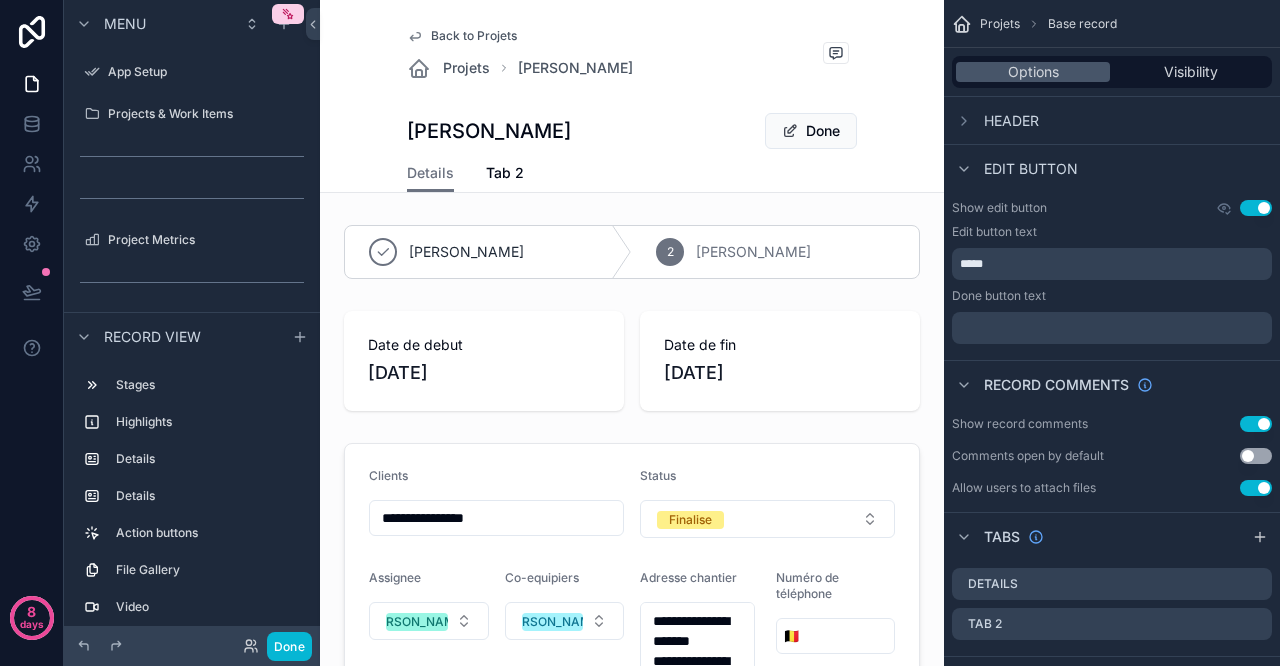 click on "Done" at bounding box center (811, 131) 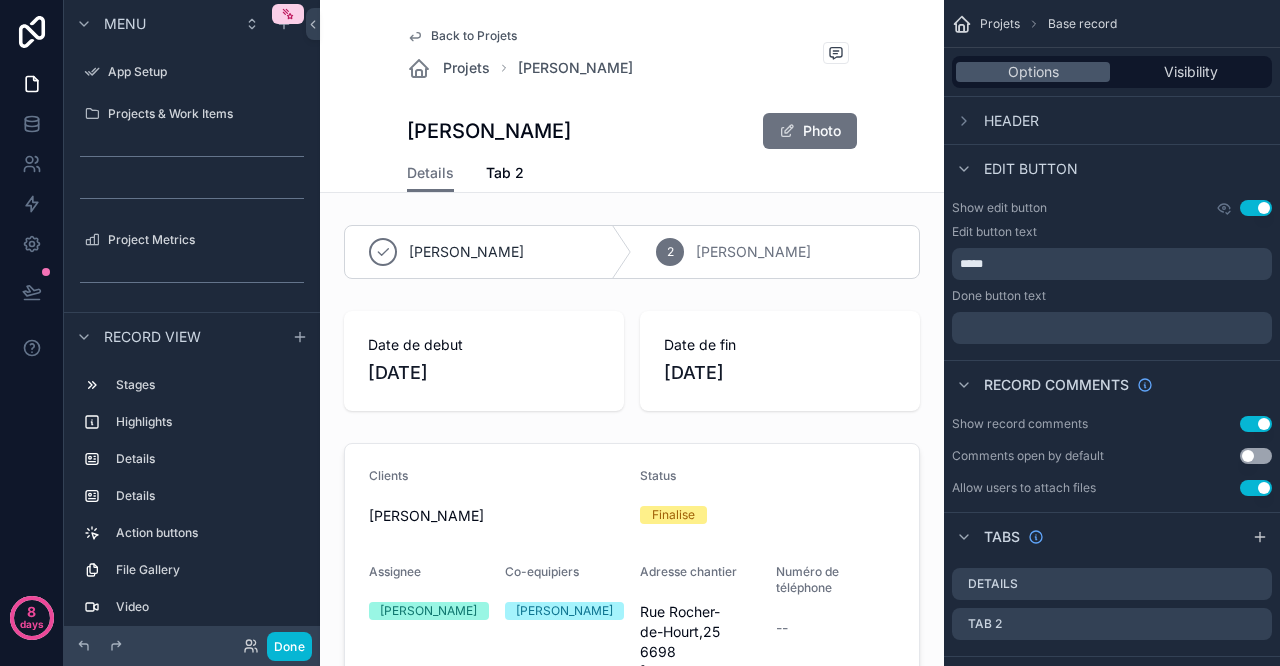 click on "Photo" at bounding box center [810, 131] 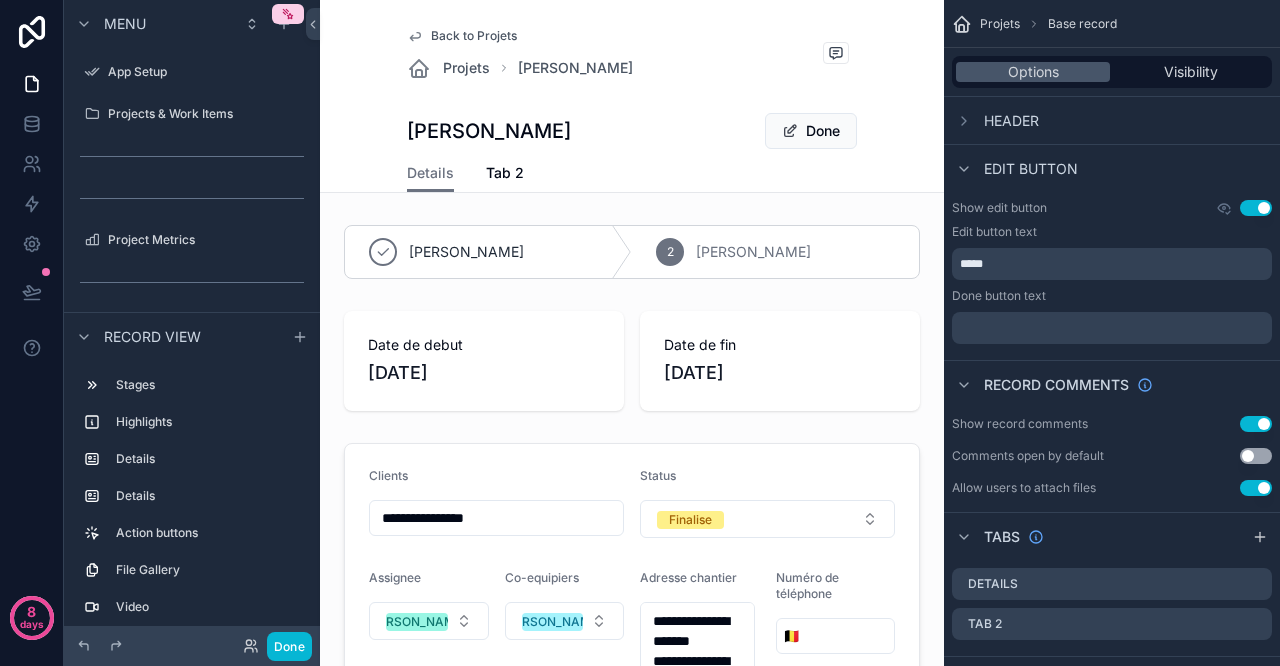 click on "Done" at bounding box center (811, 131) 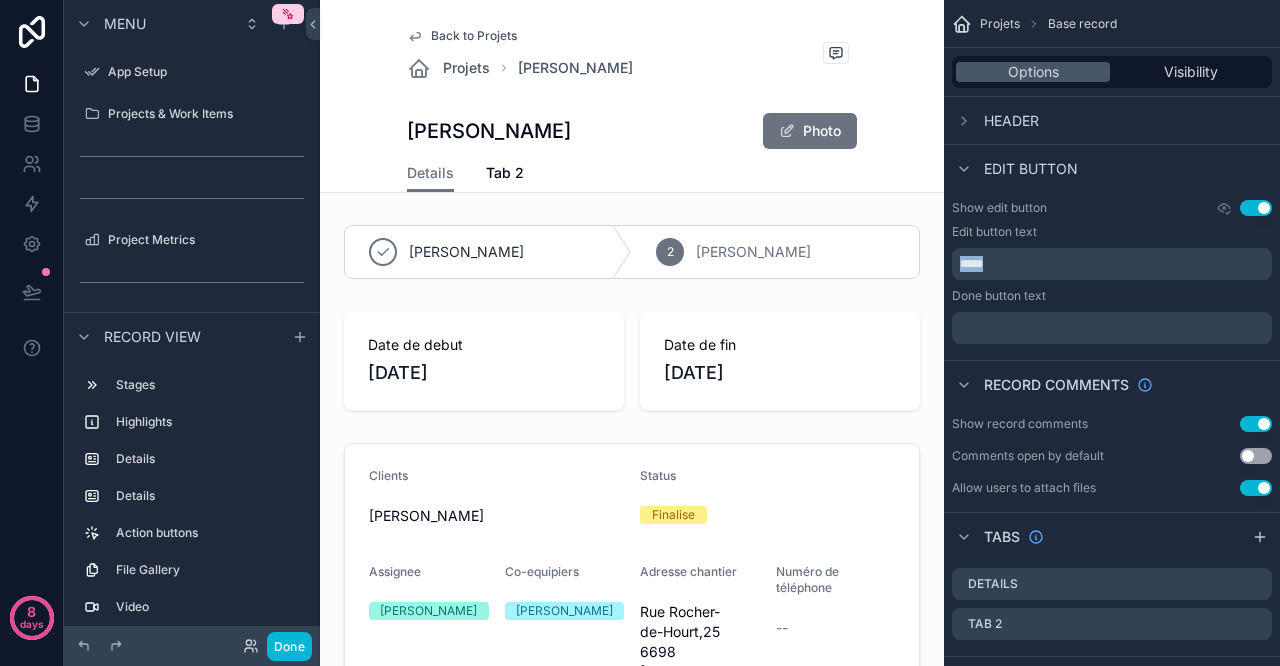 drag, startPoint x: 1000, startPoint y: 267, endPoint x: 893, endPoint y: 266, distance: 107.00467 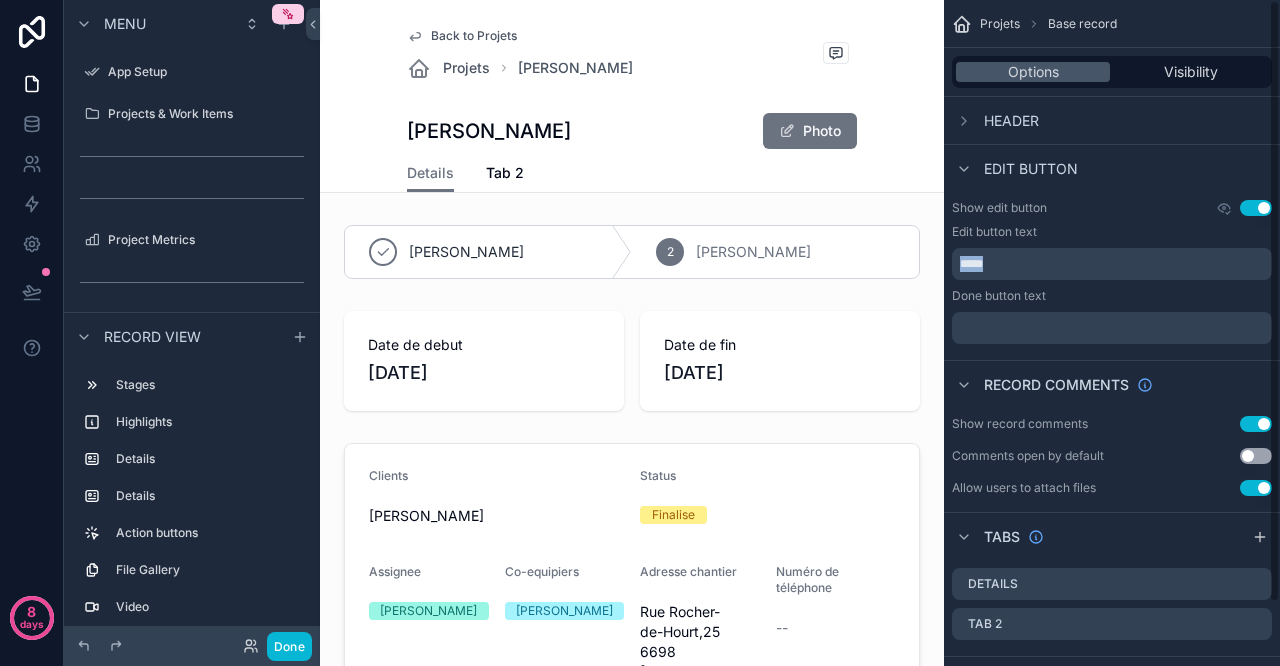 click on "*****" at bounding box center [1114, 264] 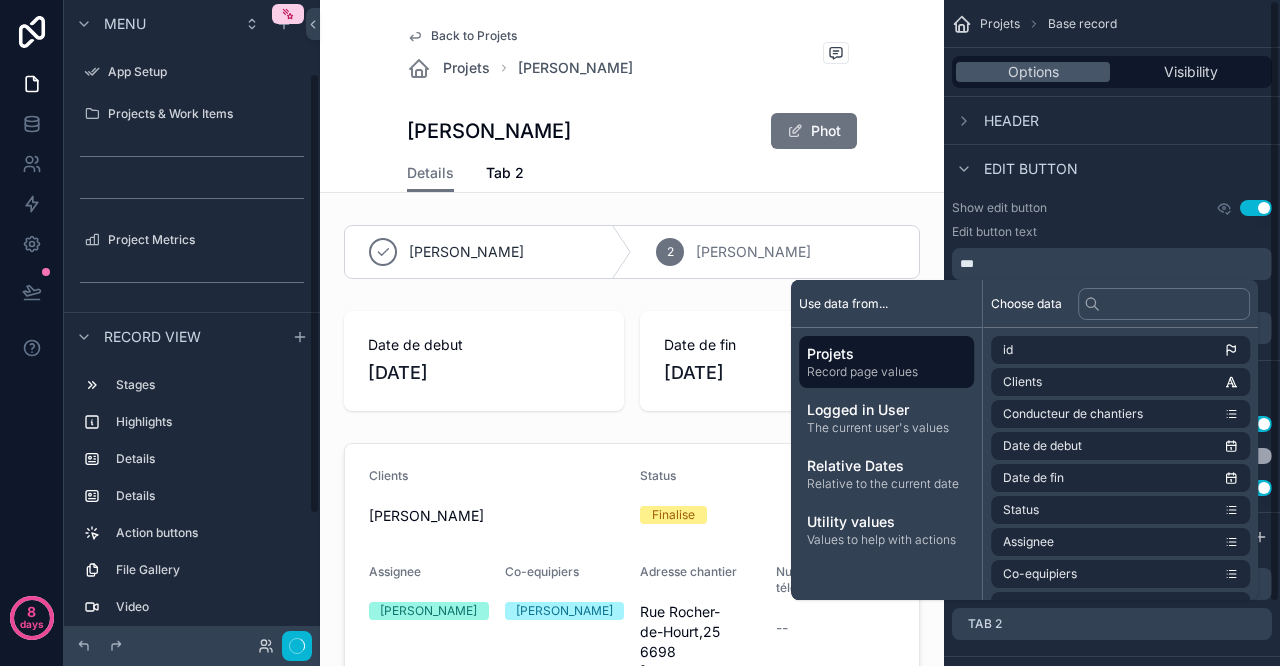 scroll, scrollTop: 107, scrollLeft: 0, axis: vertical 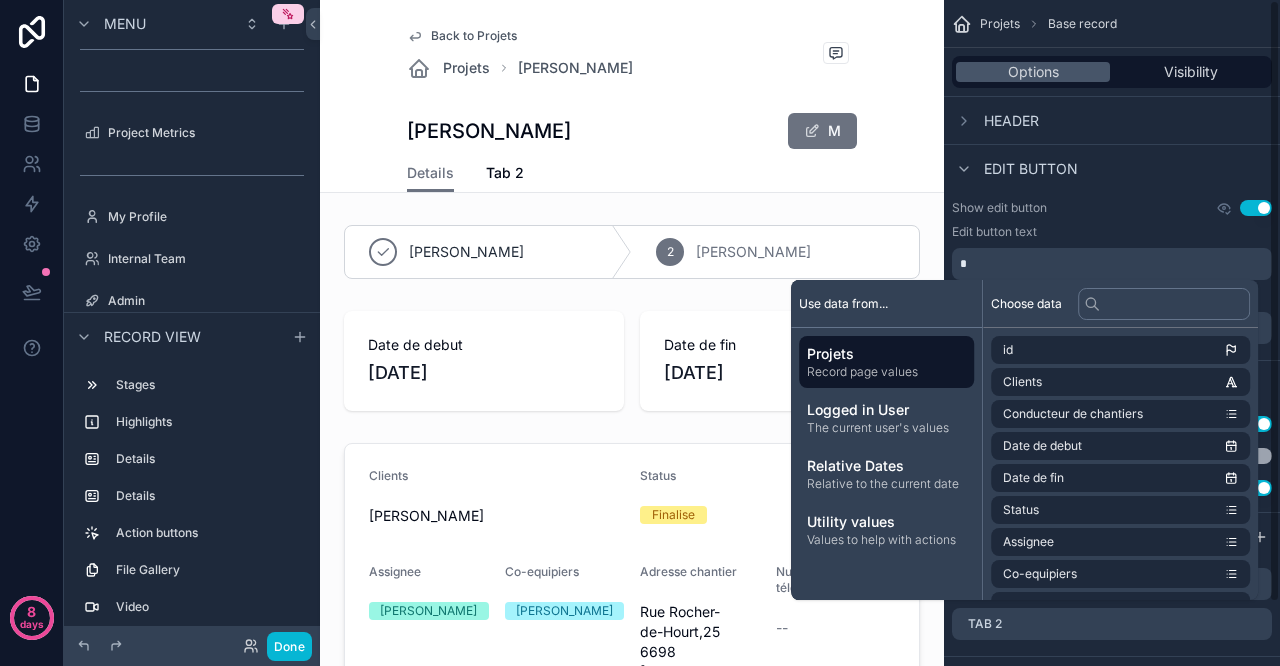 type 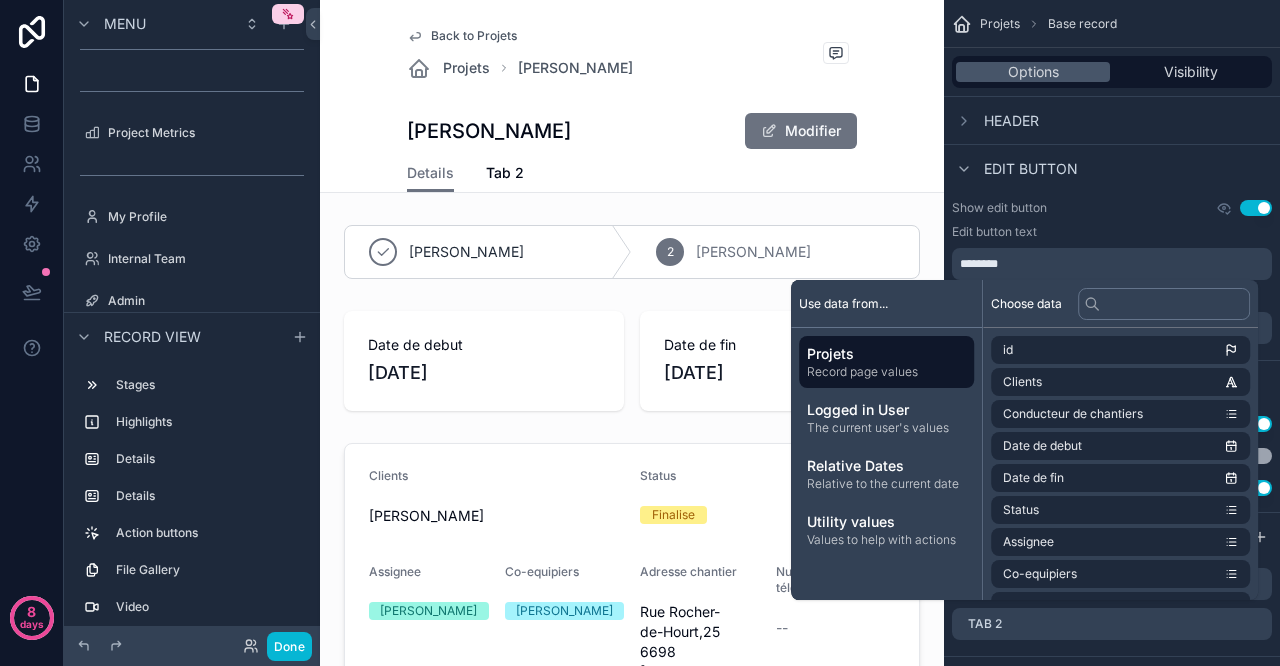 click on "Back to Projets Projets [PERSON_NAME] [PERSON_NAME] Modifier Details Details Tab 2" at bounding box center [632, 96] 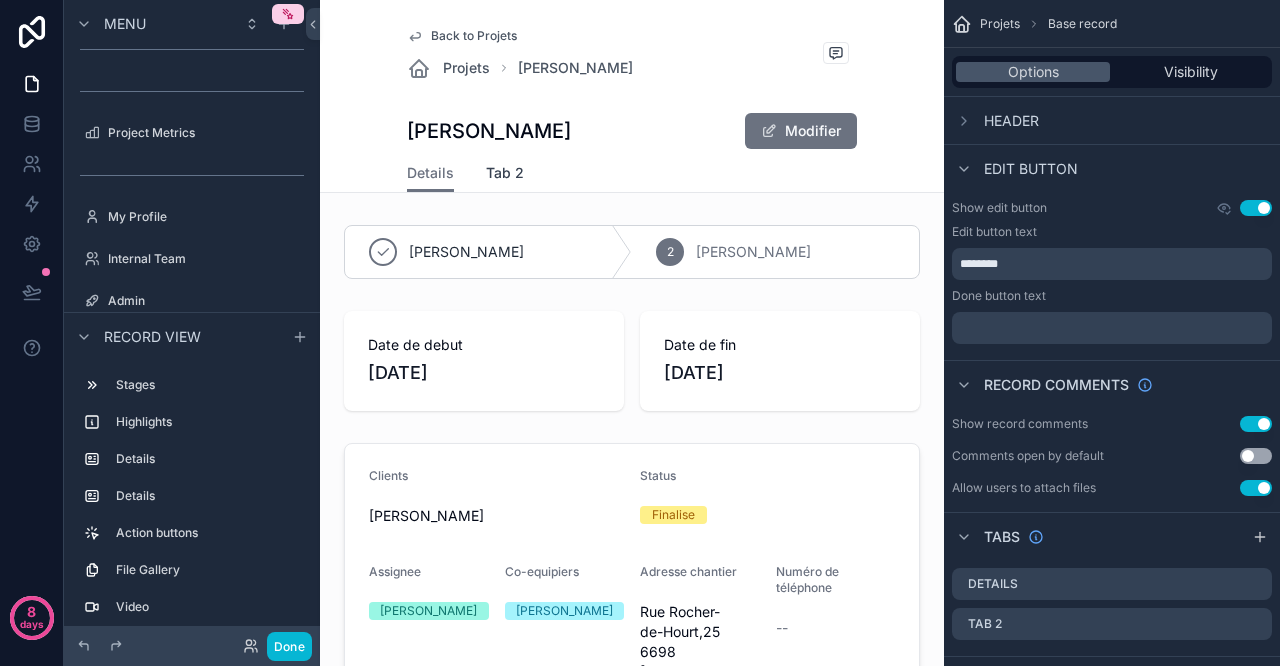 click on "Tab 2" at bounding box center (505, 173) 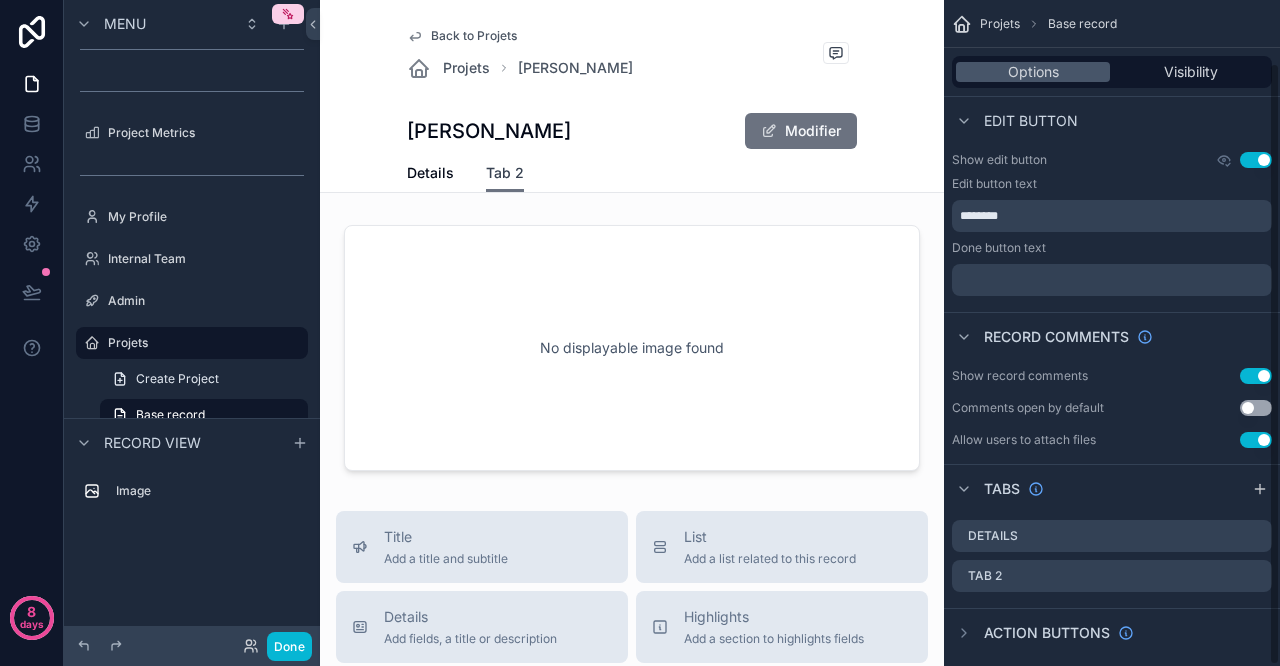 scroll, scrollTop: 70, scrollLeft: 0, axis: vertical 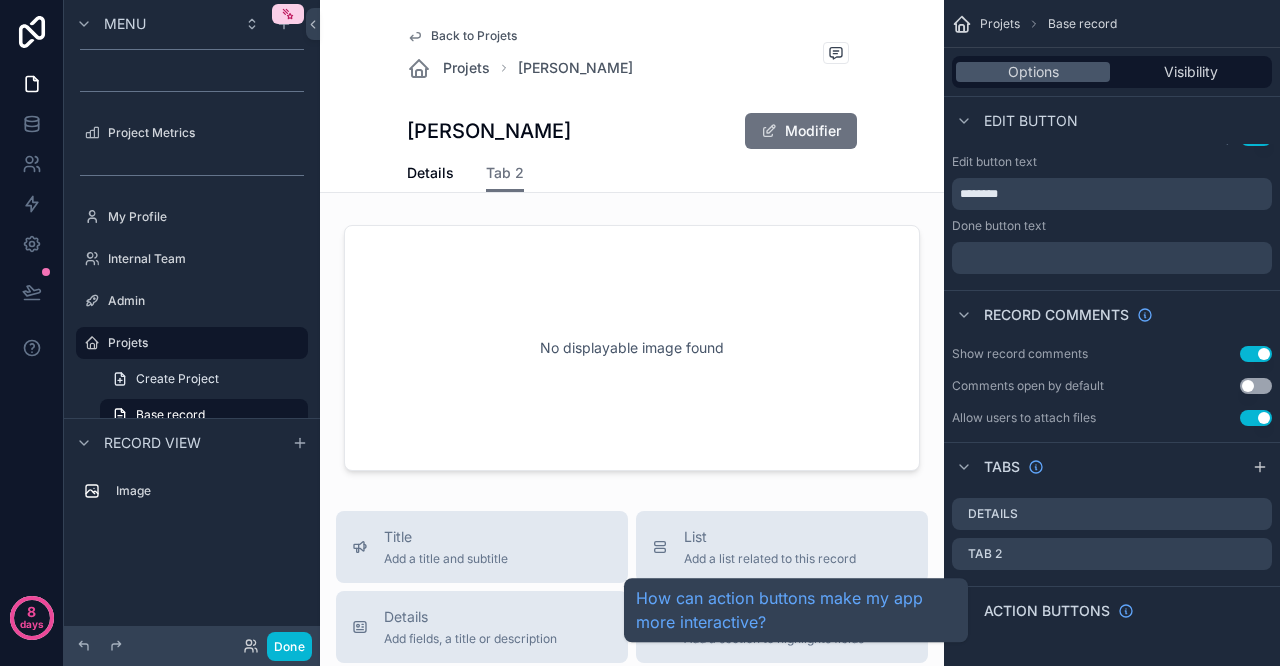 click on "Action buttons" at bounding box center (1047, 611) 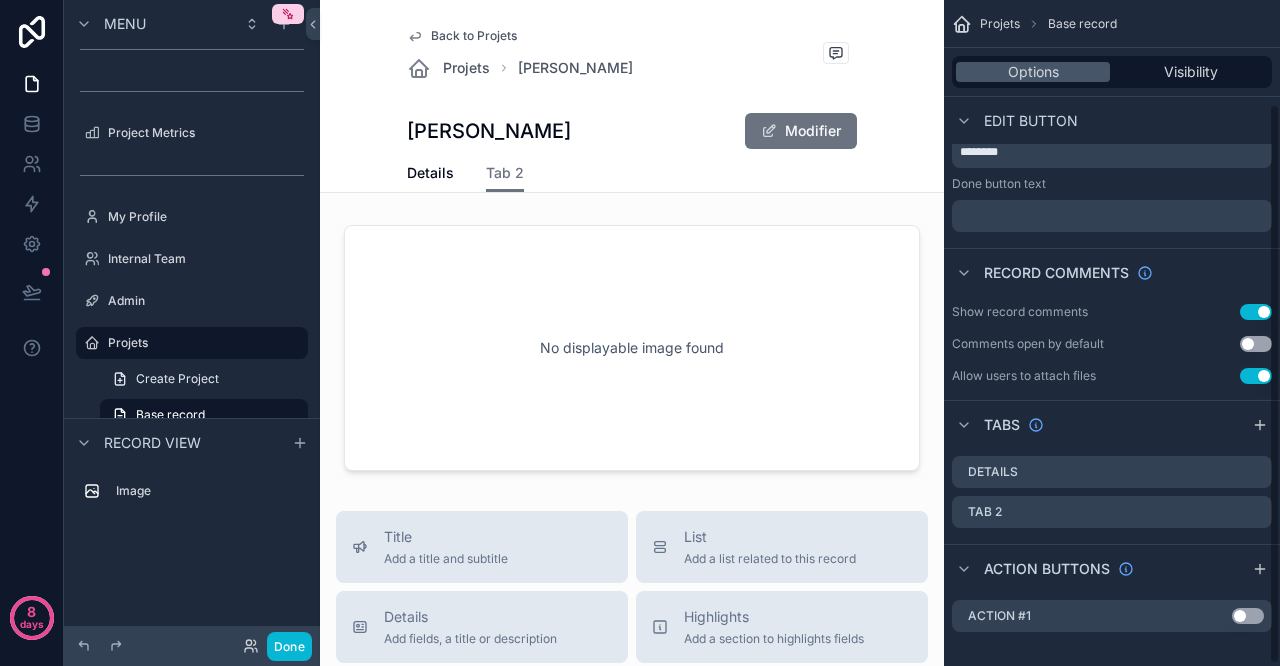 scroll, scrollTop: 126, scrollLeft: 0, axis: vertical 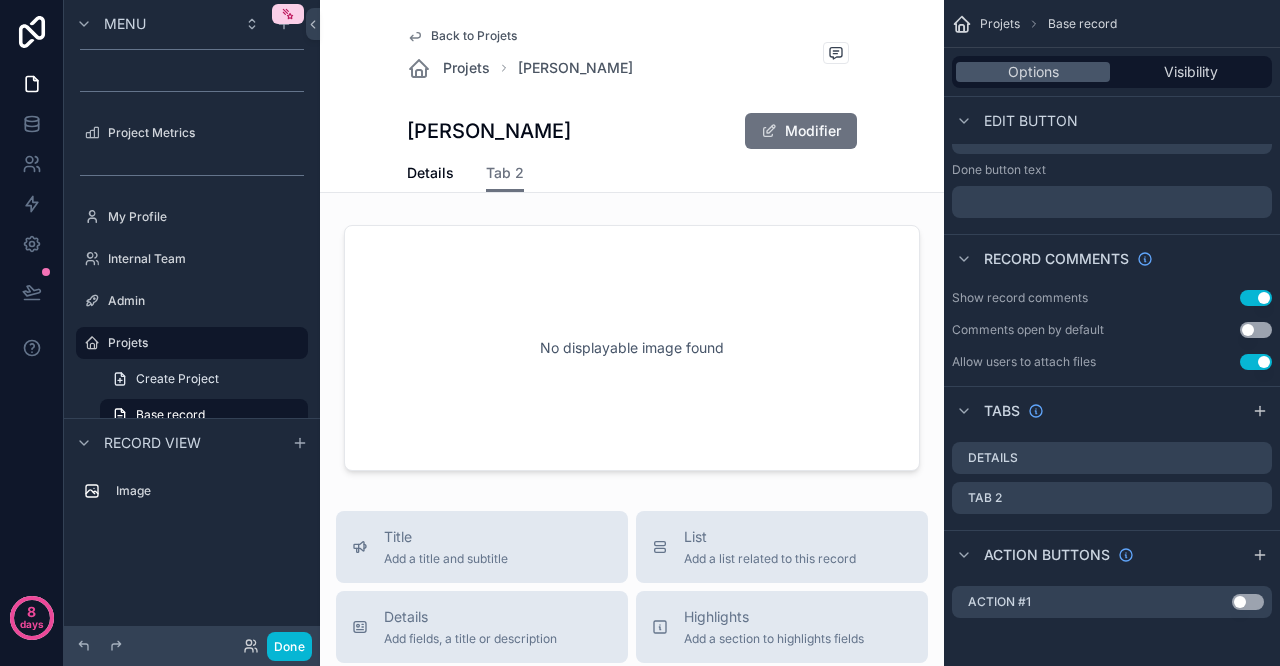 click on "Use setting" at bounding box center (1248, 602) 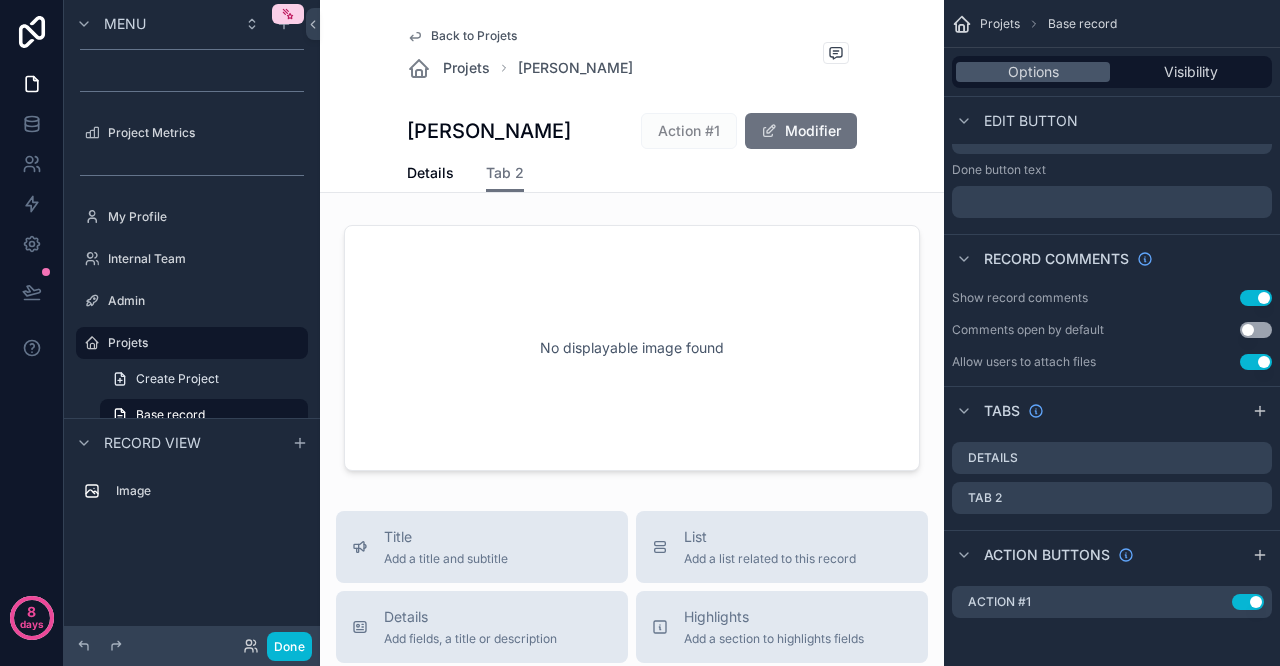 click on "Action #1 Use setting" at bounding box center [1112, 602] 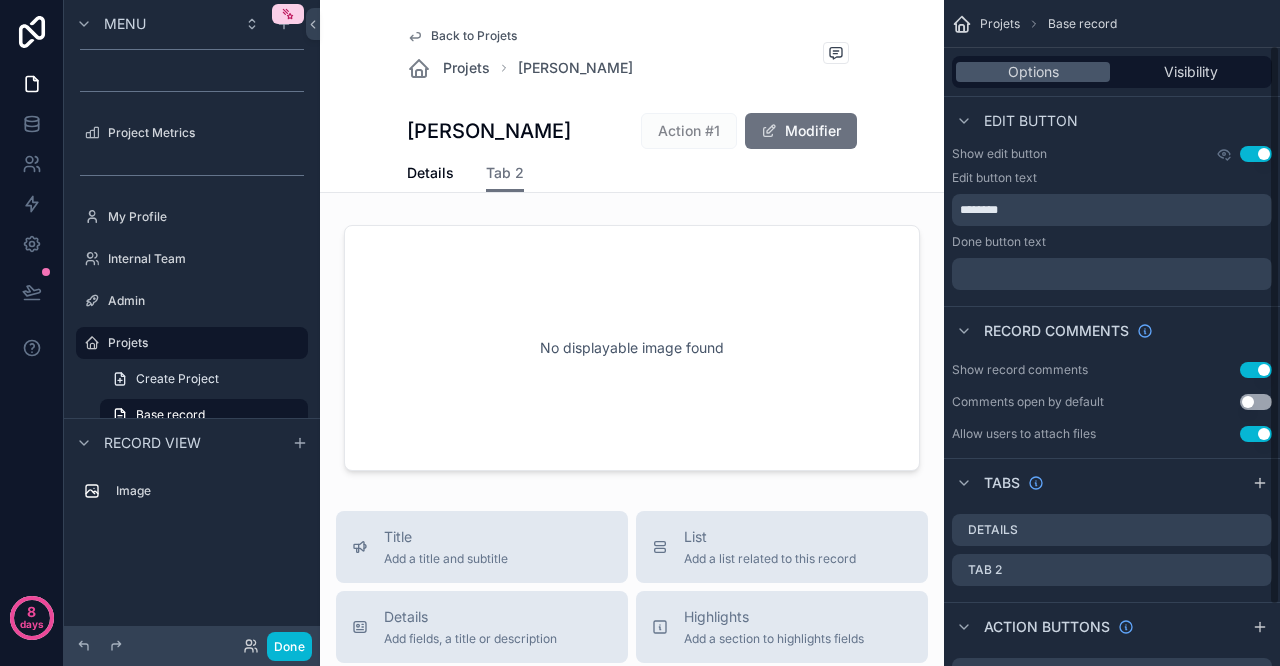 scroll, scrollTop: 0, scrollLeft: 0, axis: both 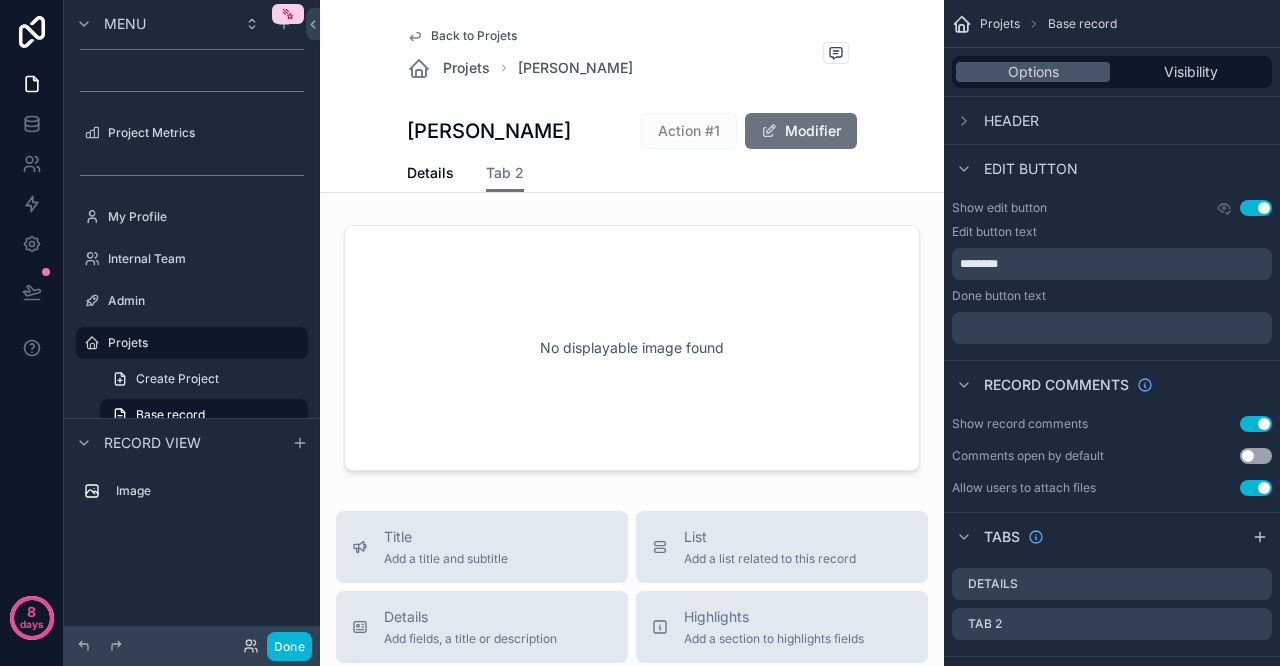 click on "Use setting" at bounding box center [1256, 208] 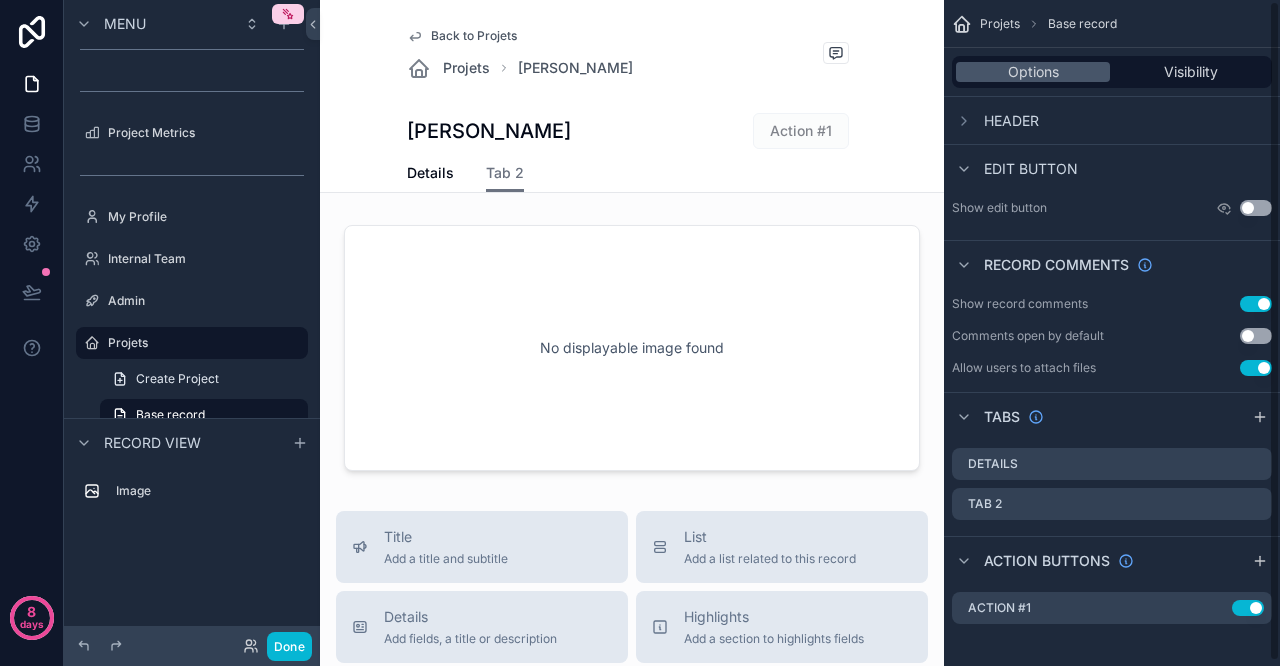 scroll, scrollTop: 6, scrollLeft: 0, axis: vertical 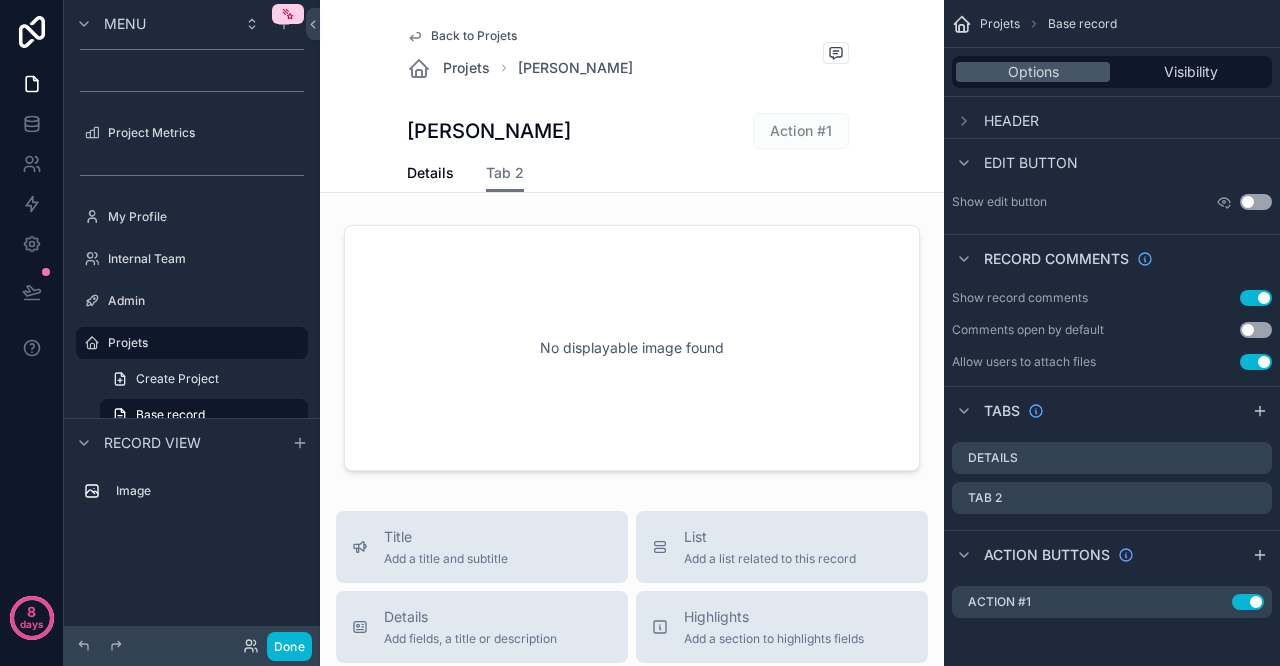 click on "Action #1" at bounding box center [999, 602] 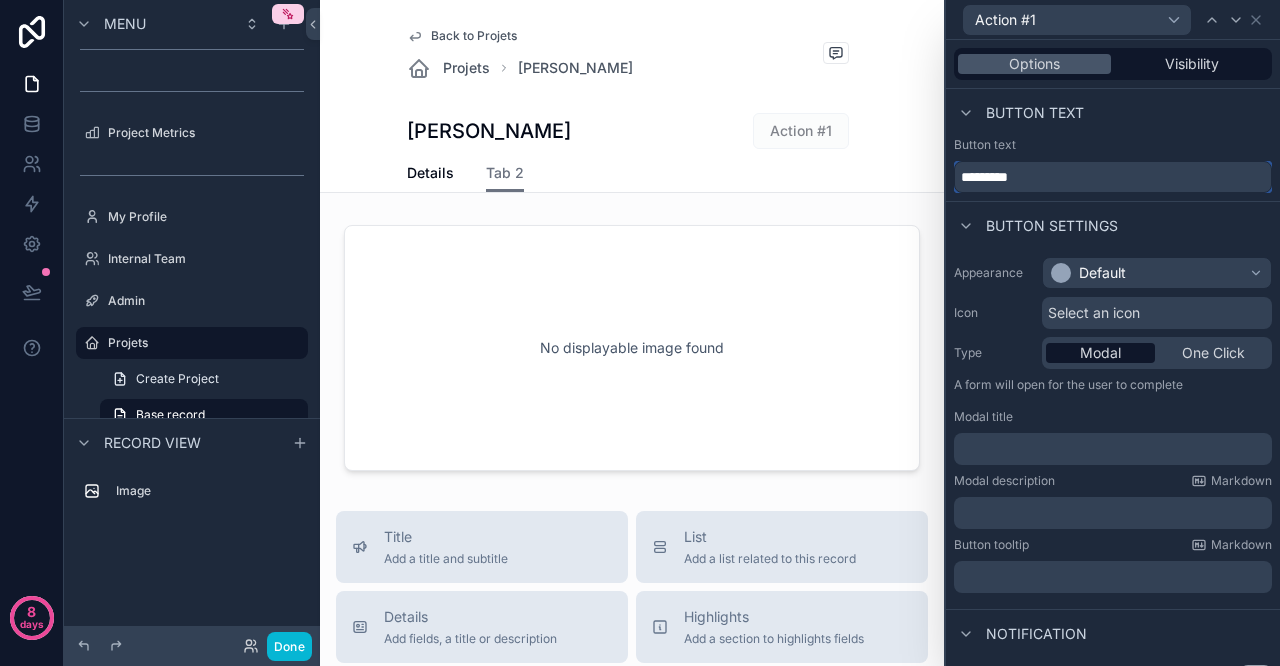 drag, startPoint x: 1117, startPoint y: 185, endPoint x: 795, endPoint y: 166, distance: 322.56006 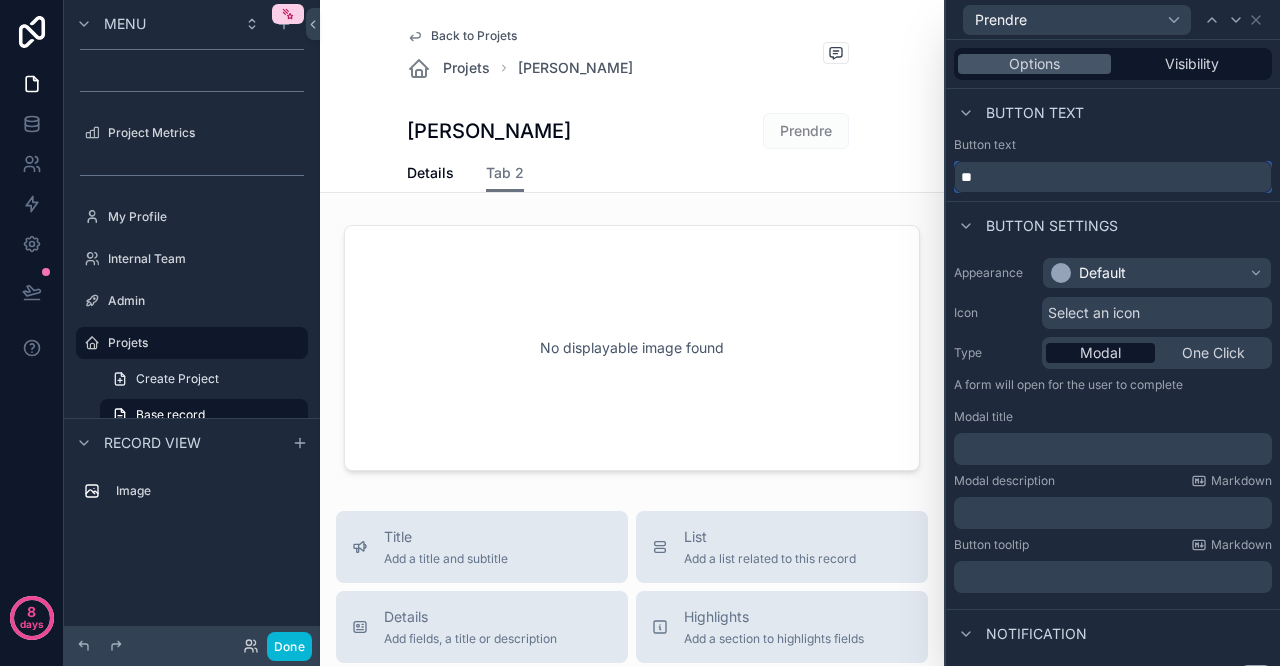 type on "*" 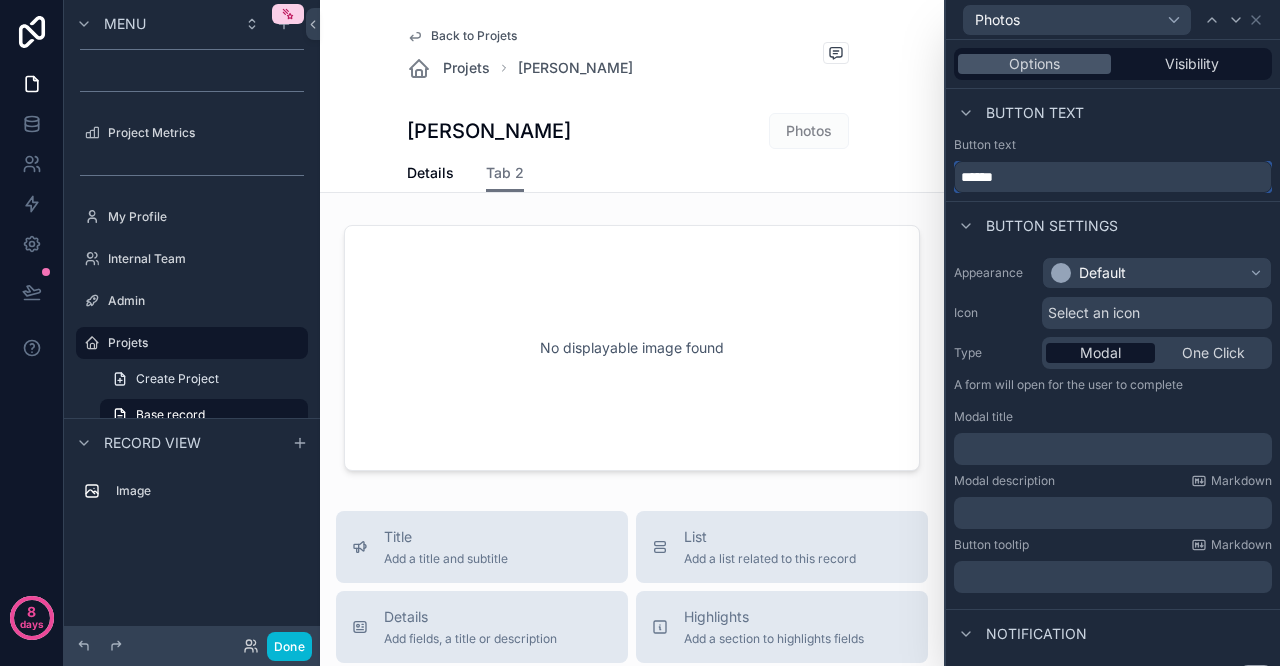 type on "******" 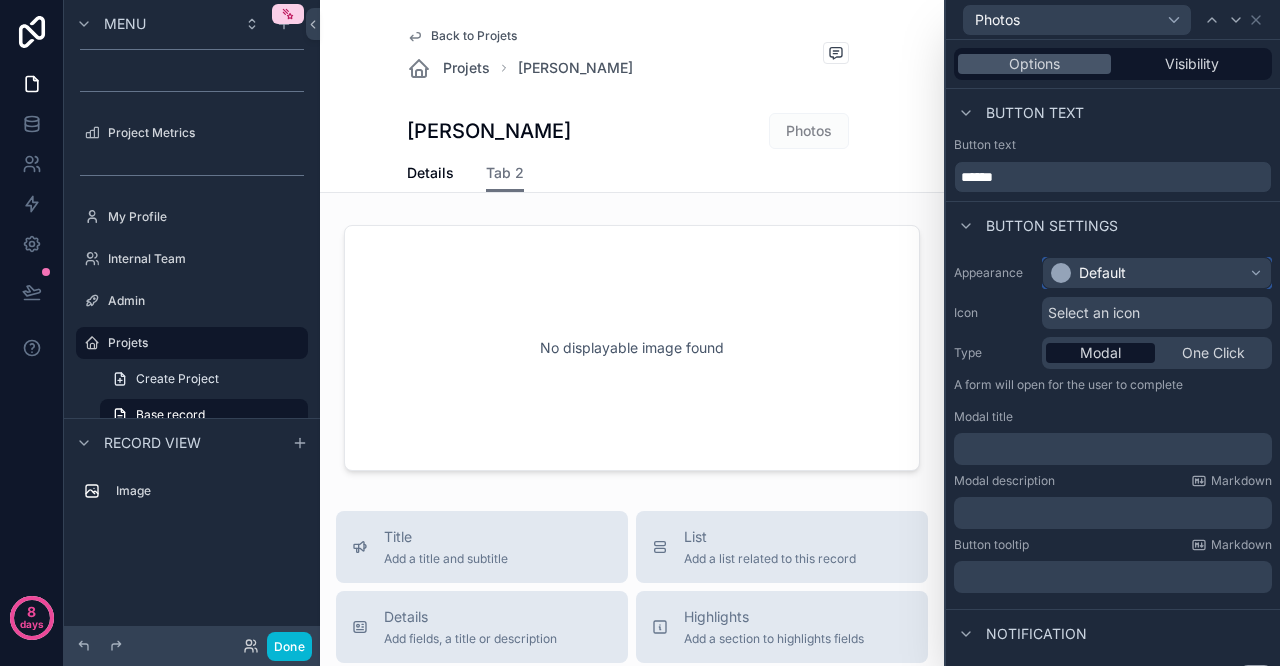 click at bounding box center (1061, 273) 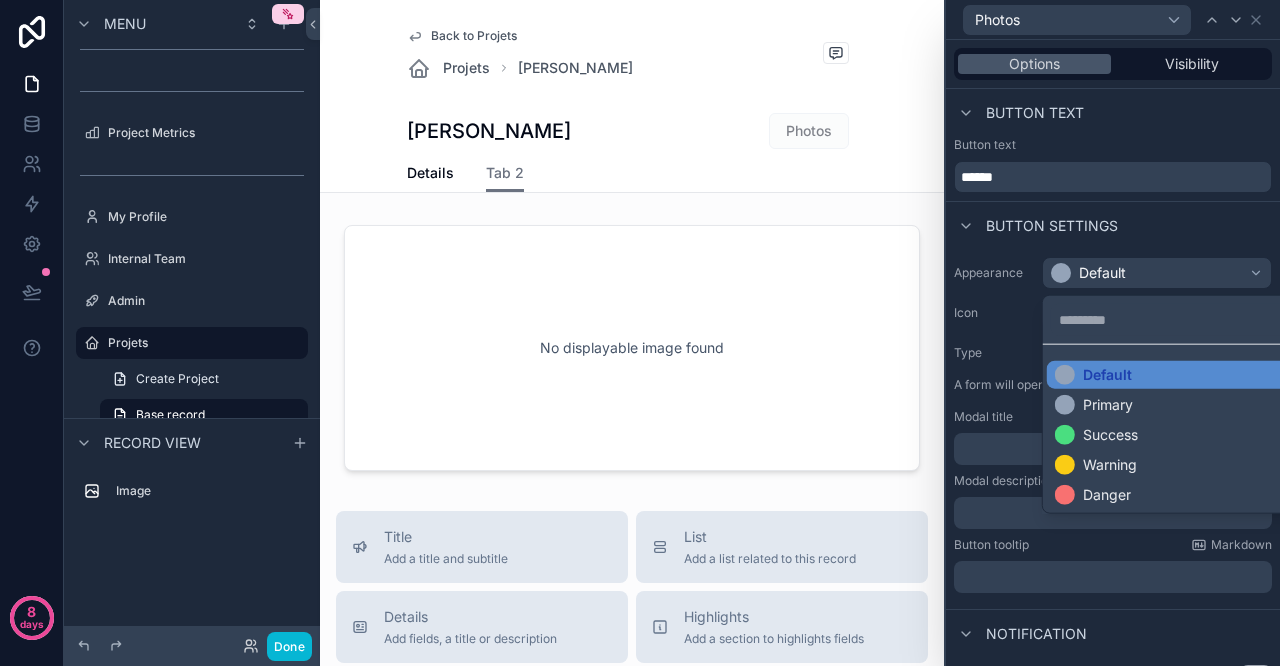 click on "Warning" at bounding box center (1110, 465) 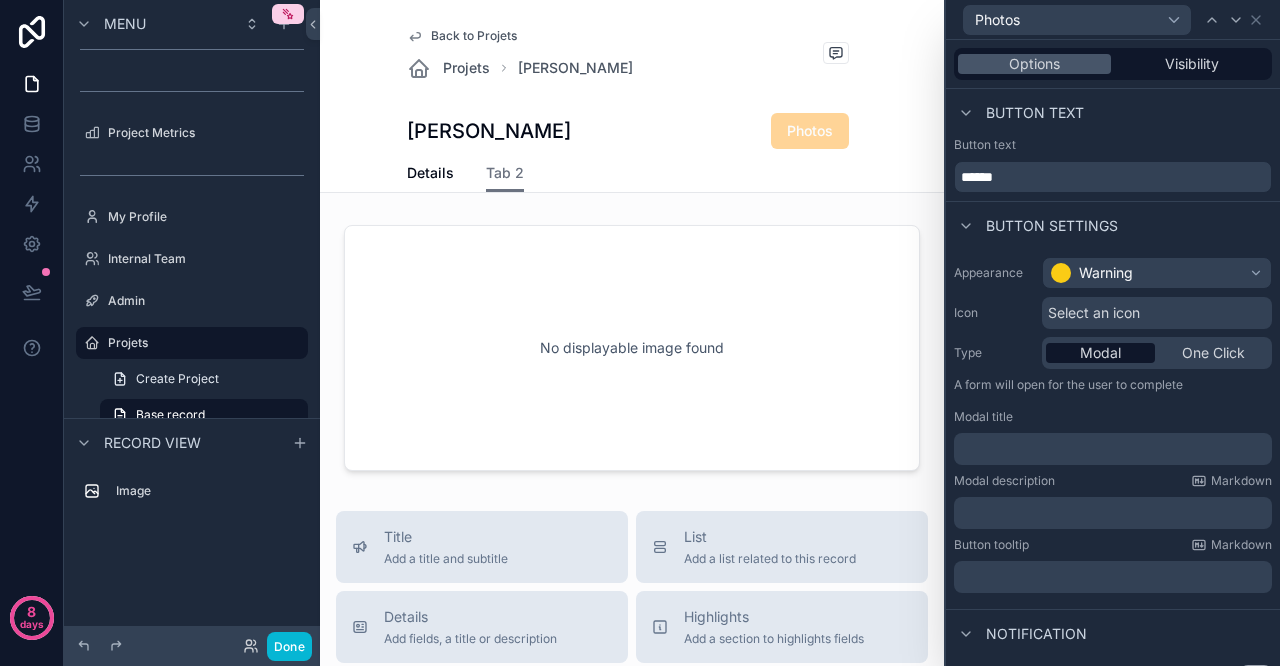 click on "Select an icon" at bounding box center (1094, 313) 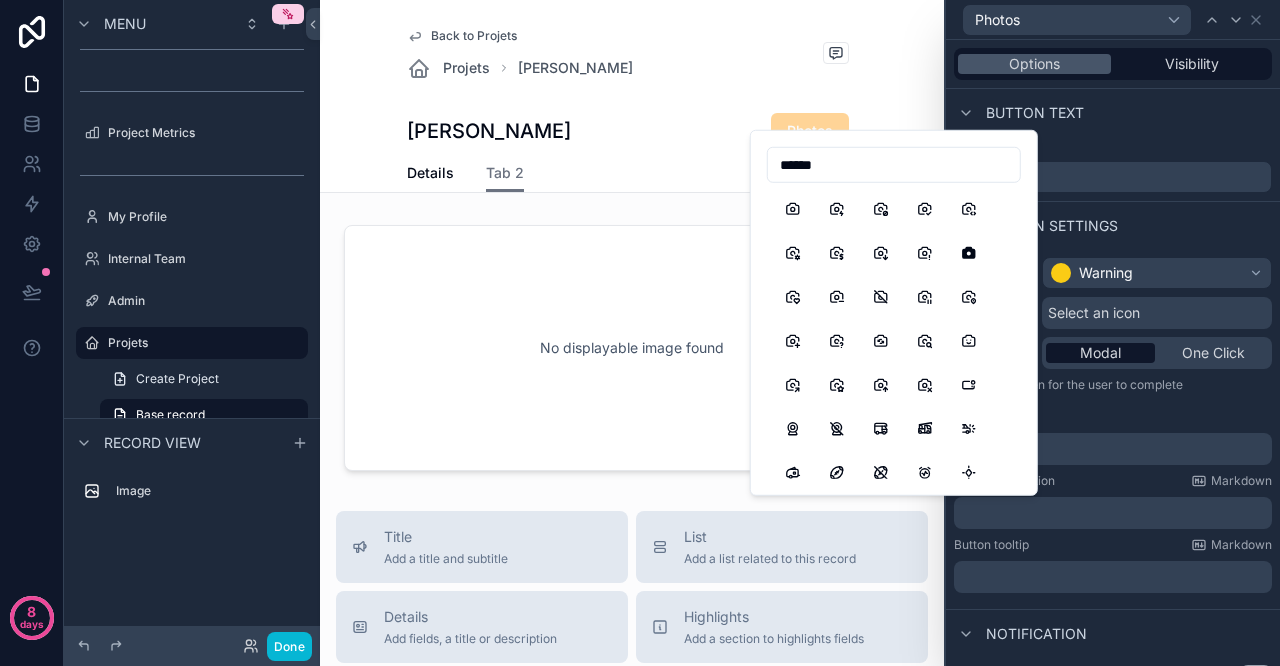 type on "******" 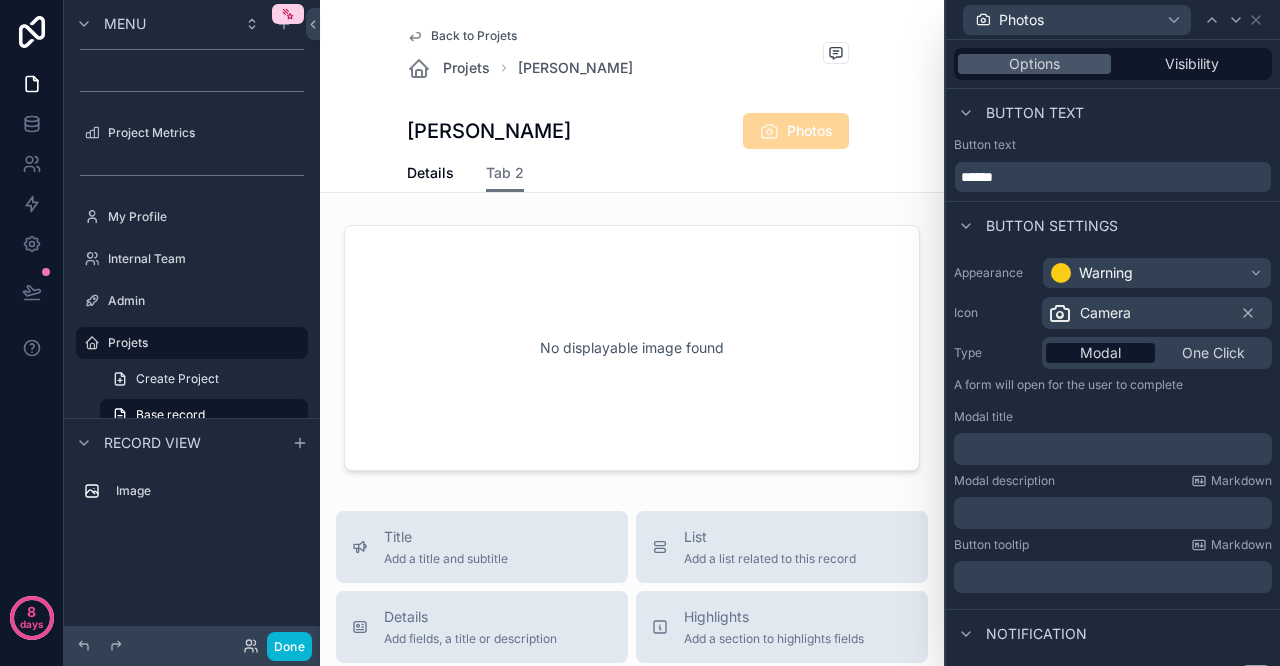 click on "One Click" at bounding box center [1213, 353] 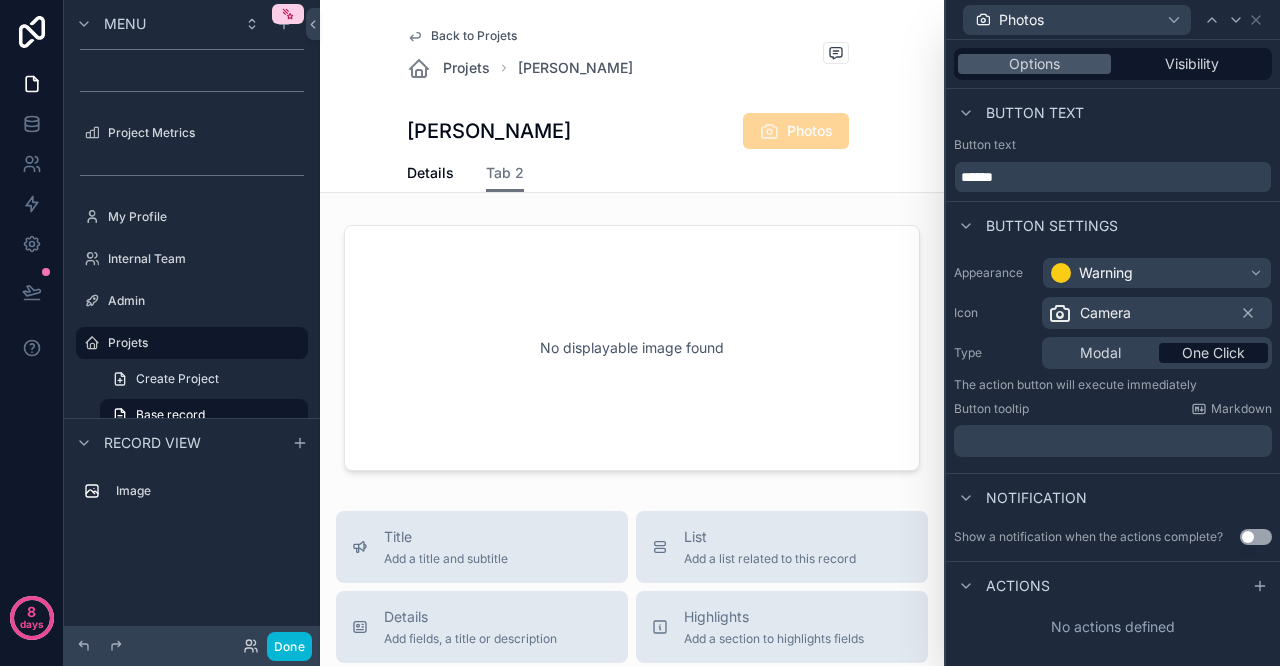 click on "﻿" at bounding box center [1115, 441] 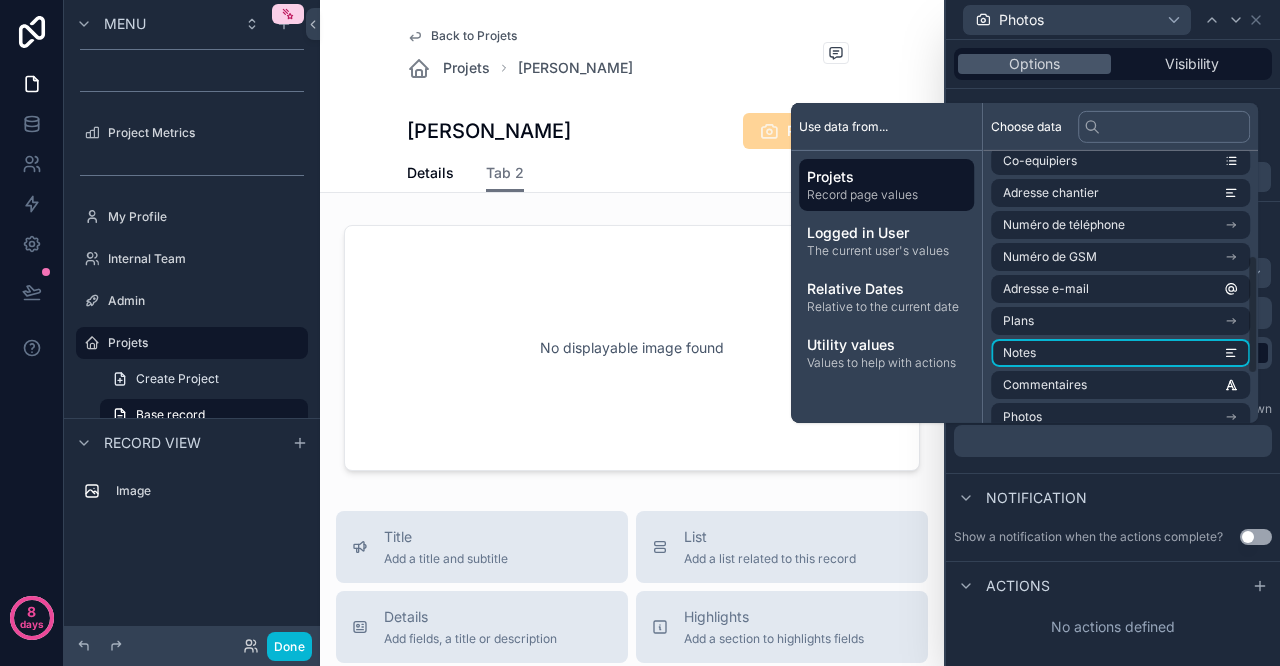 scroll, scrollTop: 348, scrollLeft: 0, axis: vertical 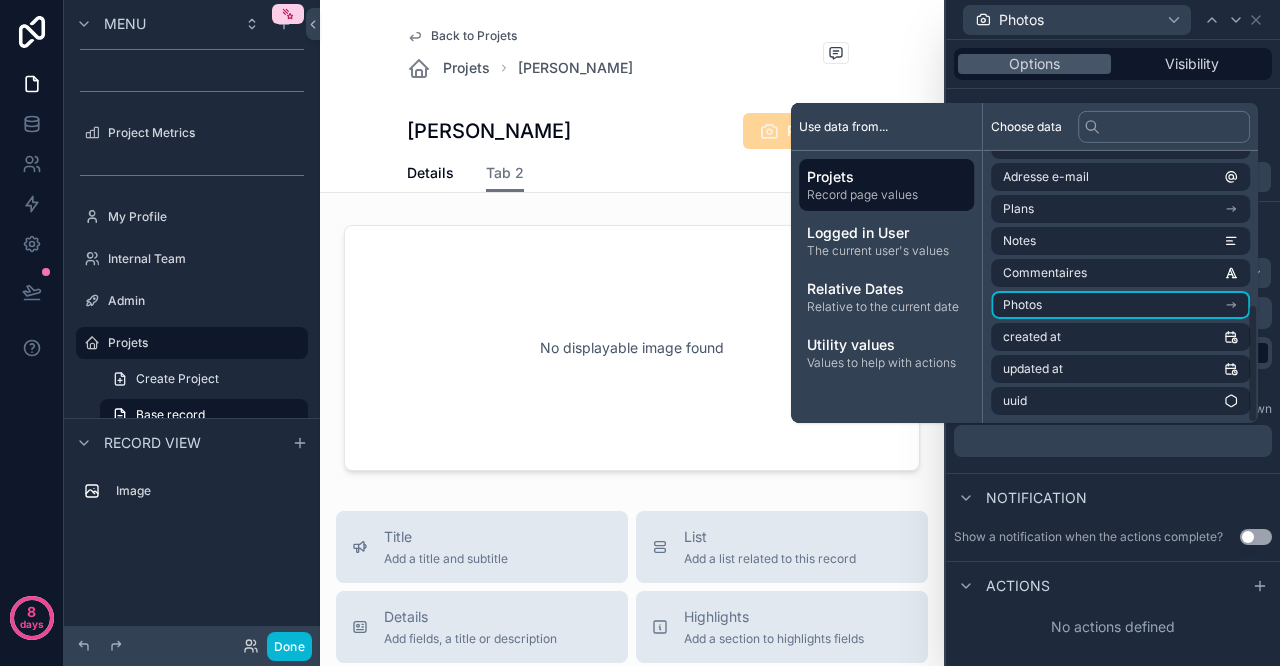 click on "Photos" at bounding box center (1120, 305) 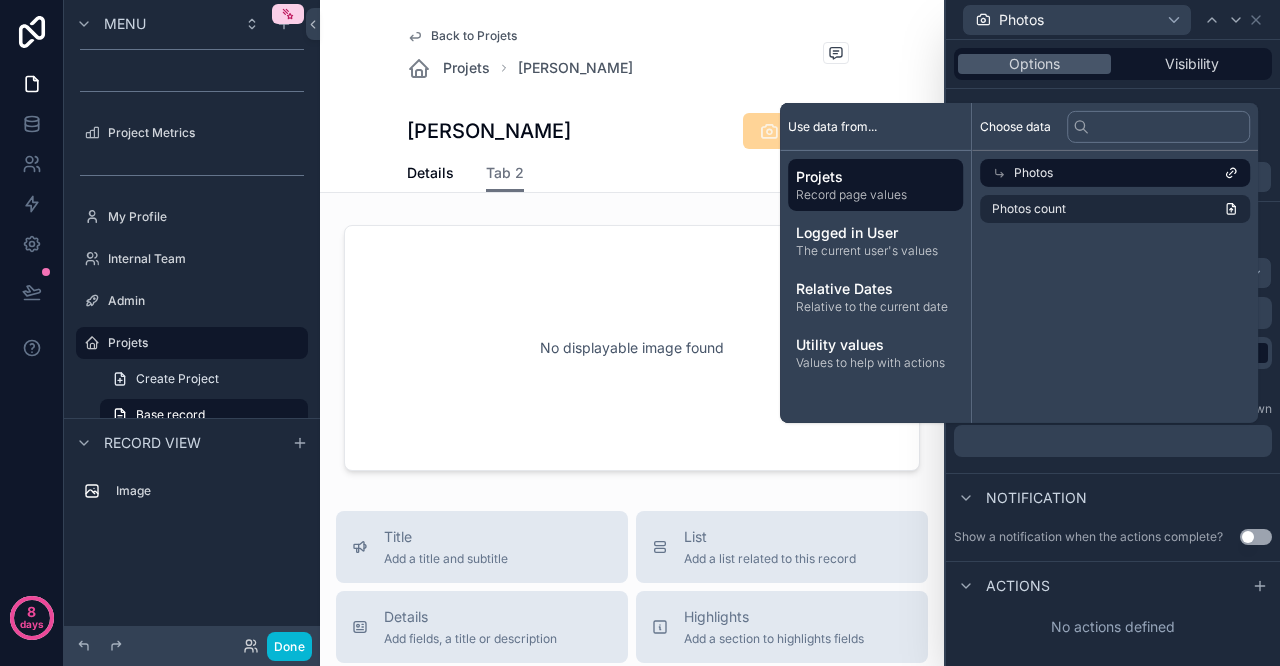 scroll, scrollTop: 0, scrollLeft: 0, axis: both 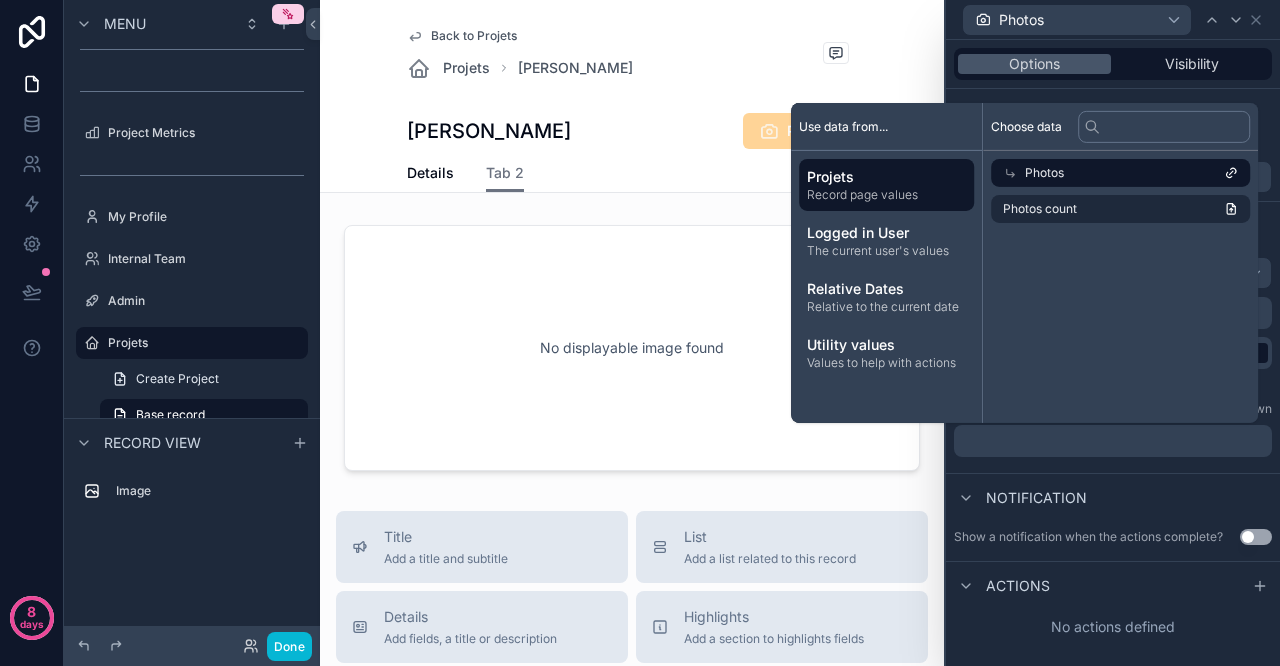 click on "Choose data Photos Photos count" at bounding box center [1120, 263] 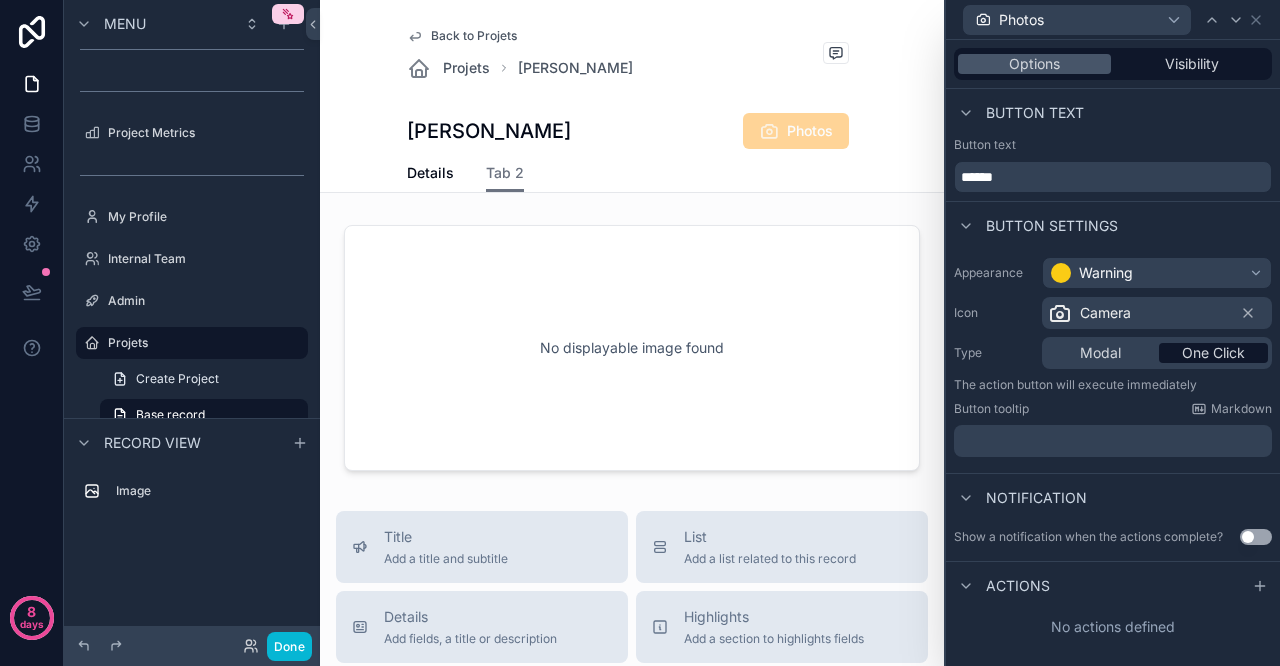 click on "Notification" at bounding box center (1113, 497) 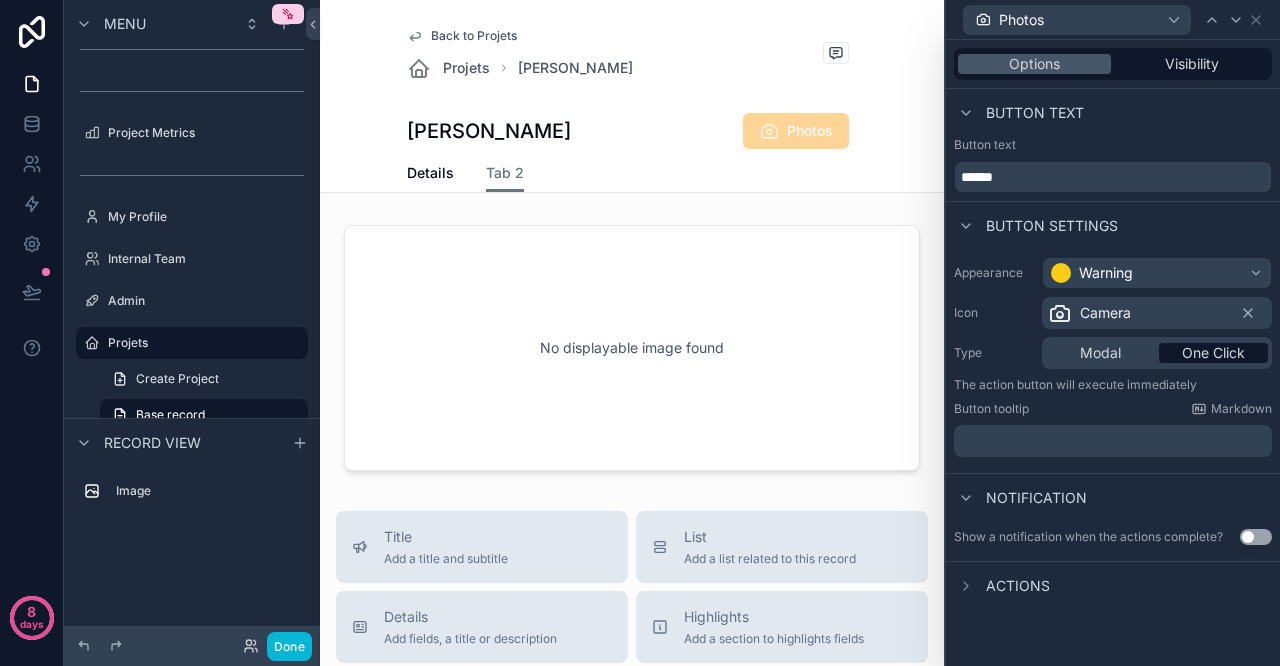 click on "Actions" at bounding box center (1002, 586) 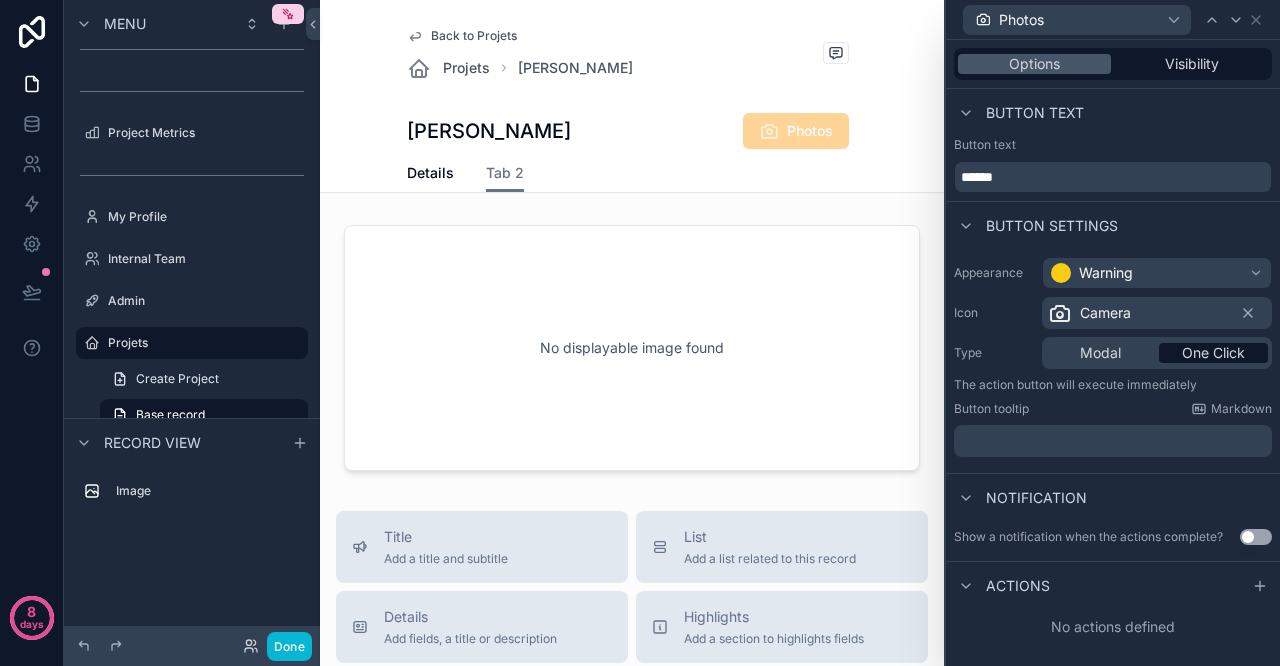 click 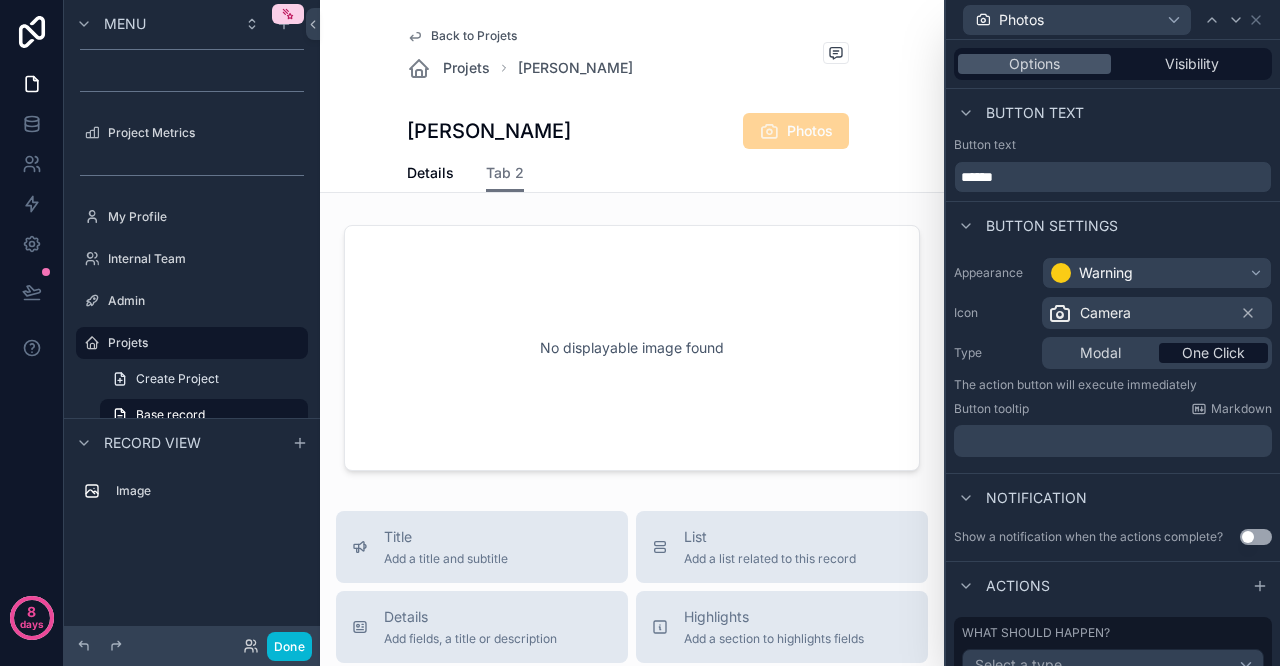 scroll, scrollTop: 98, scrollLeft: 0, axis: vertical 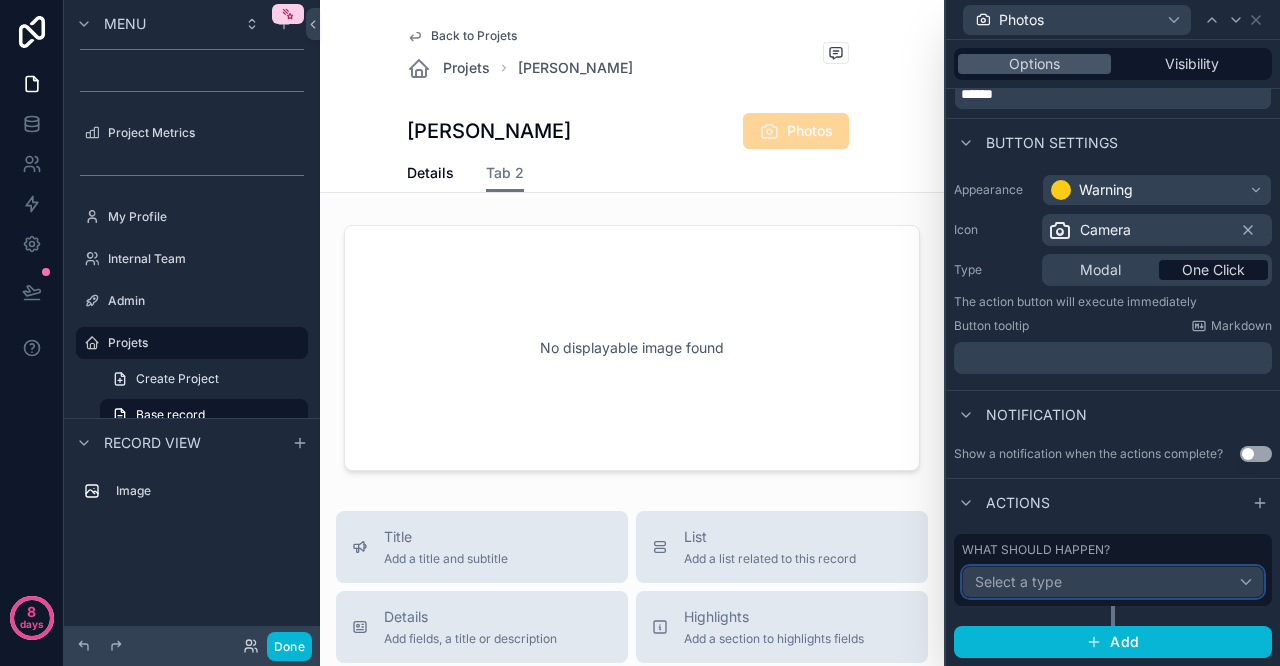 click on "Select a type" at bounding box center [1113, 582] 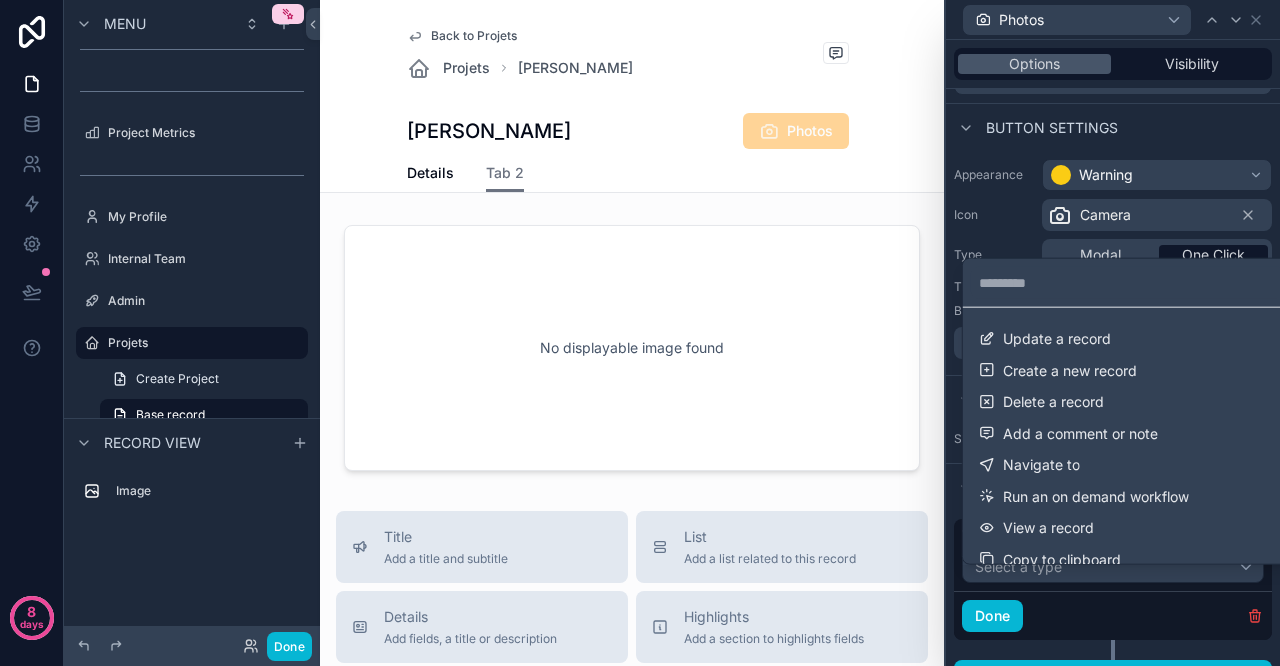 click on "Create a new record" at bounding box center (1128, 370) 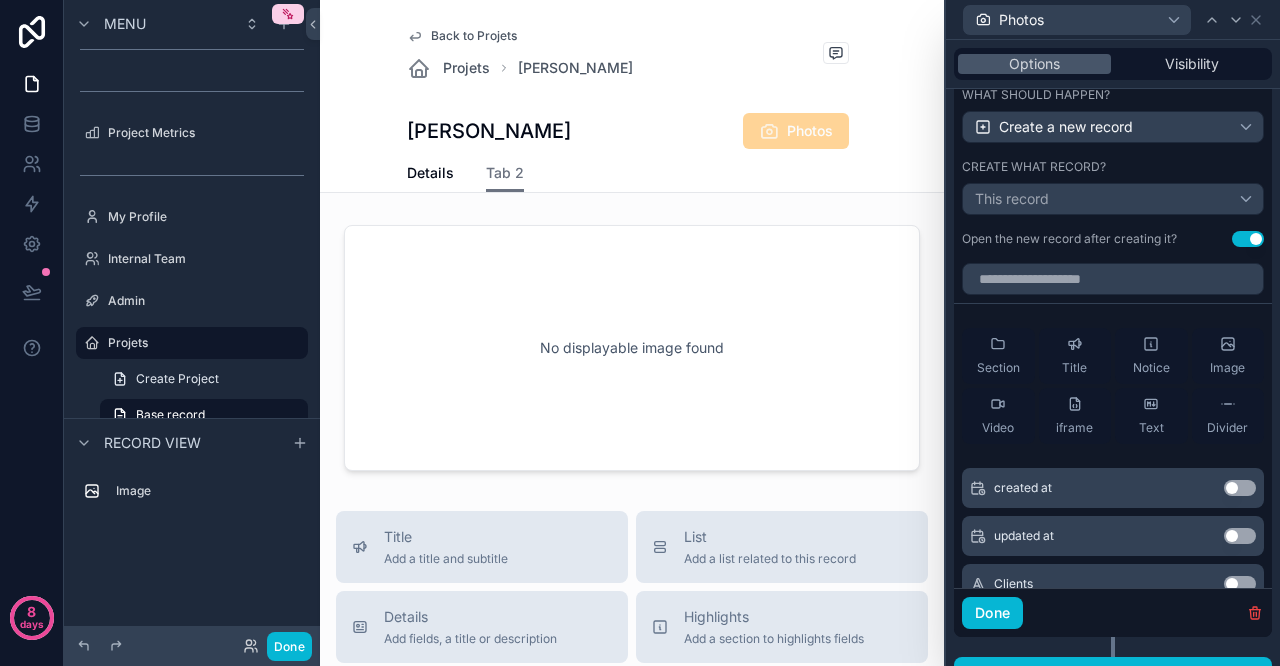 scroll, scrollTop: 542, scrollLeft: 0, axis: vertical 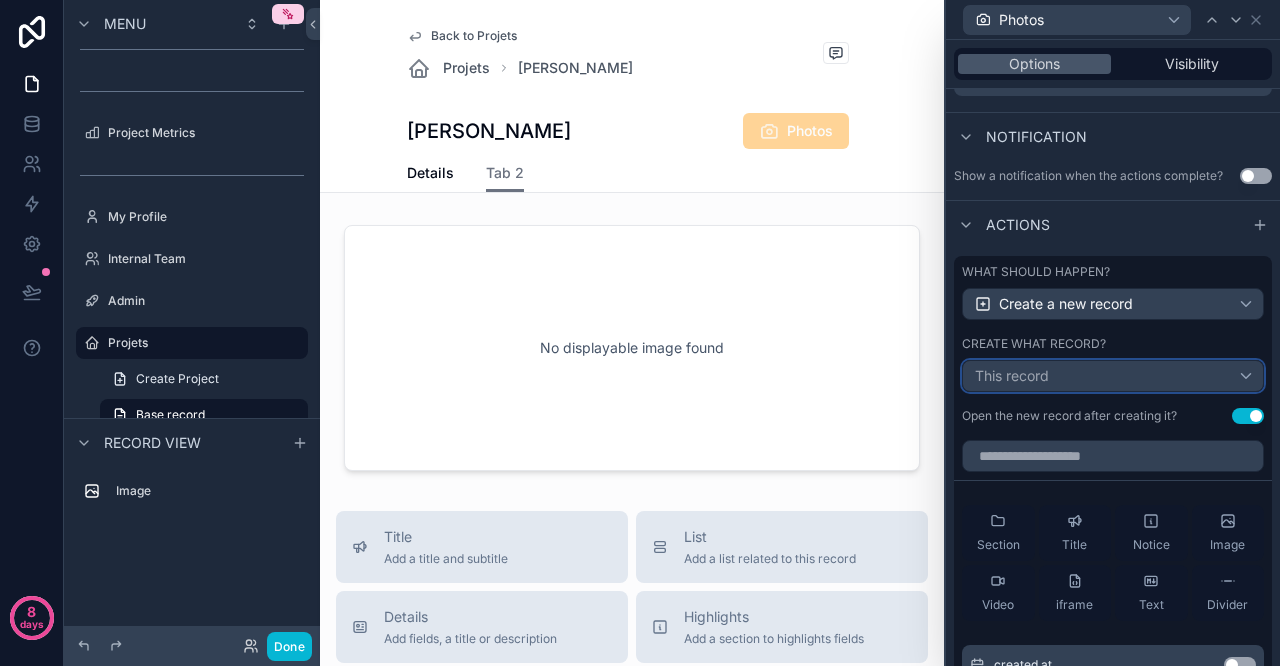 click on "This record" at bounding box center (1113, 376) 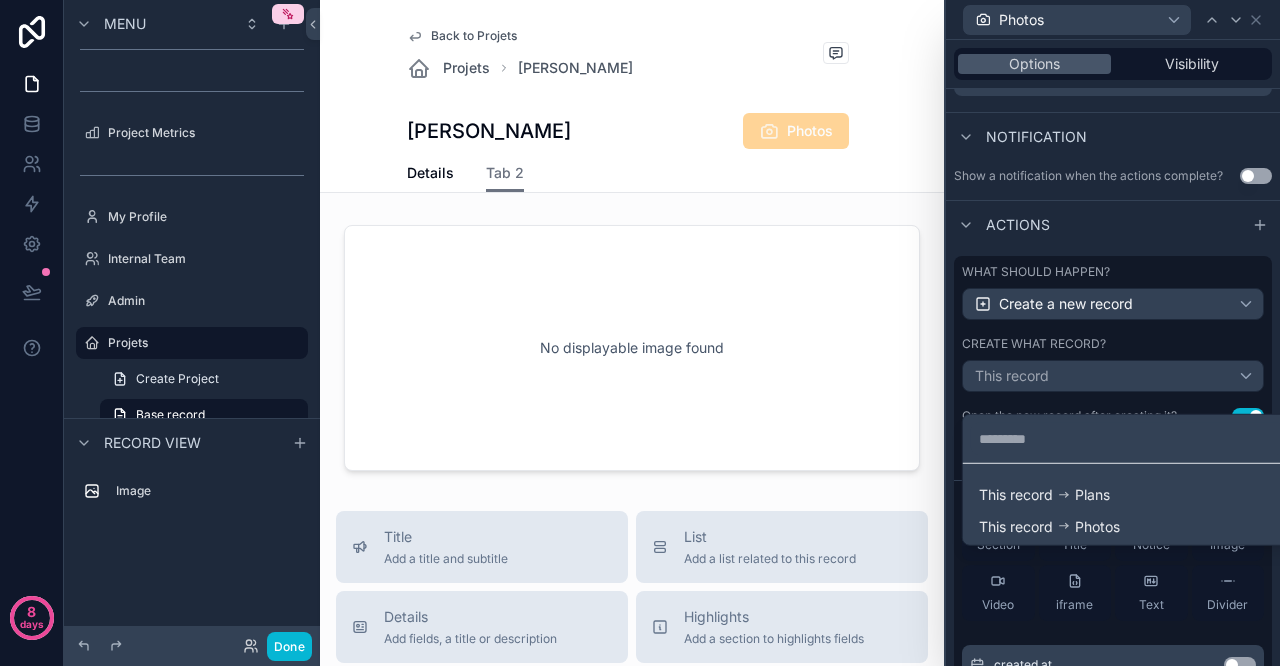 click on "This record Photos" at bounding box center (1128, 526) 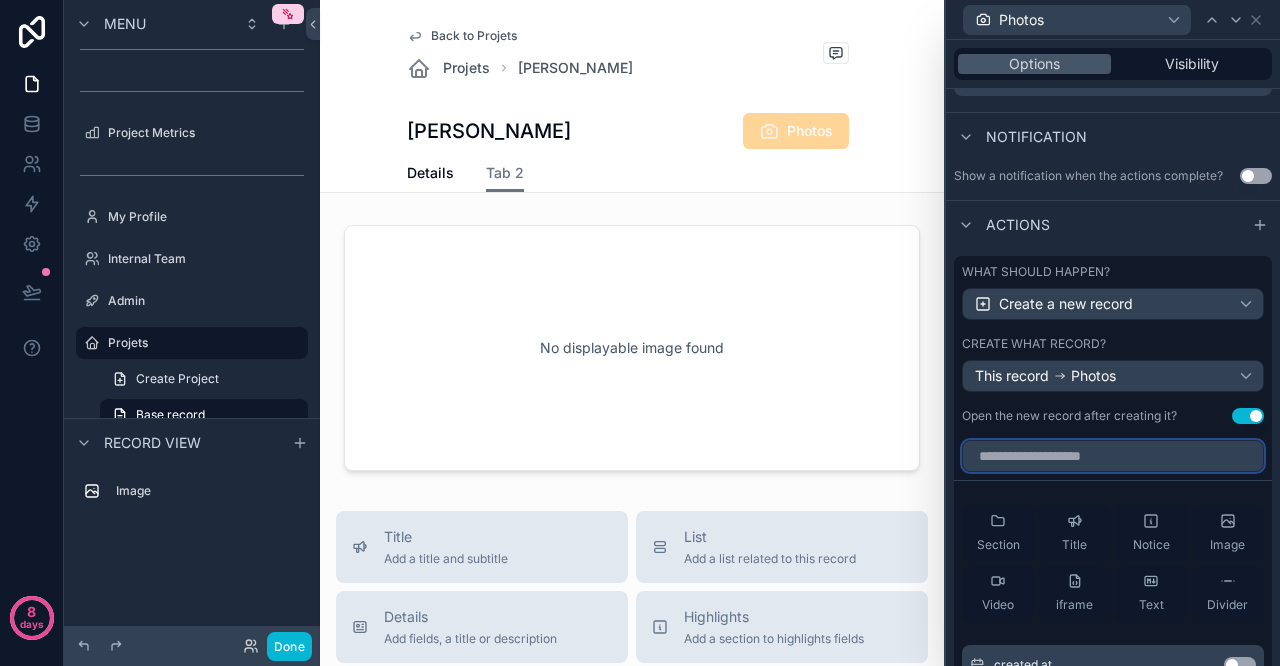 click at bounding box center (1113, 456) 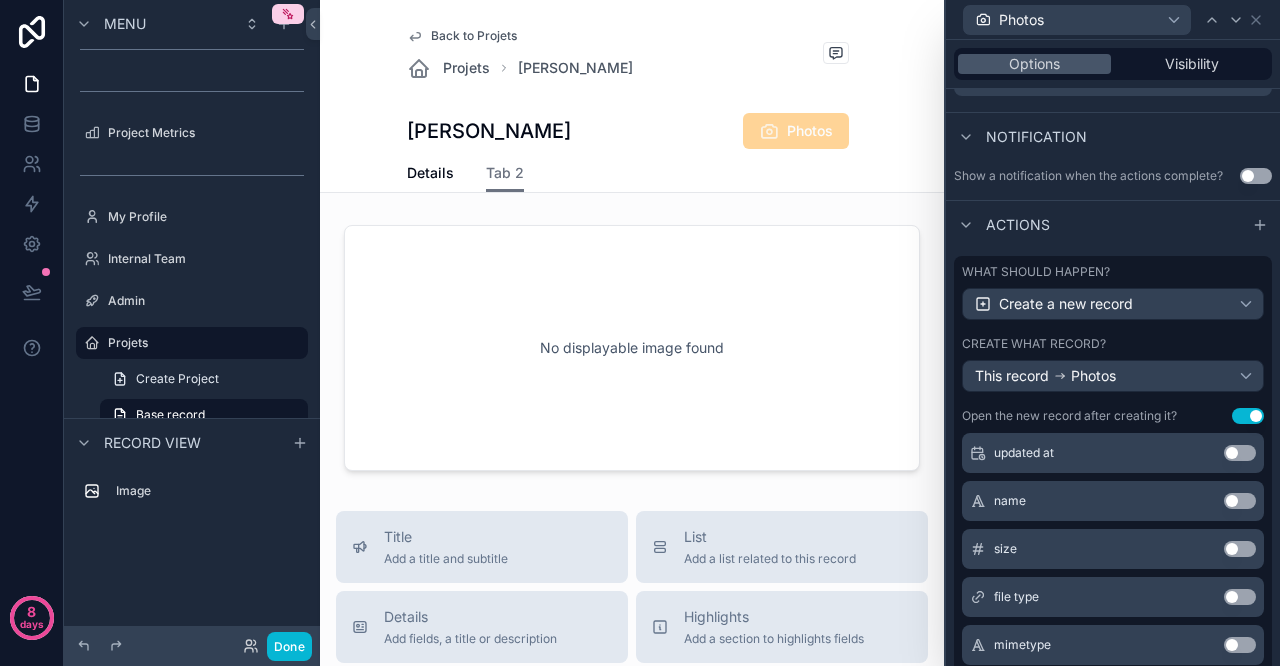 scroll, scrollTop: 280, scrollLeft: 0, axis: vertical 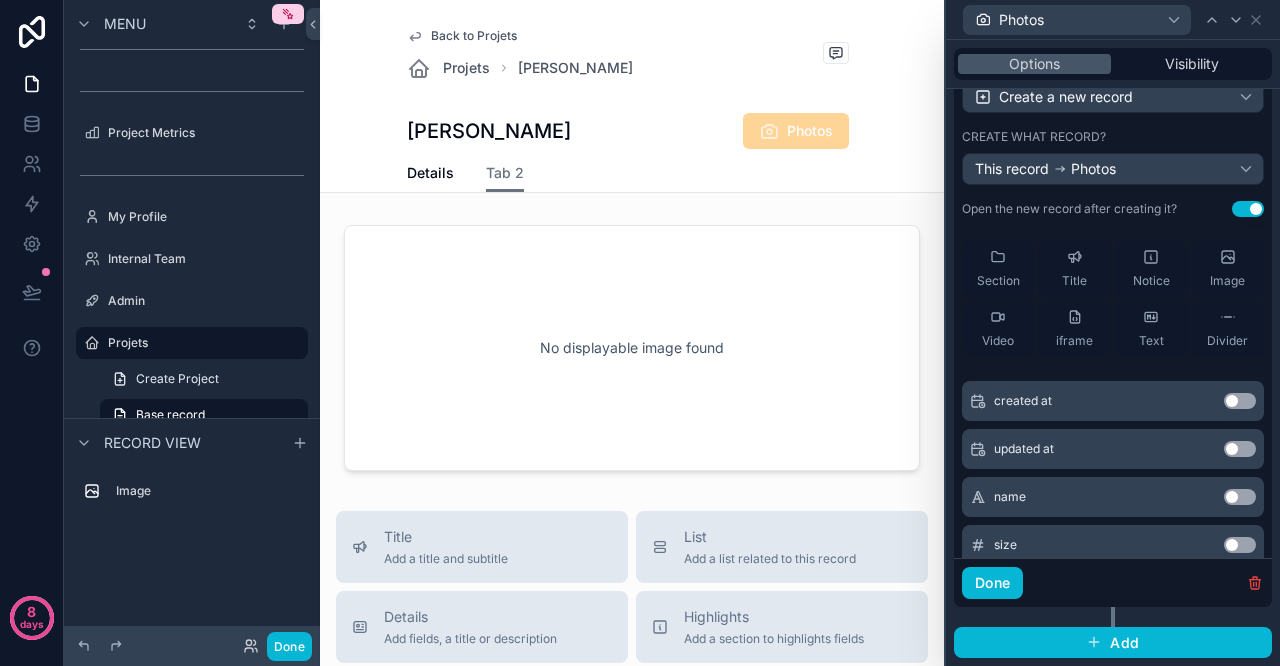 click on "Use setting" at bounding box center (1240, 497) 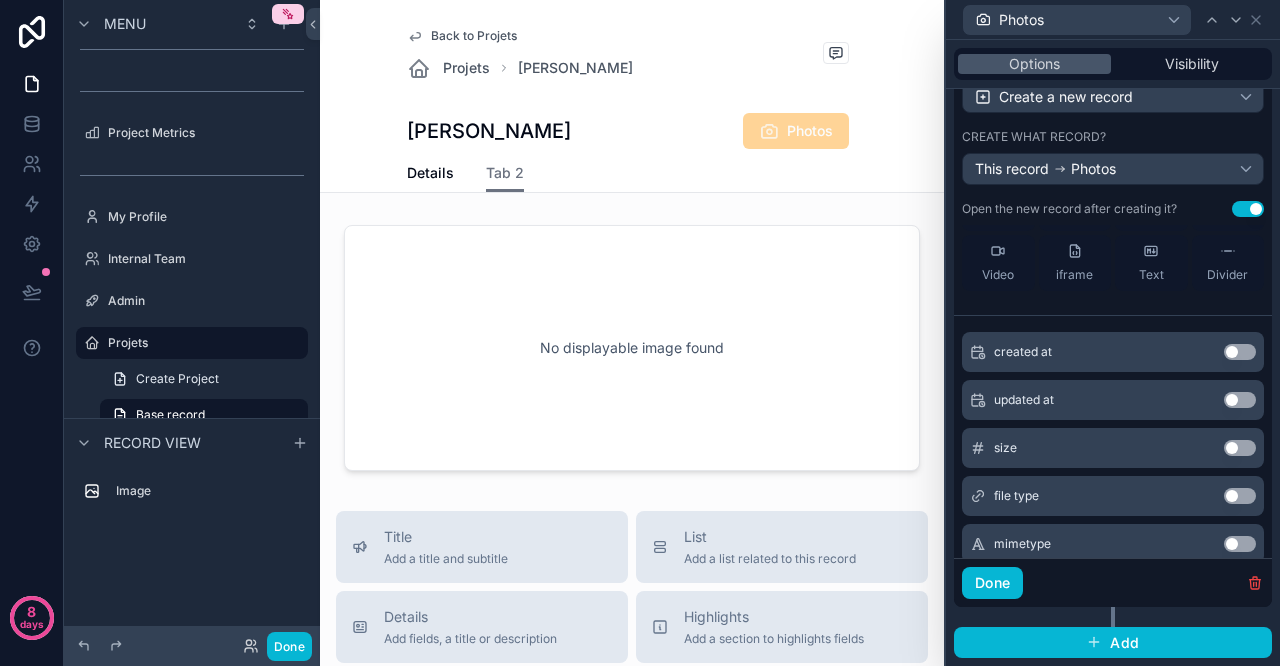 scroll, scrollTop: 280, scrollLeft: 0, axis: vertical 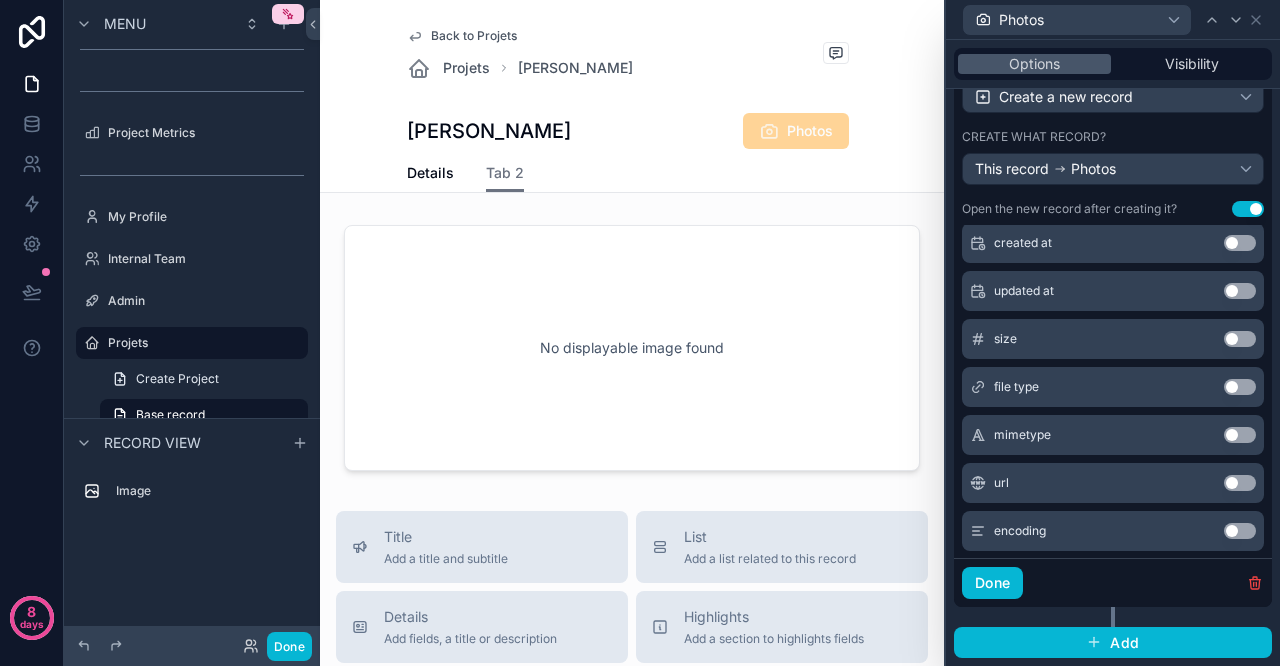 click on "Use setting" at bounding box center (1240, 339) 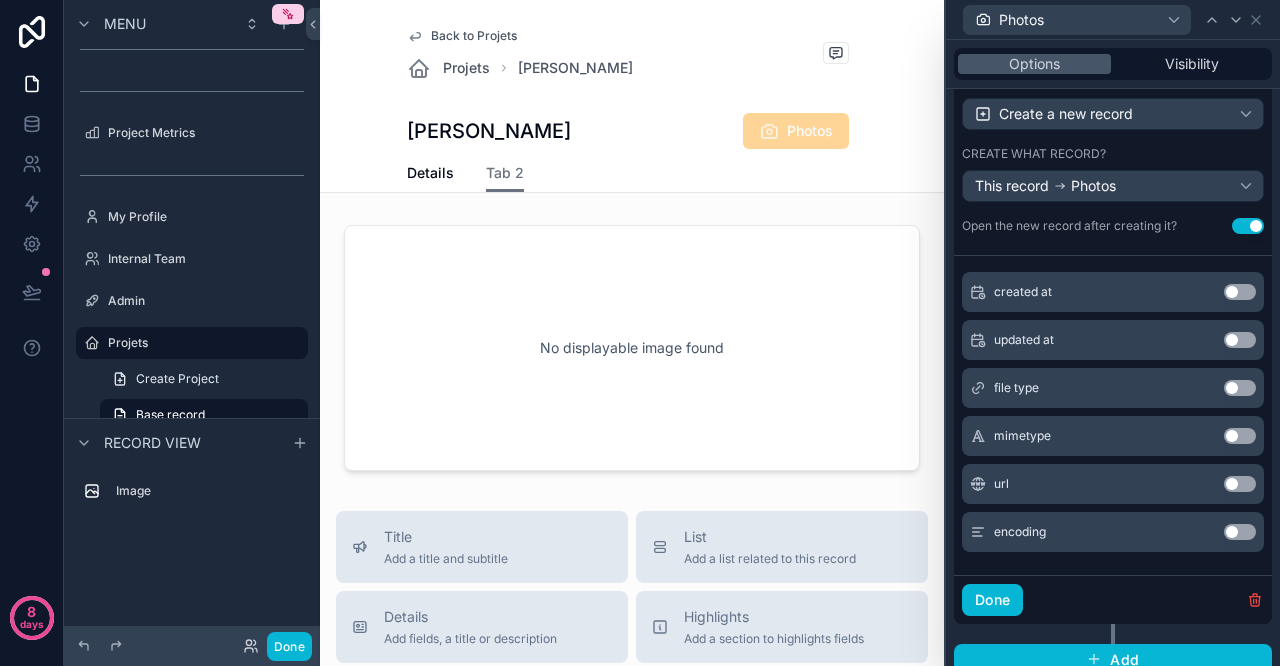 scroll, scrollTop: 583, scrollLeft: 0, axis: vertical 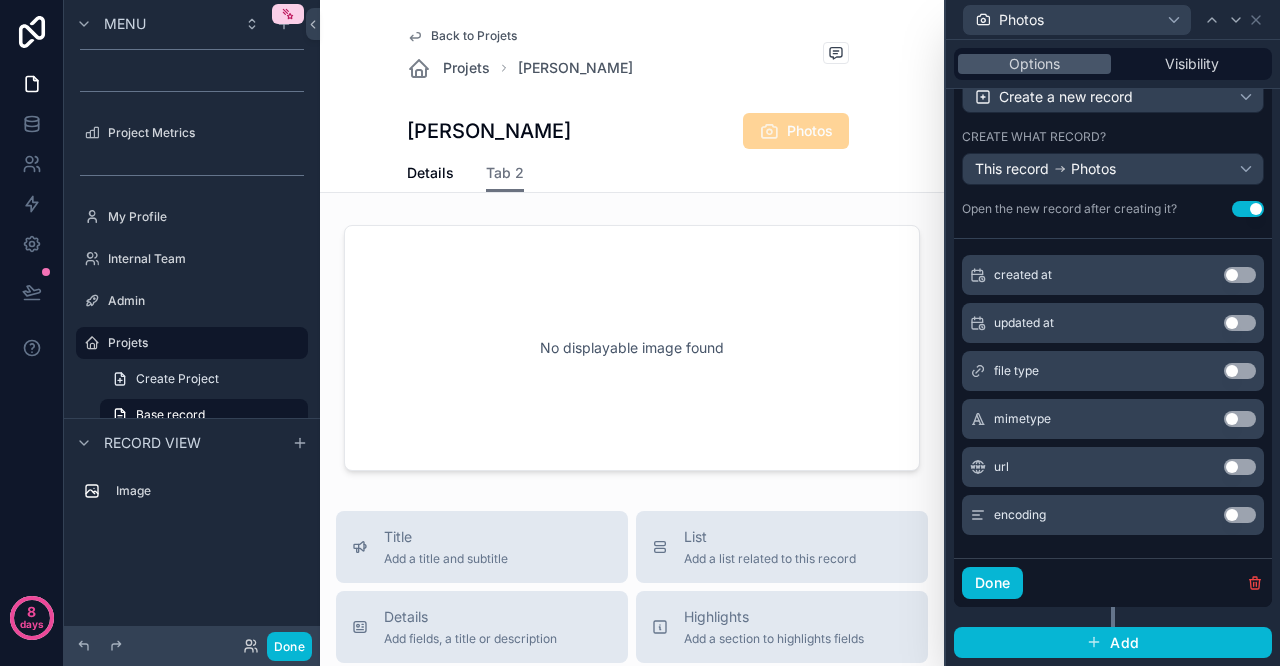 click on "Use setting" at bounding box center (1240, 515) 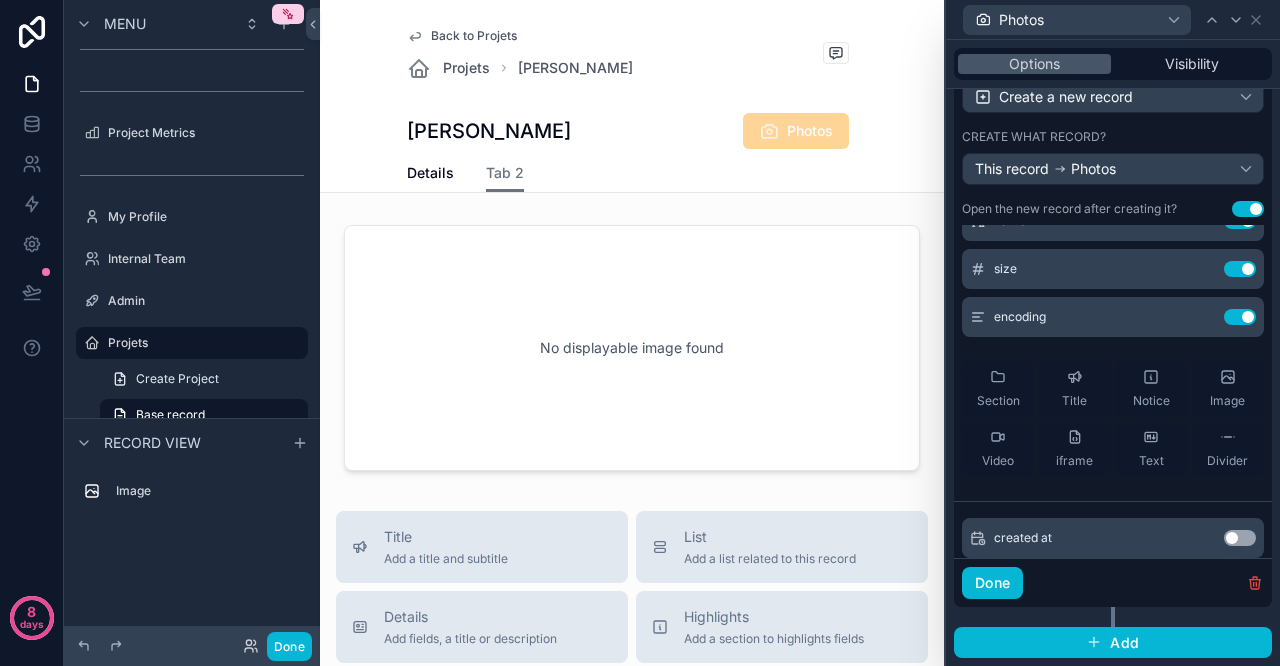 scroll, scrollTop: 0, scrollLeft: 0, axis: both 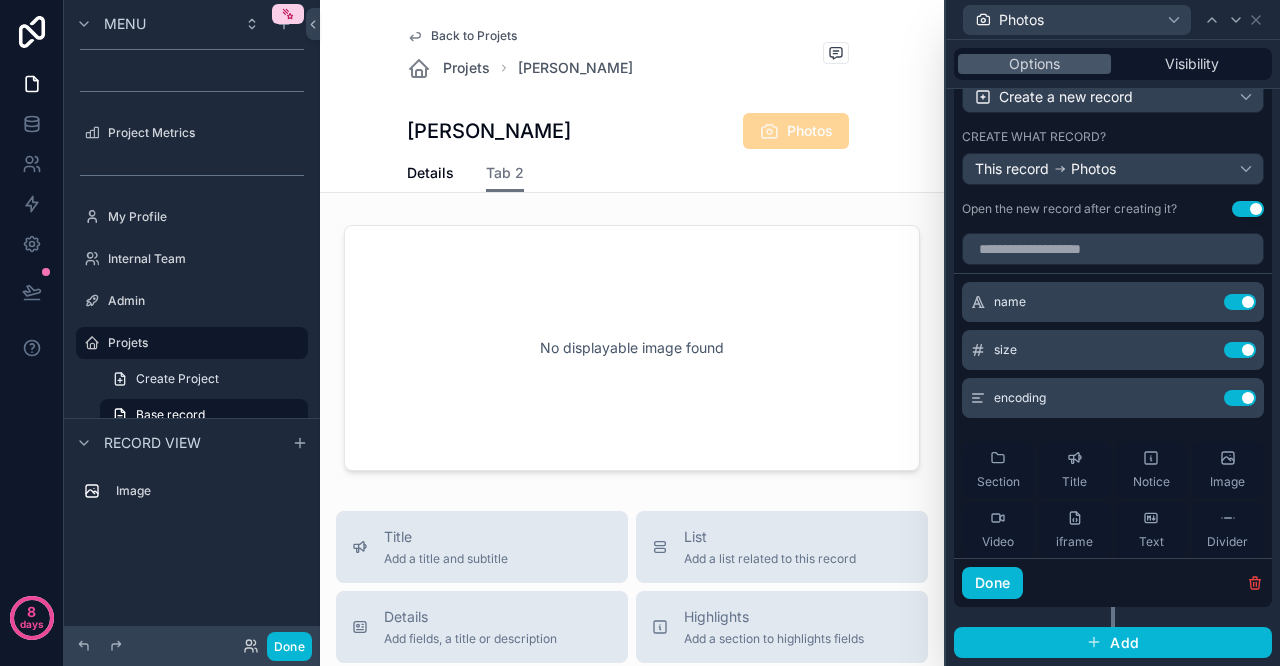 click on "Use setting" at bounding box center (1240, 350) 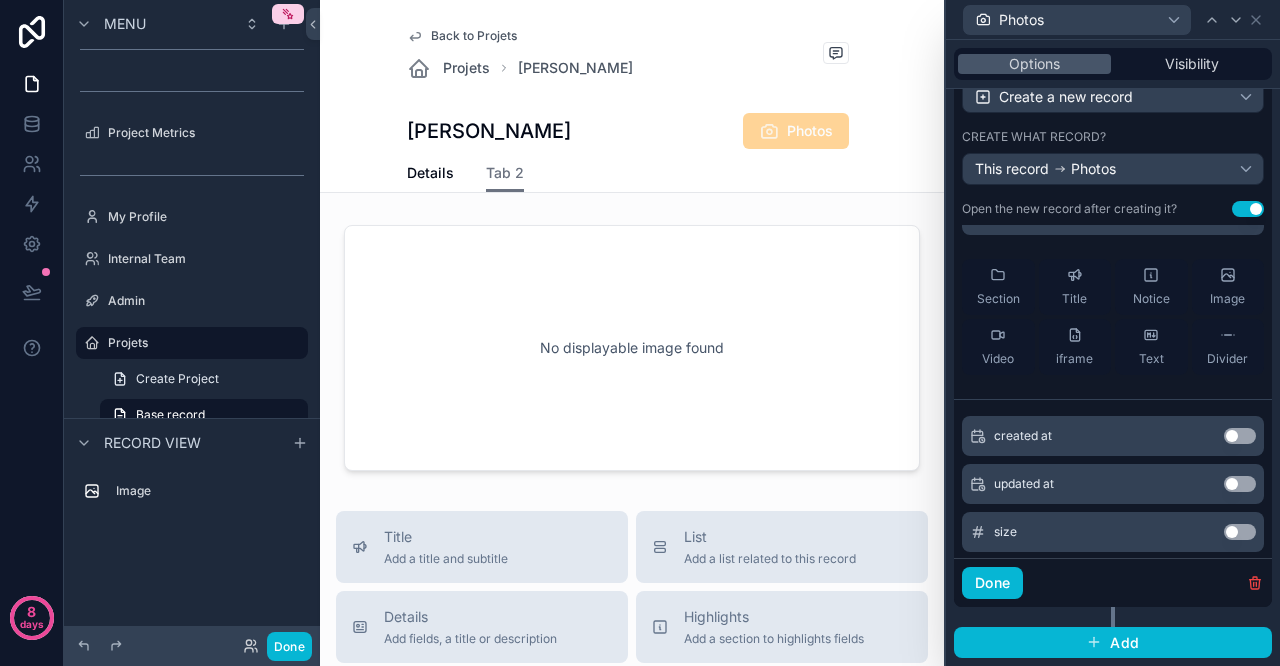 scroll, scrollTop: 222, scrollLeft: 0, axis: vertical 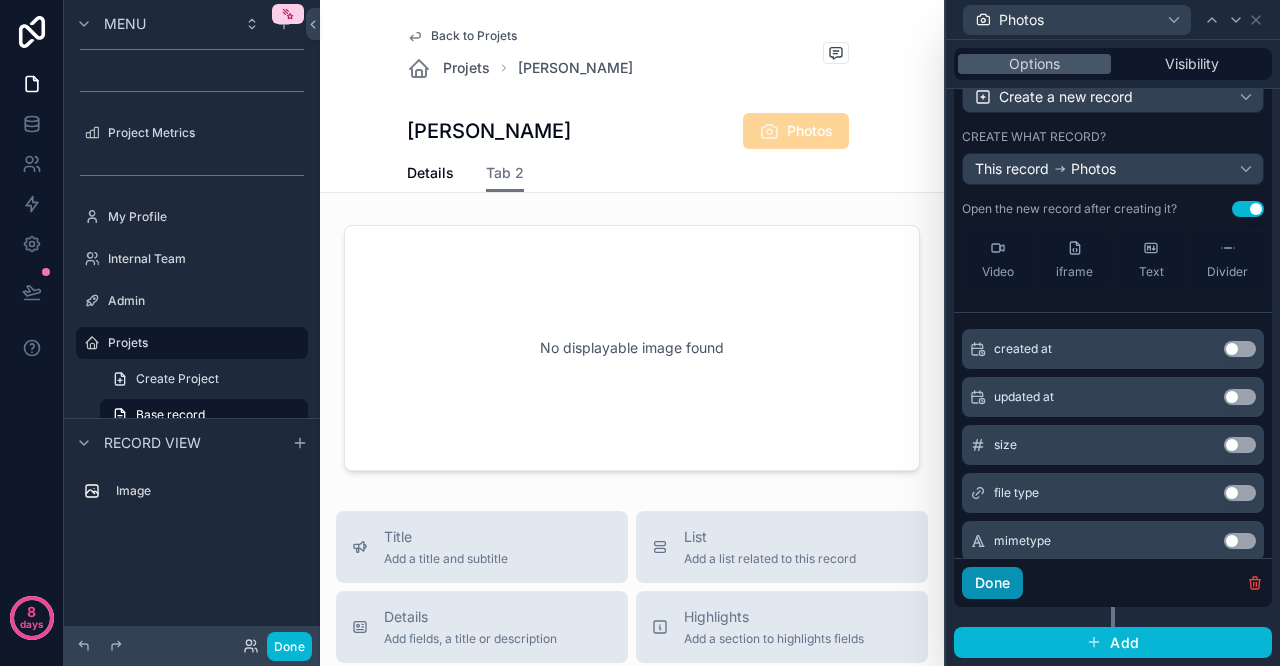 click on "Done" at bounding box center [992, 583] 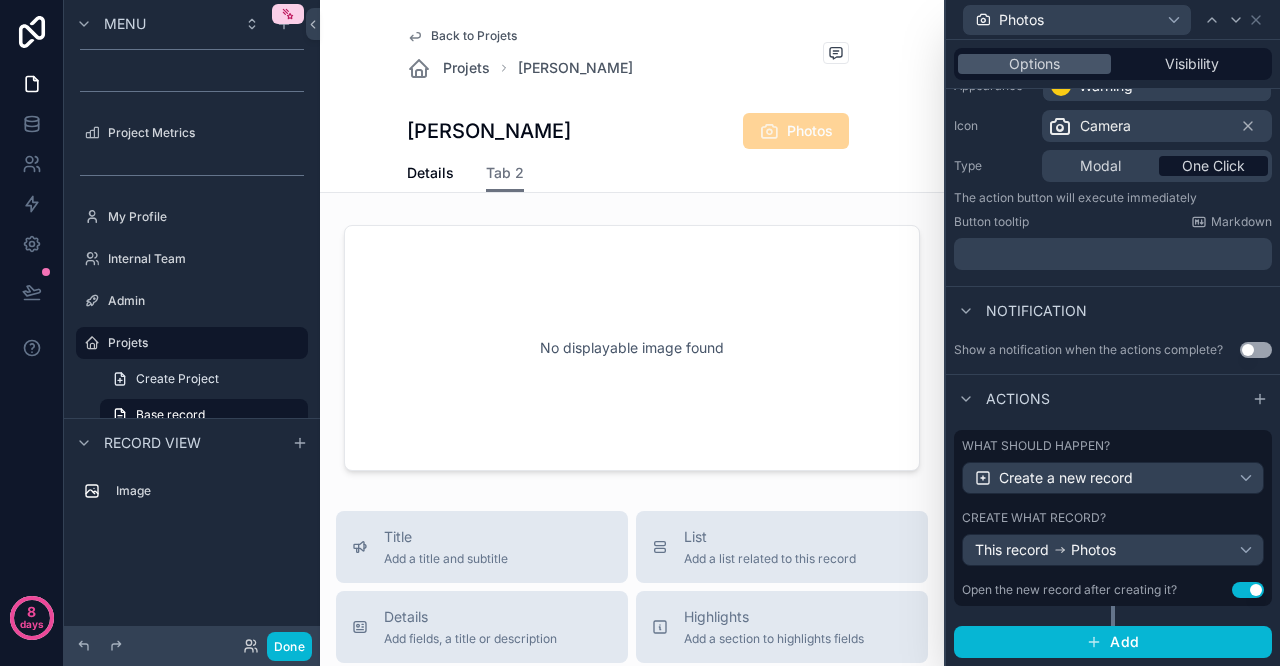 scroll, scrollTop: 202, scrollLeft: 0, axis: vertical 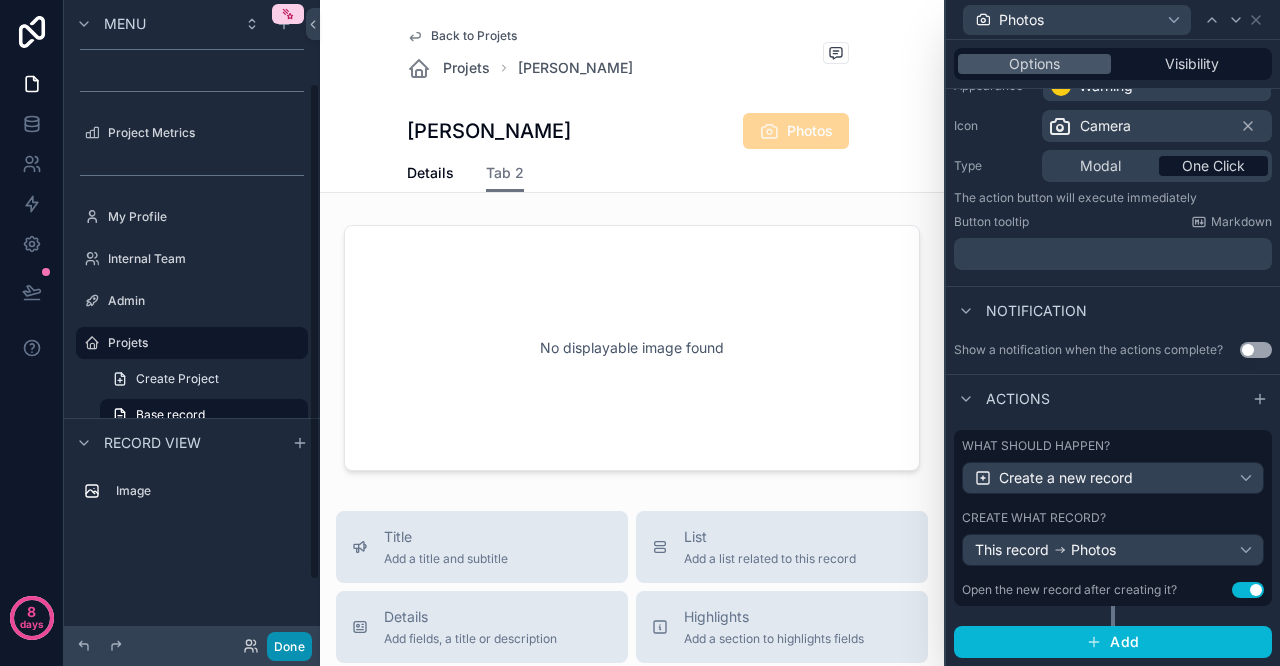 click on "Done" at bounding box center [289, 646] 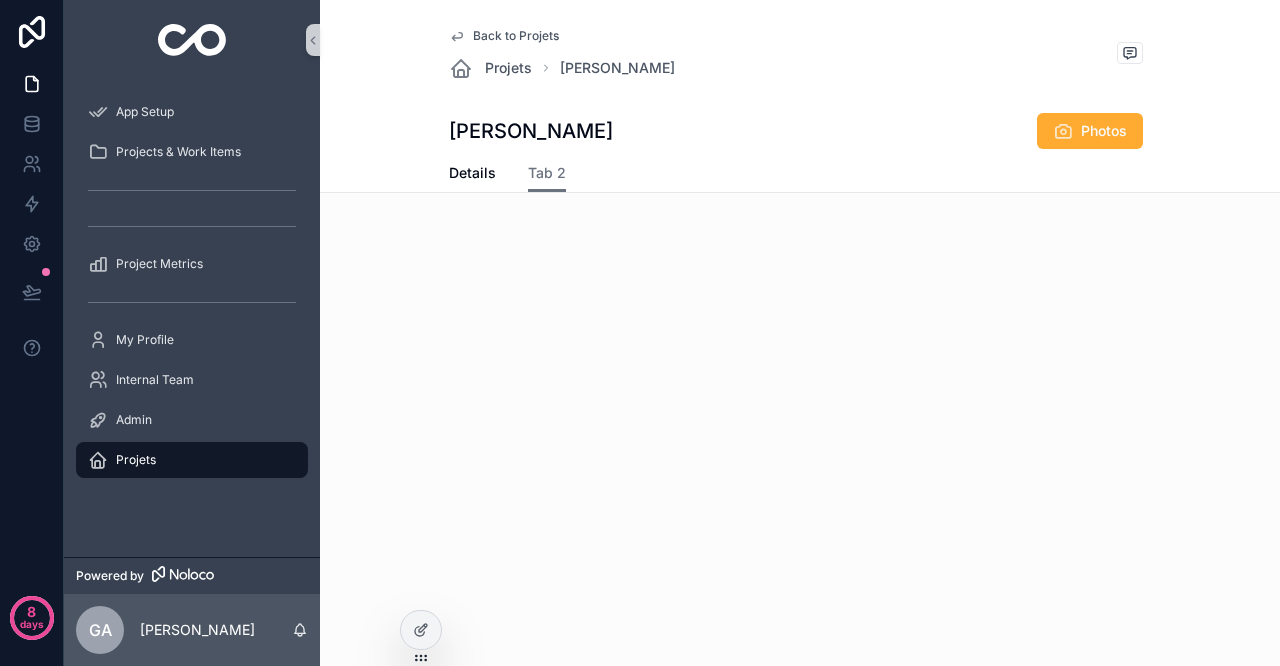 click on "Photos" at bounding box center [1104, 131] 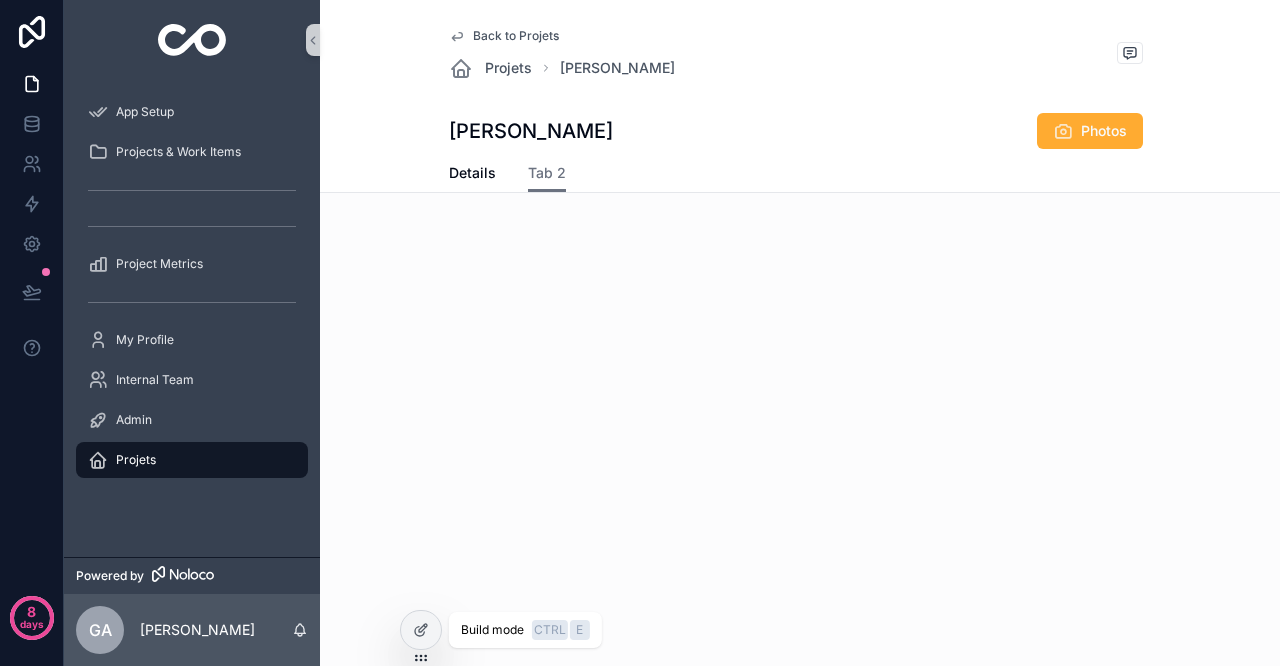 click at bounding box center [421, 630] 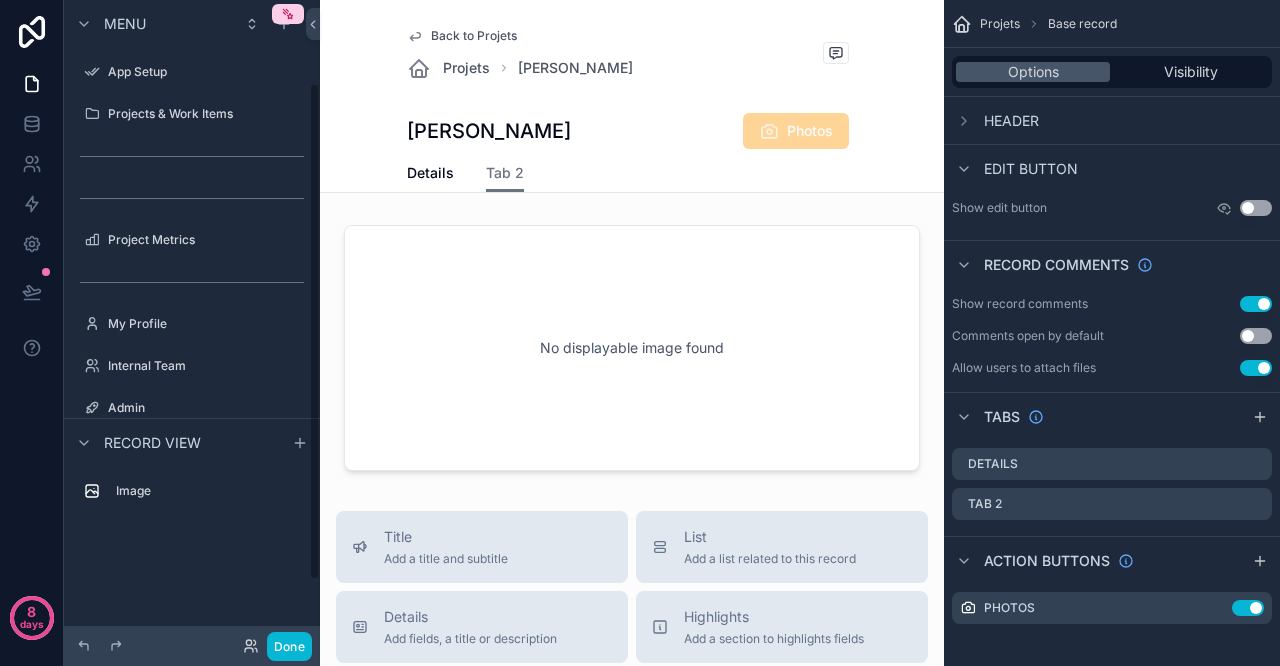 scroll, scrollTop: 107, scrollLeft: 0, axis: vertical 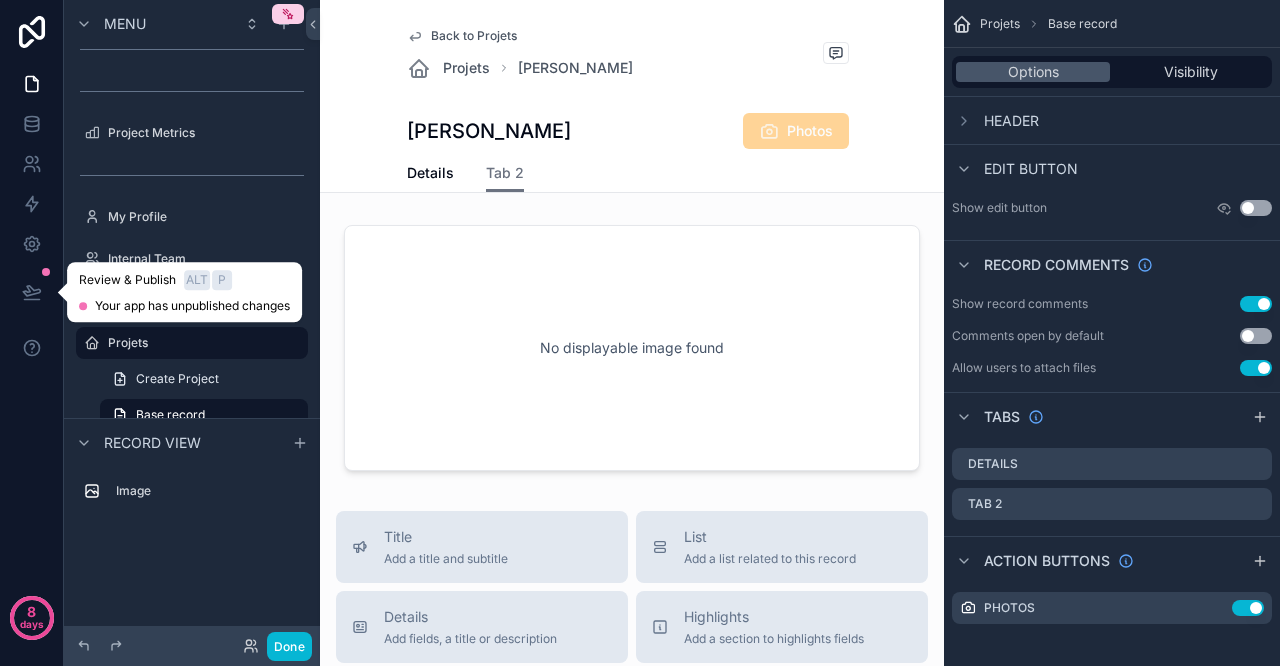 click 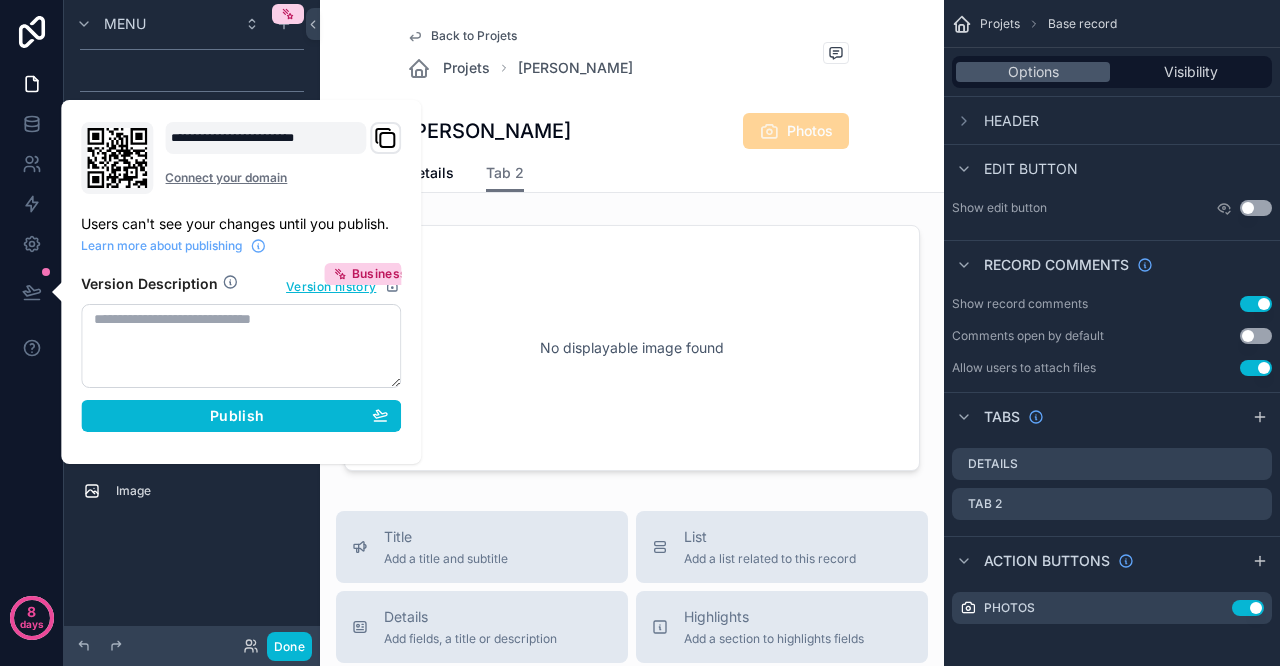 click 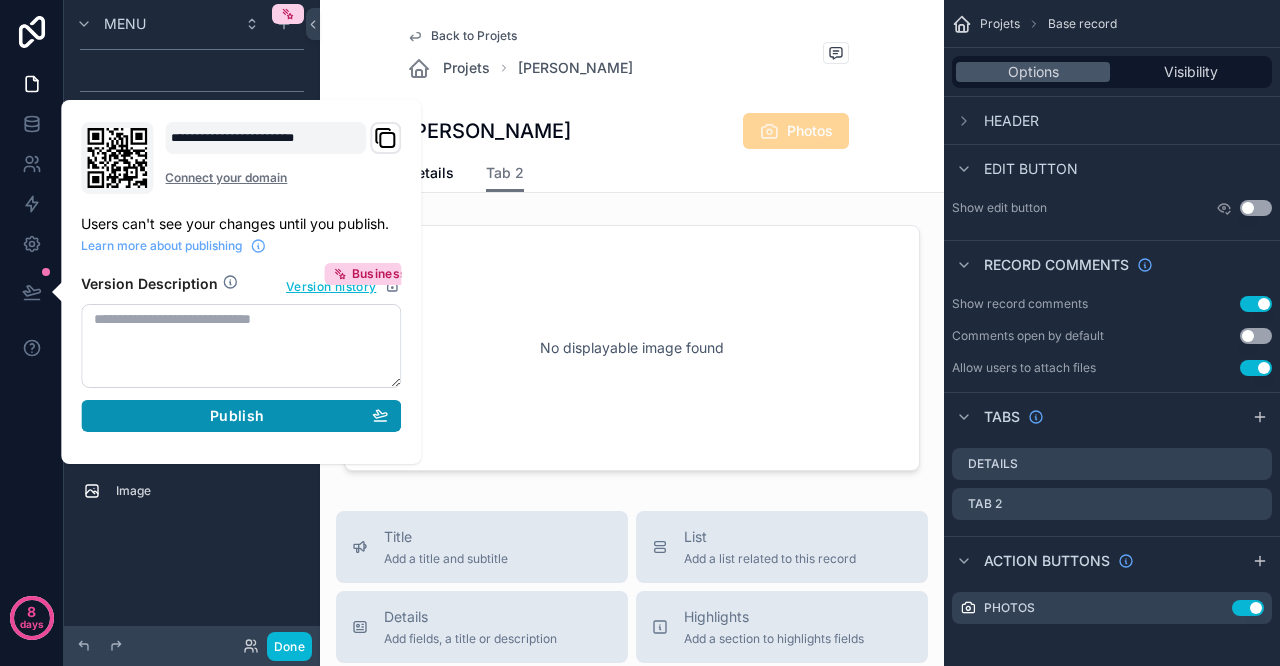 click on "Publish" at bounding box center (241, 416) 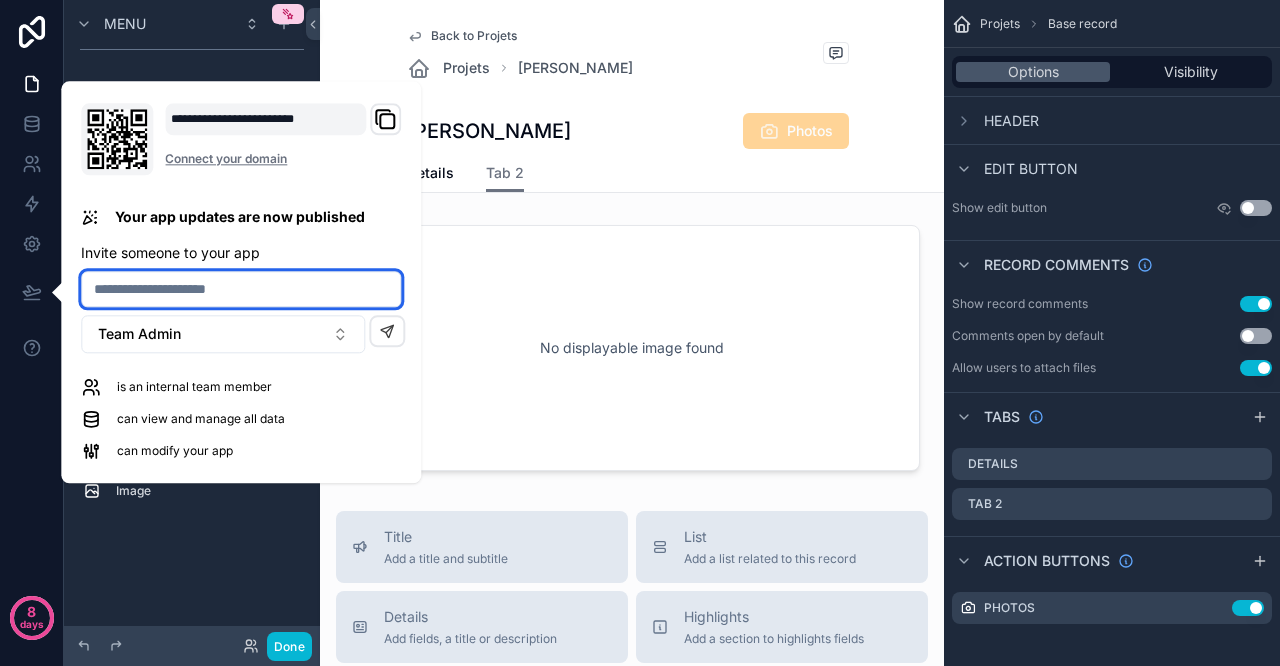 click at bounding box center [241, 289] 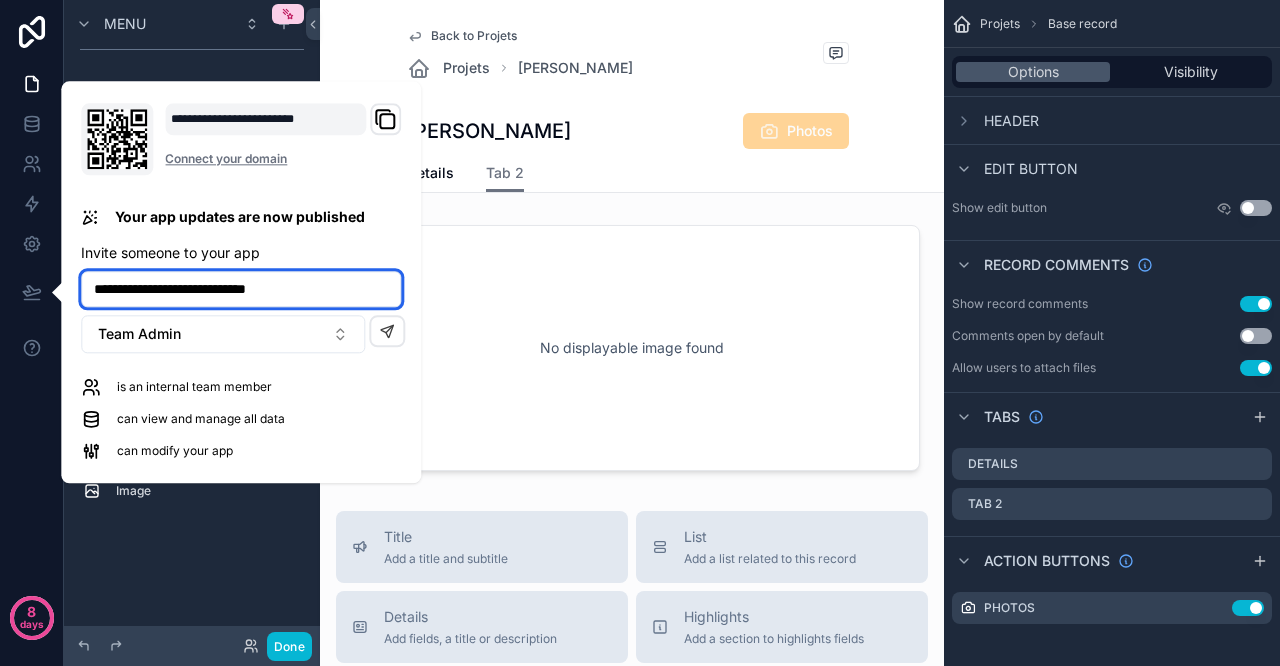 type on "**********" 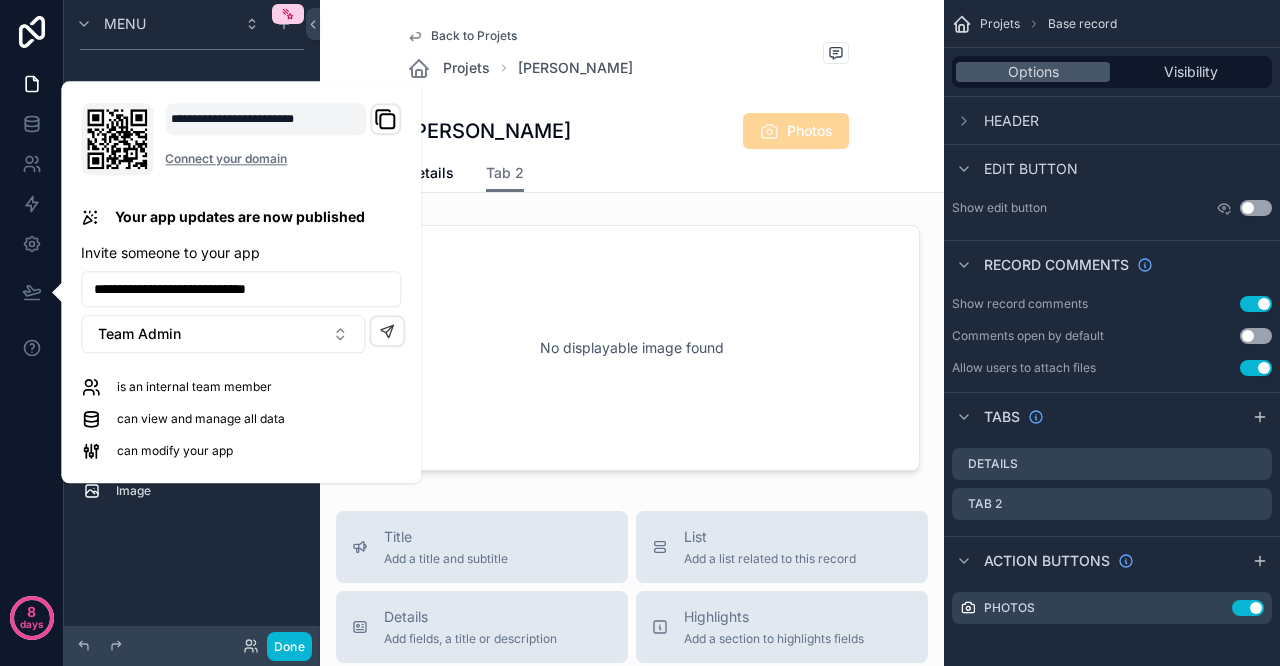 click at bounding box center (387, 331) 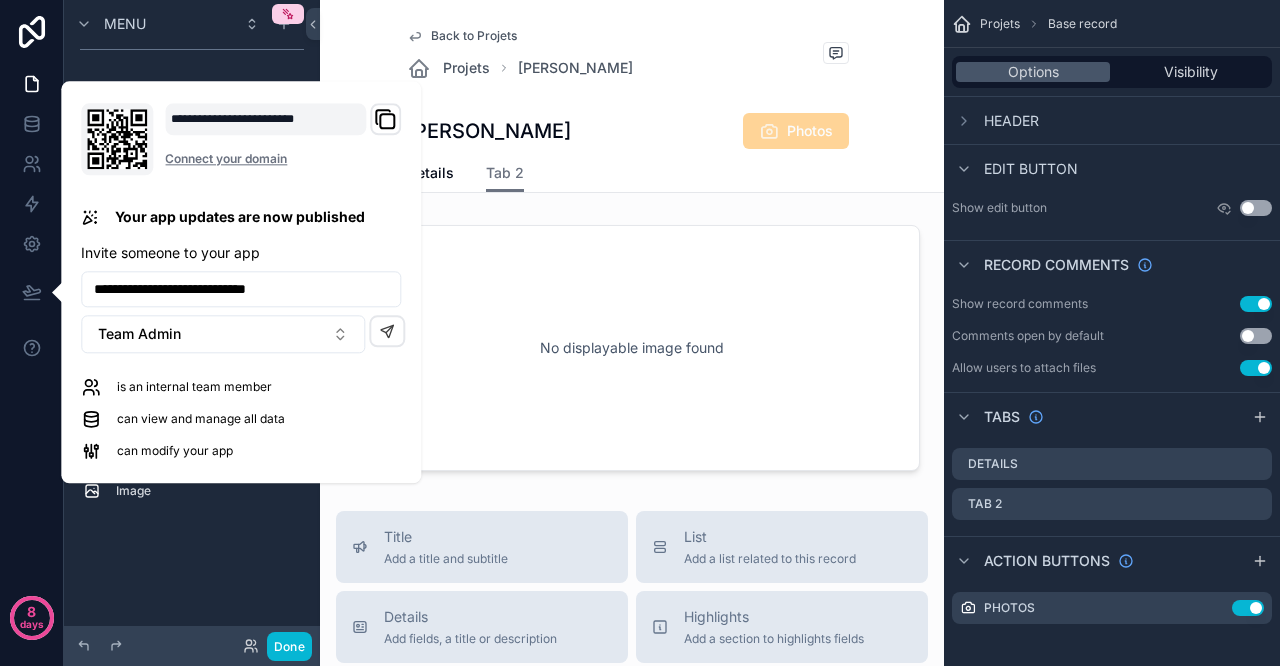 click on "Back to Projets Projets [PERSON_NAME] [PERSON_NAME] Photos Tab 2 Details Tab 2" at bounding box center (632, 96) 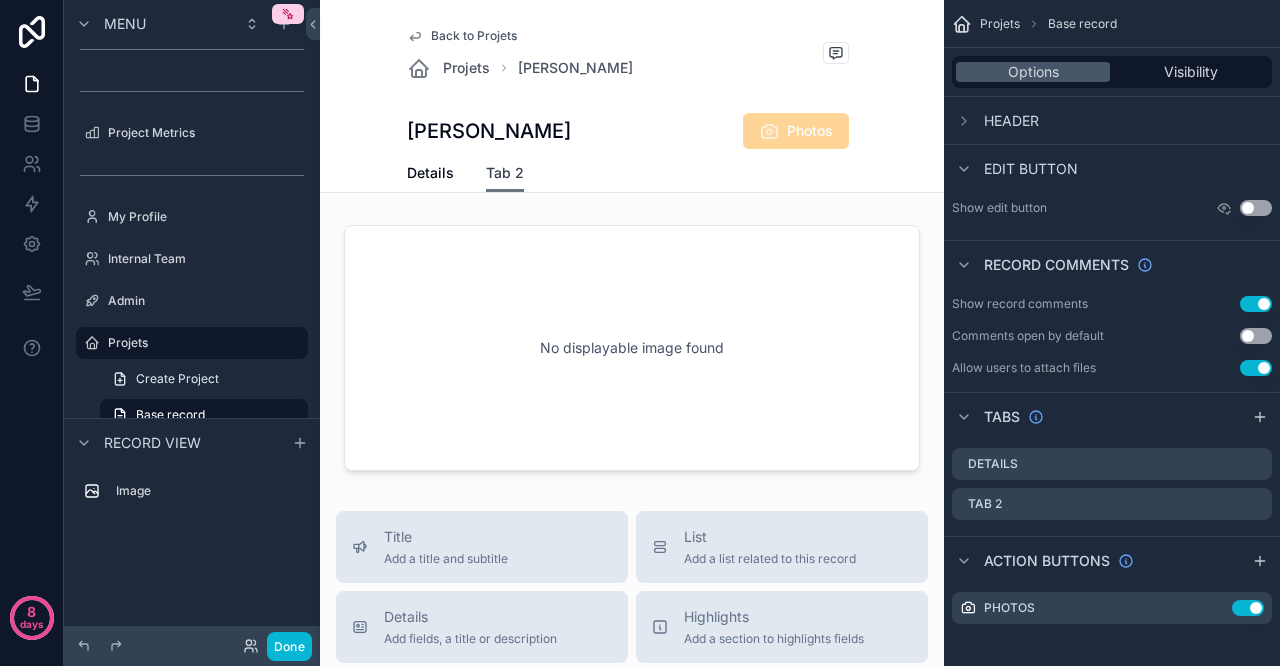 click on "Tab 2" at bounding box center (505, 173) 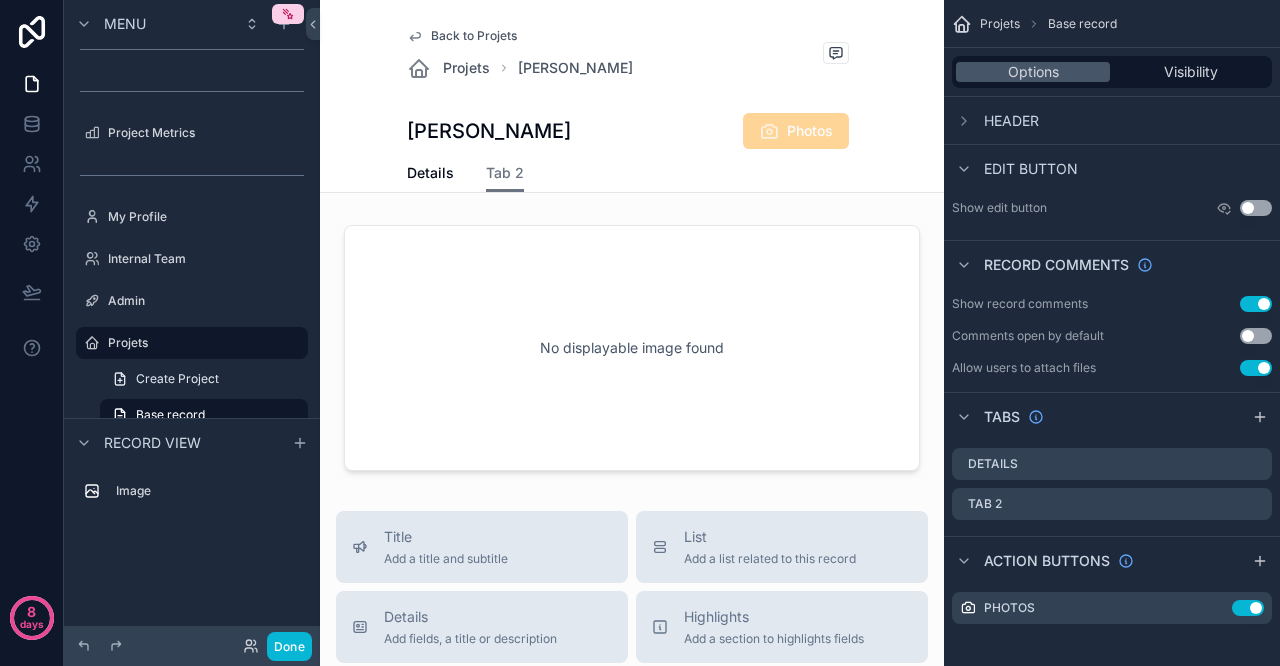 click on "Tab 2" at bounding box center [1112, 504] 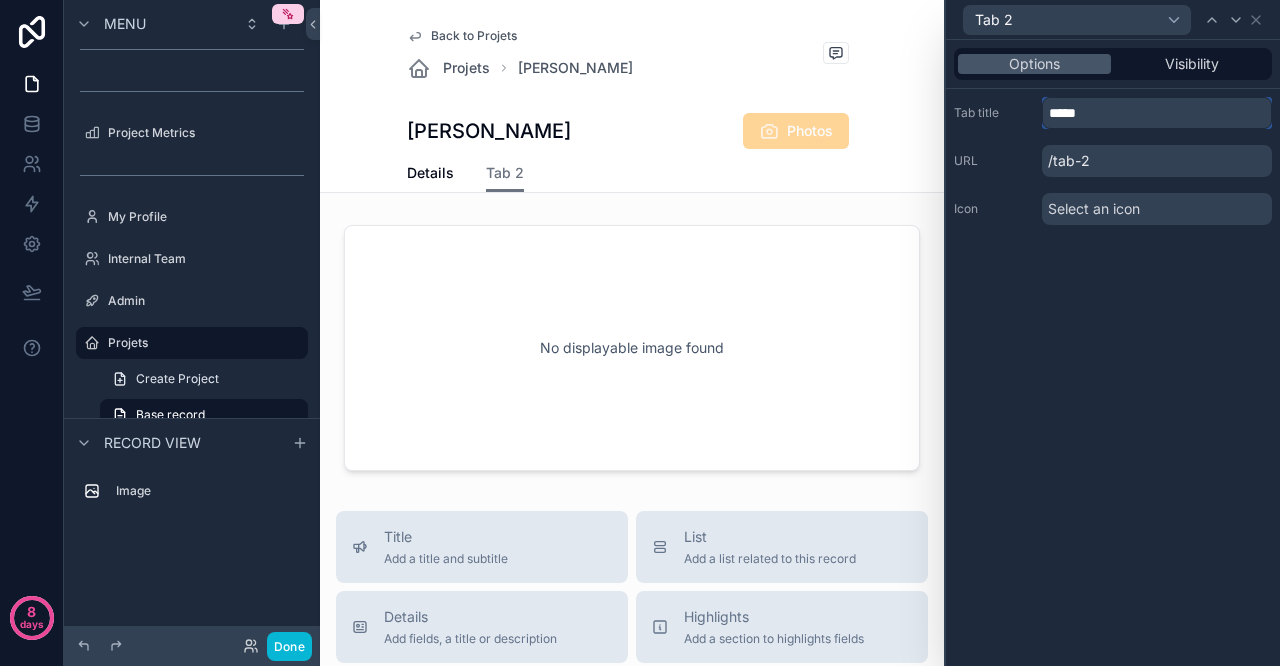 drag, startPoint x: 1107, startPoint y: 107, endPoint x: 930, endPoint y: 109, distance: 177.01129 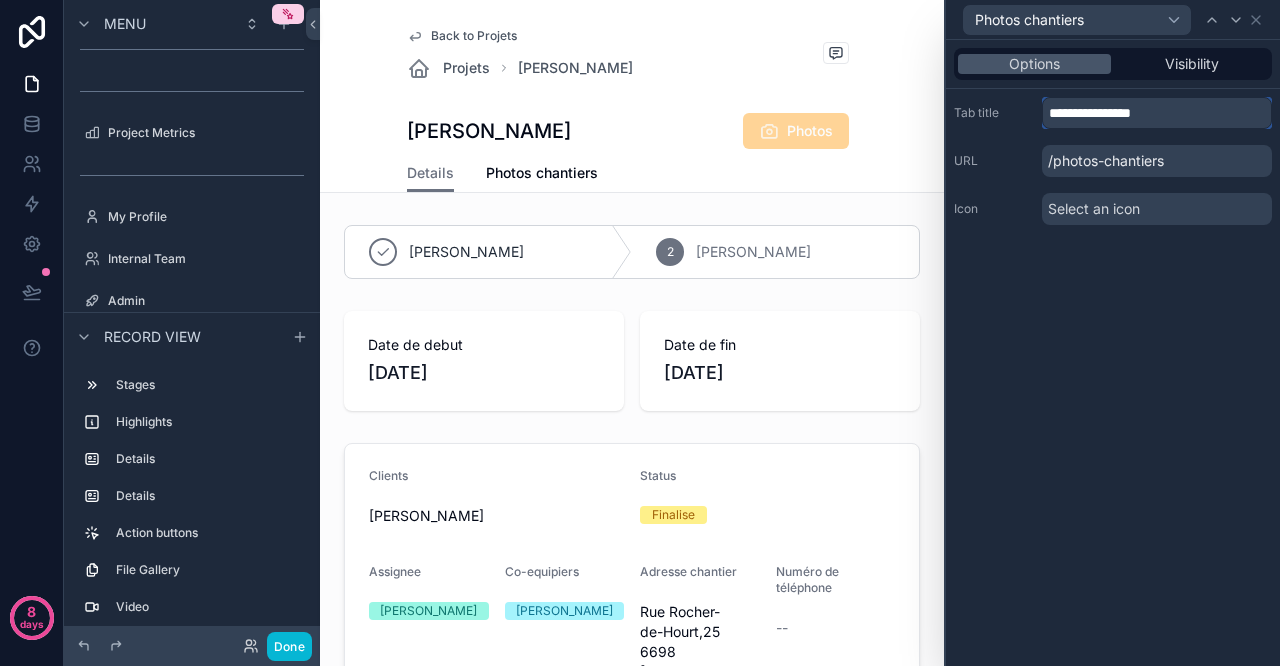 type on "**********" 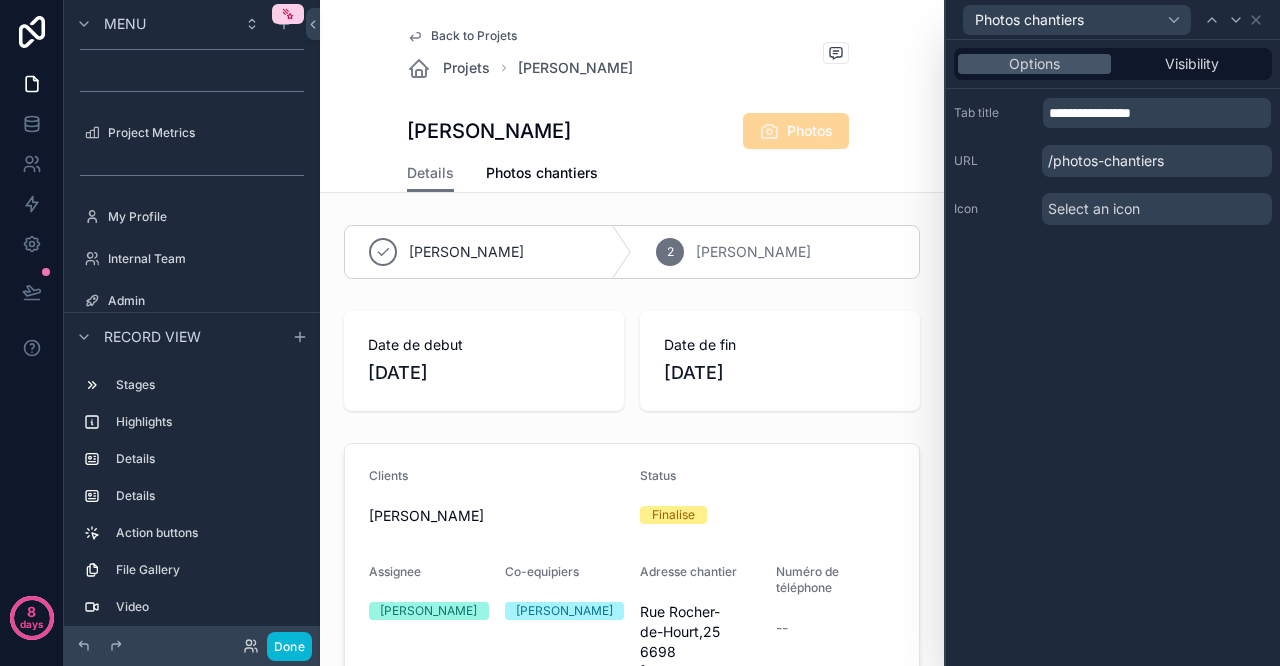 click on "Select an icon" at bounding box center (1157, 209) 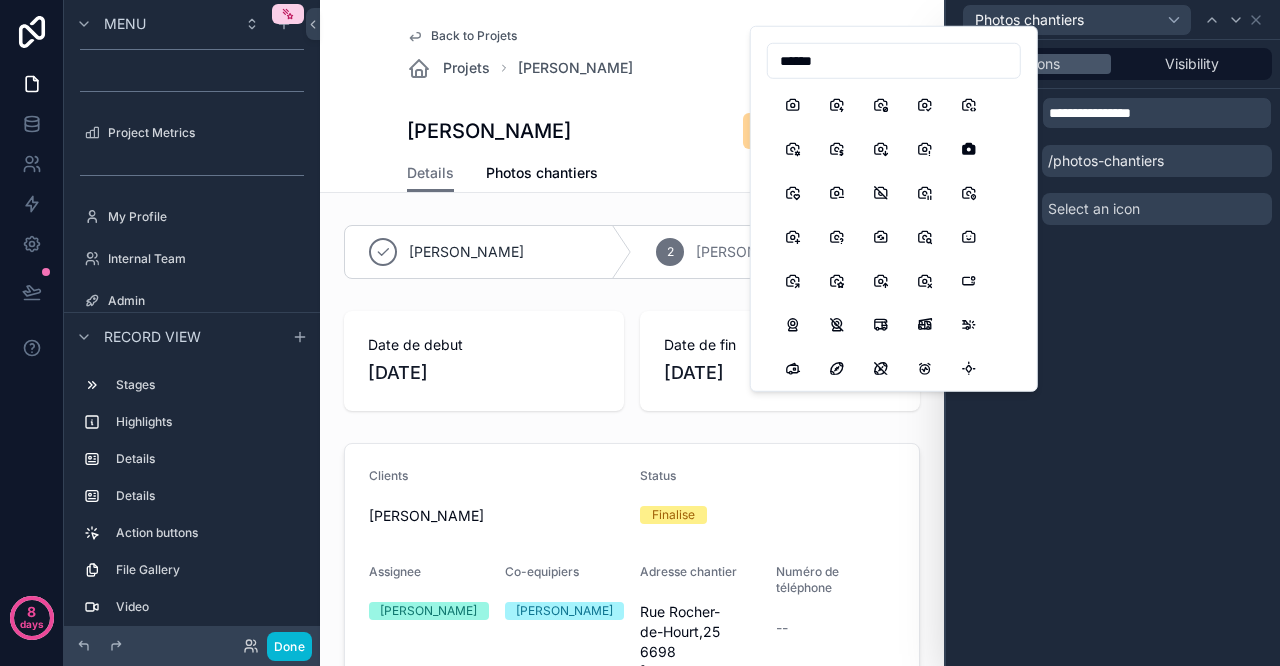 type on "******" 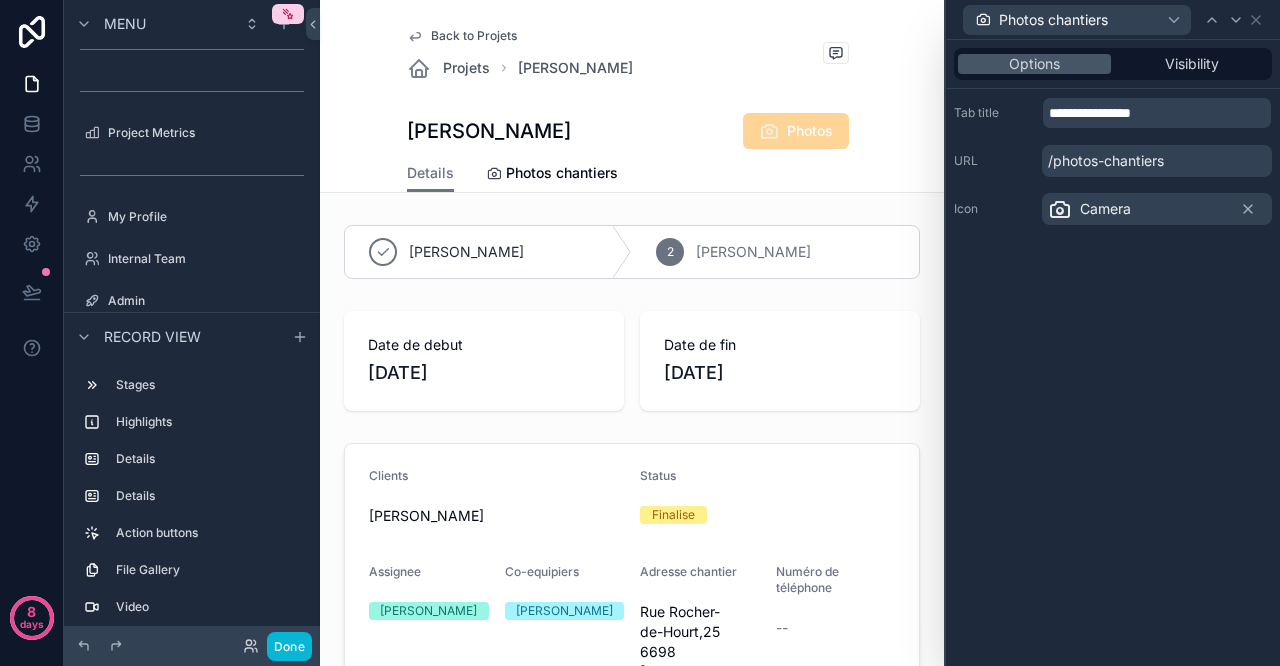click on "Visibility" at bounding box center (1192, 64) 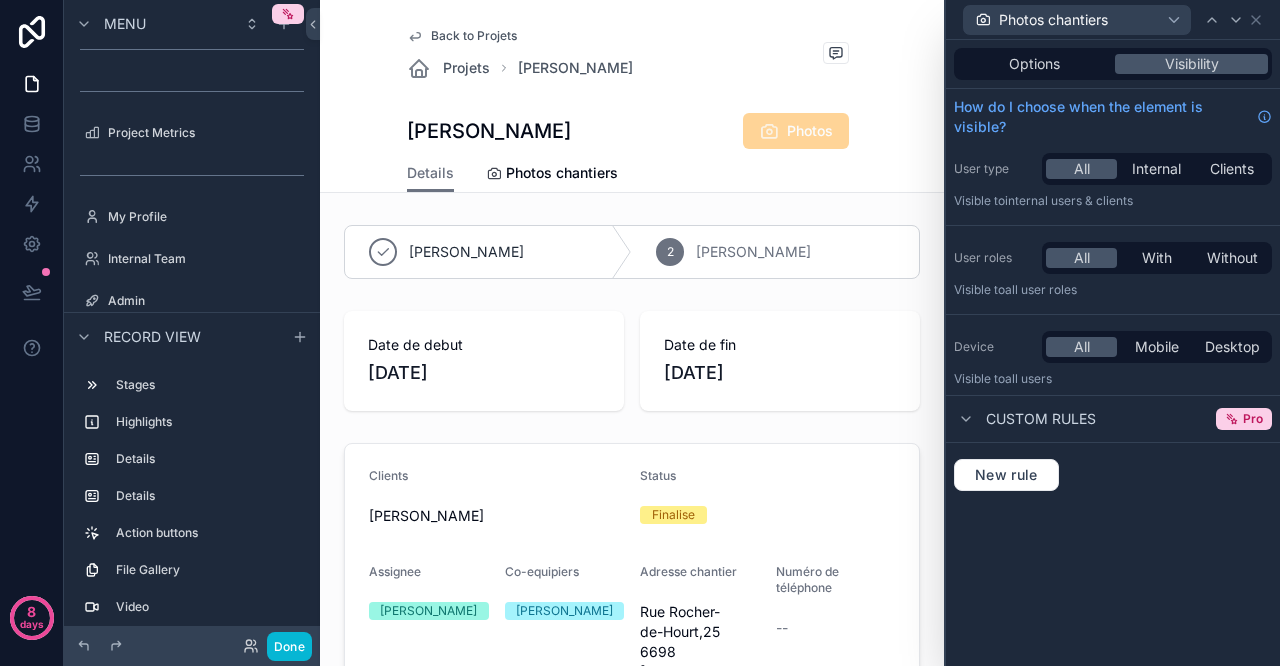 click on "Back to Projets Projets [PERSON_NAME] [PERSON_NAME] Photos Details Details Photos chantiers" at bounding box center [632, 96] 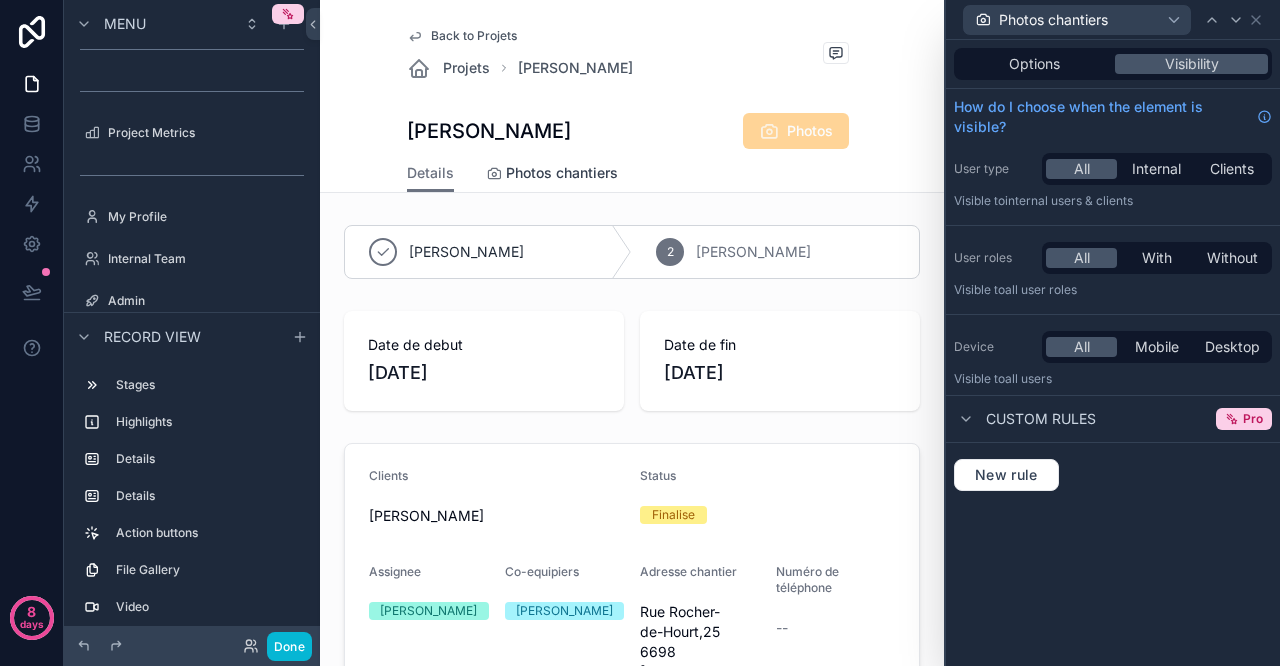 click on "Photos chantiers" at bounding box center (562, 173) 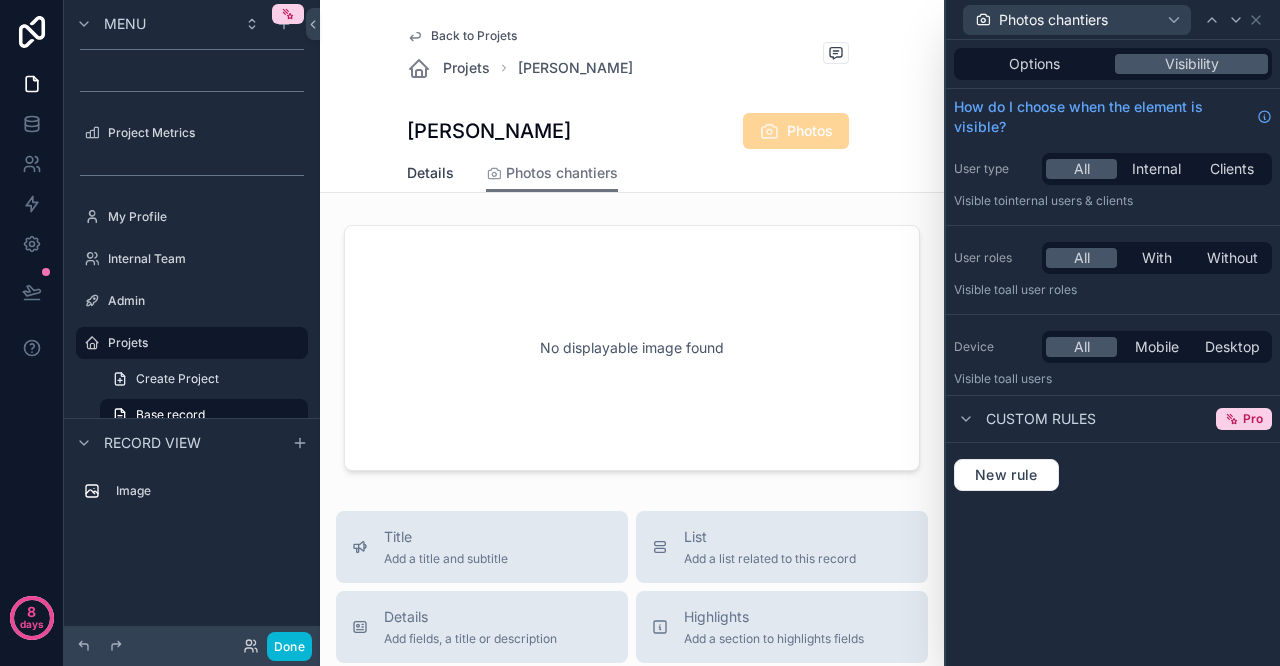 click on "Details" at bounding box center [430, 173] 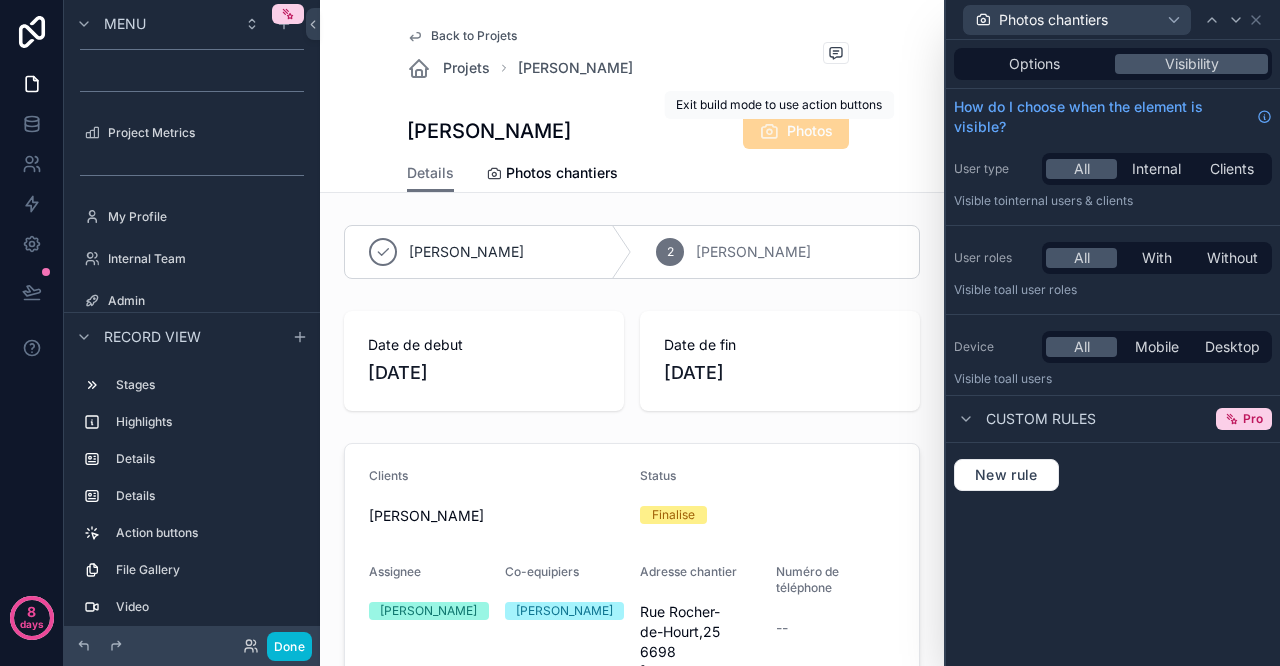 click on "Photos" at bounding box center (796, 133) 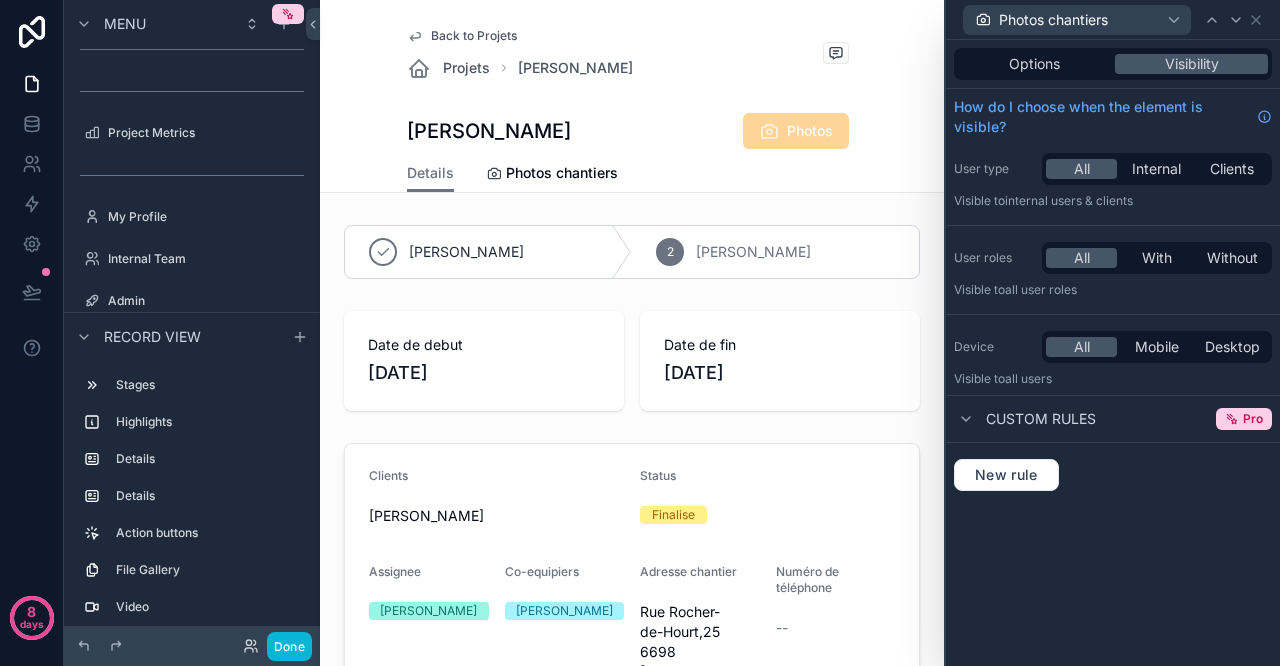 click on "Options Visibility" at bounding box center [1113, 64] 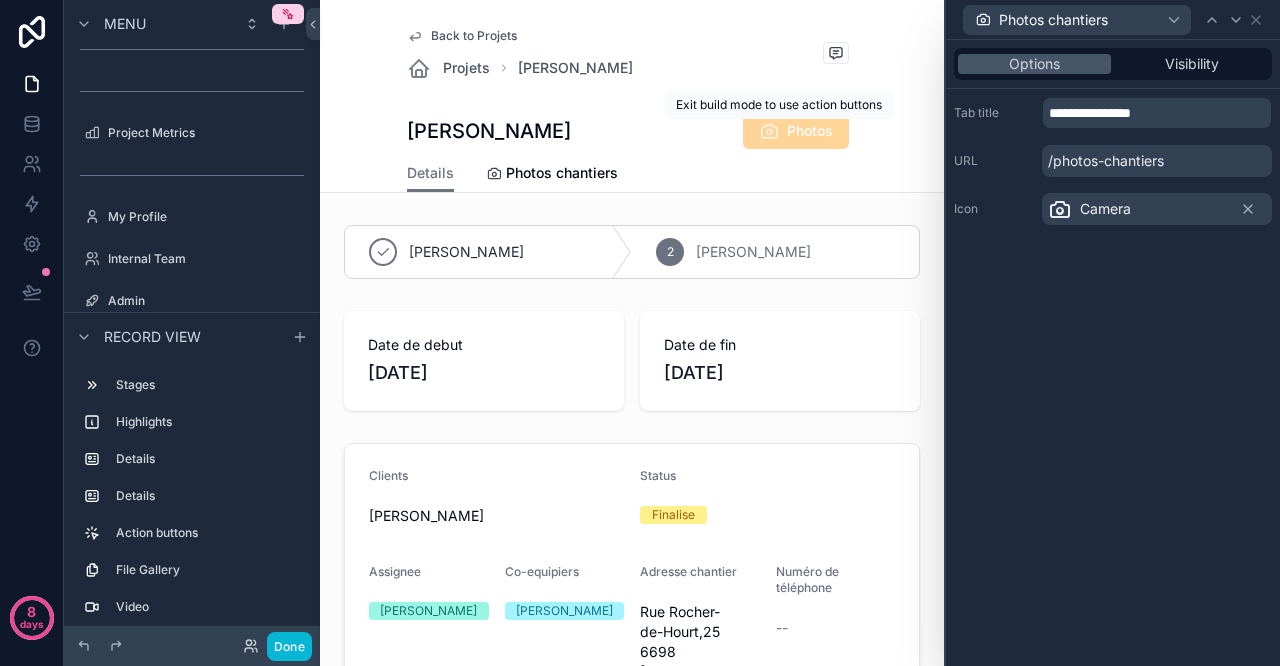 click on "Photos" at bounding box center [796, 131] 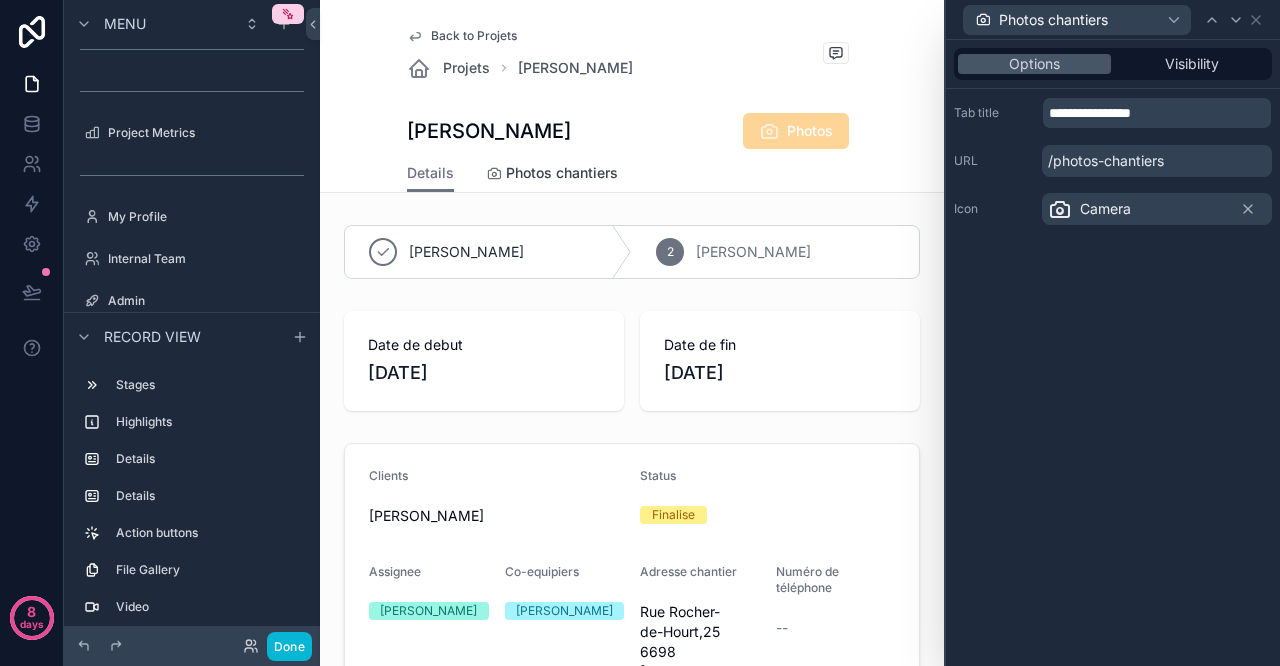 click on "Photos chantiers" at bounding box center (562, 173) 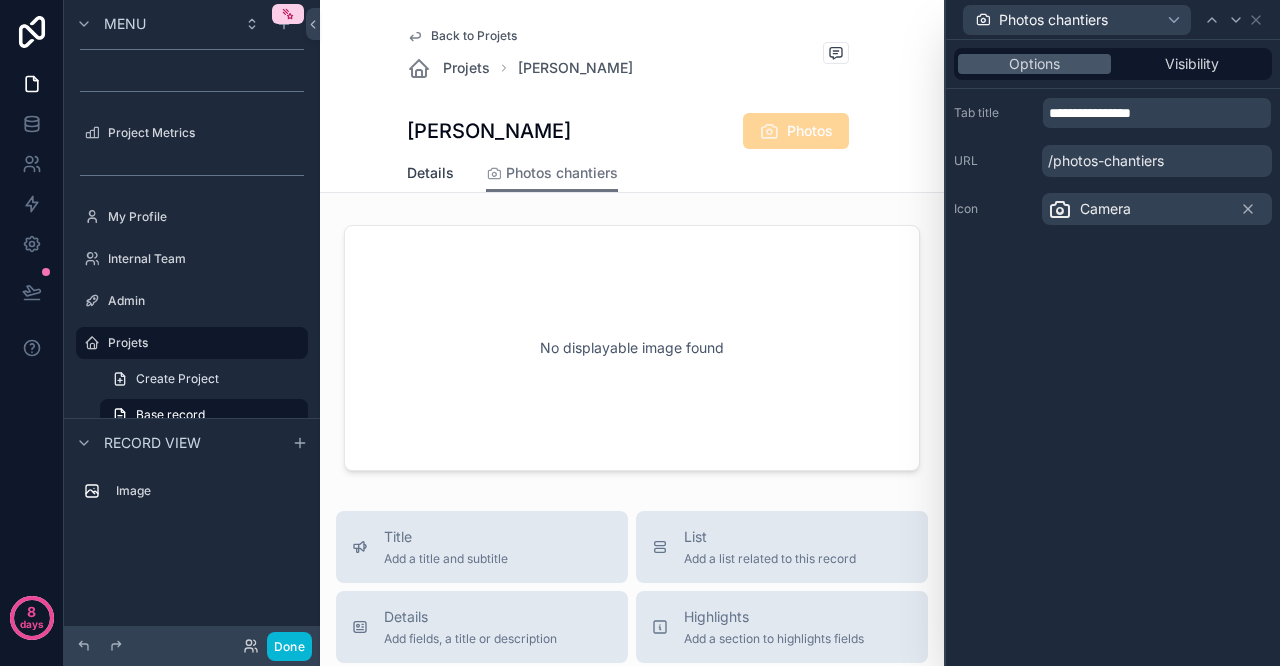 click on "Details" at bounding box center (430, 173) 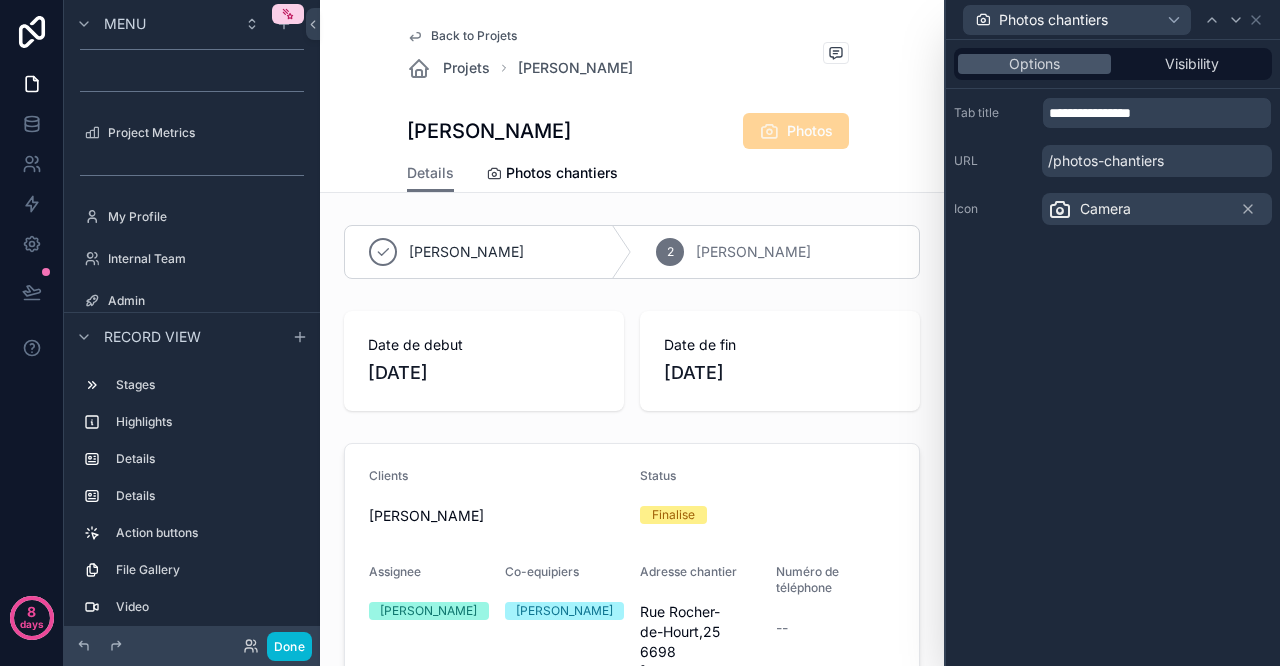 click on "Visibility" at bounding box center [1191, 64] 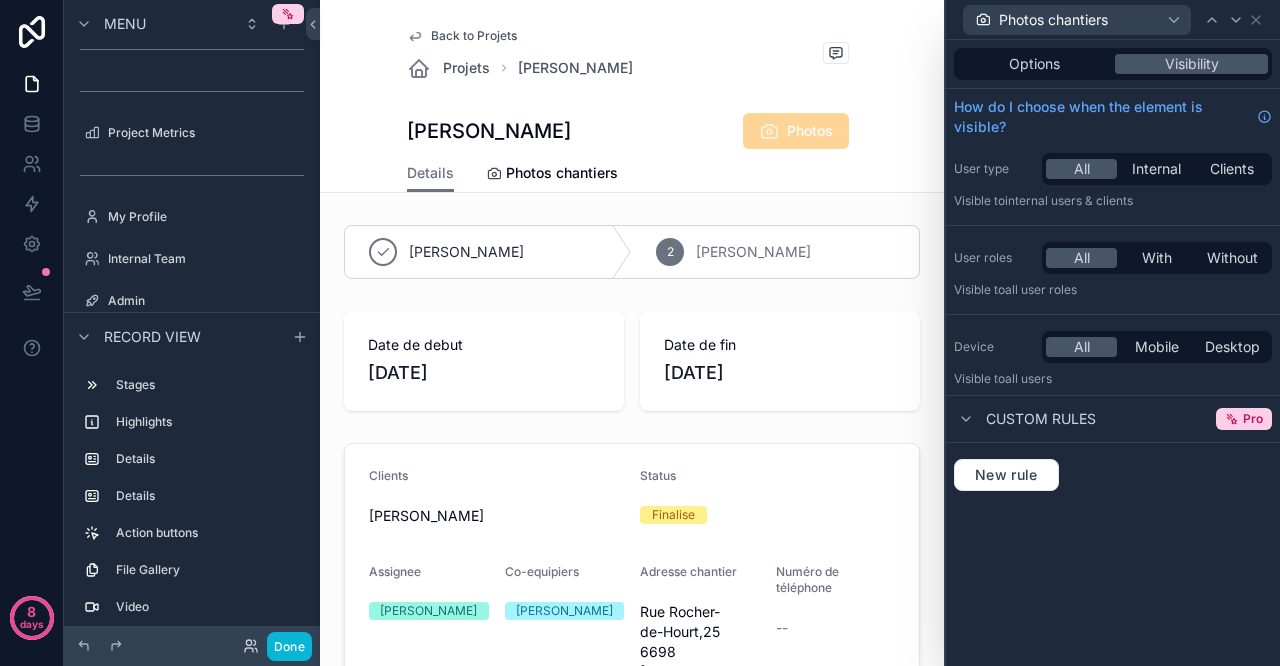 click on "Options" at bounding box center [1034, 64] 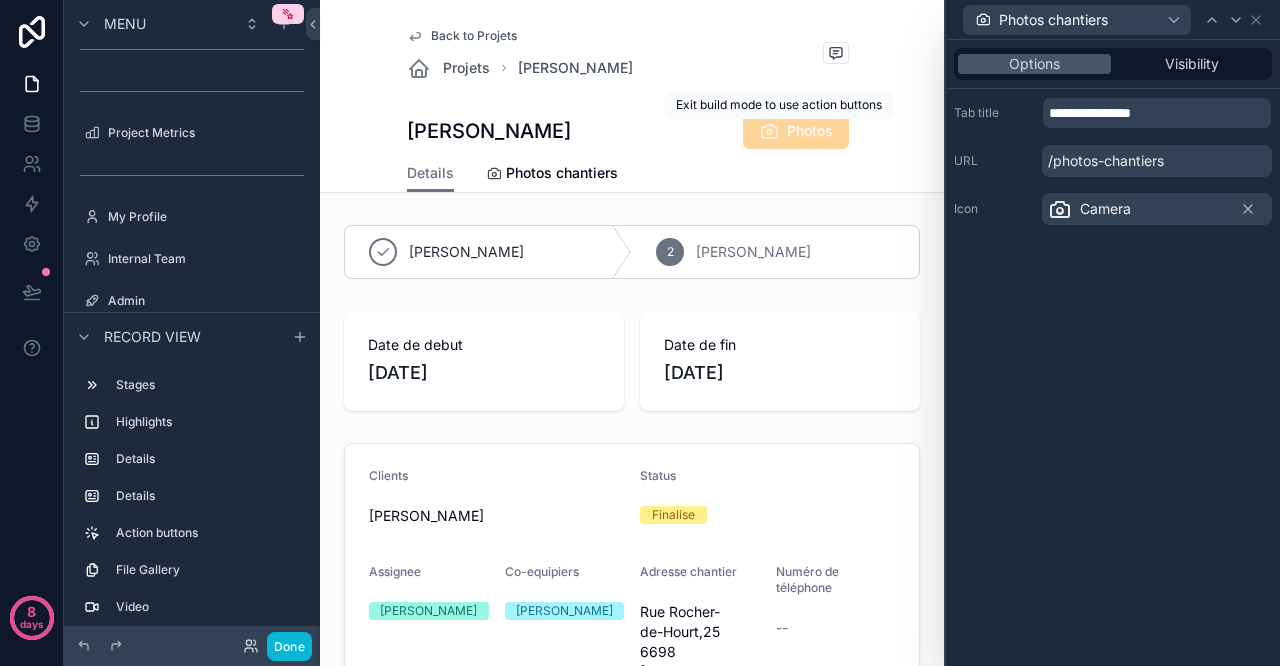 click on "Photos" at bounding box center [796, 133] 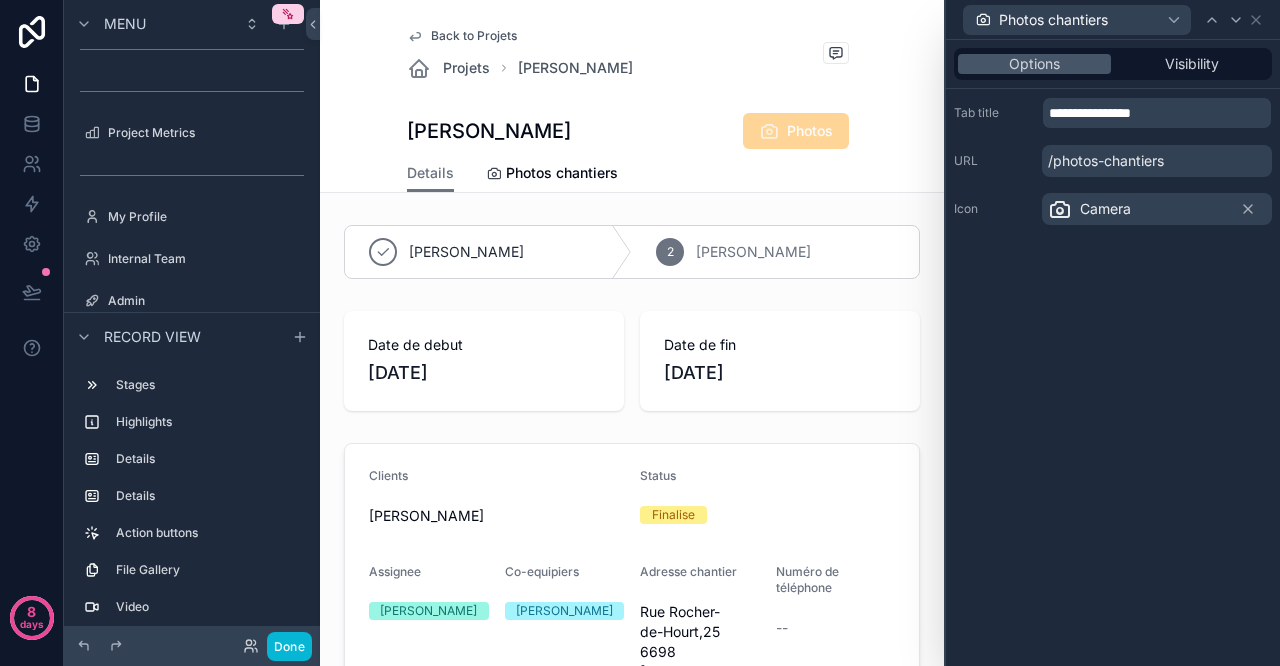 click on "Photos" at bounding box center (796, 133) 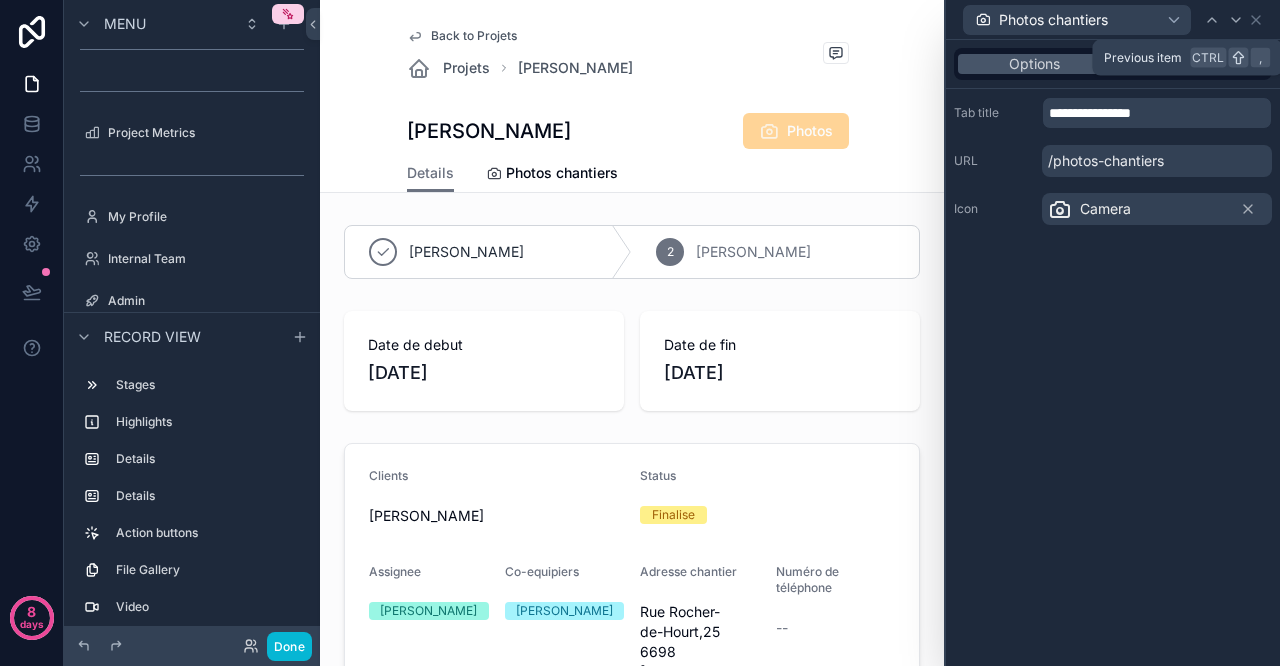 click at bounding box center [1212, 20] 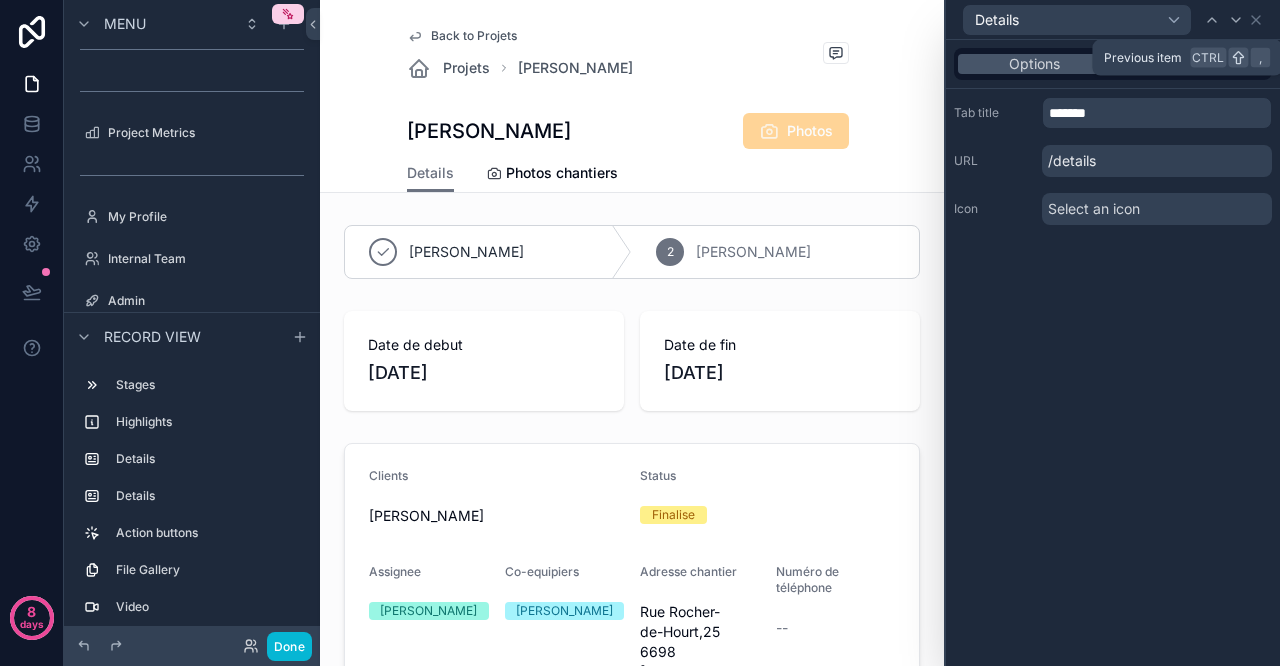 click at bounding box center (1212, 20) 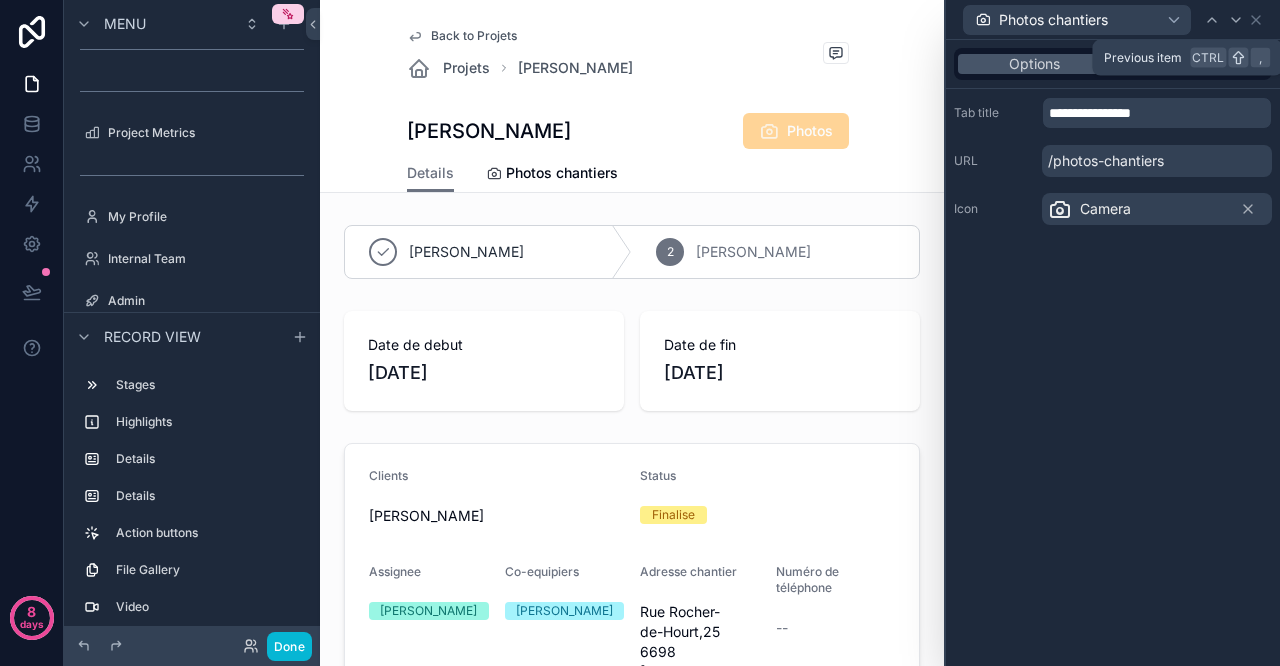 click at bounding box center [1212, 20] 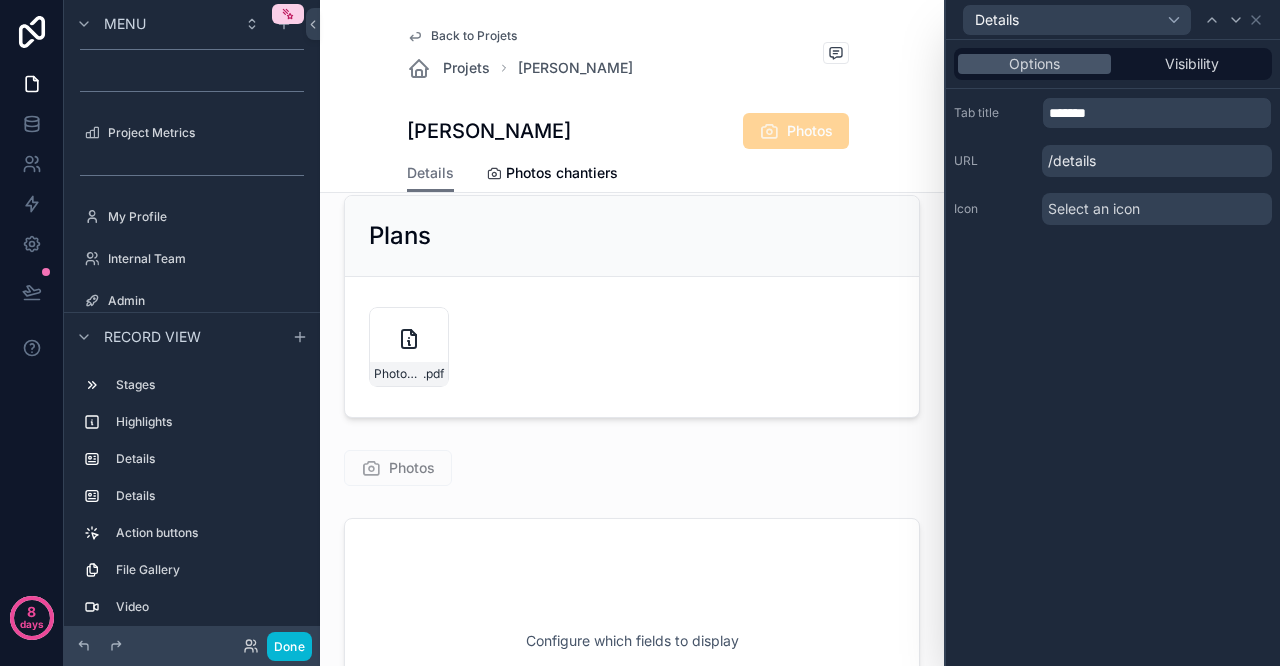 scroll, scrollTop: 777, scrollLeft: 0, axis: vertical 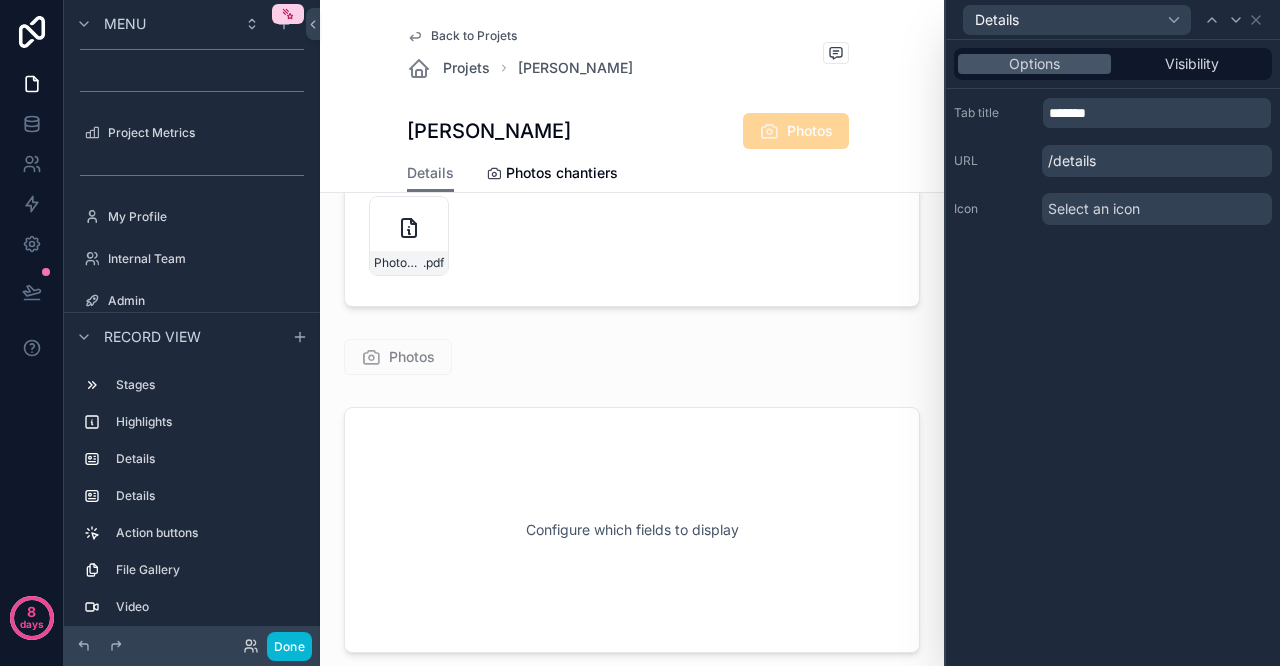 click at bounding box center [632, 530] 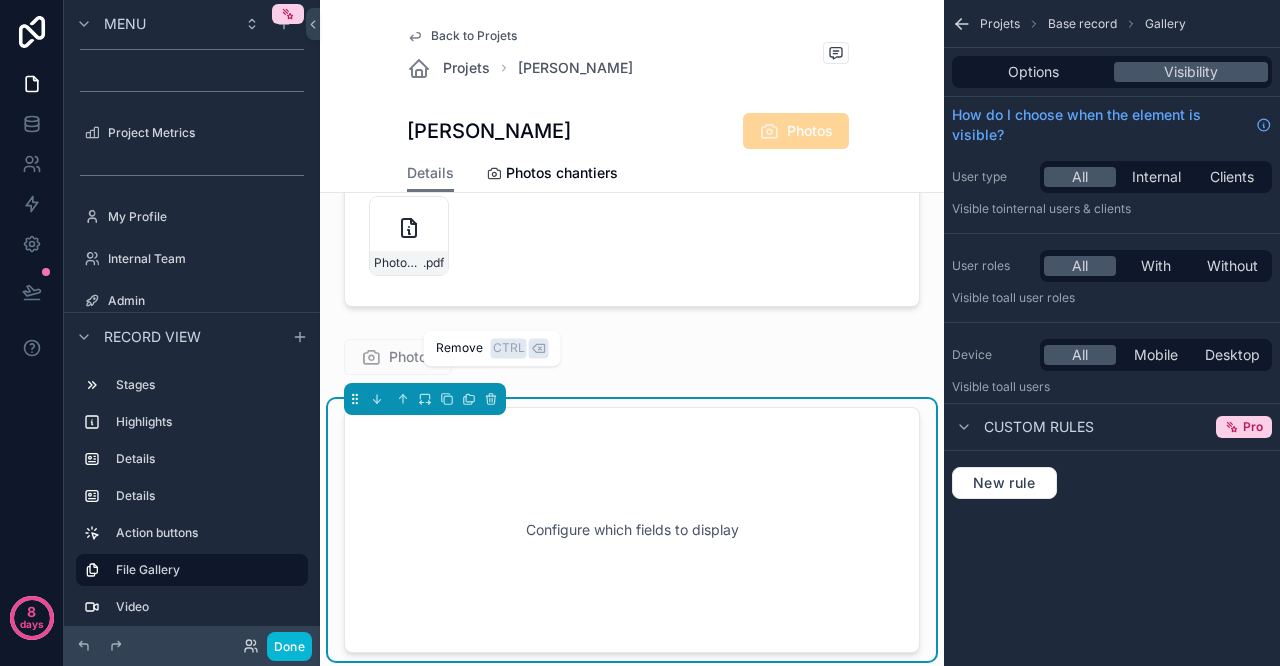 click 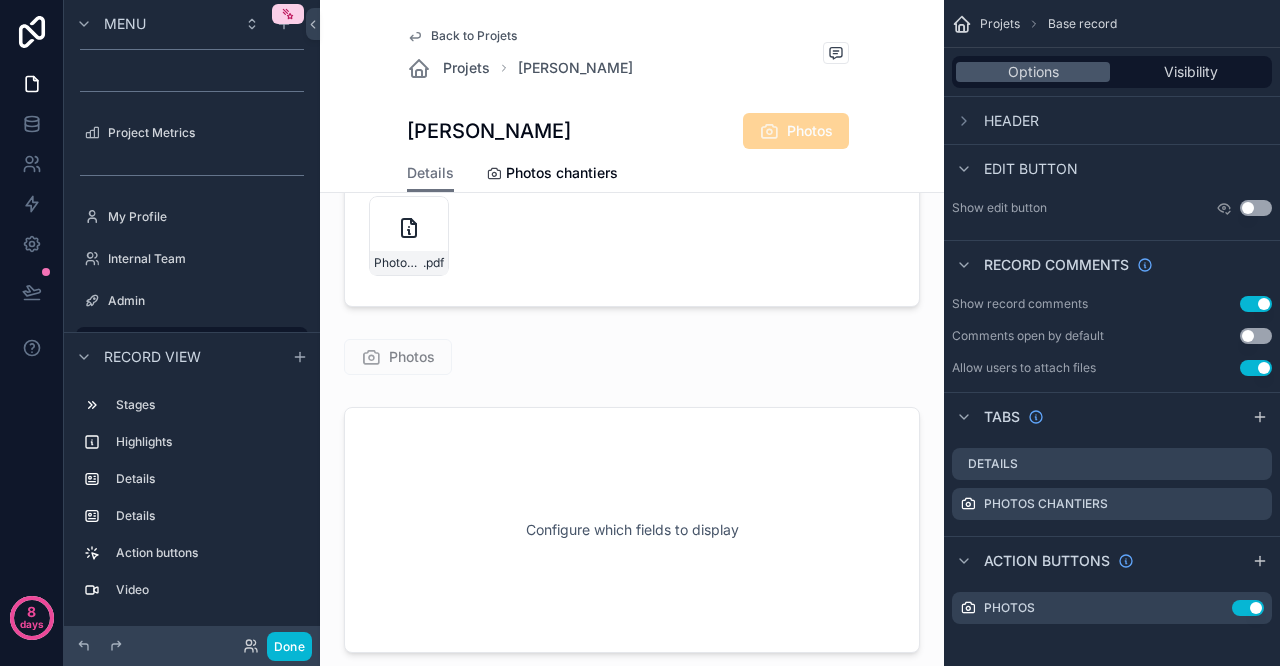 click at bounding box center (632, 530) 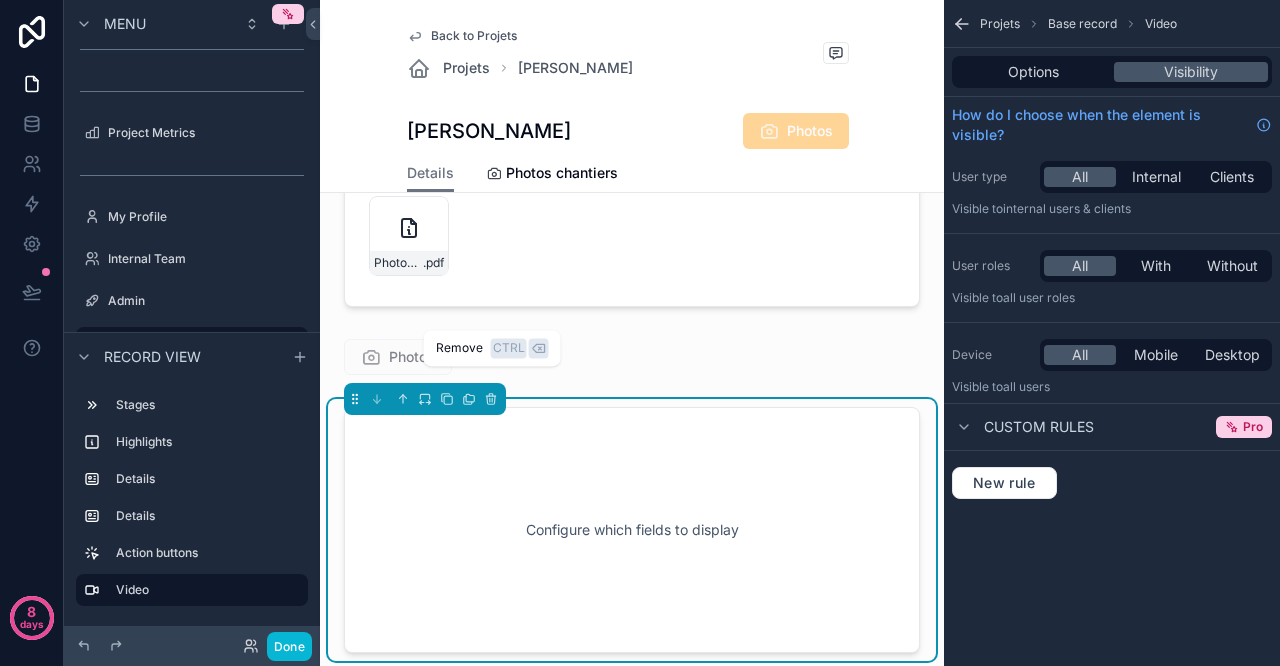 click 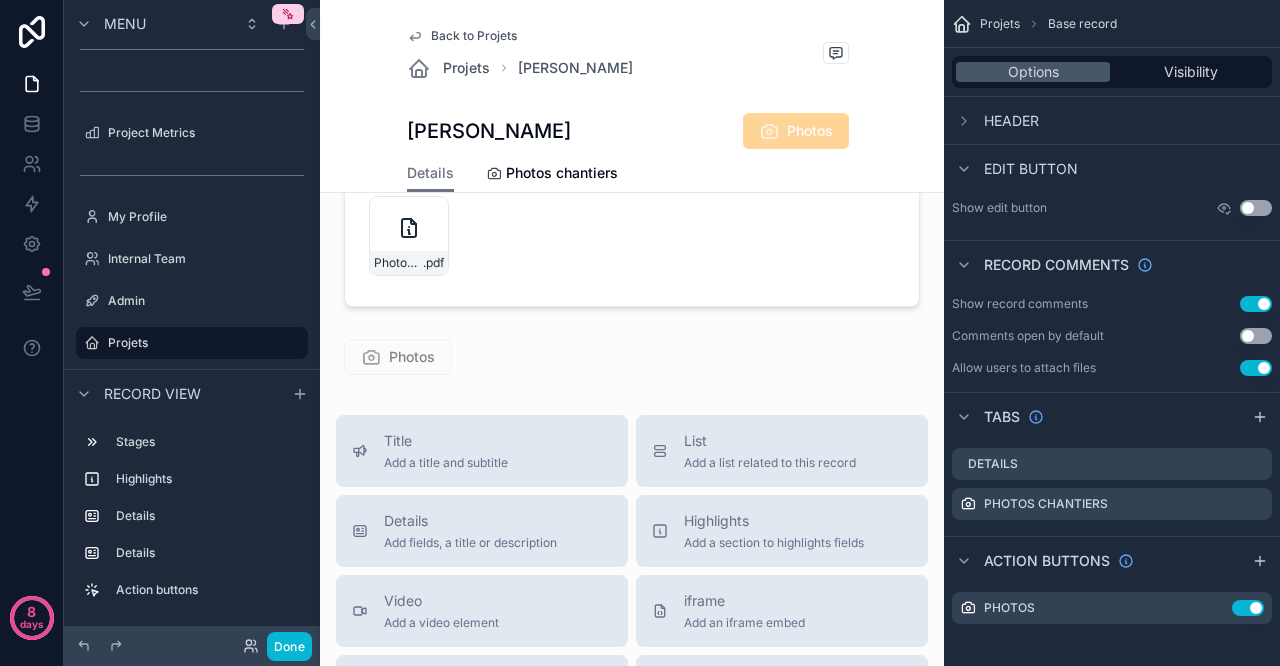 scroll, scrollTop: 555, scrollLeft: 0, axis: vertical 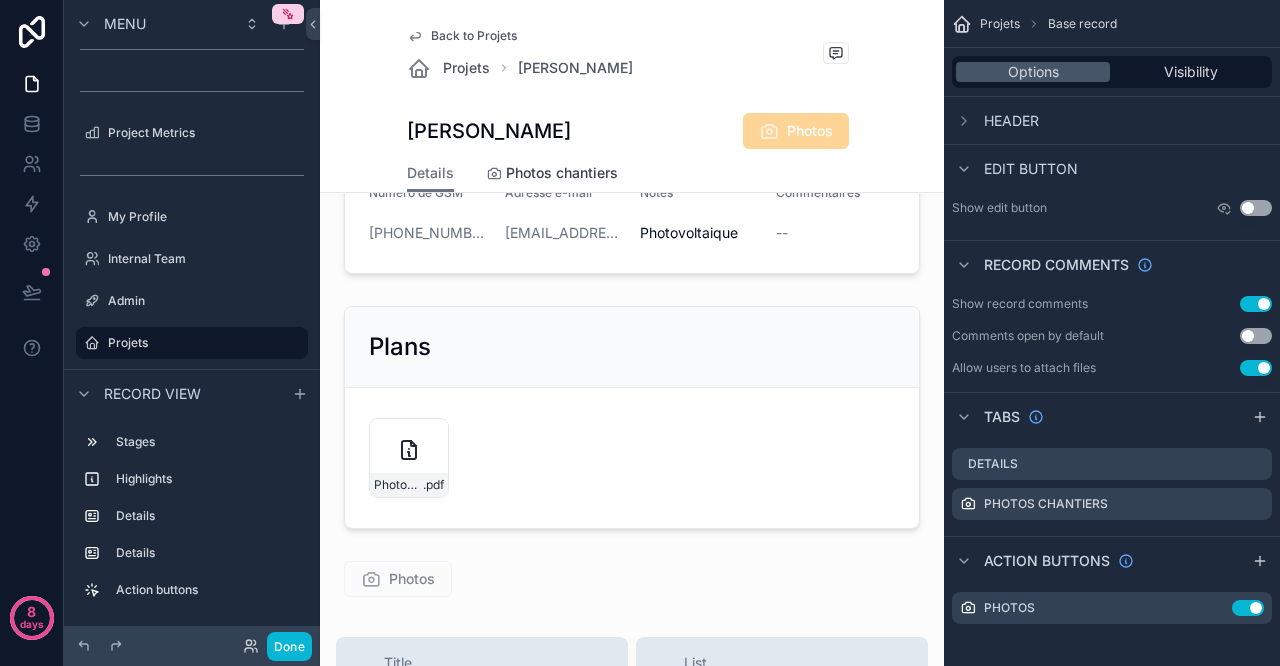 click on "Photos chantiers" at bounding box center (562, 173) 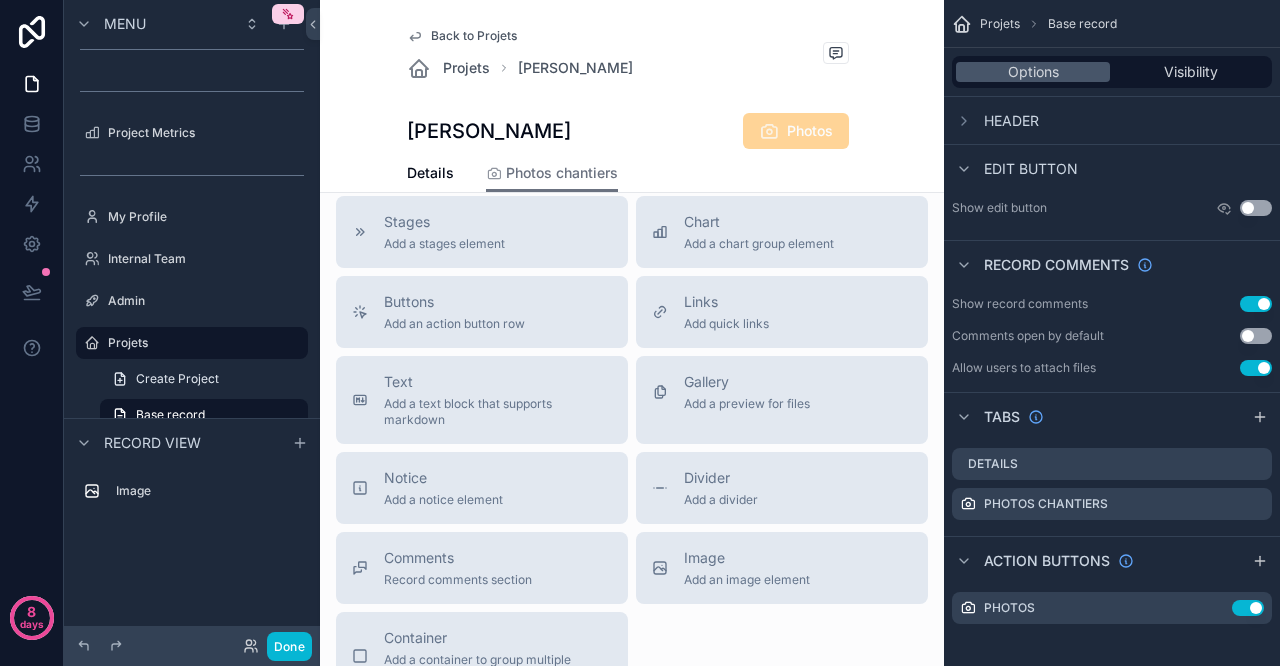 scroll, scrollTop: 0, scrollLeft: 0, axis: both 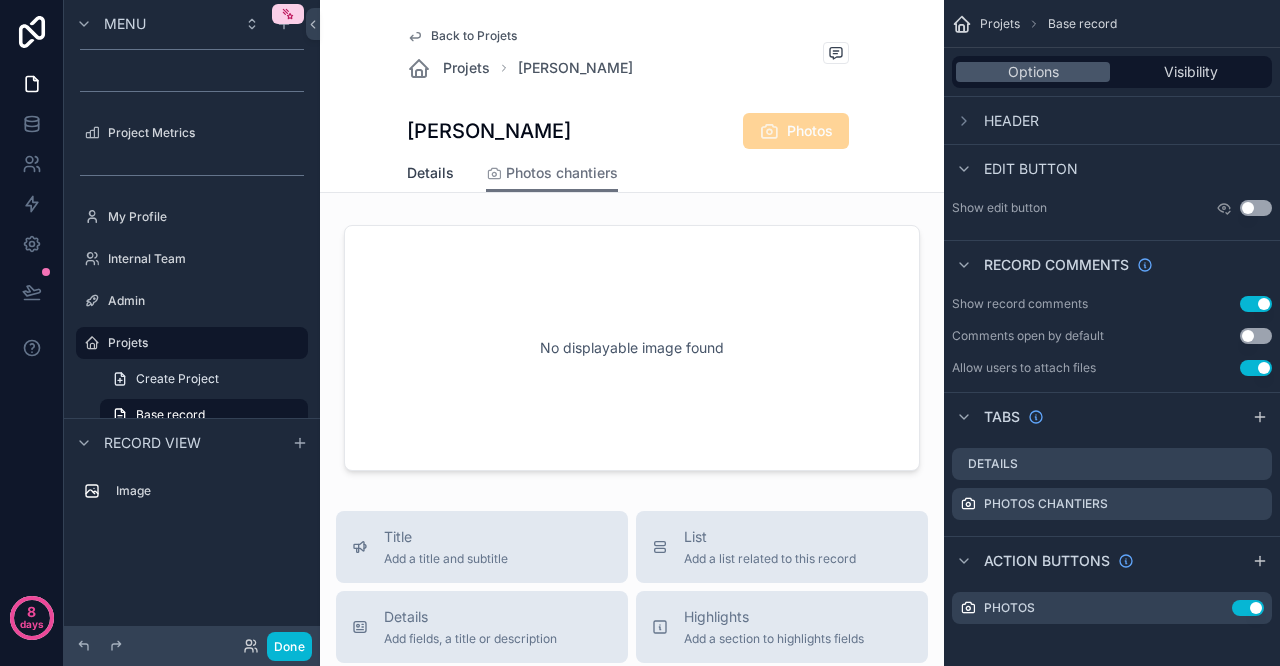 click on "Details" at bounding box center (430, 173) 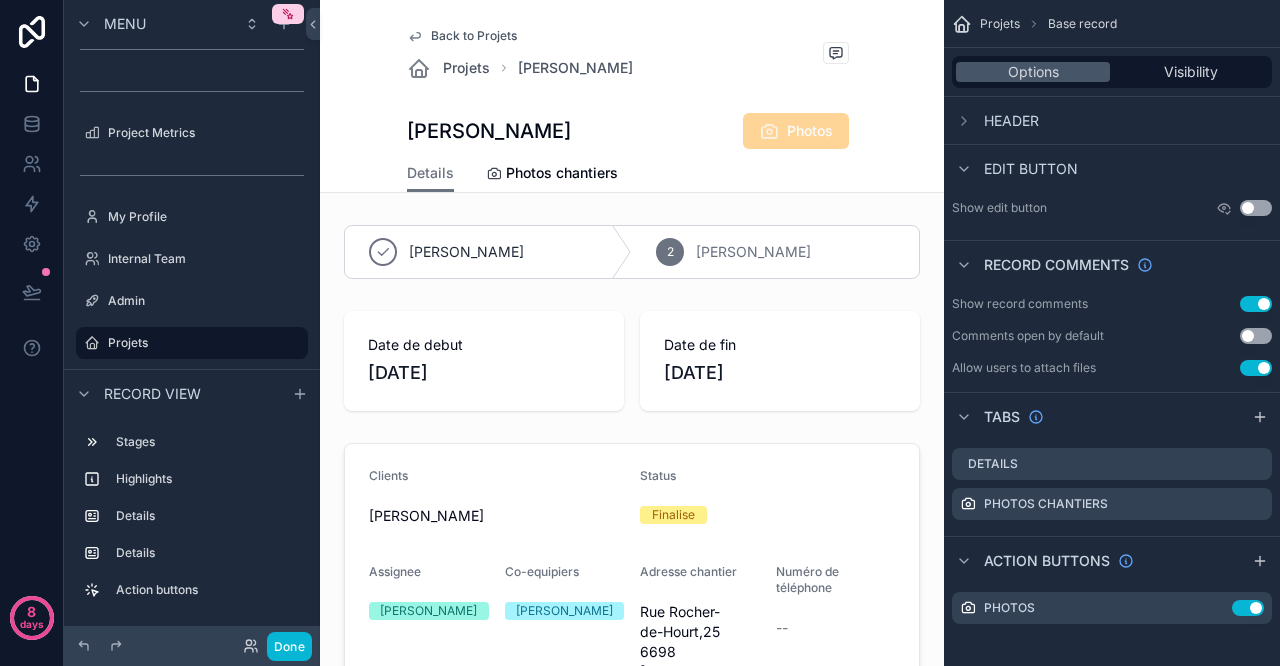 click on "Use setting" at bounding box center [1256, 208] 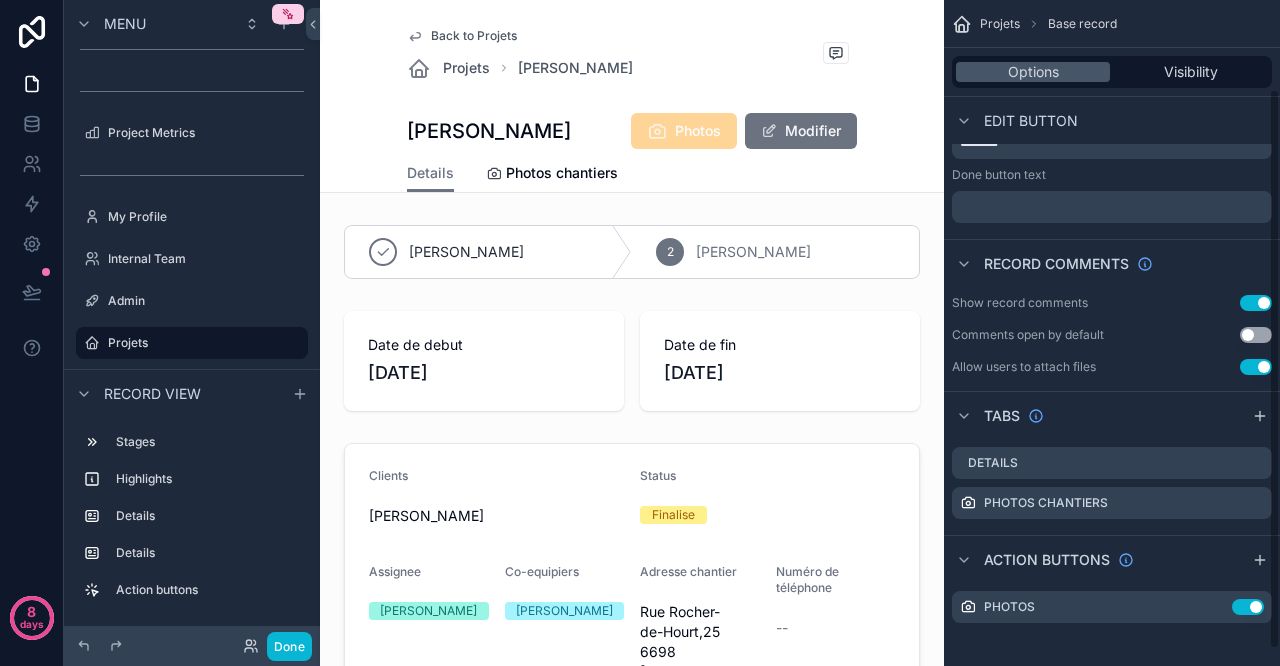 scroll, scrollTop: 126, scrollLeft: 0, axis: vertical 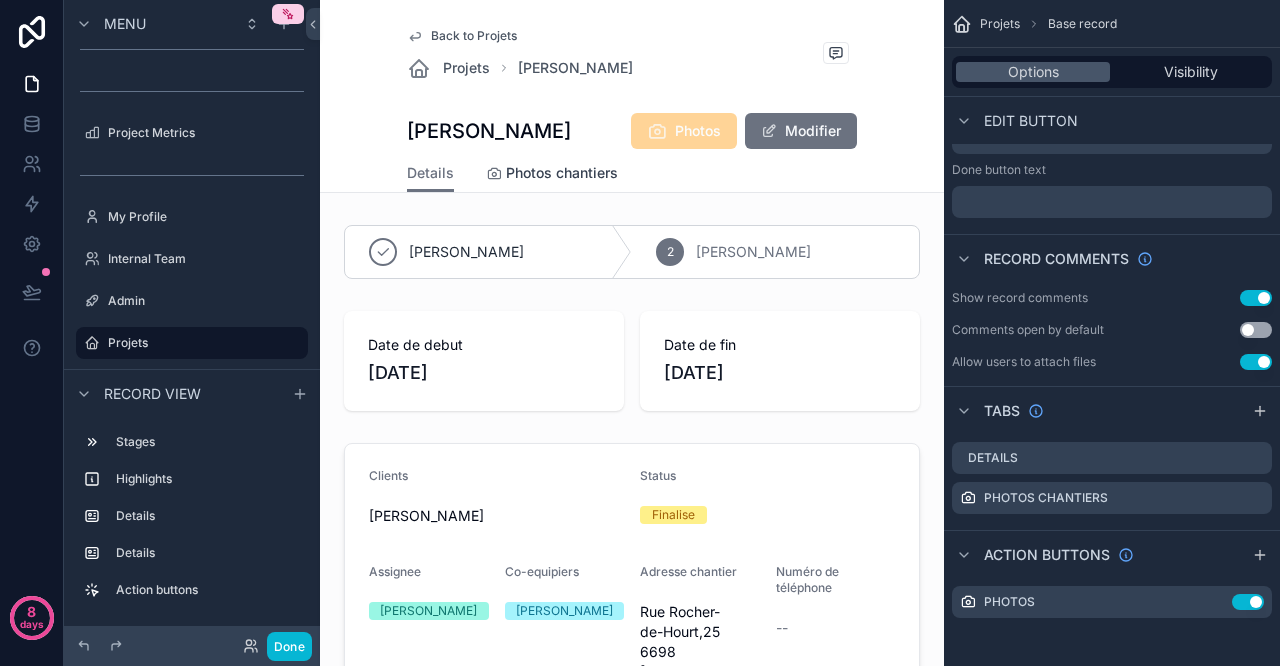 click on "Photos chantiers" at bounding box center (562, 173) 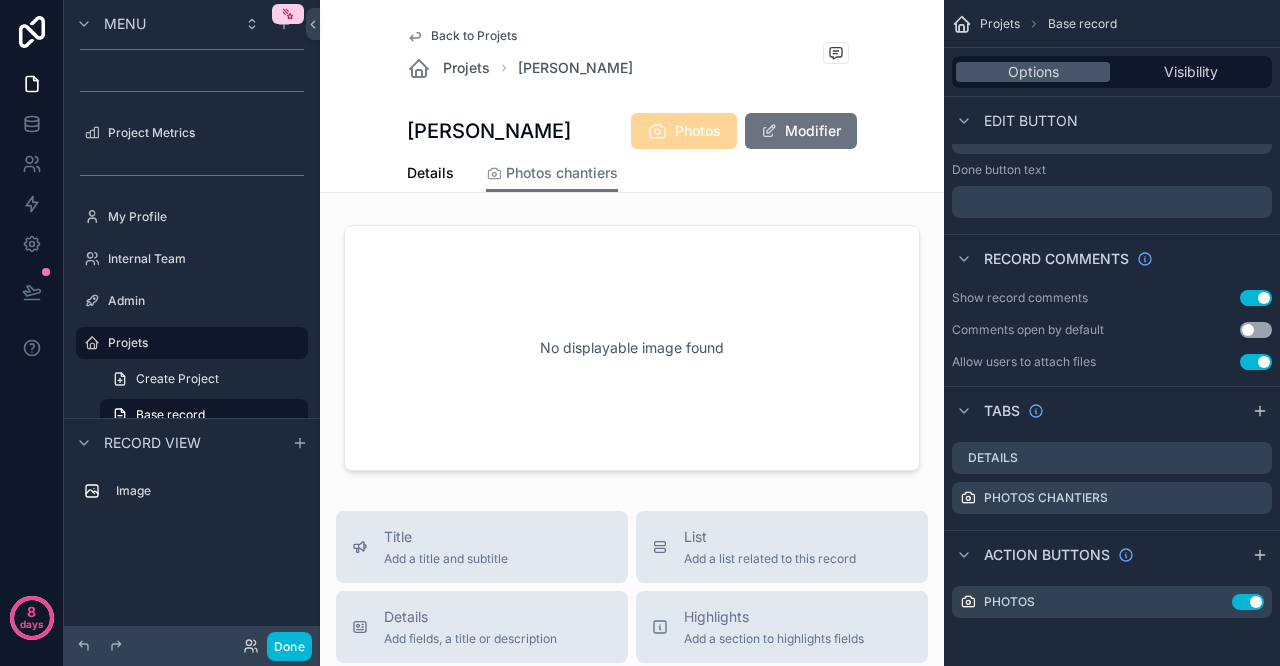 click on "Modifier" at bounding box center [801, 131] 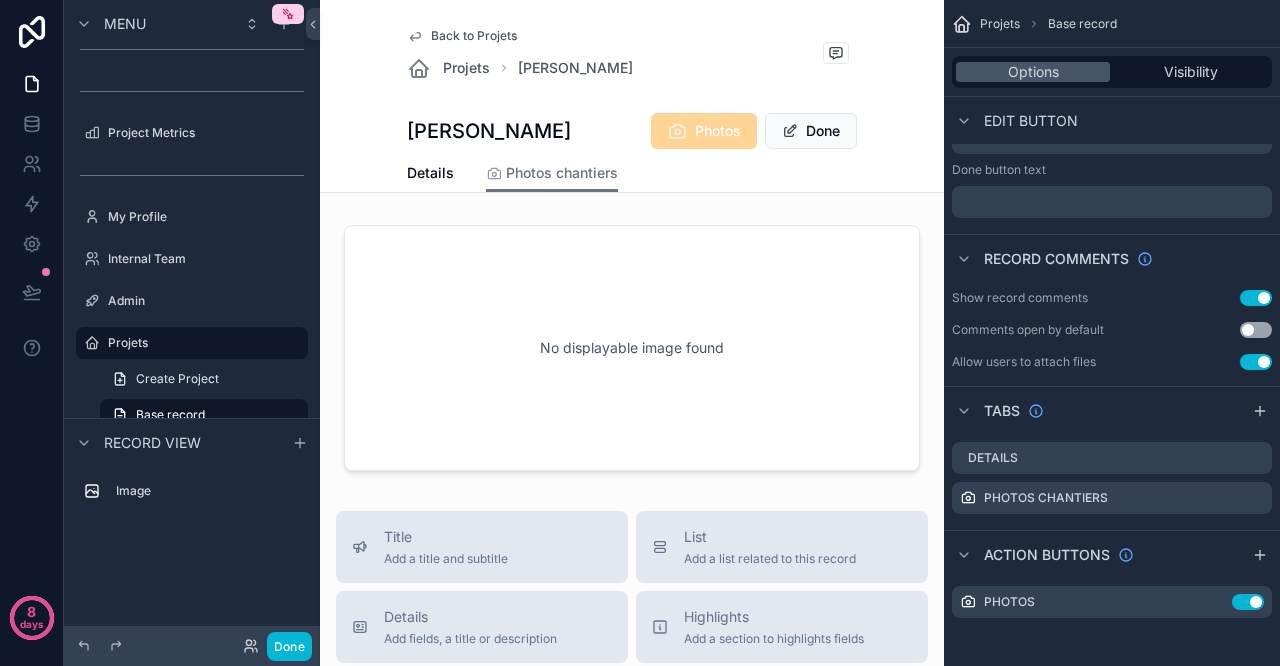 click 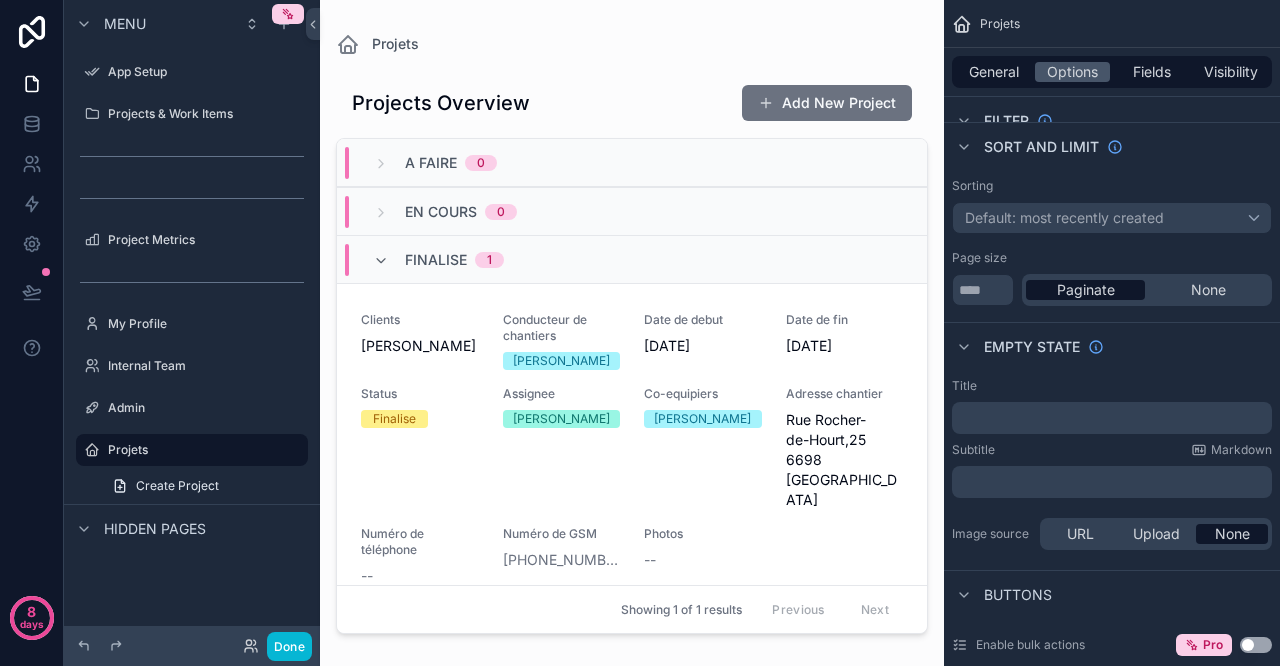 scroll, scrollTop: 0, scrollLeft: 0, axis: both 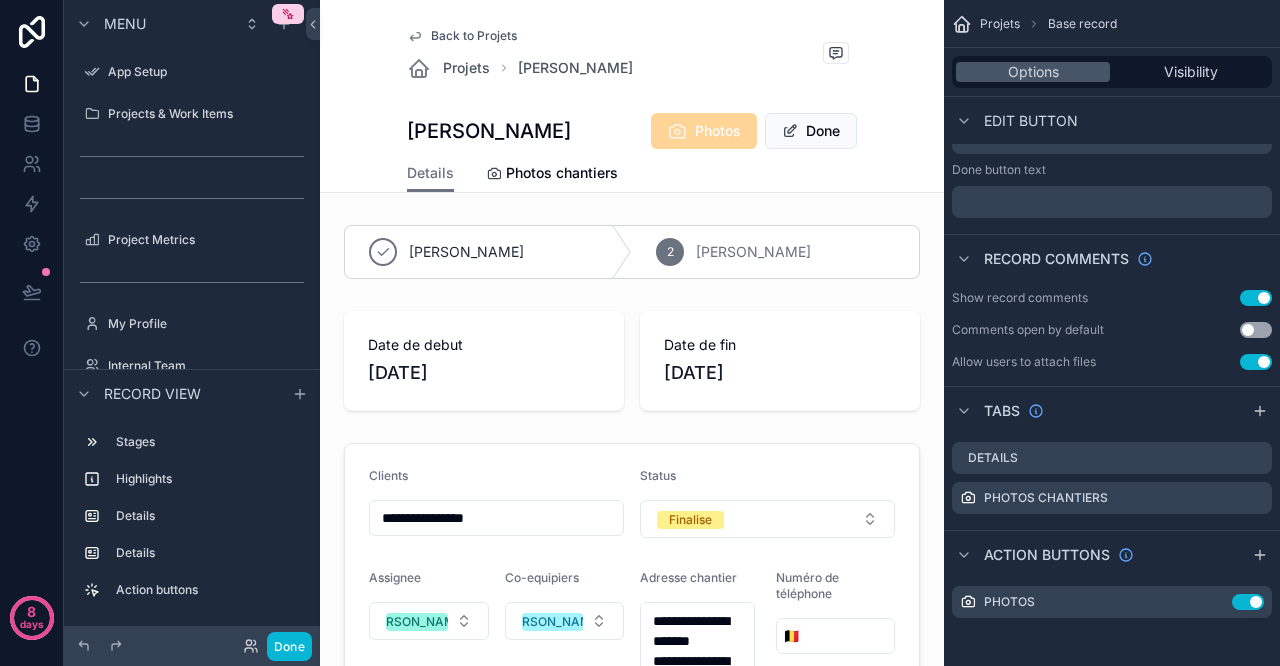 click on "Done" at bounding box center (811, 131) 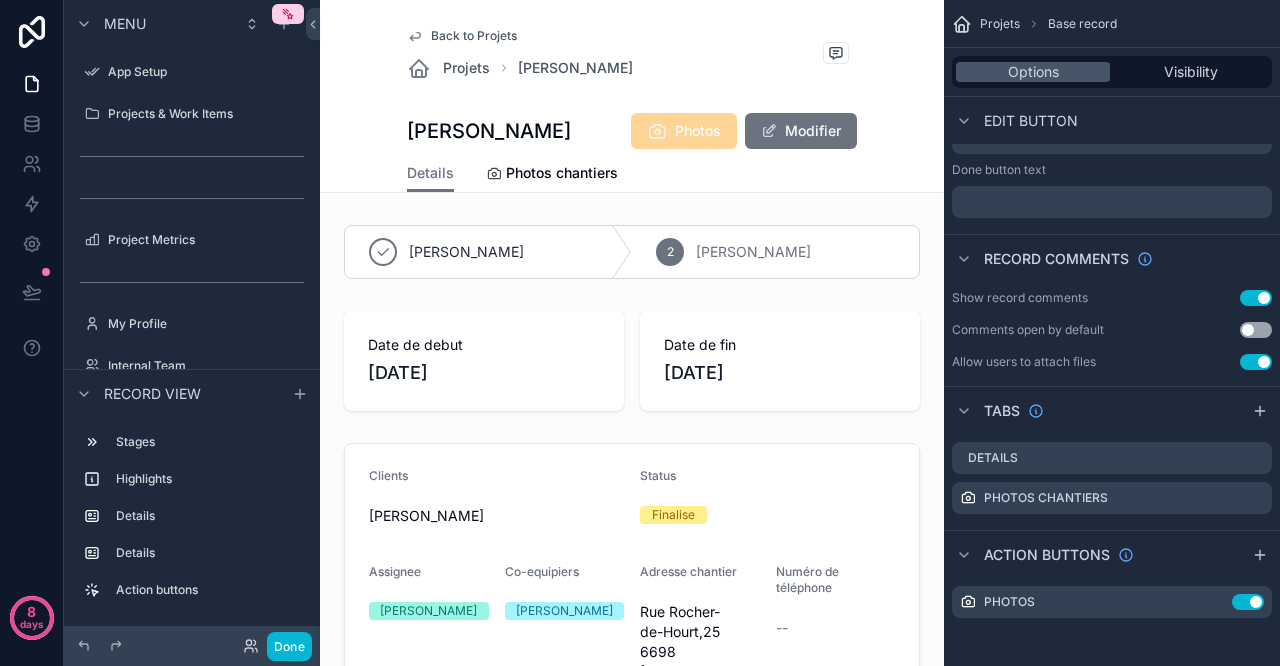 click on "Visibility" at bounding box center [1191, 72] 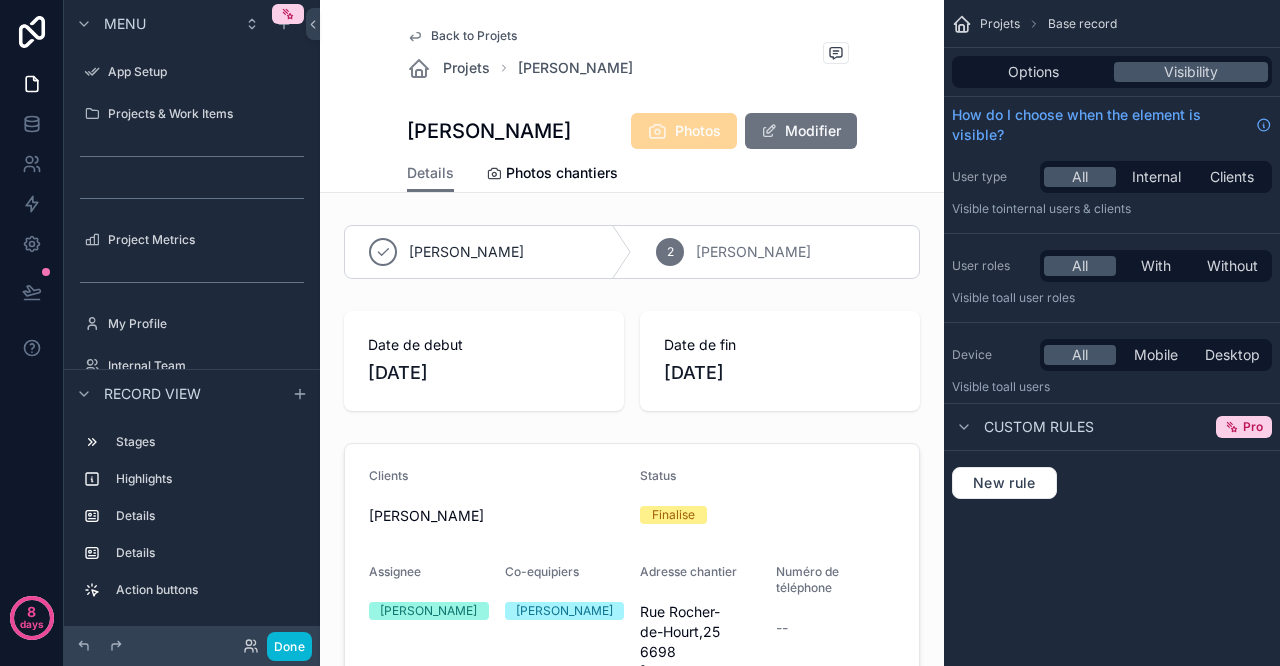 scroll, scrollTop: 0, scrollLeft: 0, axis: both 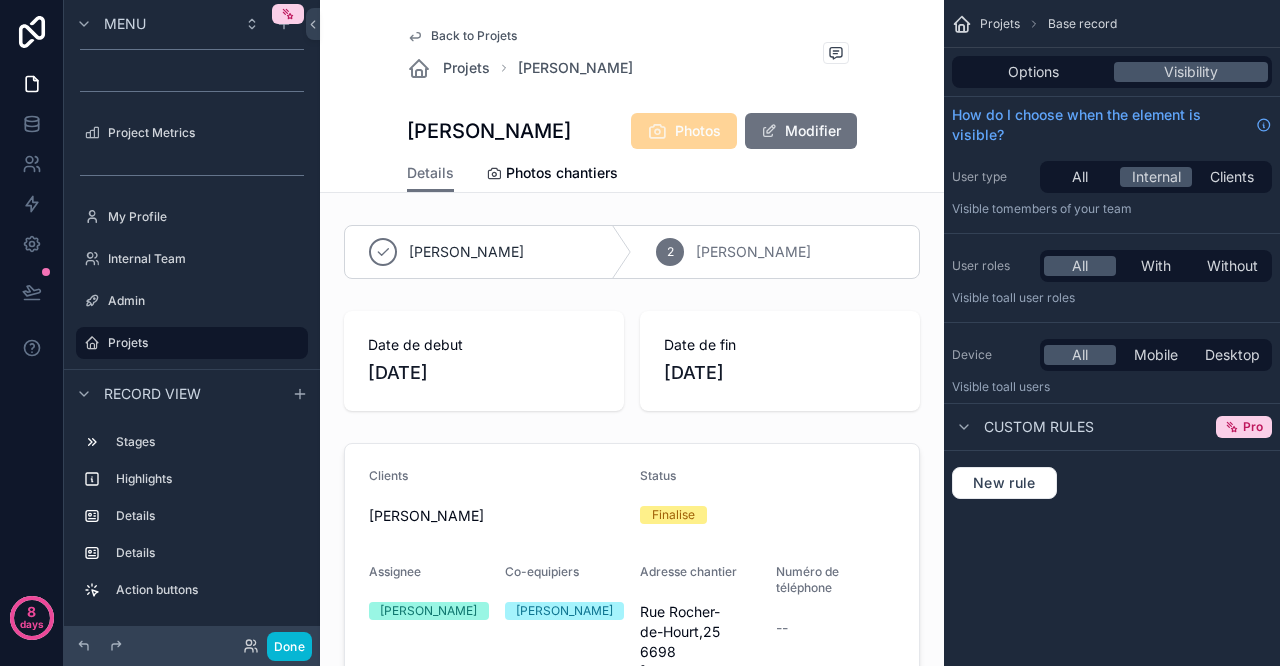 click on "With" at bounding box center [1156, 266] 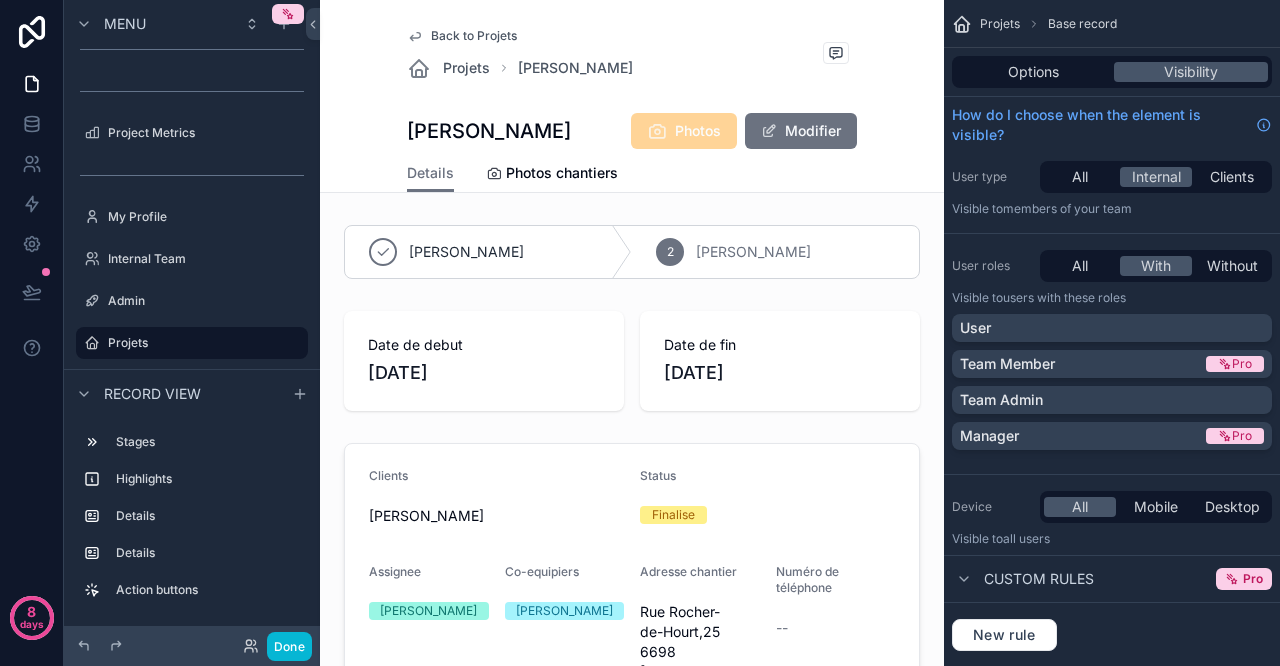 click on "Team Member" at bounding box center [1081, 364] 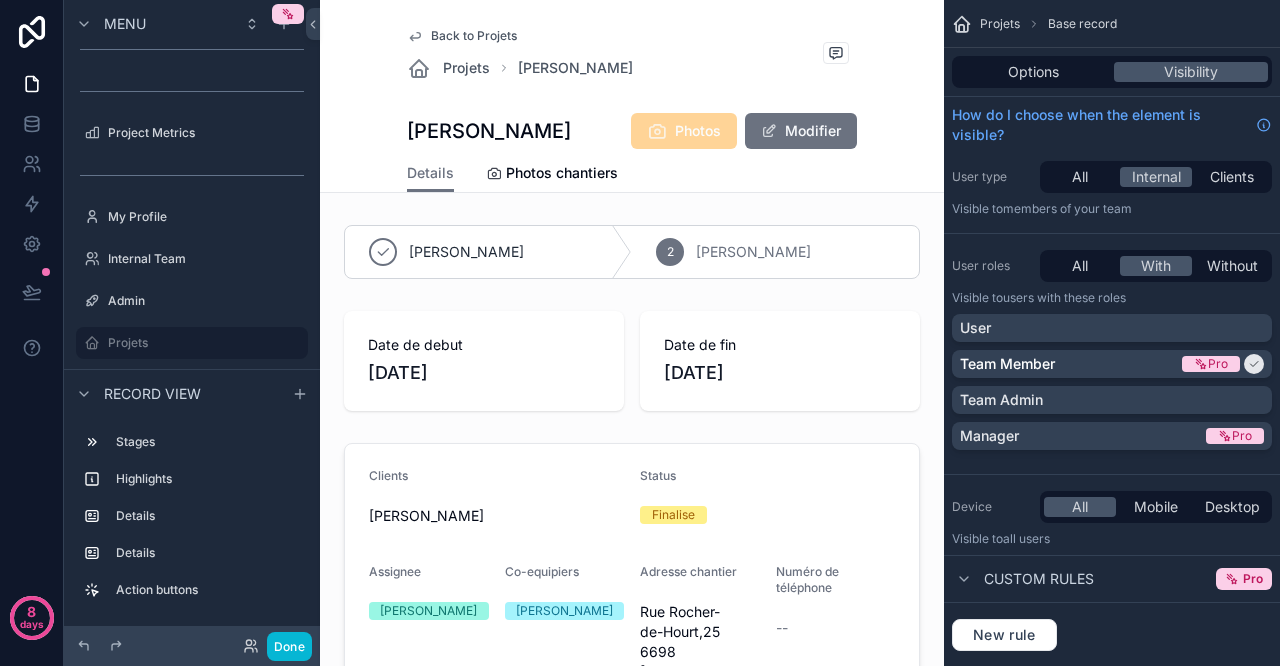 click on "Manager" at bounding box center [1081, 436] 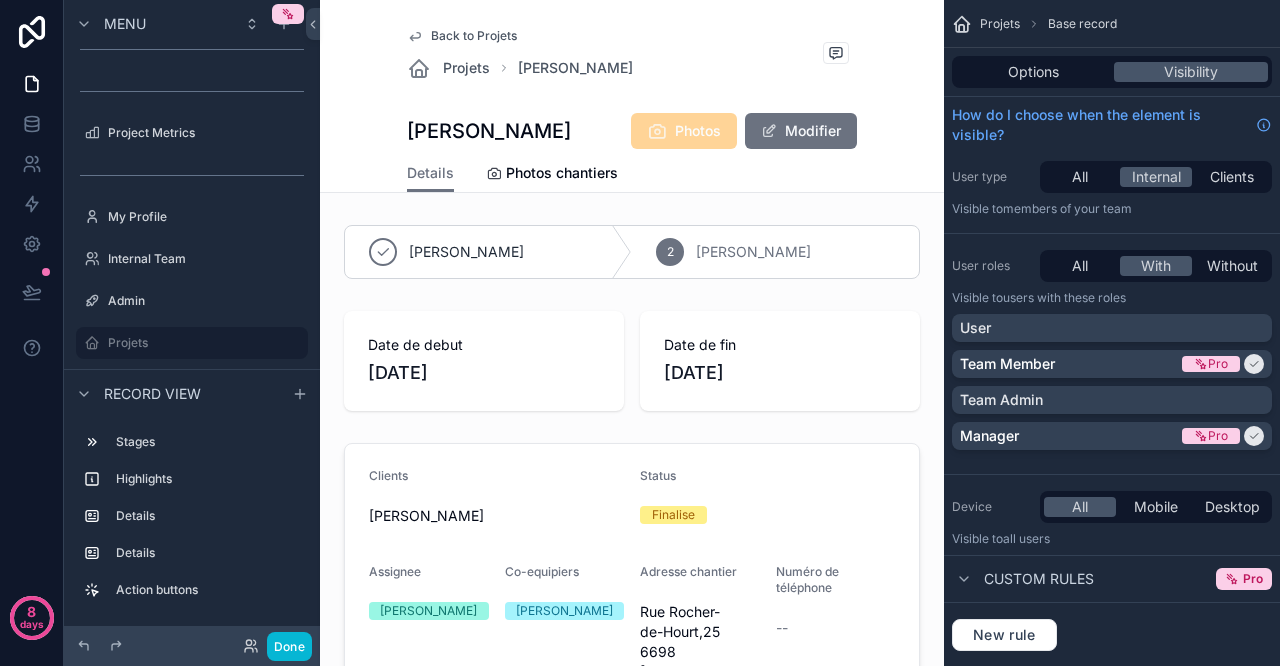 click on "All" at bounding box center (1080, 177) 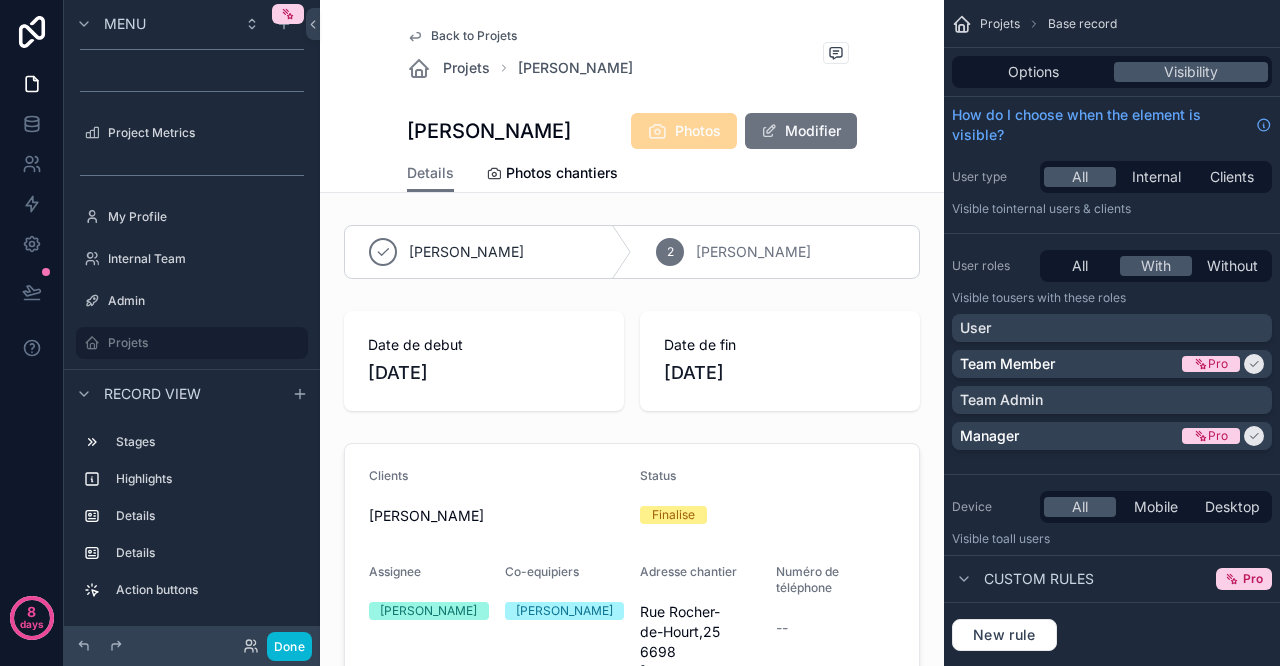 click on "New rule" at bounding box center [1112, 635] 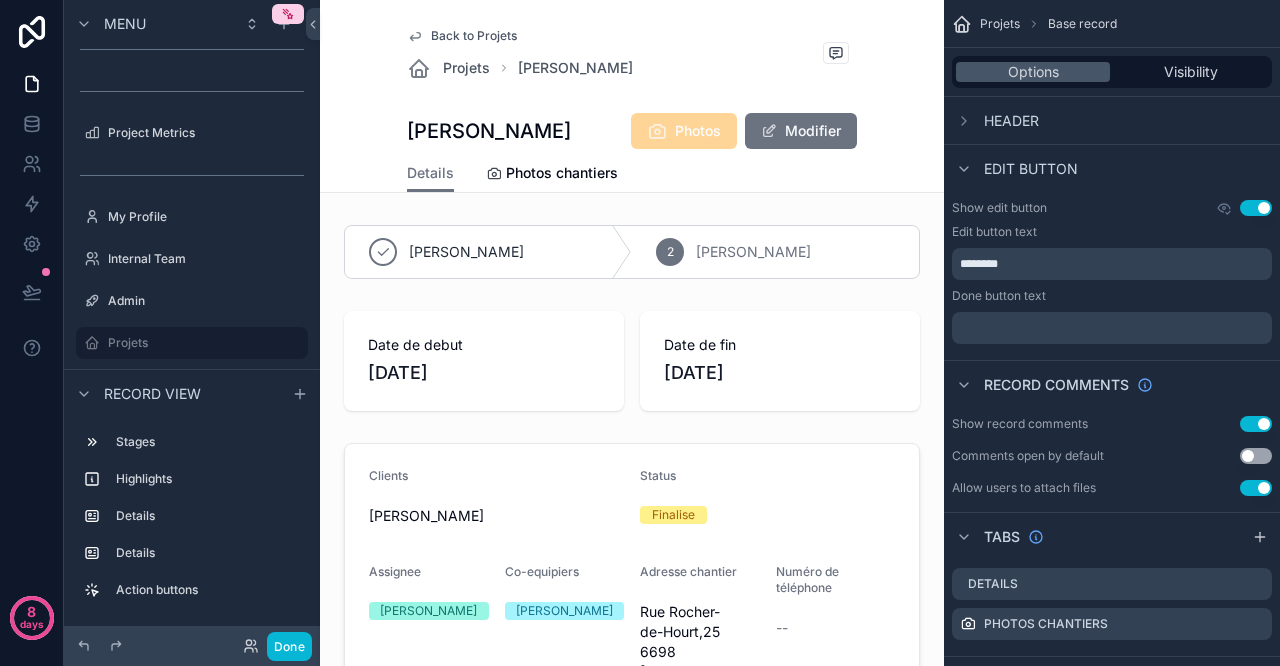 click on "Back to Projets Projets [PERSON_NAME] [PERSON_NAME] Photos Modifier Details Details Photos chantiers" at bounding box center (632, 96) 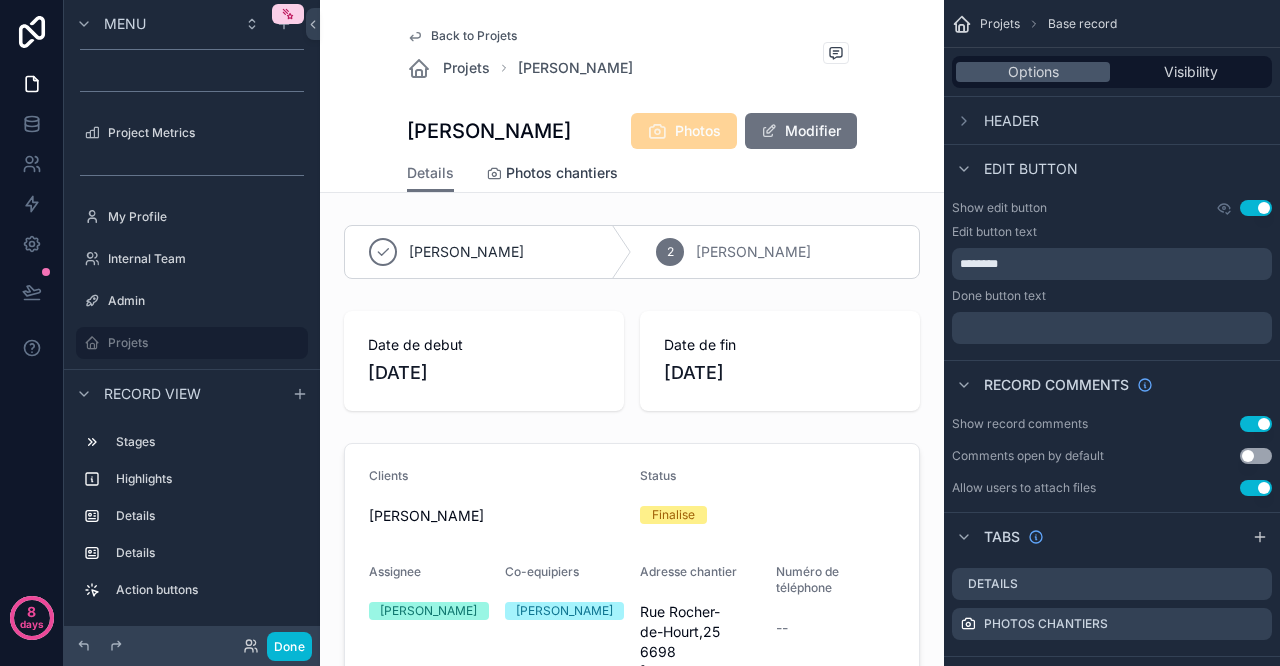 click on "Photos chantiers" at bounding box center [562, 173] 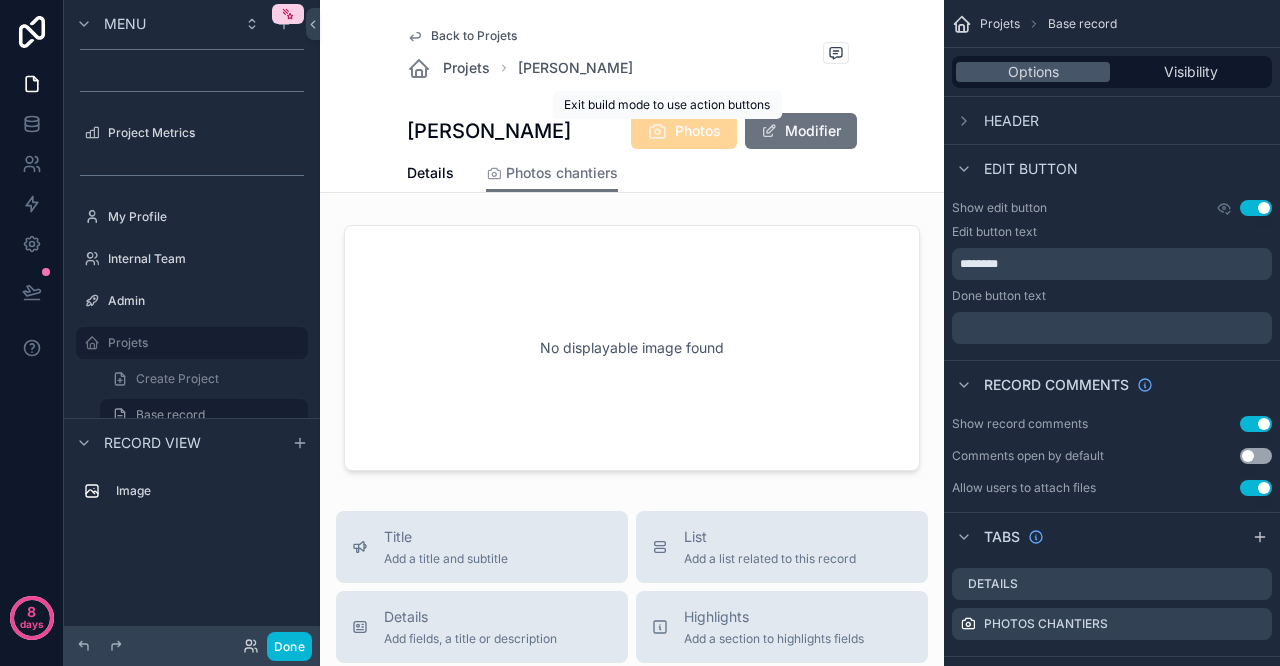 click on "Photos" at bounding box center [684, 133] 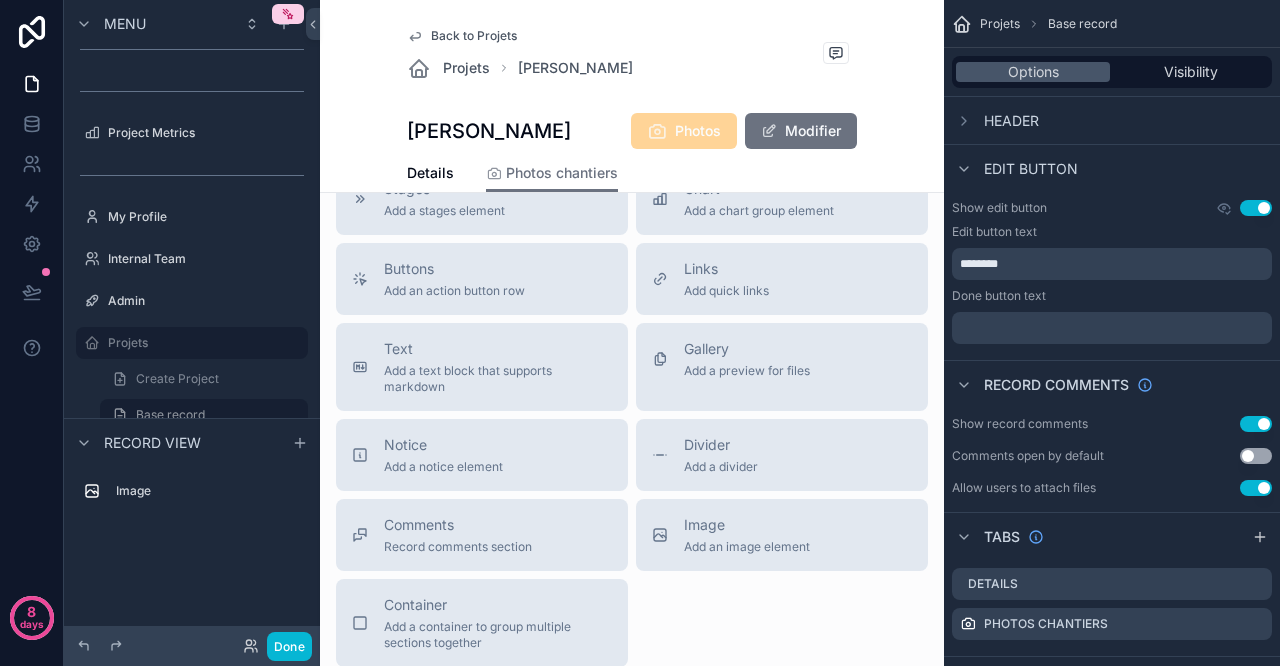 scroll, scrollTop: 666, scrollLeft: 0, axis: vertical 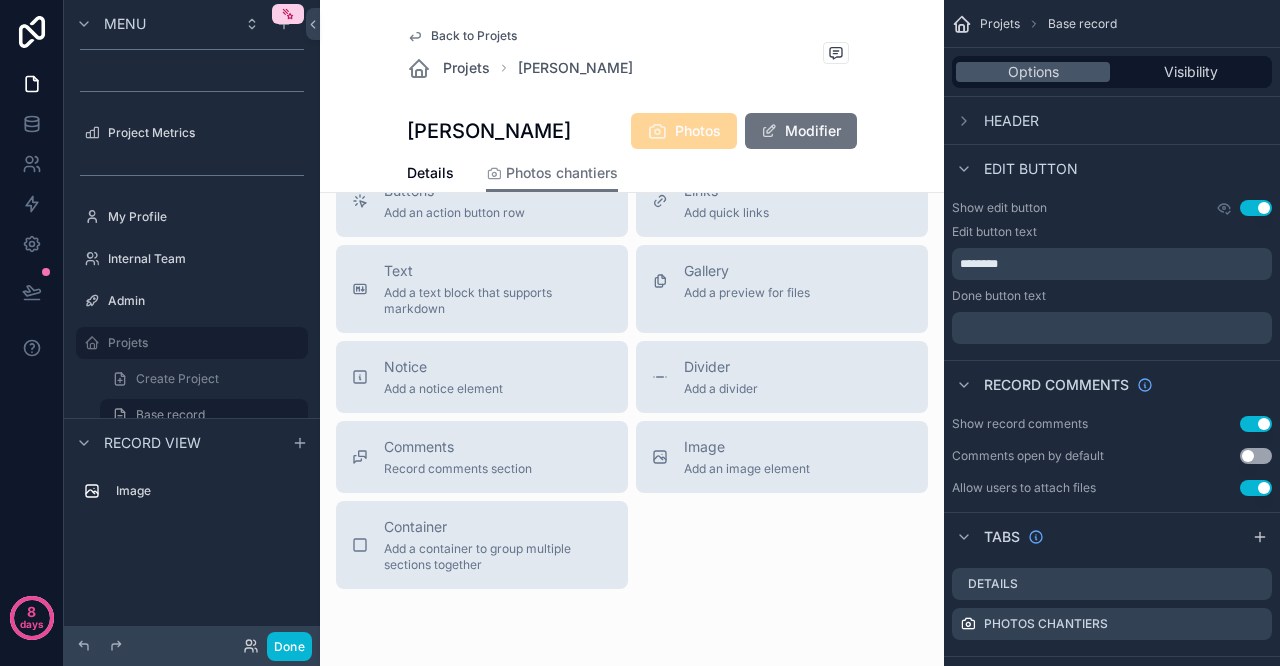 click on "Image Add an image element" at bounding box center (782, 457) 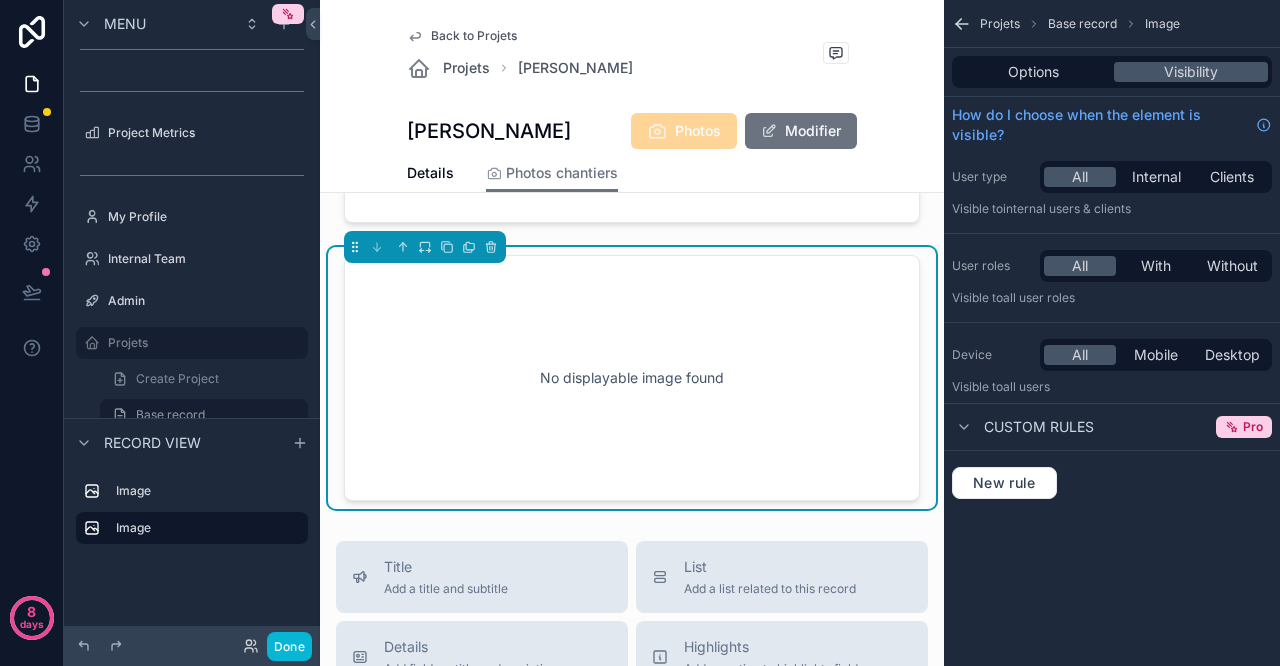 scroll, scrollTop: 0, scrollLeft: 0, axis: both 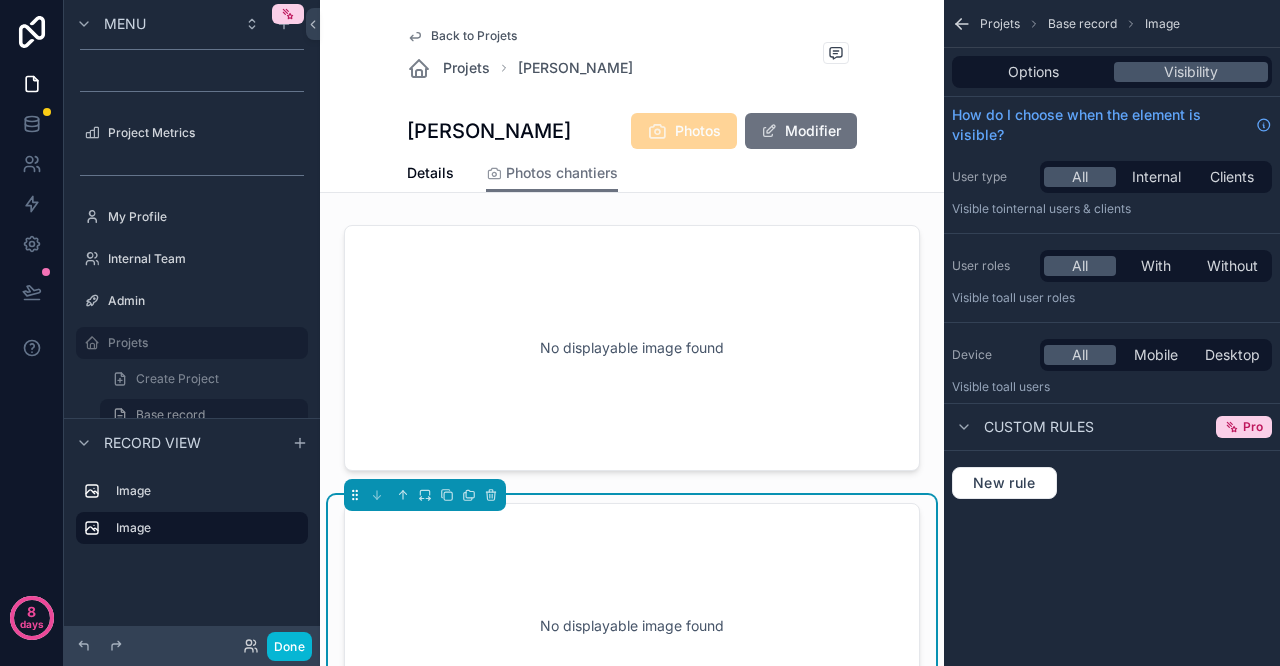 click on "Photos" at bounding box center (684, 133) 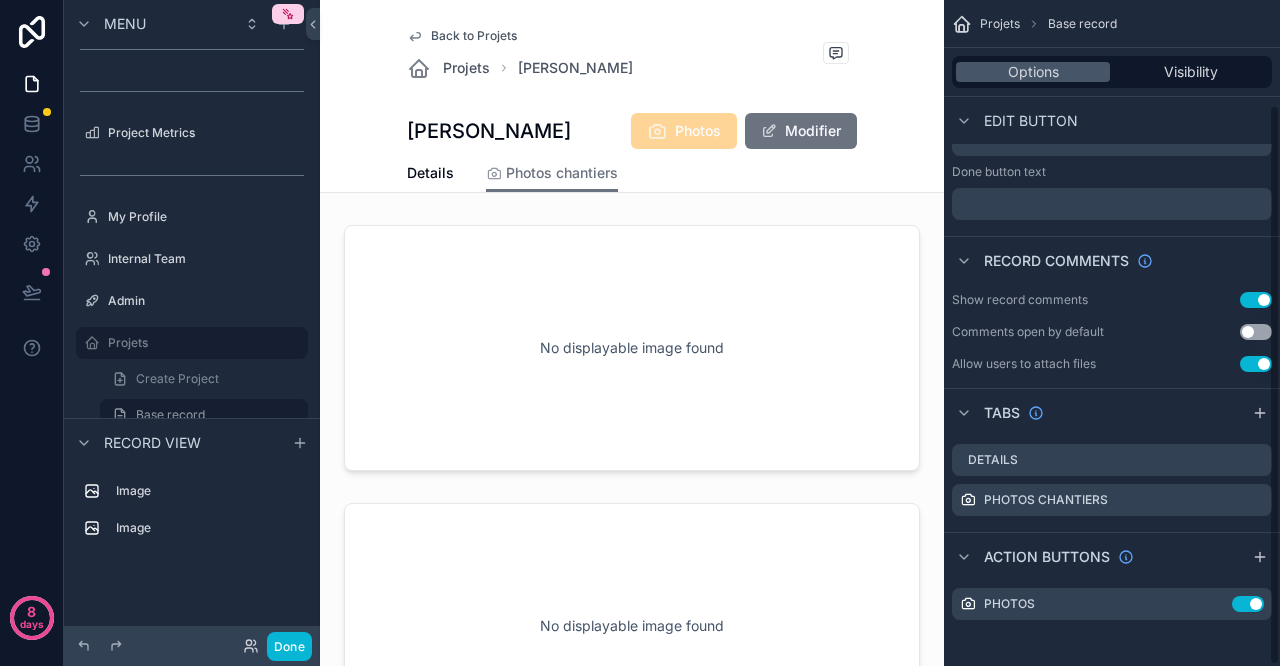 scroll, scrollTop: 126, scrollLeft: 0, axis: vertical 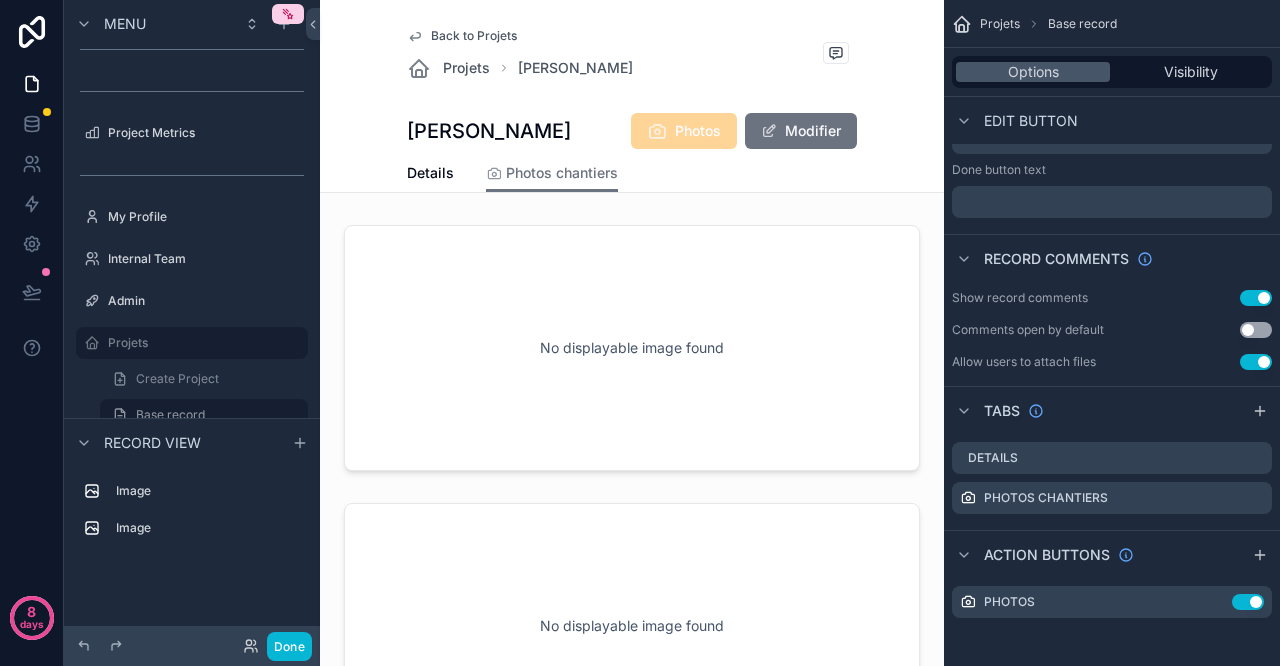 click on "Photos Use setting" at bounding box center [1112, 602] 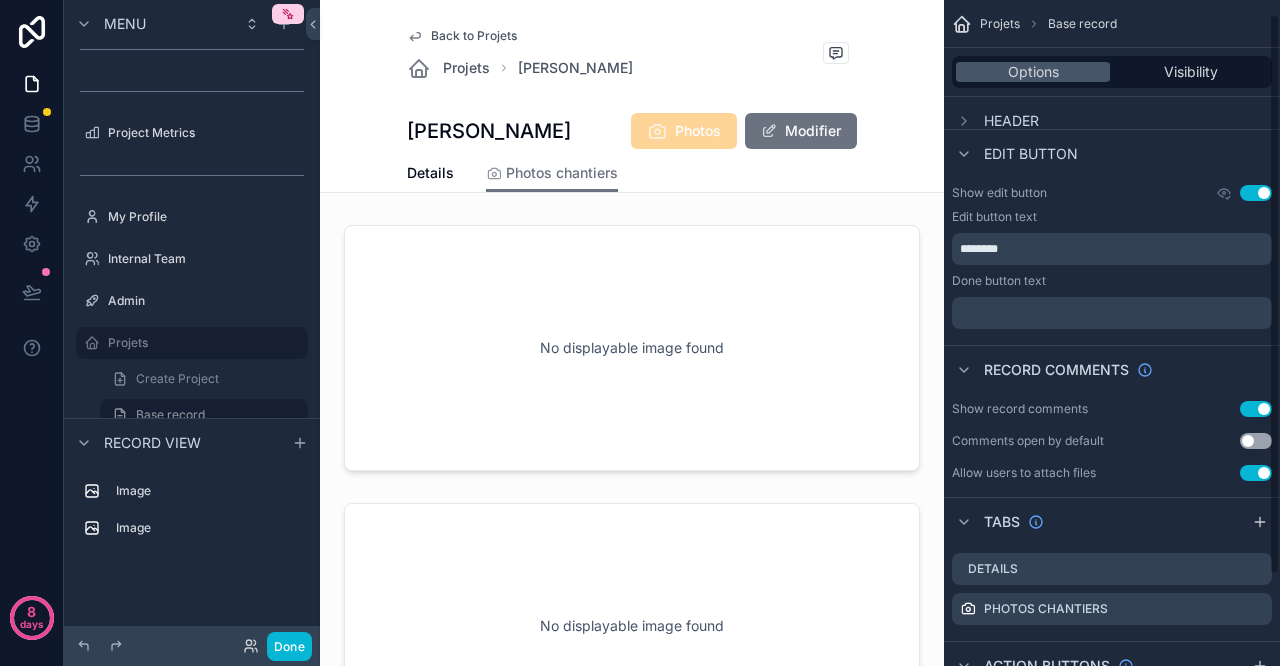 scroll, scrollTop: 126, scrollLeft: 0, axis: vertical 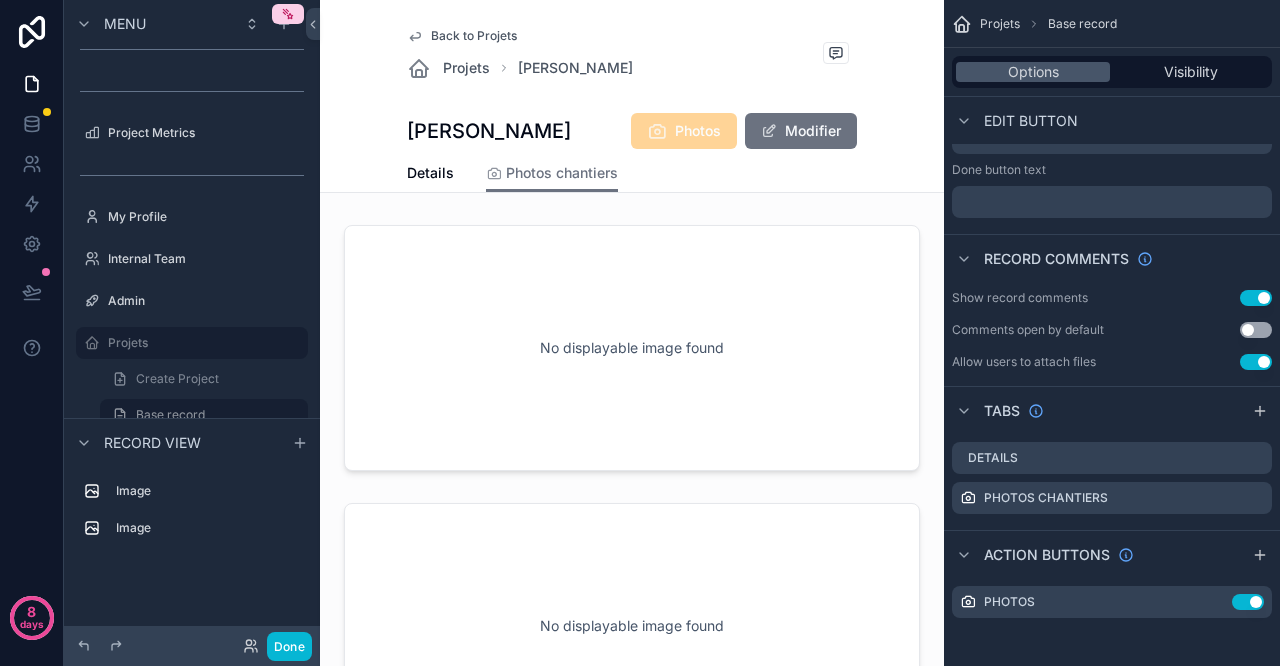 click 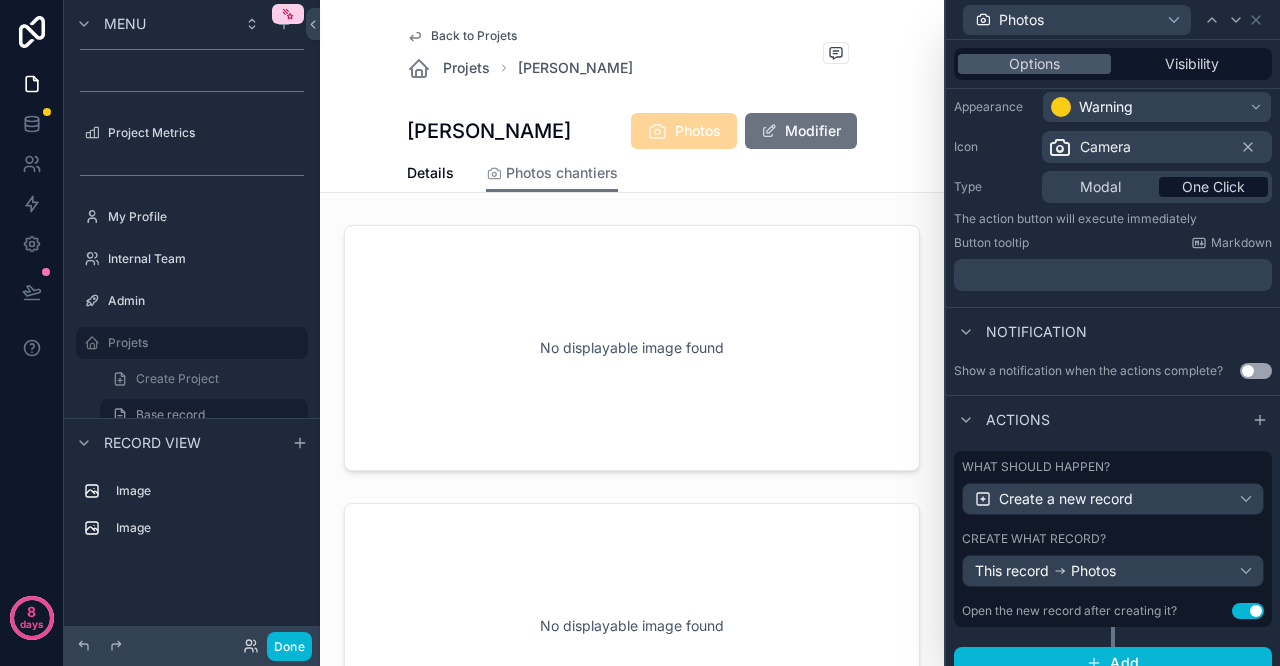 scroll, scrollTop: 202, scrollLeft: 0, axis: vertical 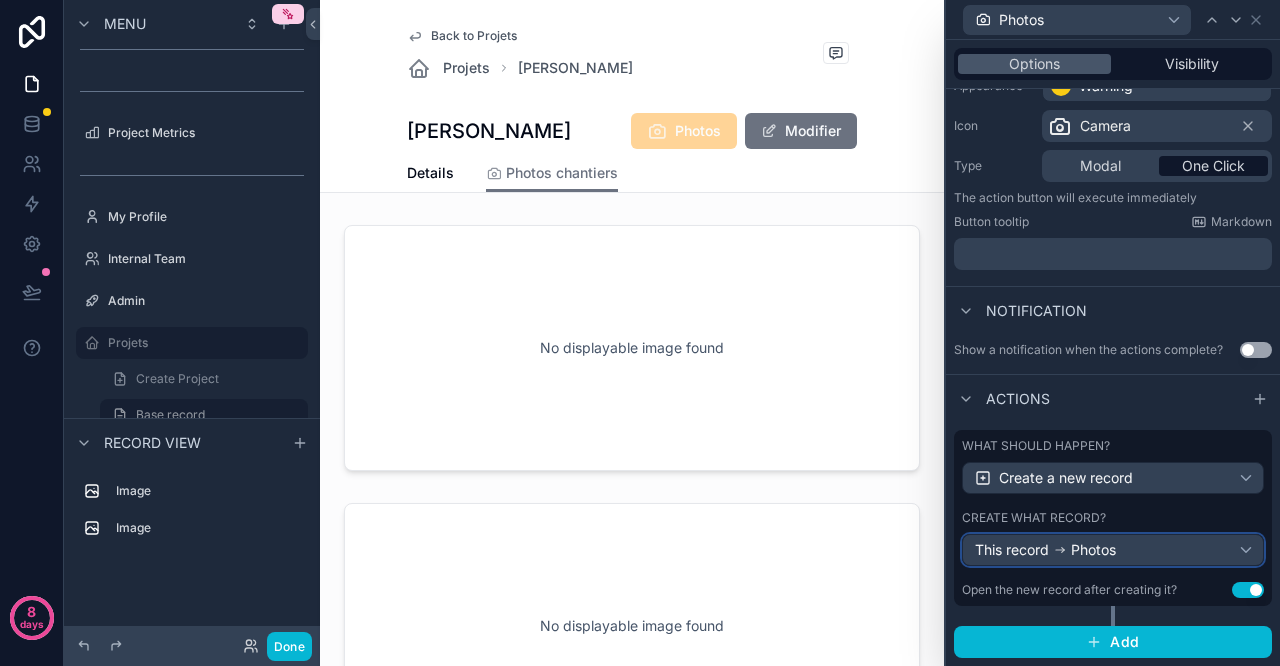 click on "This record Photos" at bounding box center (1113, 550) 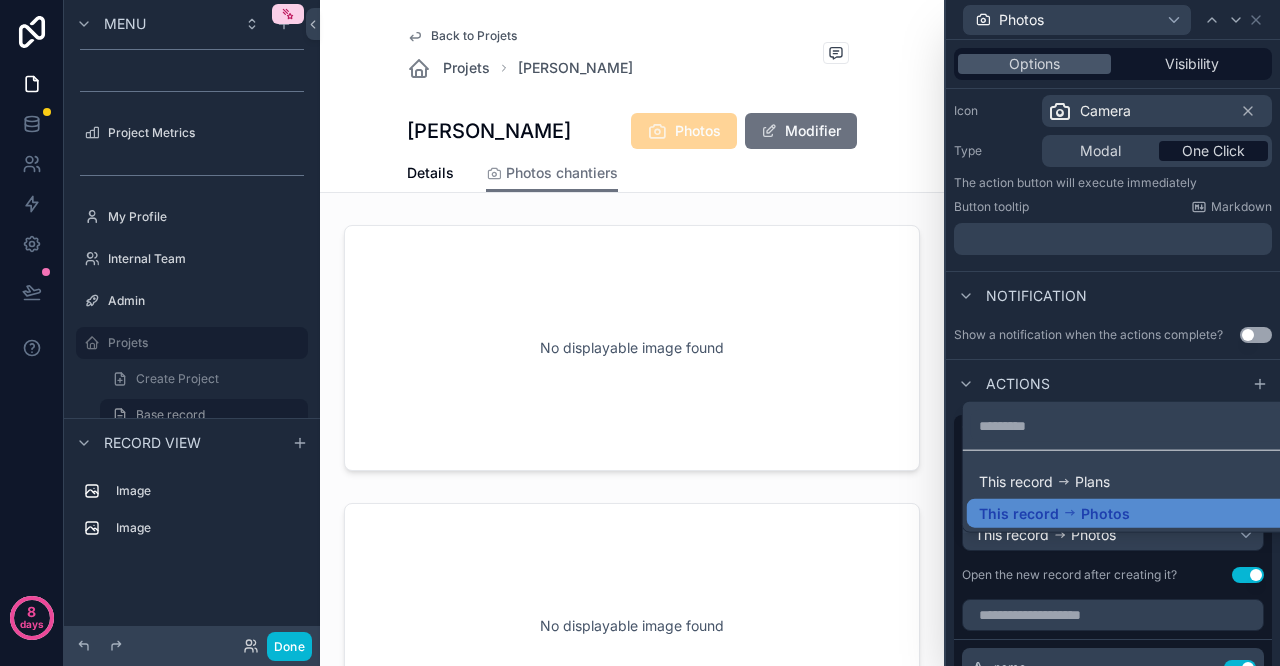 click at bounding box center (1113, 333) 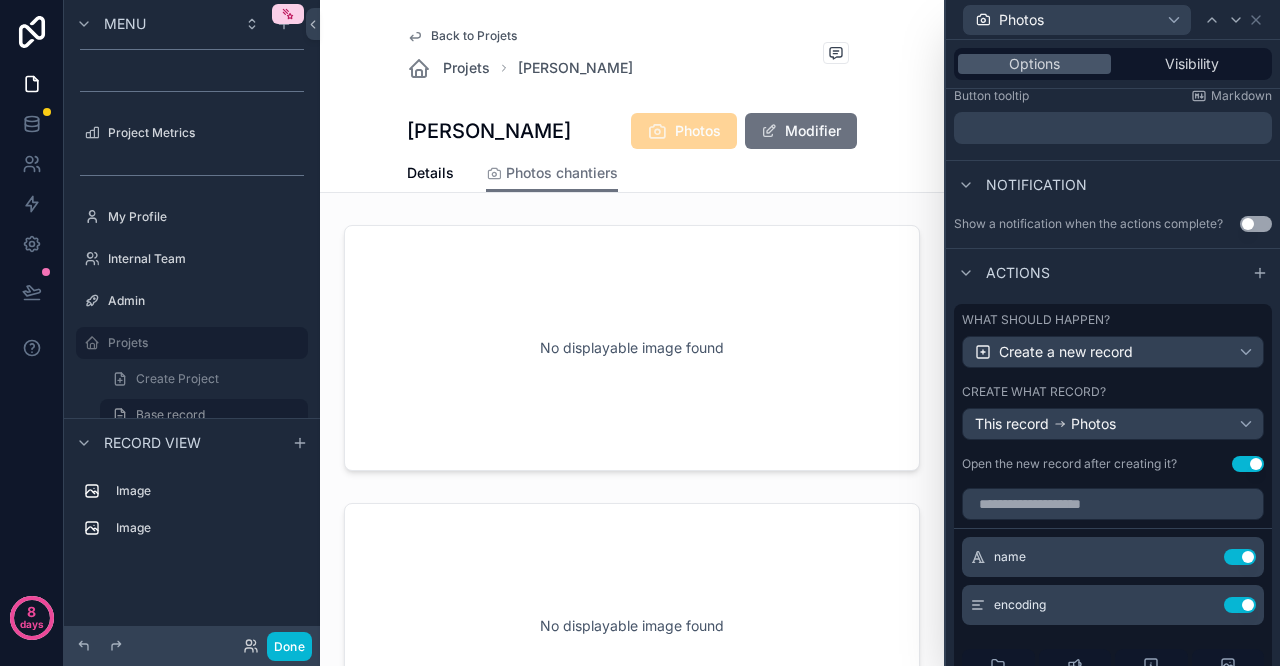 scroll, scrollTop: 424, scrollLeft: 0, axis: vertical 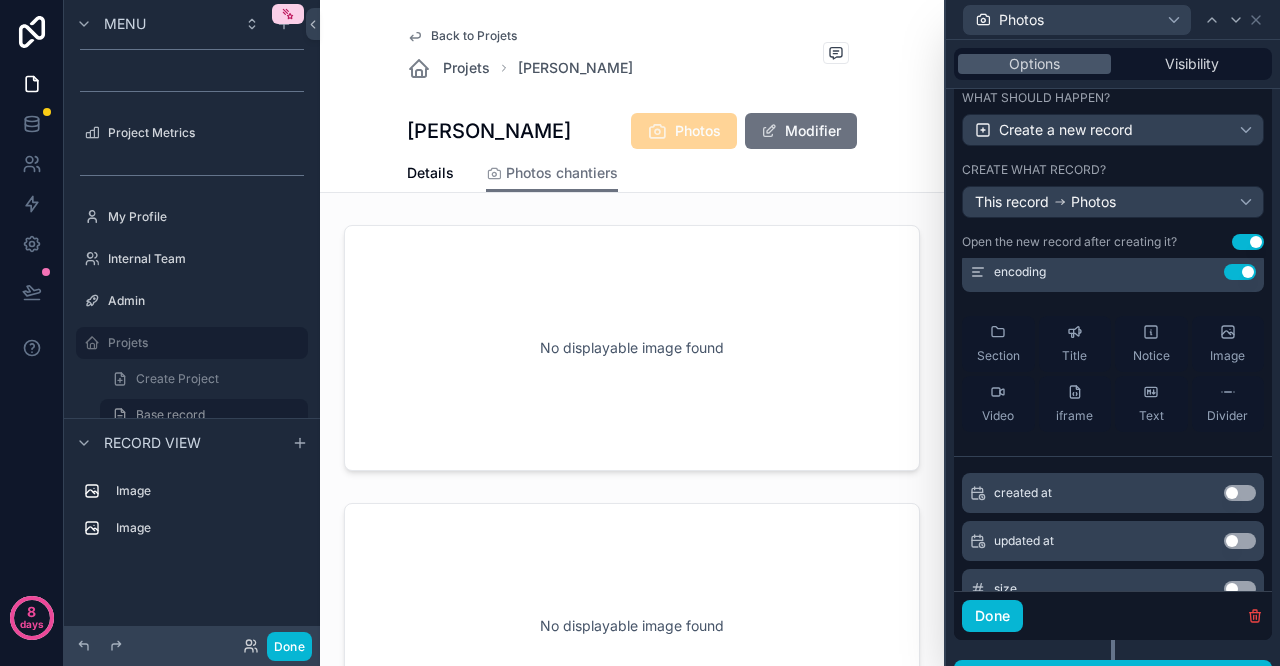click on "Use setting" at bounding box center (1240, 272) 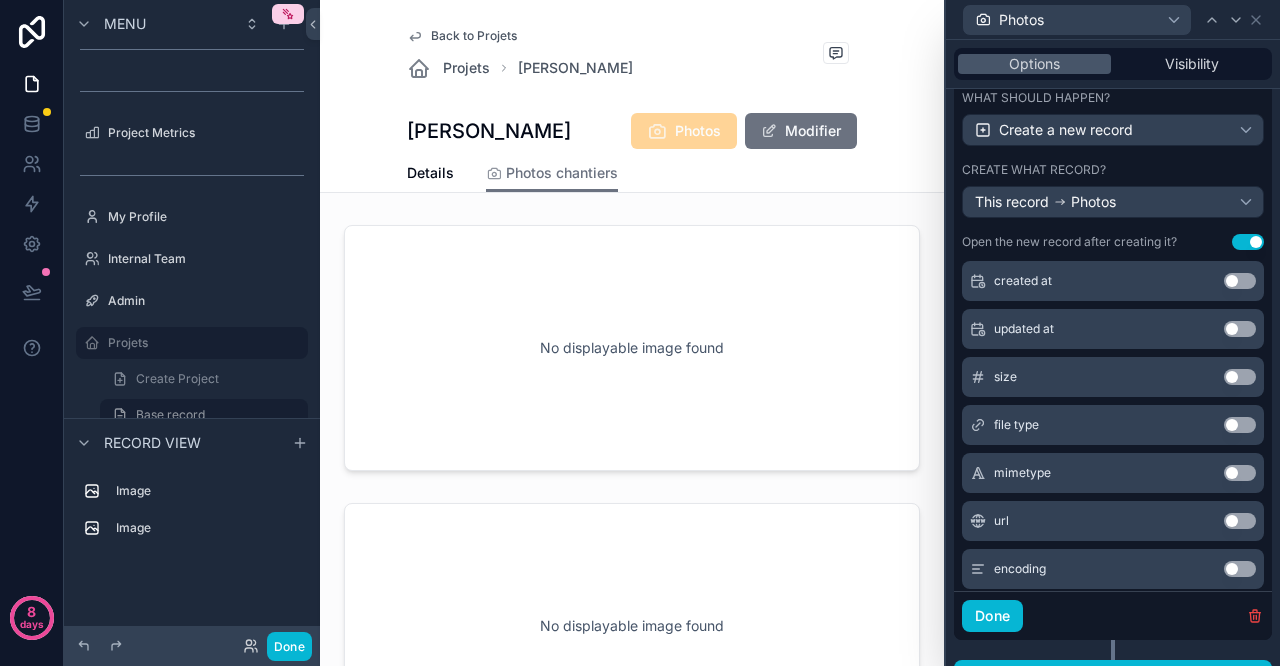 scroll, scrollTop: 296, scrollLeft: 0, axis: vertical 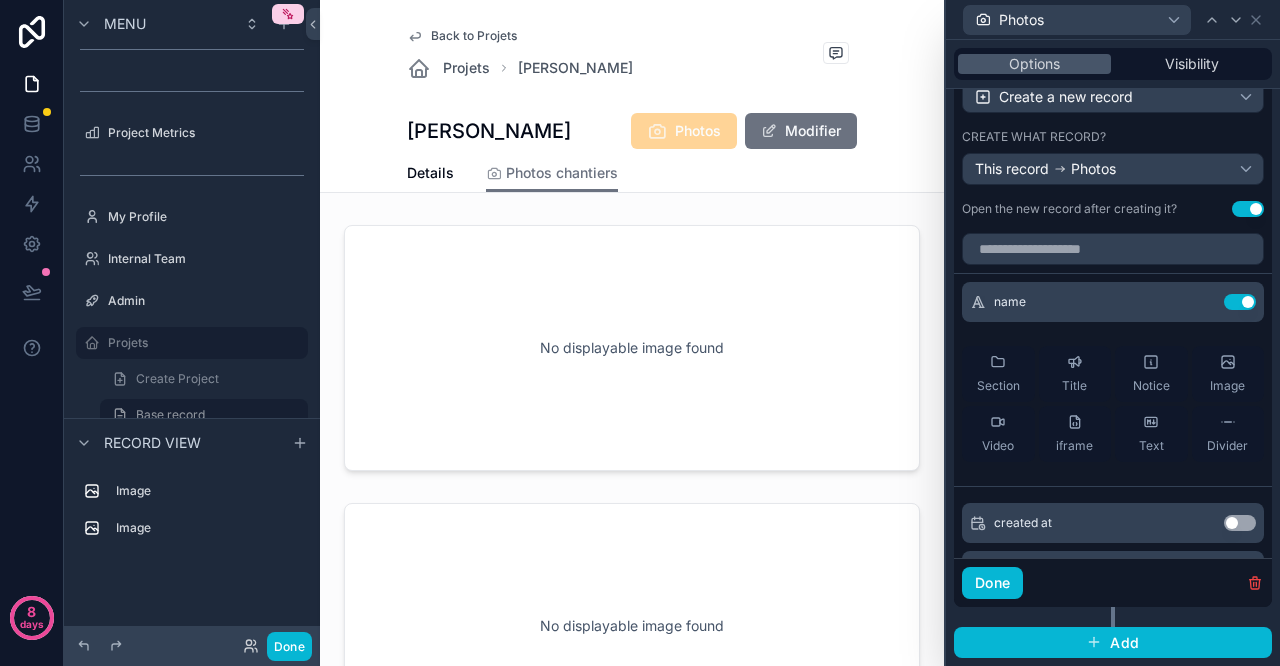 click on "Image" at bounding box center (1227, 374) 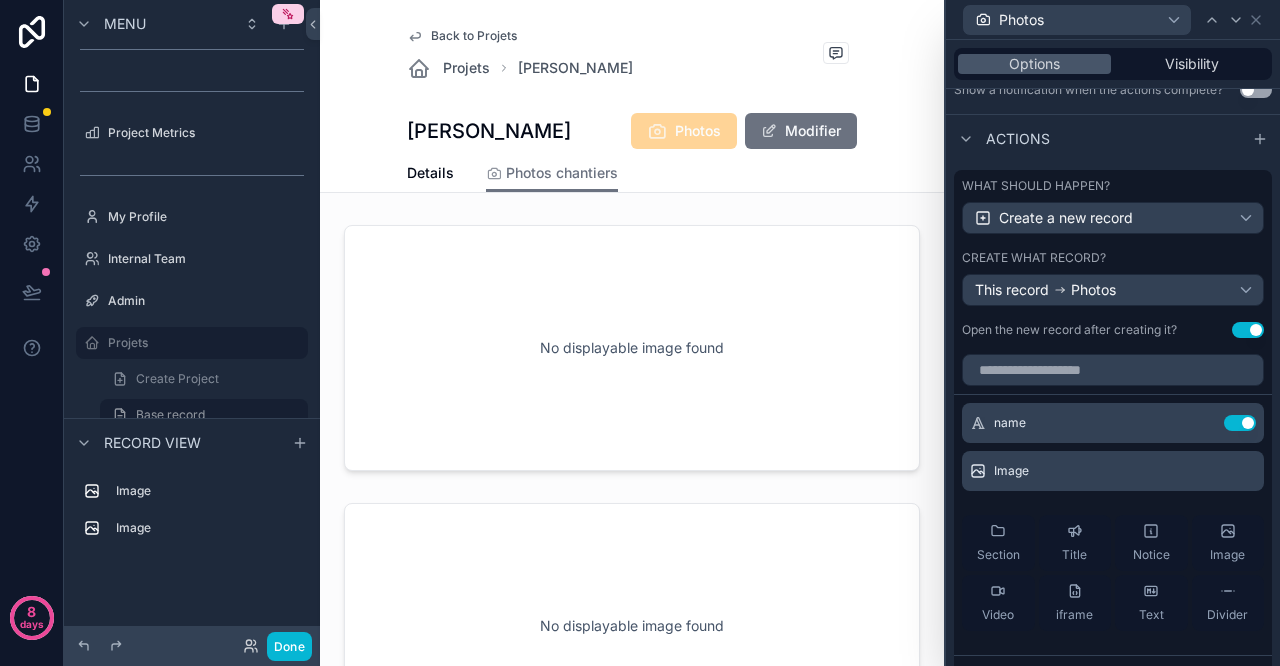scroll, scrollTop: 719, scrollLeft: 0, axis: vertical 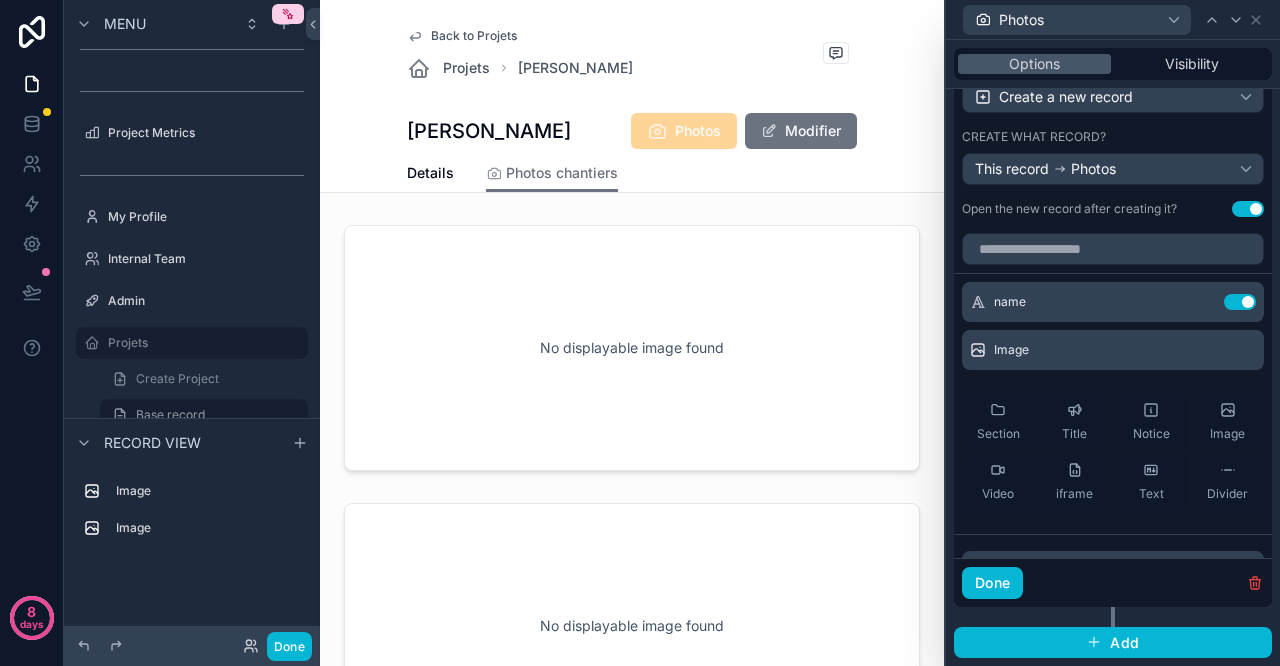 click 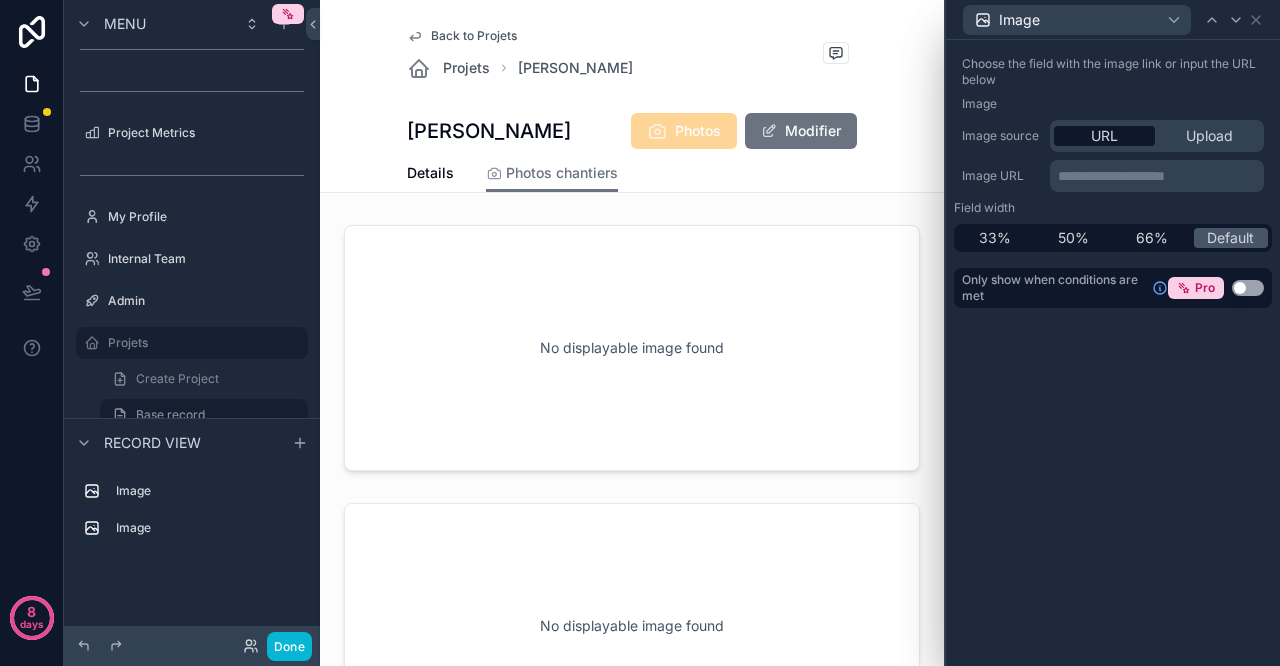 click on "33%" at bounding box center (995, 238) 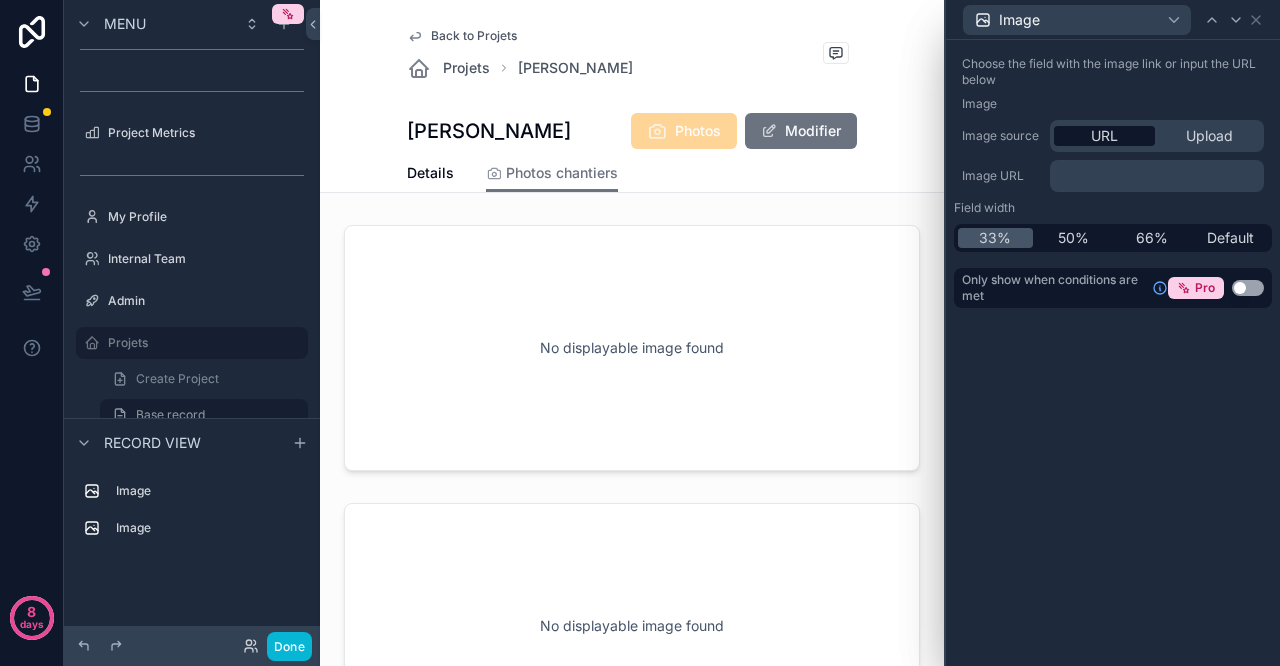 click on "Use setting" at bounding box center [1248, 288] 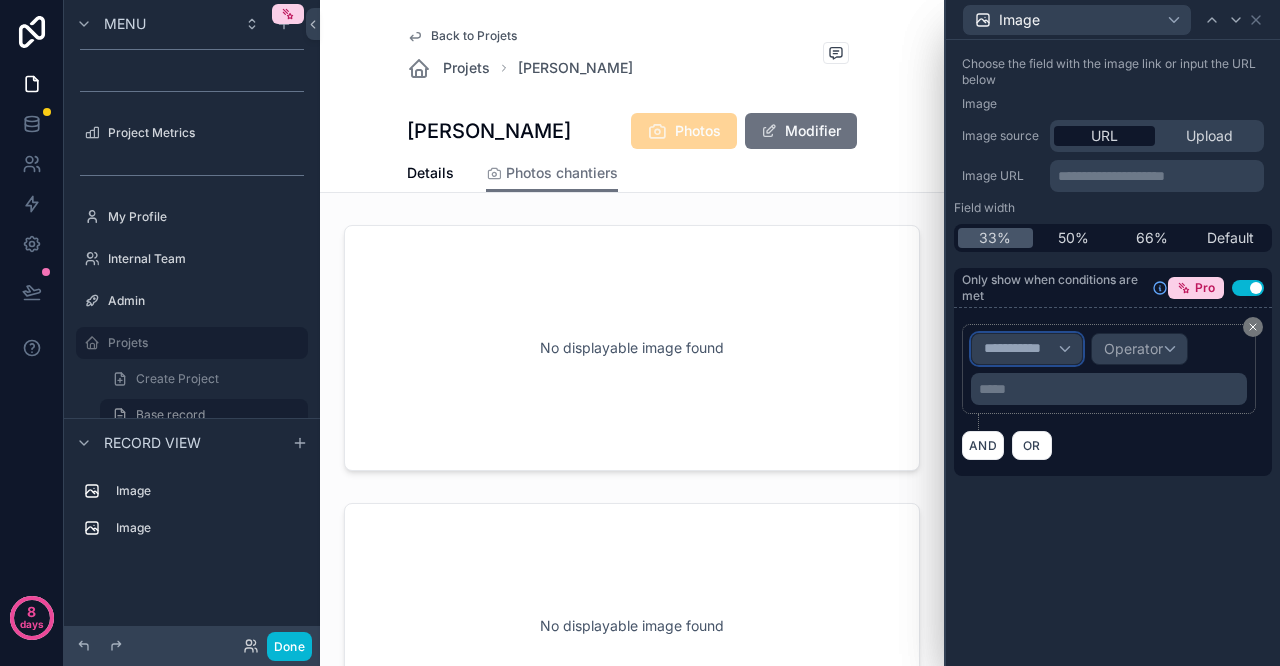click on "**********" at bounding box center [1021, 349] 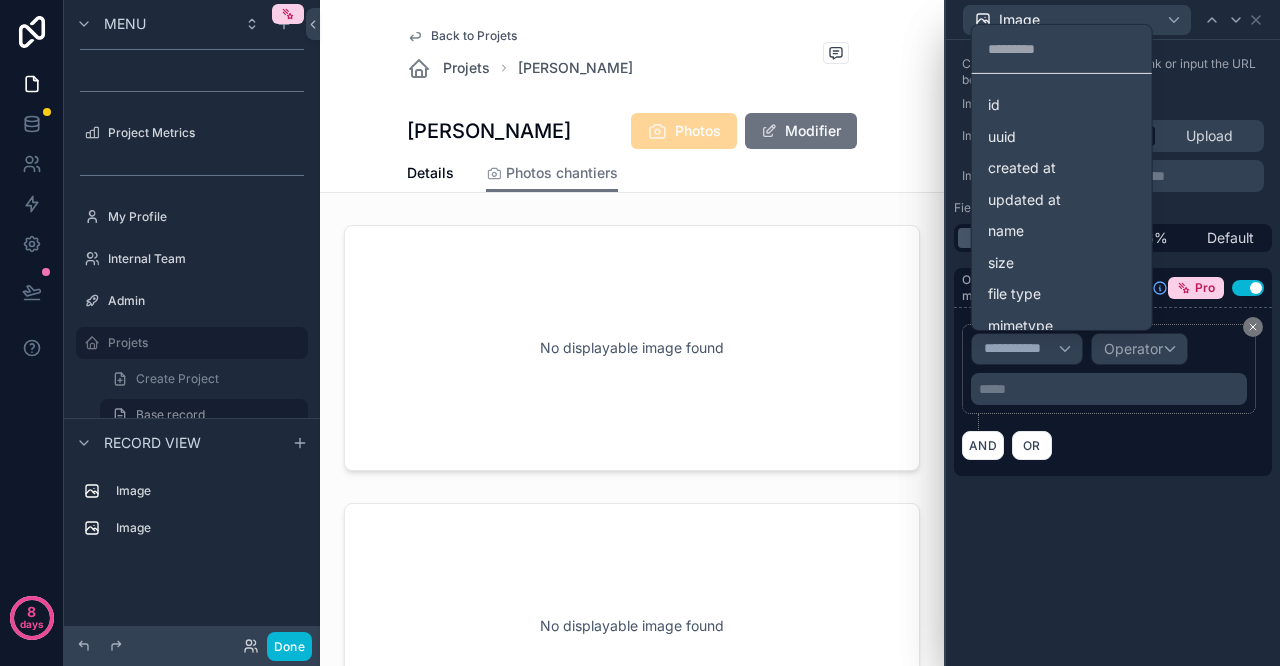 click on "name" at bounding box center (1062, 231) 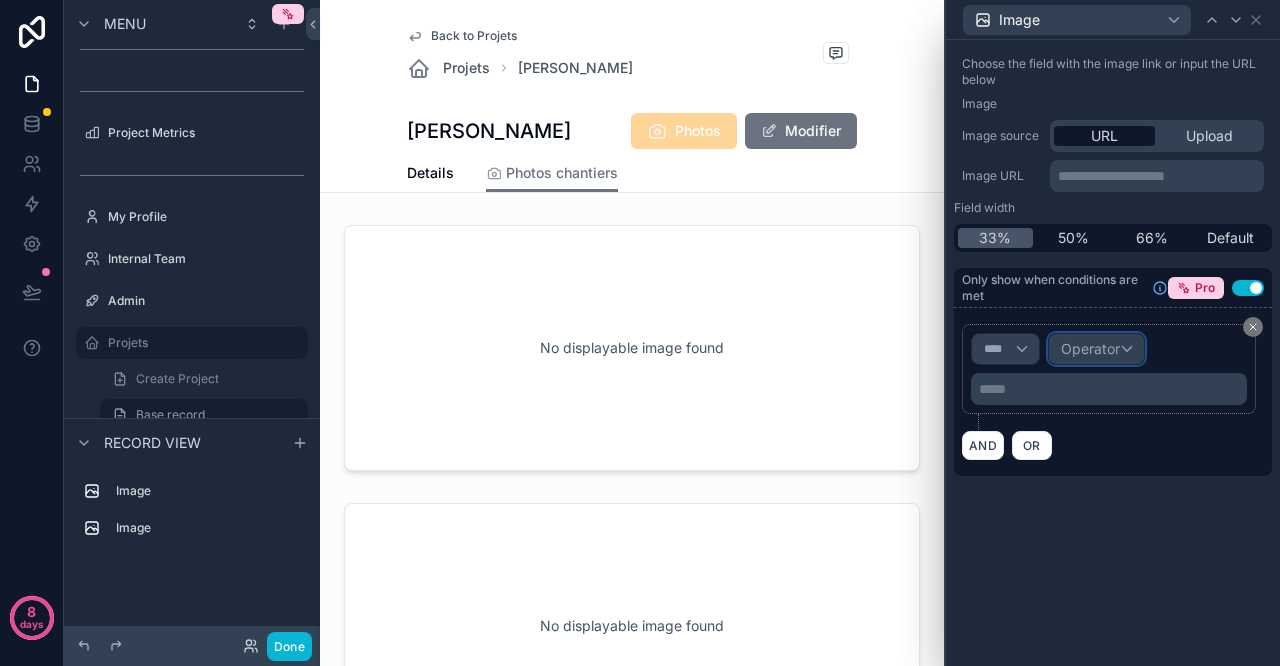 click on "Operator" at bounding box center (1090, 348) 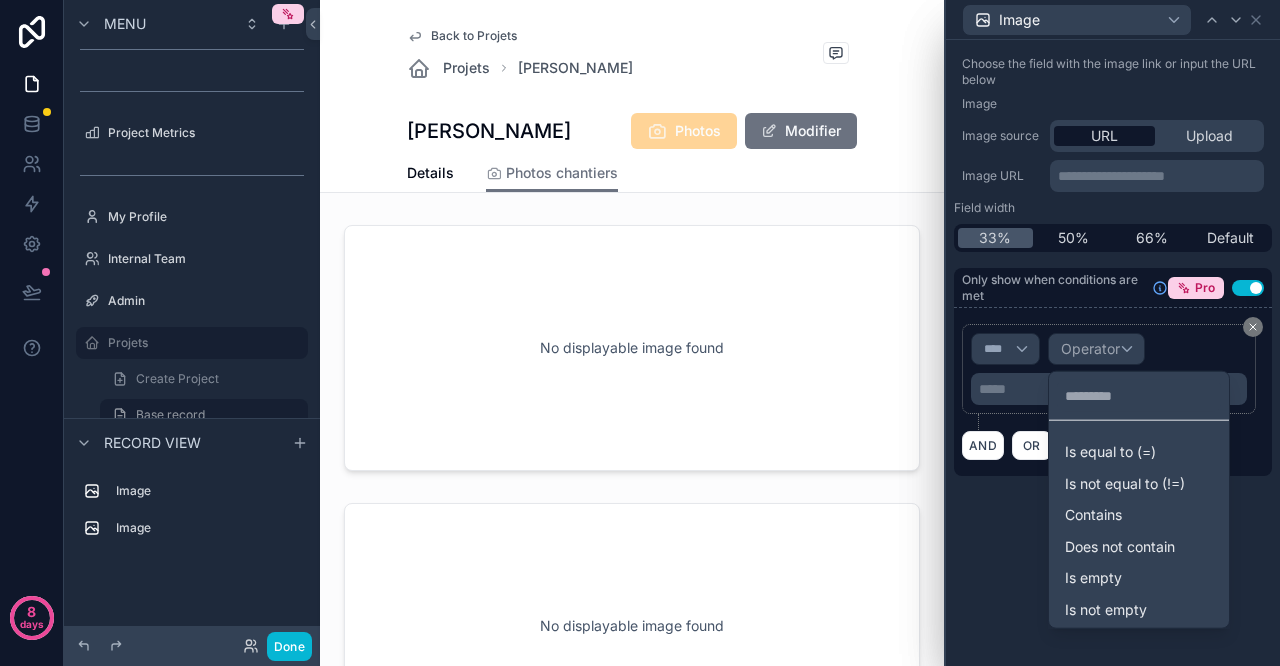 click on "Contains" at bounding box center [1139, 515] 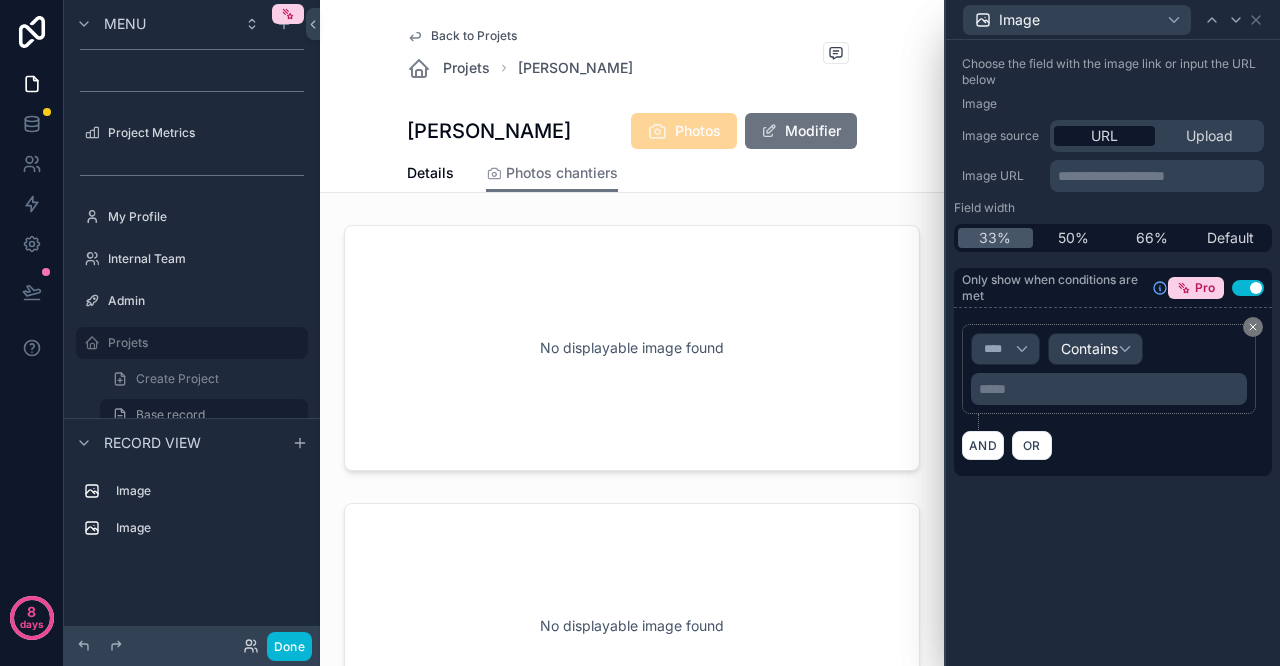 click on "***** ﻿" at bounding box center [1111, 389] 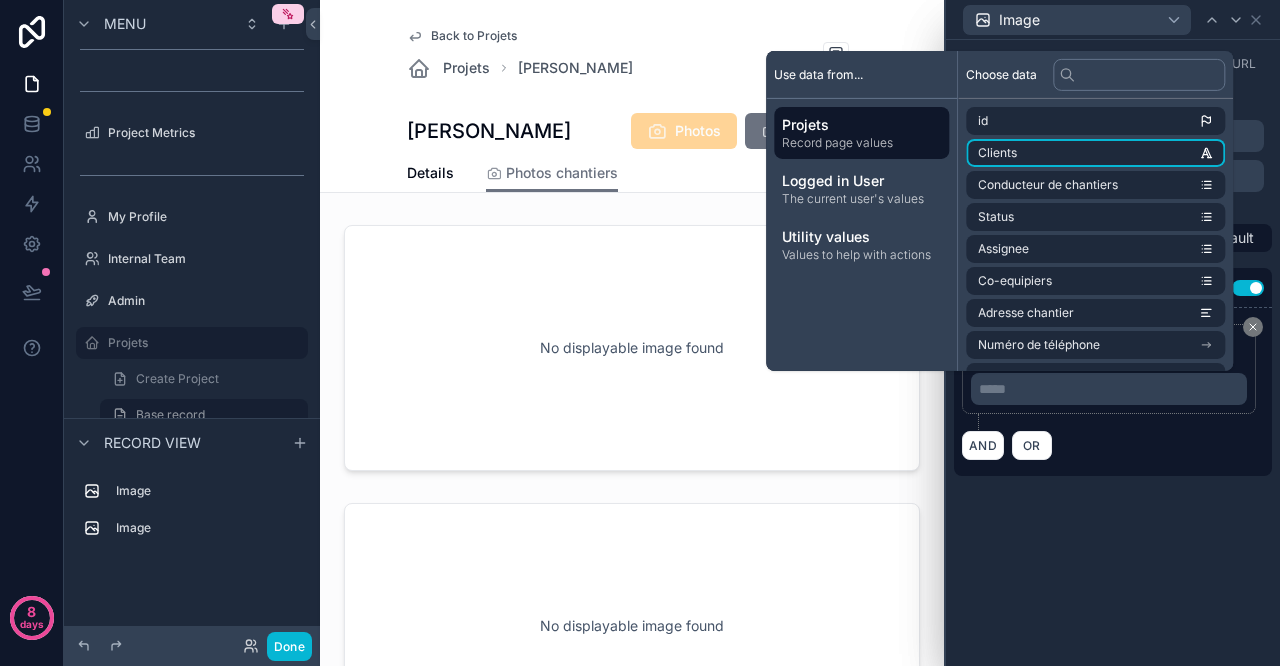 click on "Clients" at bounding box center [1095, 153] 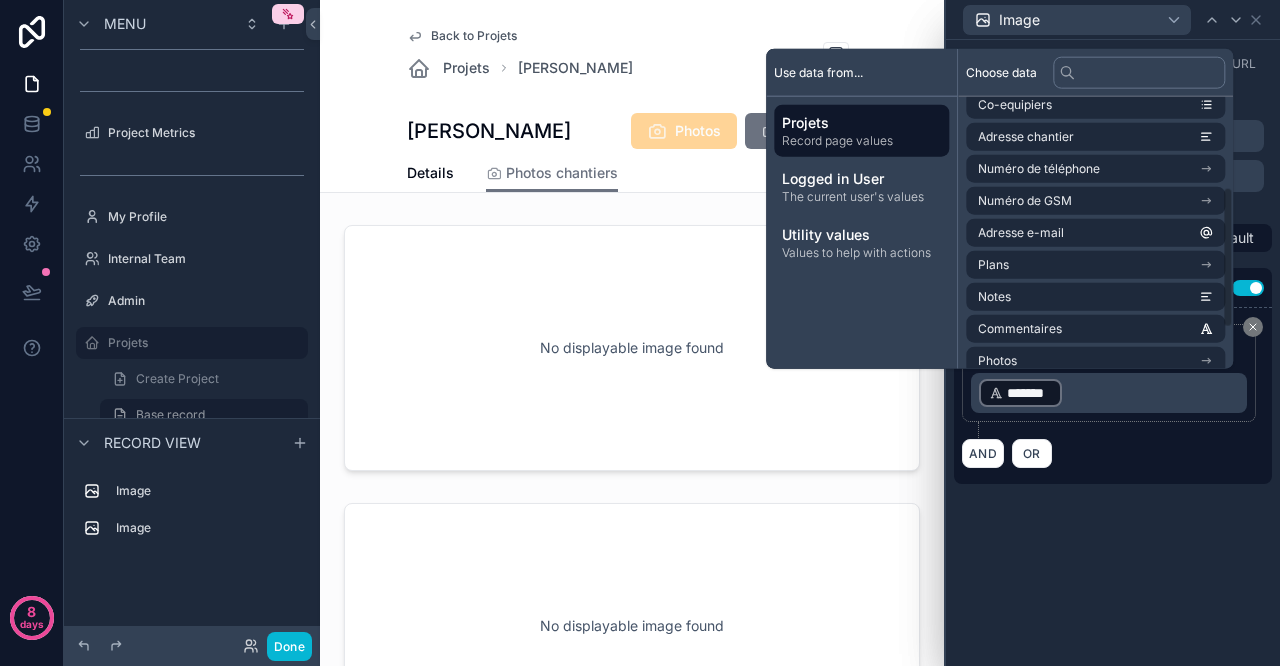 scroll, scrollTop: 222, scrollLeft: 0, axis: vertical 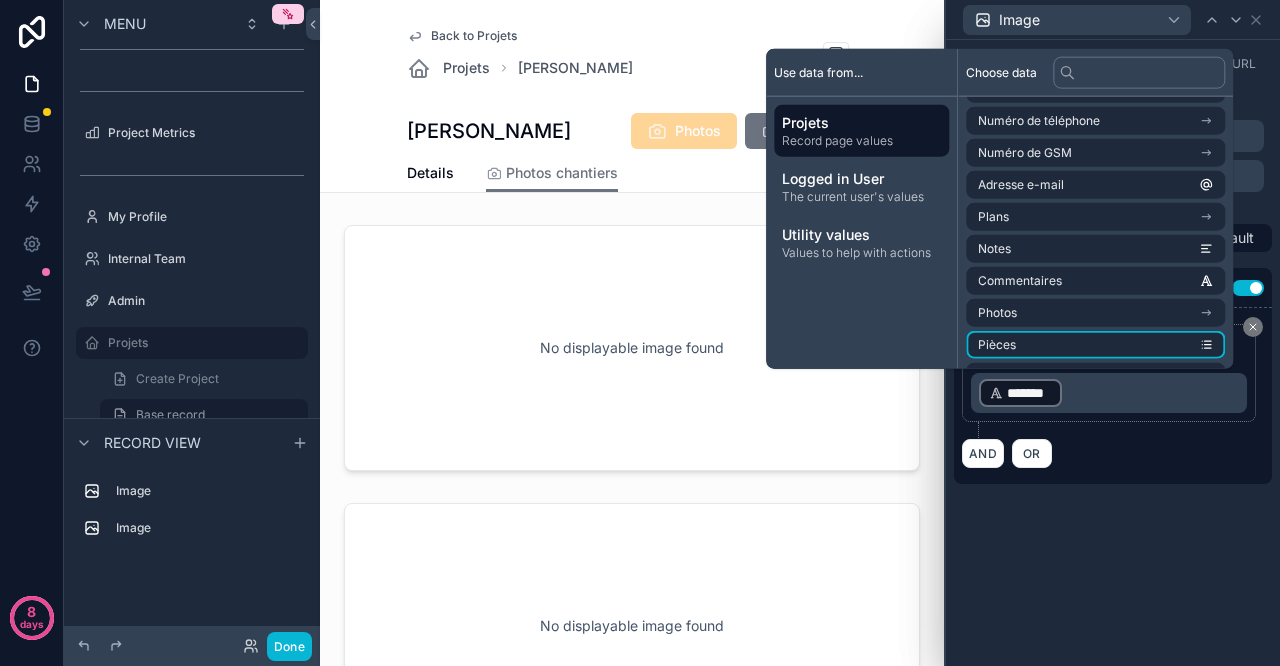 click on "Pièces" at bounding box center (1095, 345) 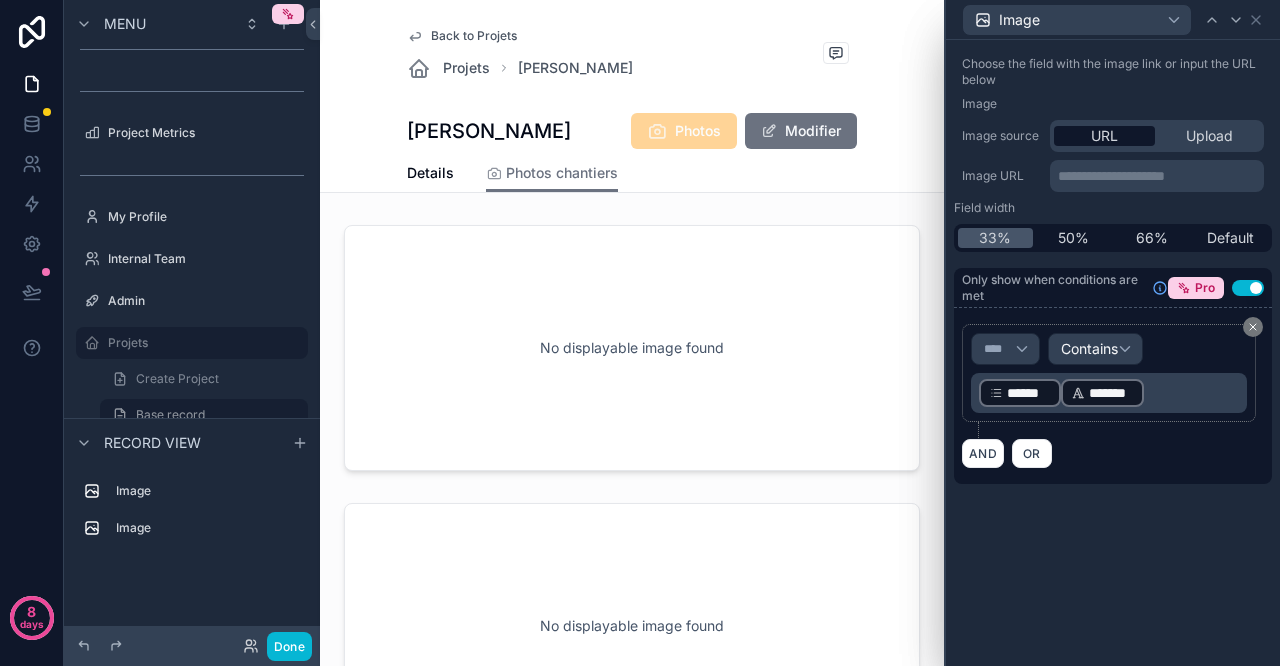 click on "AND OR" at bounding box center (1113, 453) 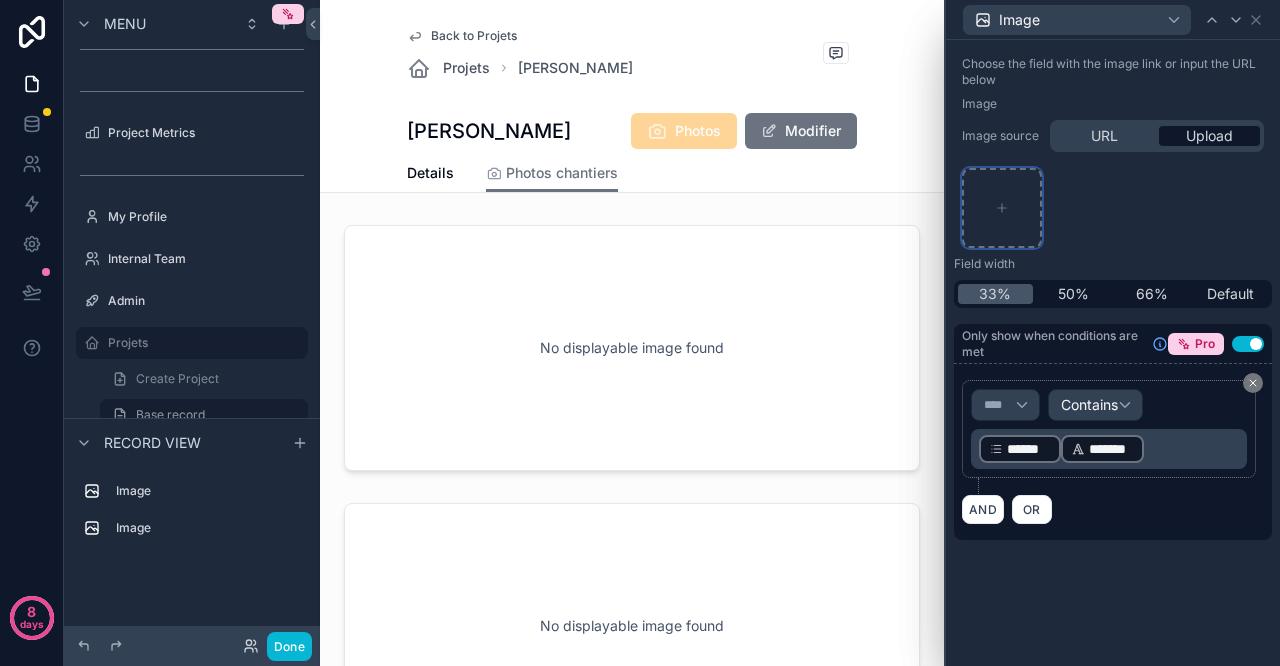 click at bounding box center (1002, 208) 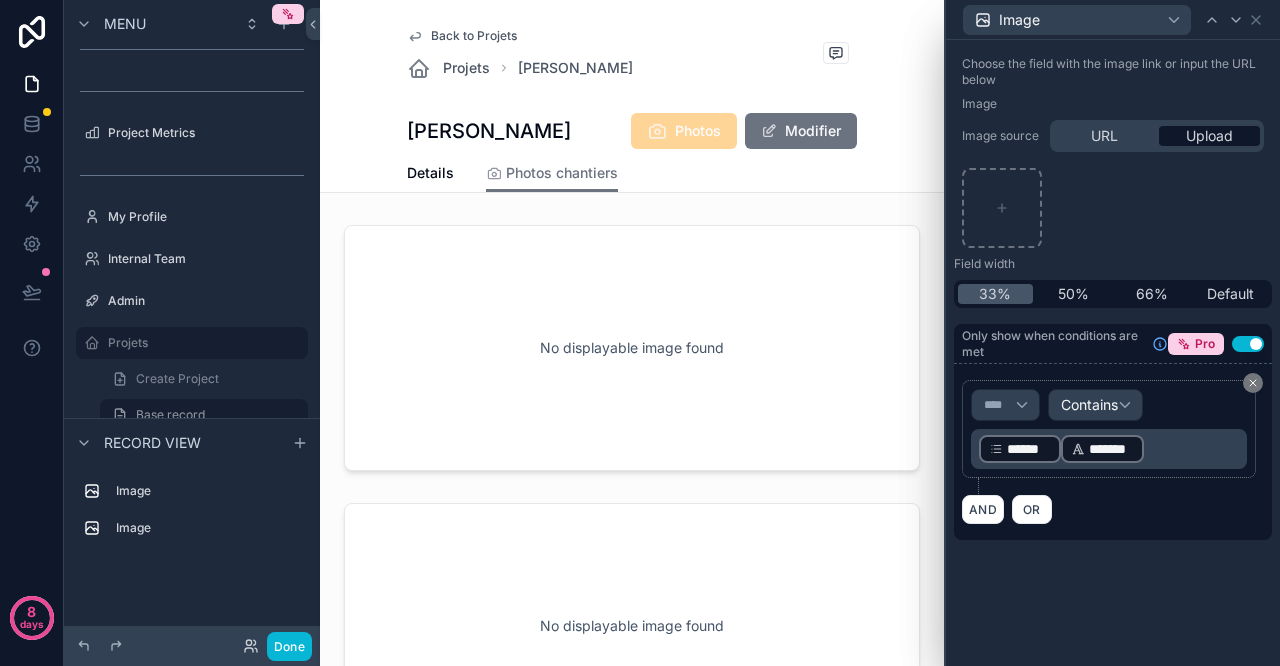 click on "URL" at bounding box center (1104, 136) 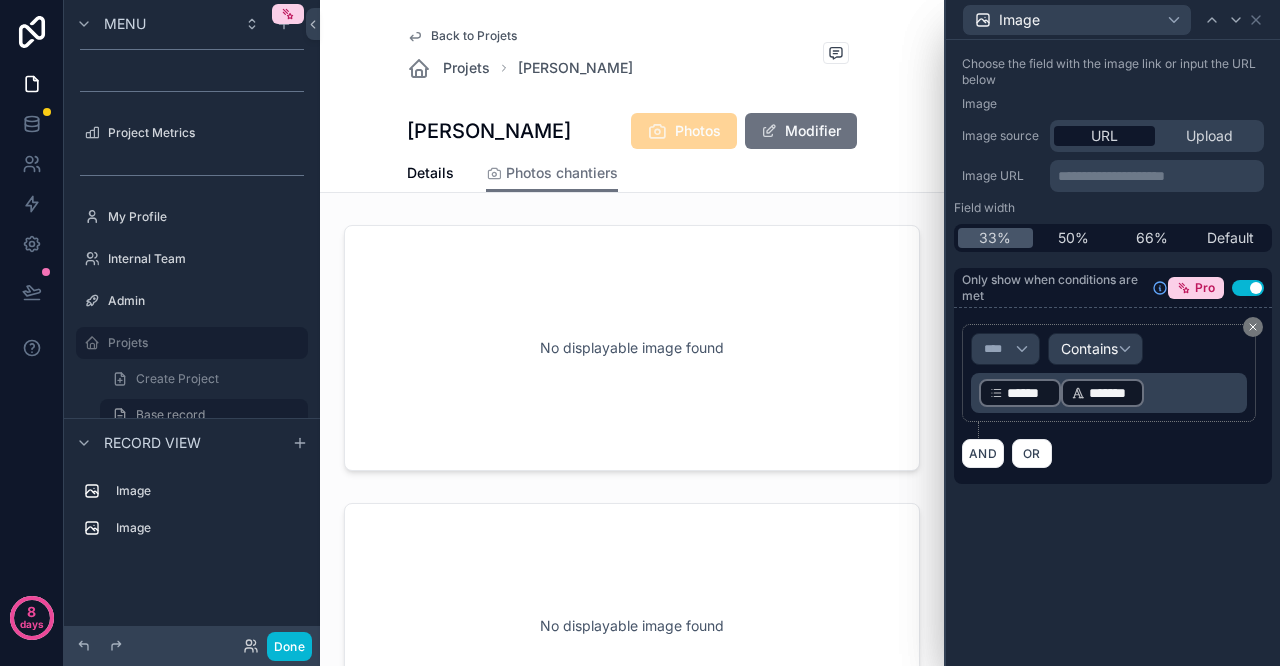 drag, startPoint x: 1095, startPoint y: 395, endPoint x: 999, endPoint y: 400, distance: 96.13012 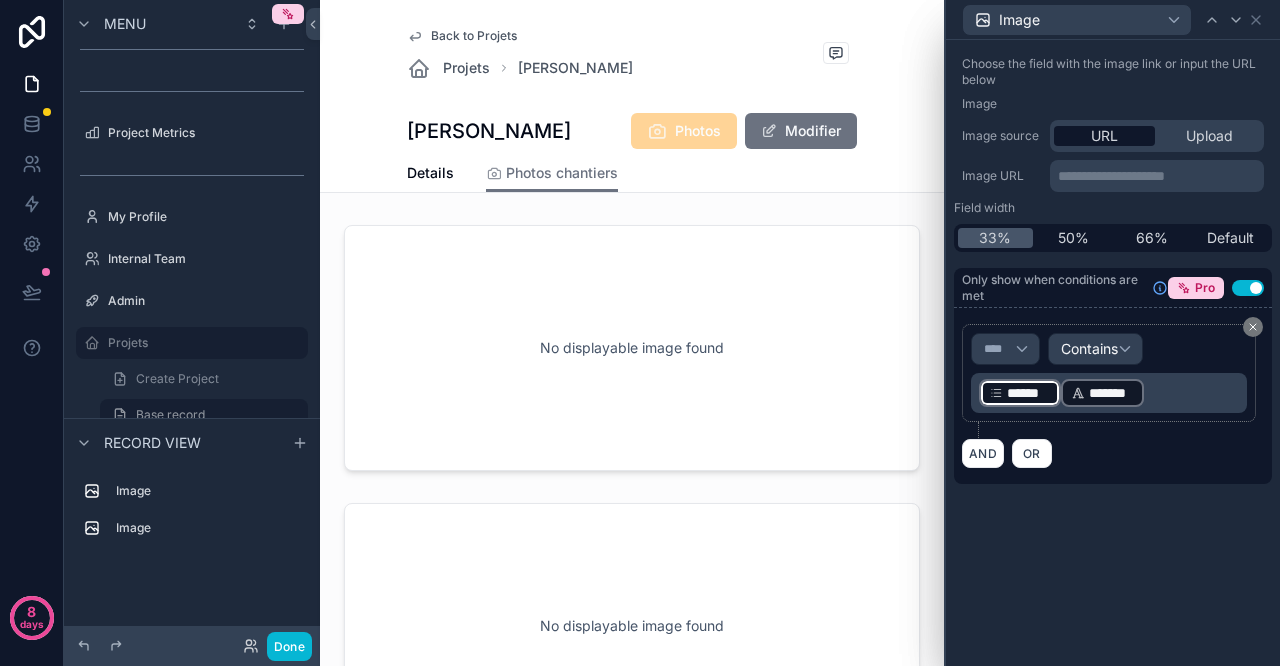 drag, startPoint x: 1036, startPoint y: 390, endPoint x: 1078, endPoint y: 394, distance: 42.190044 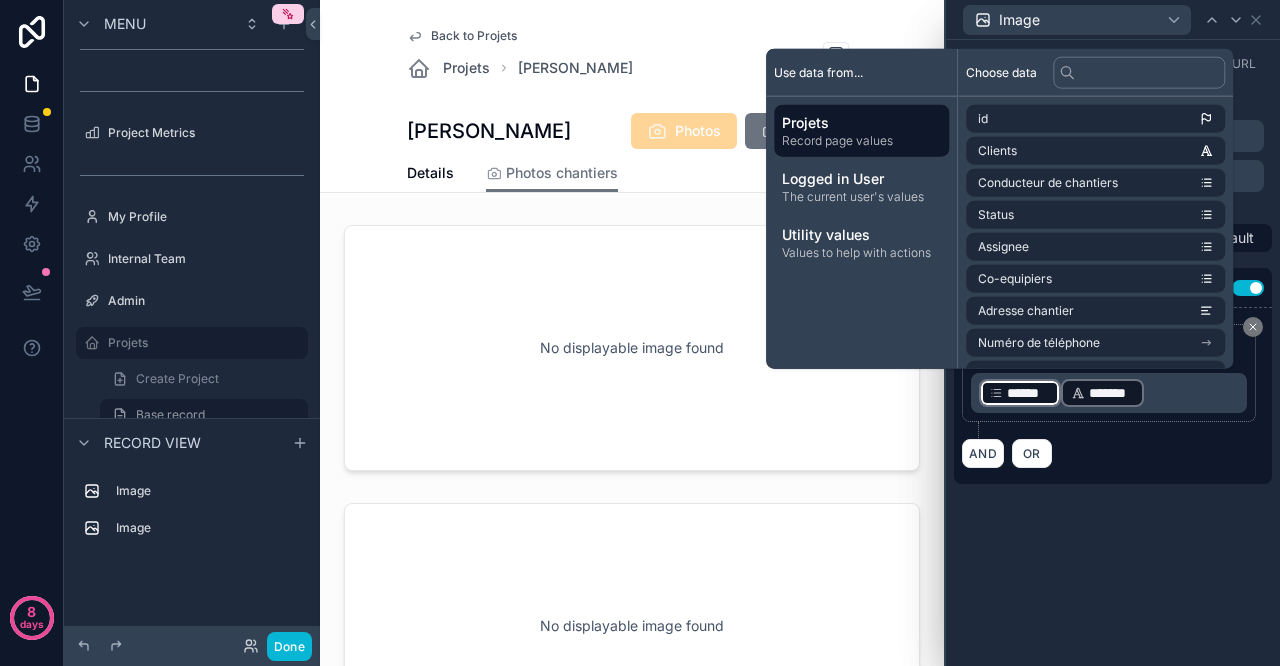 click 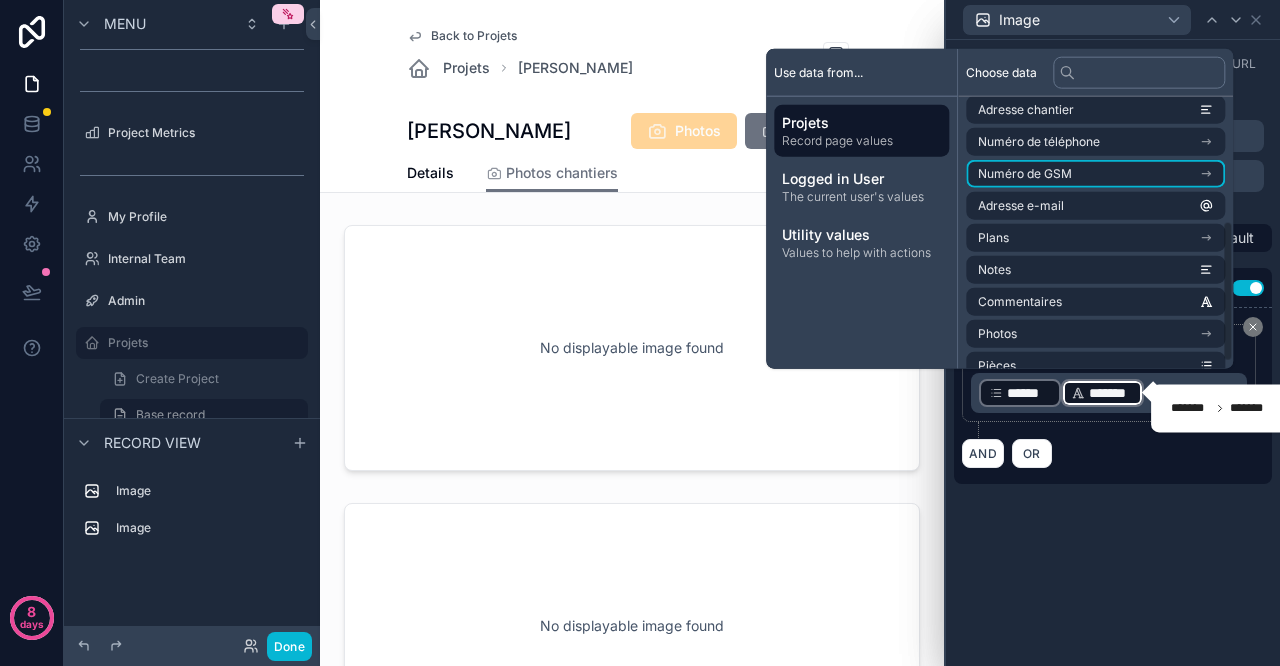 scroll, scrollTop: 252, scrollLeft: 0, axis: vertical 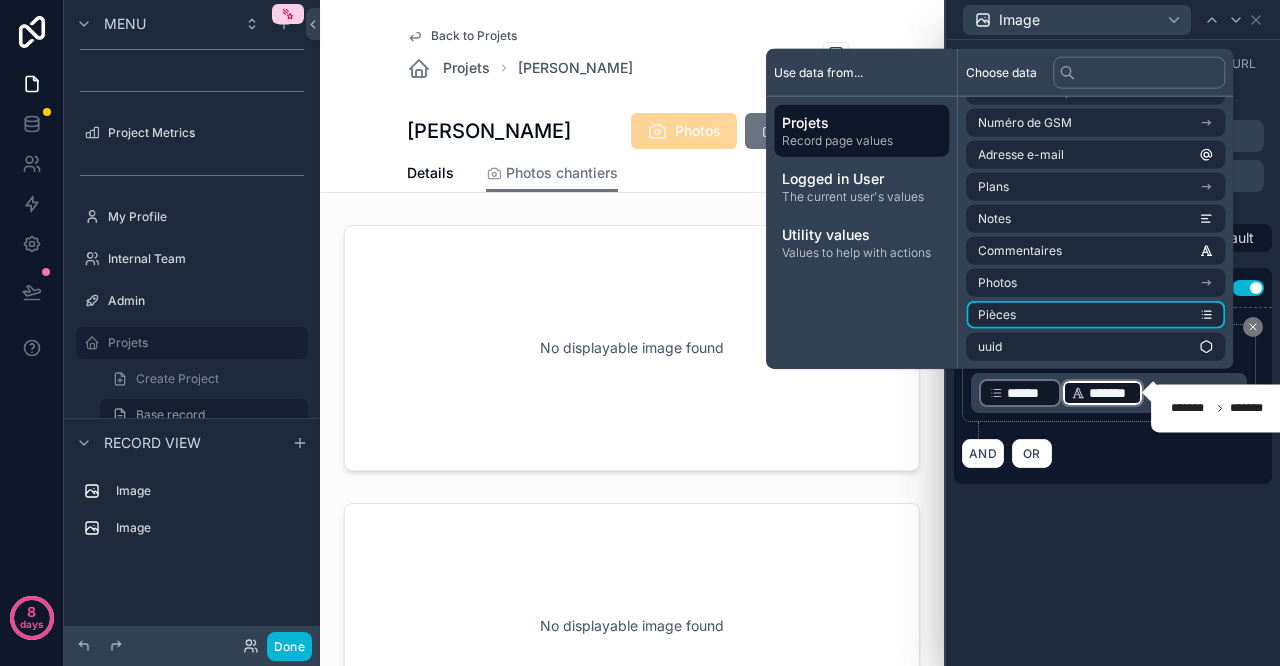 click on "Pièces" at bounding box center (1095, 315) 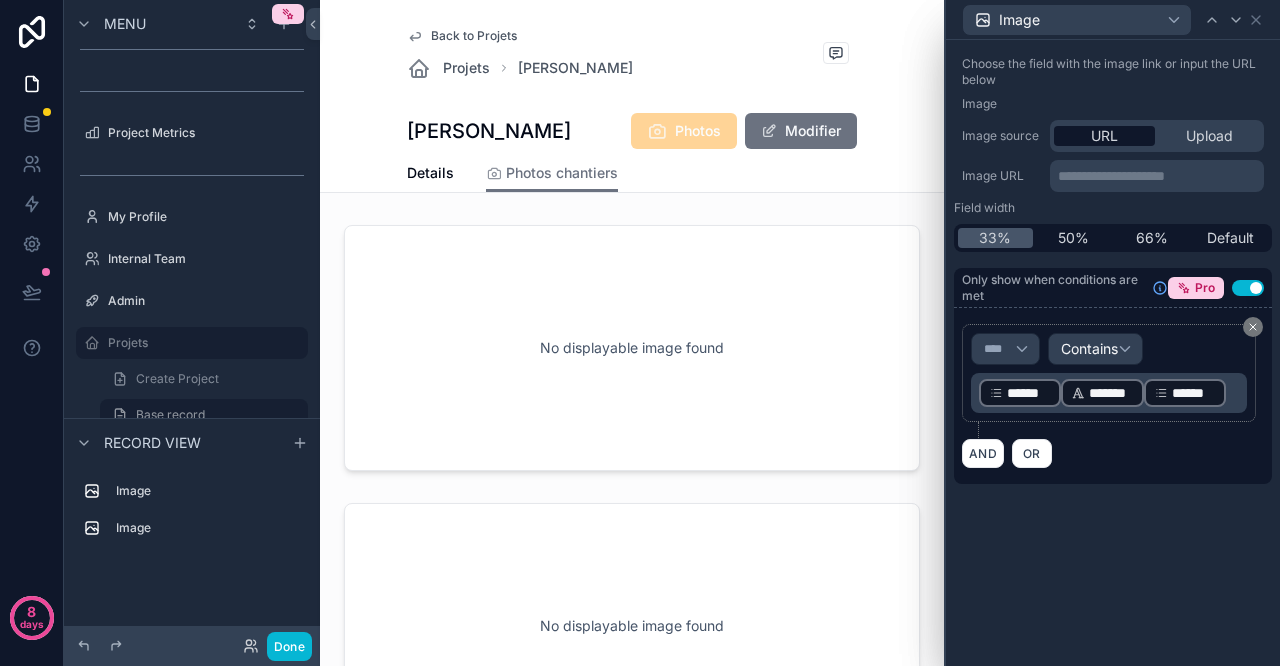 drag, startPoint x: 1004, startPoint y: 392, endPoint x: 1020, endPoint y: 393, distance: 16.03122 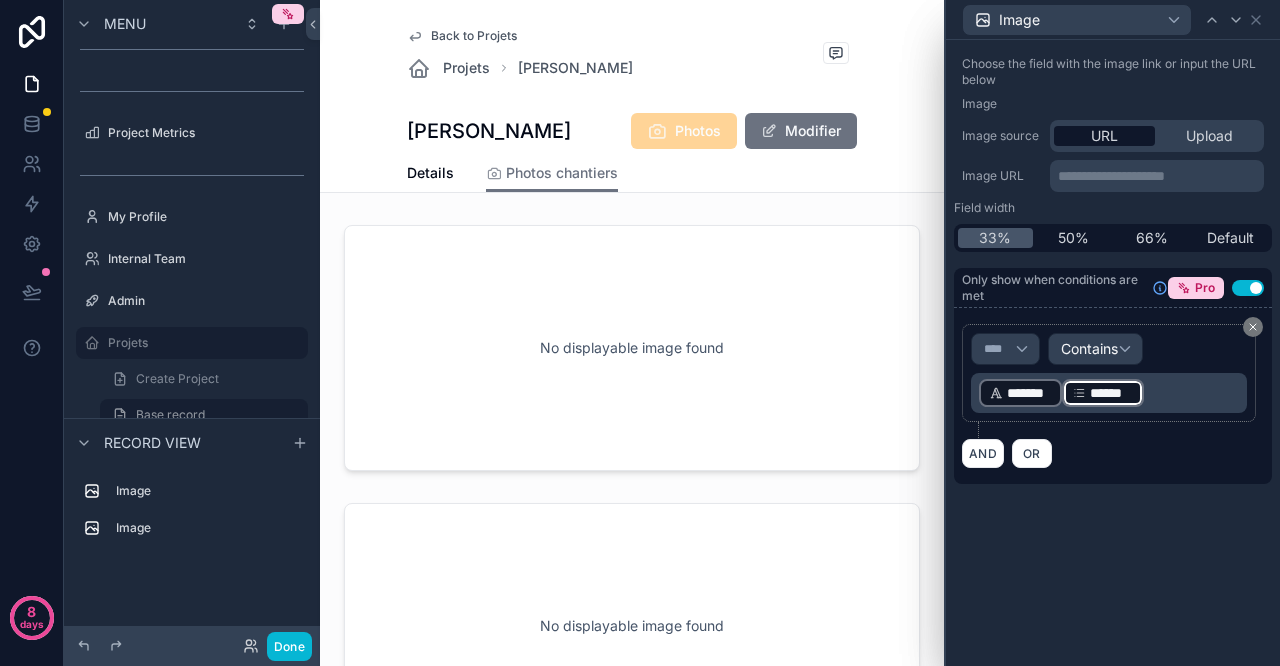 click on "﻿ ******* ﻿ ﻿ ****** ﻿ ﻿" at bounding box center (1111, 393) 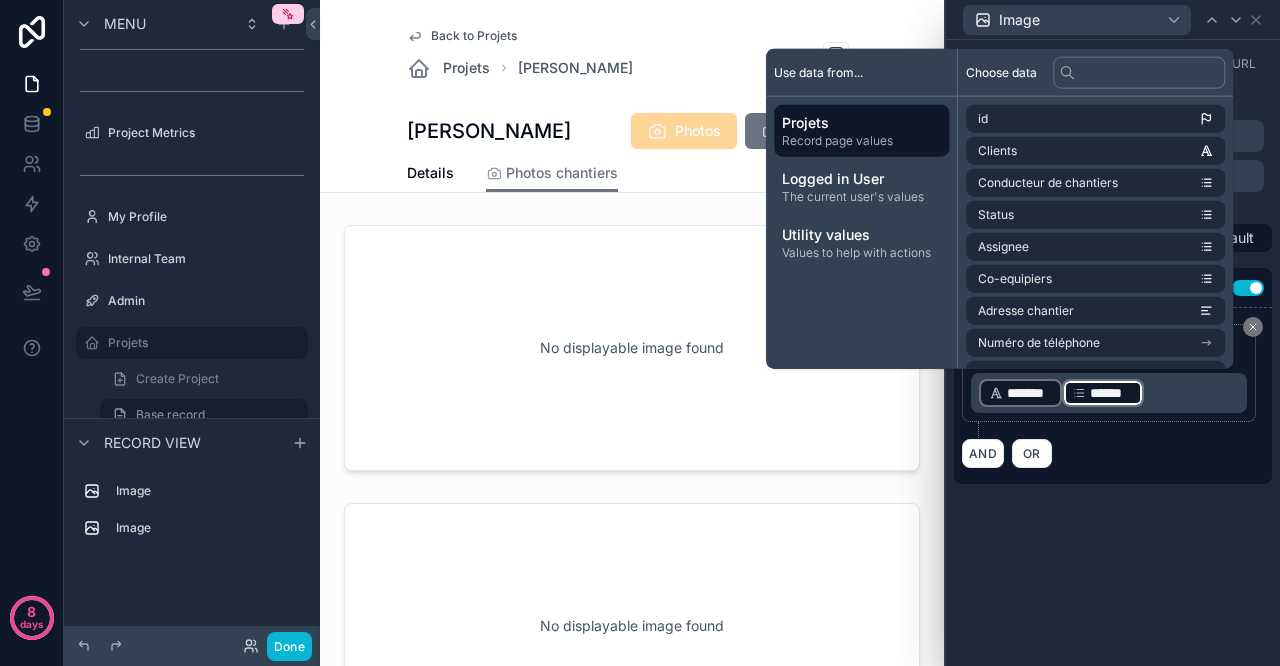 click on "﻿ ******* ﻿ ﻿ ****** ﻿ ﻿" at bounding box center (1111, 393) 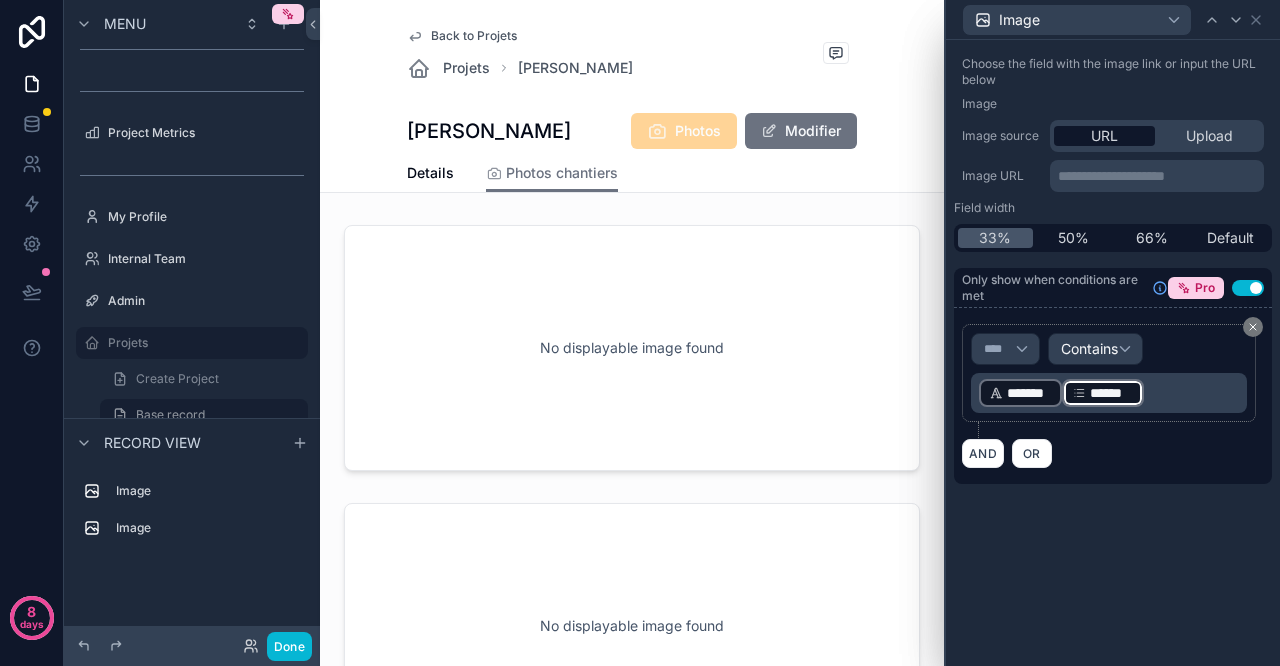 click on "﻿ ******* ﻿ ﻿ ****** ﻿ ﻿" at bounding box center (1111, 393) 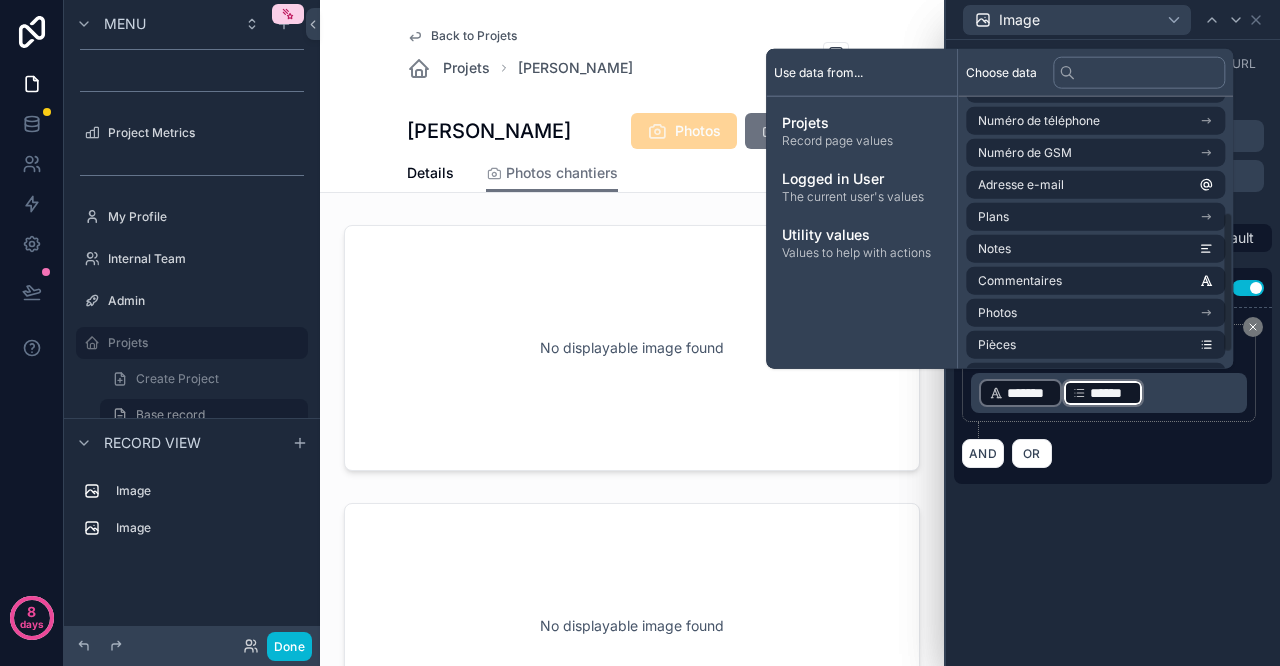 scroll, scrollTop: 252, scrollLeft: 0, axis: vertical 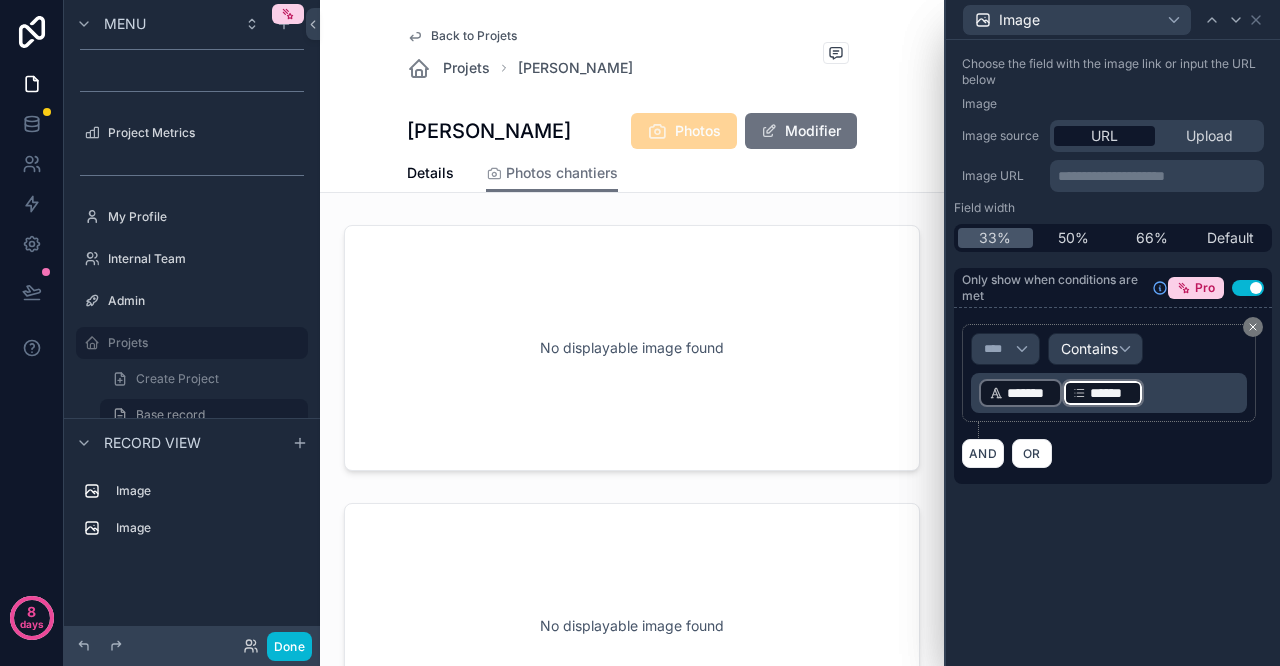 click on "AND OR" at bounding box center (1113, 453) 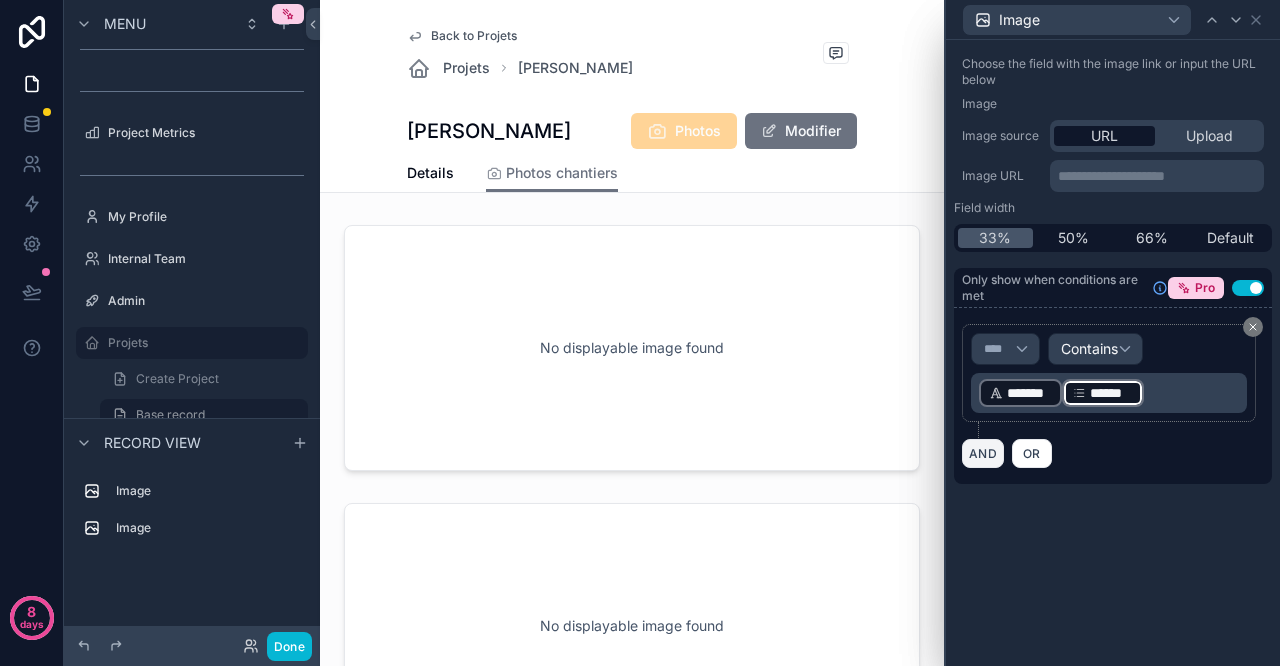 click on "AND" at bounding box center (983, 453) 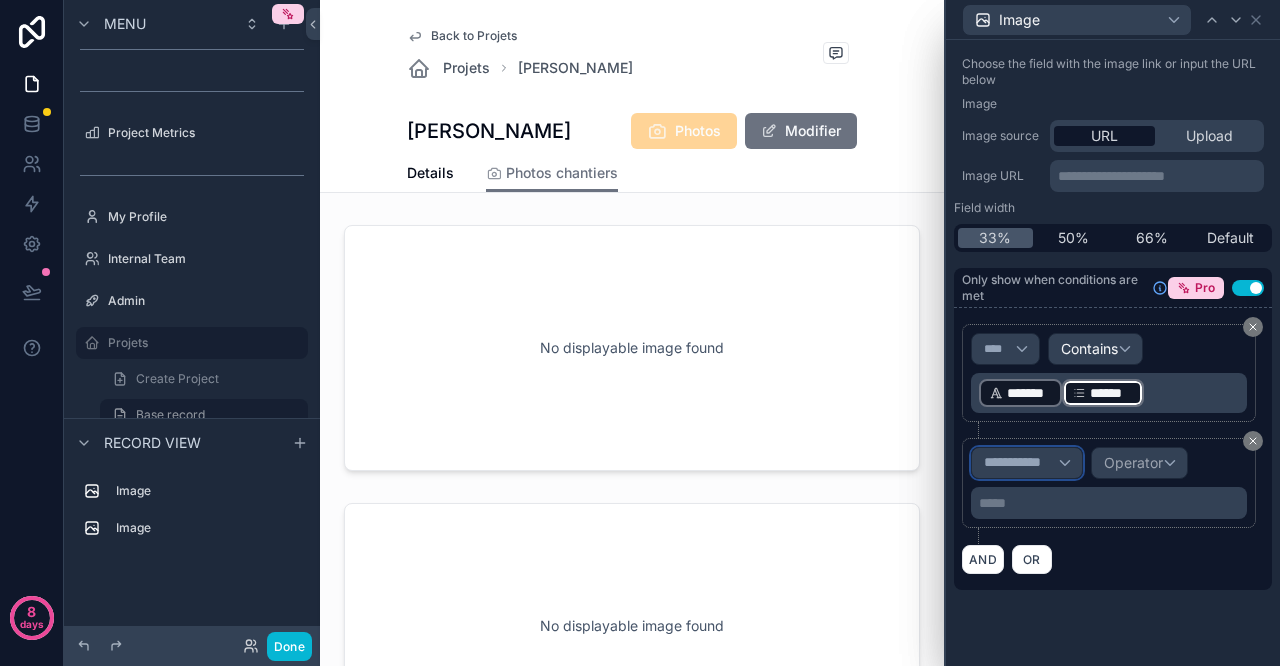 click on "**********" at bounding box center [1021, 463] 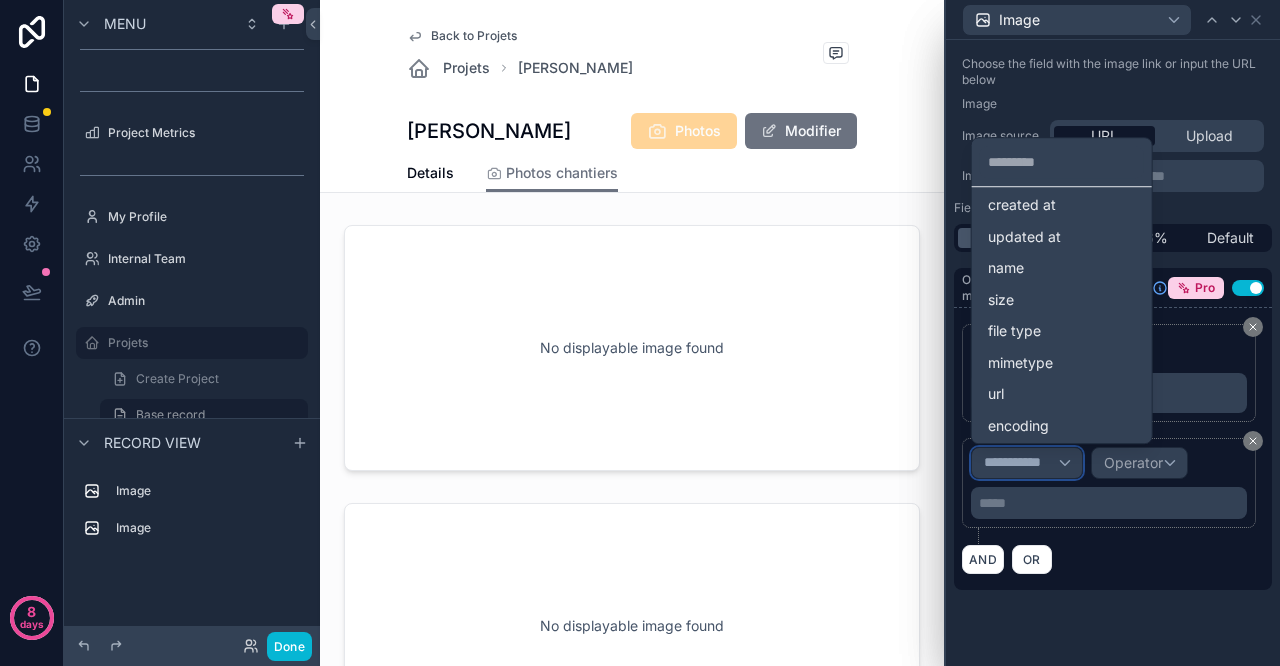 scroll, scrollTop: 0, scrollLeft: 0, axis: both 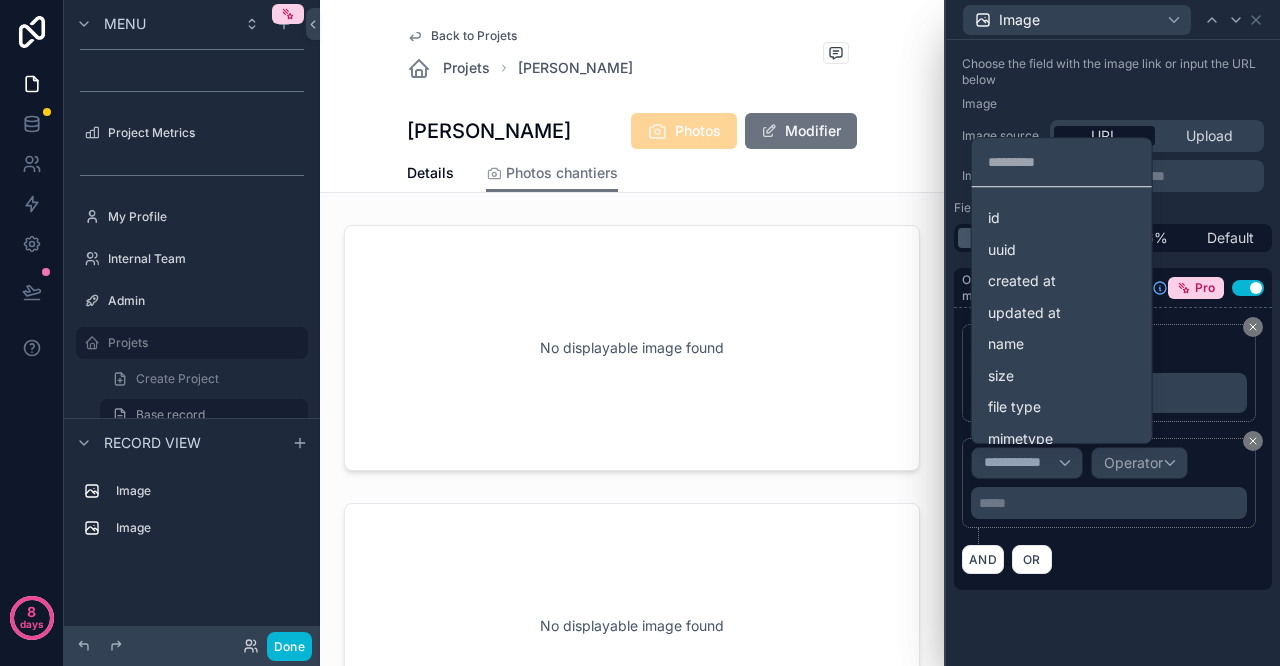 click on "created at" at bounding box center [1062, 281] 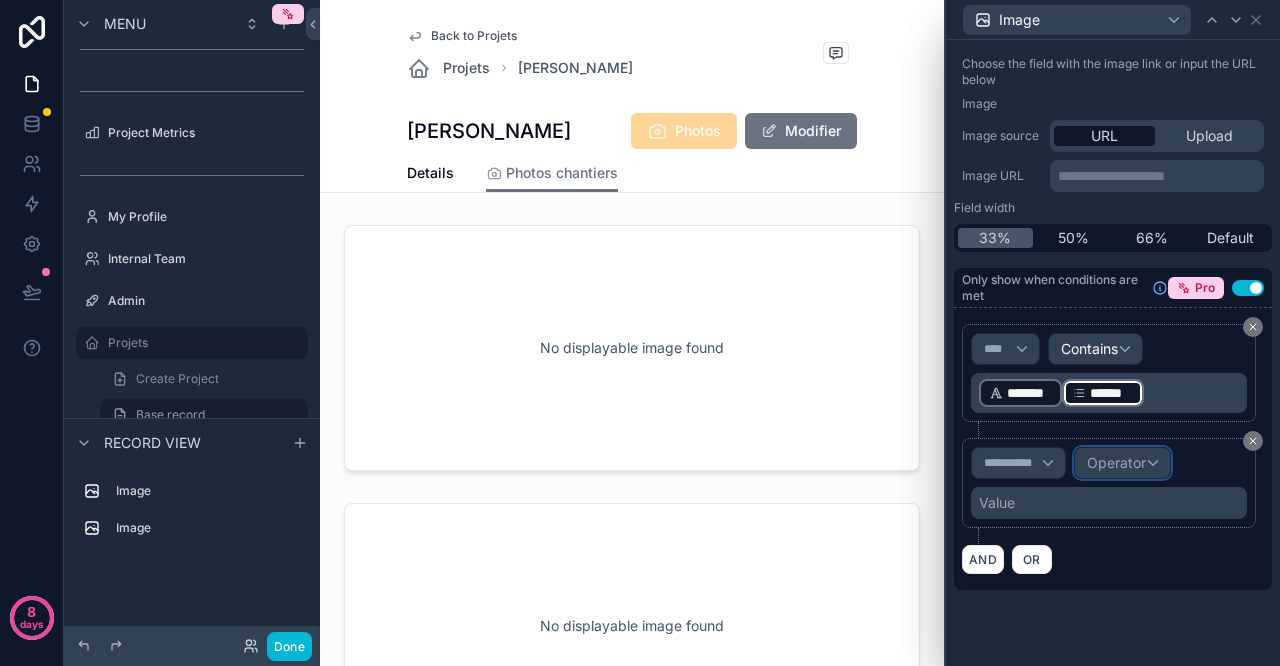 click on "Operator" at bounding box center (1116, 462) 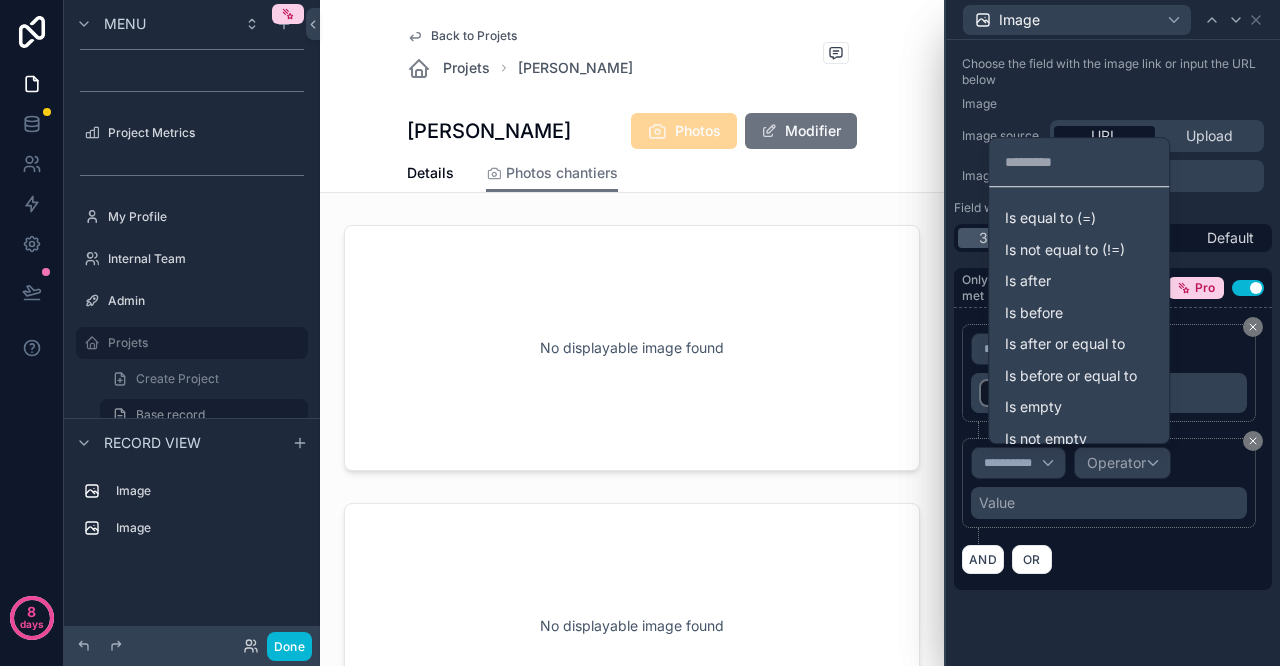 click at bounding box center [1113, 333] 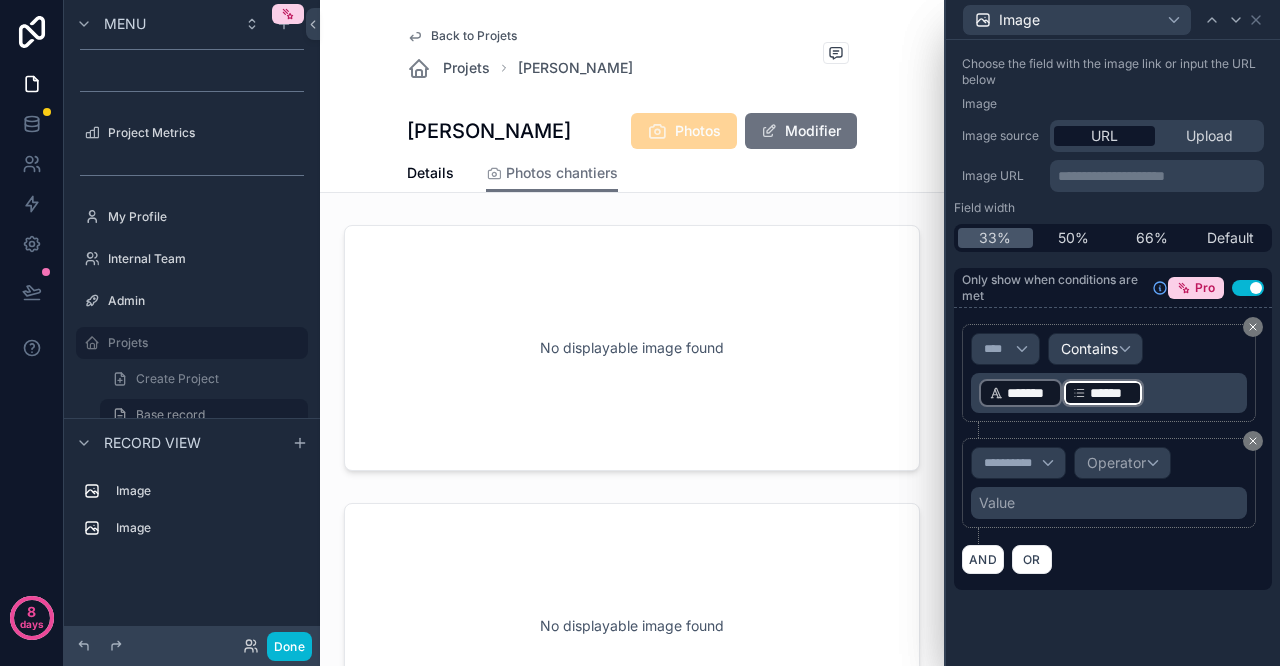 click on "Value" at bounding box center [1109, 503] 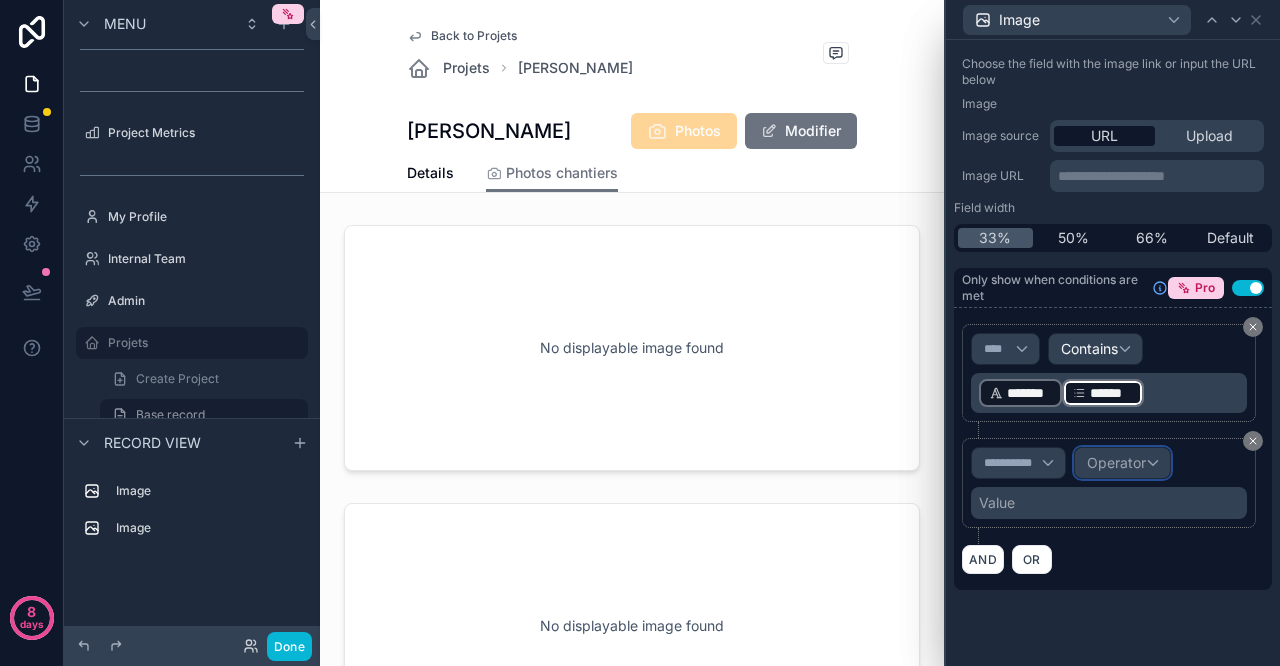 click on "Operator" at bounding box center [1116, 462] 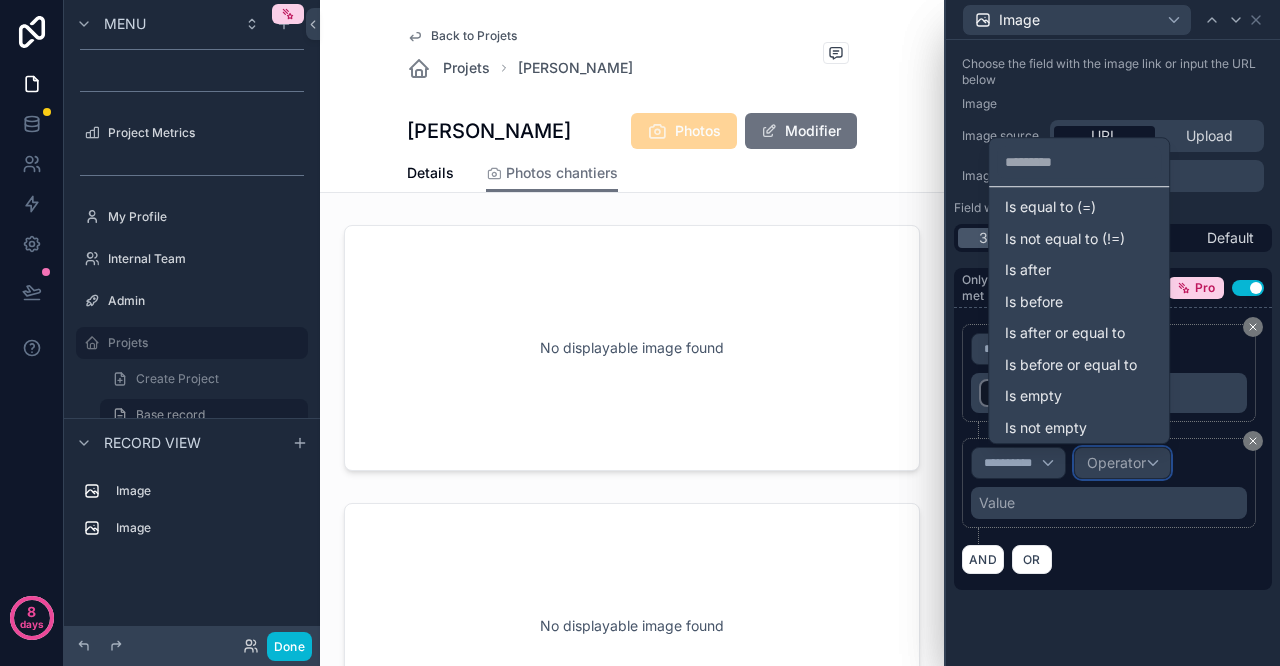 scroll, scrollTop: 14, scrollLeft: 0, axis: vertical 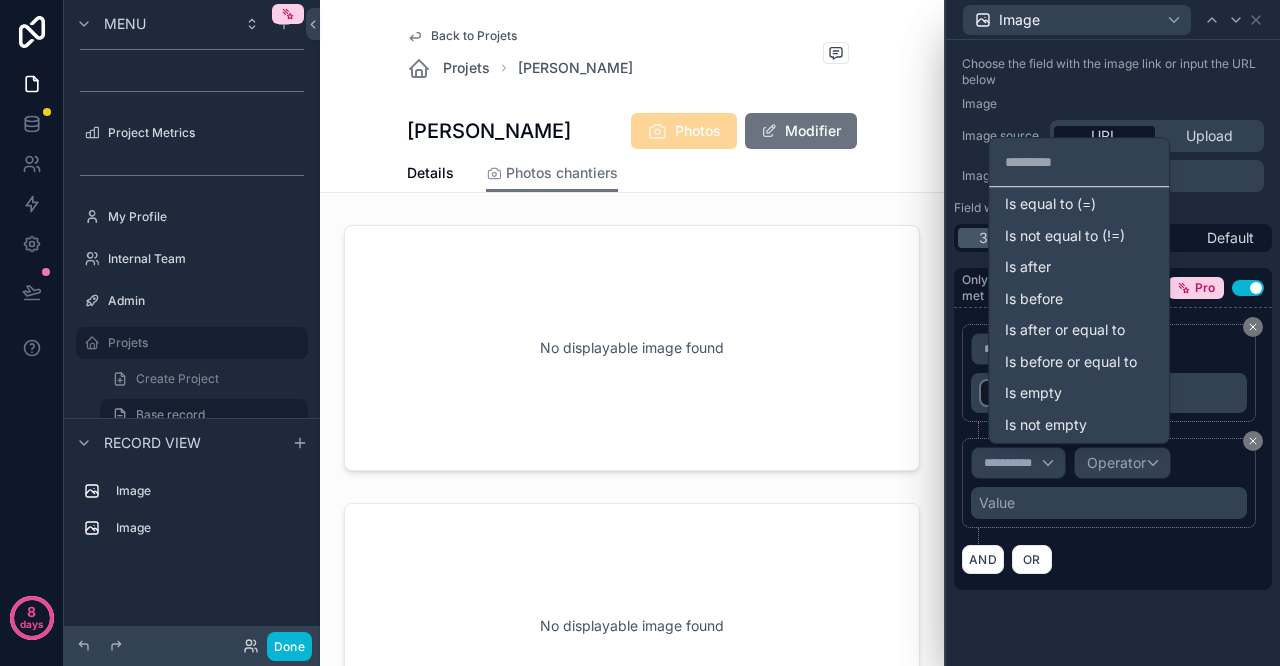 click at bounding box center [1113, 333] 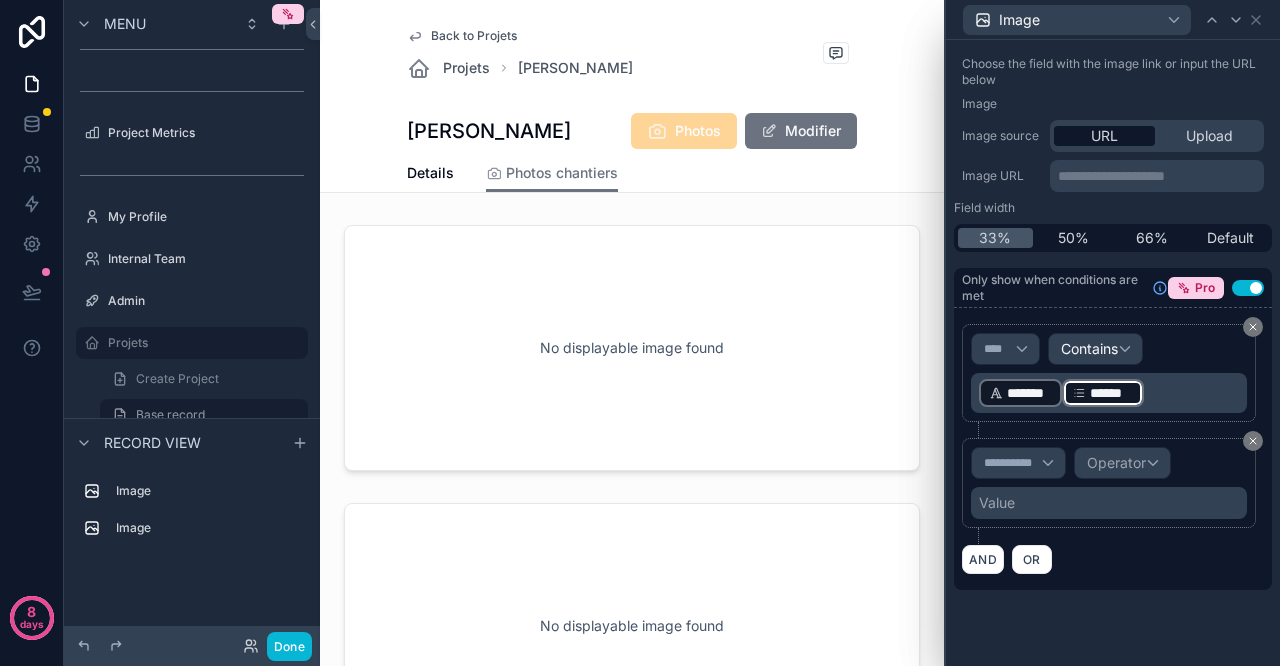 click on "No displayable image found No displayable image found" at bounding box center (632, 487) 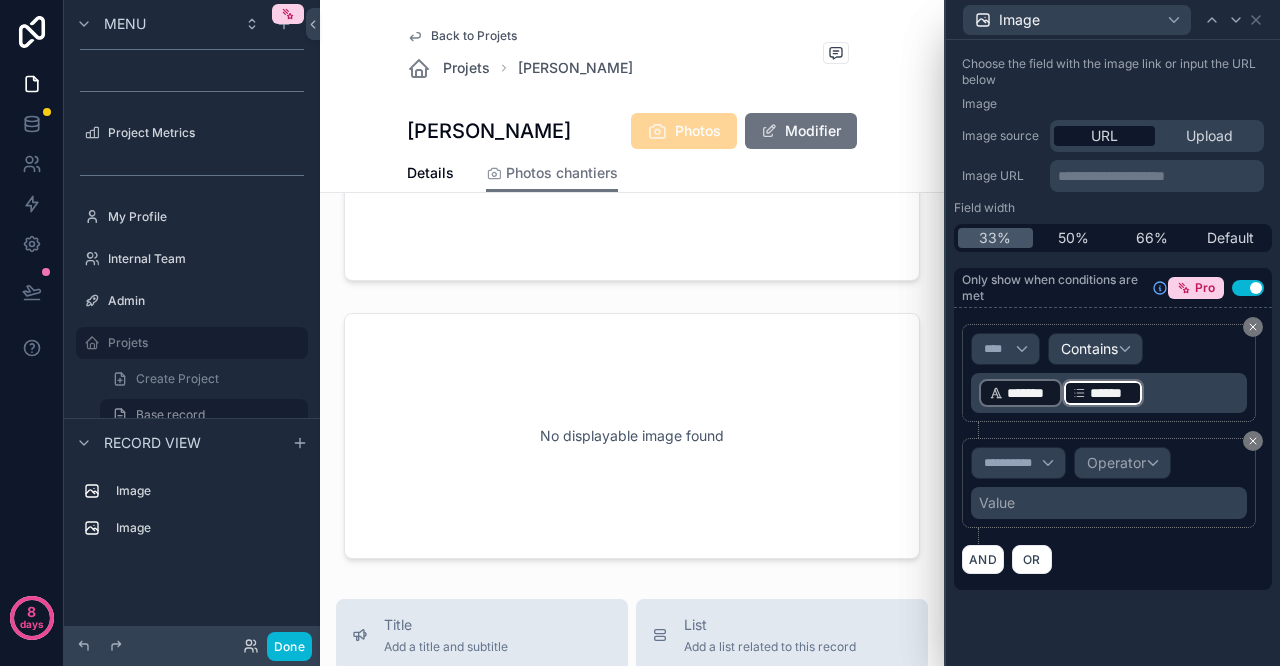 scroll, scrollTop: 222, scrollLeft: 0, axis: vertical 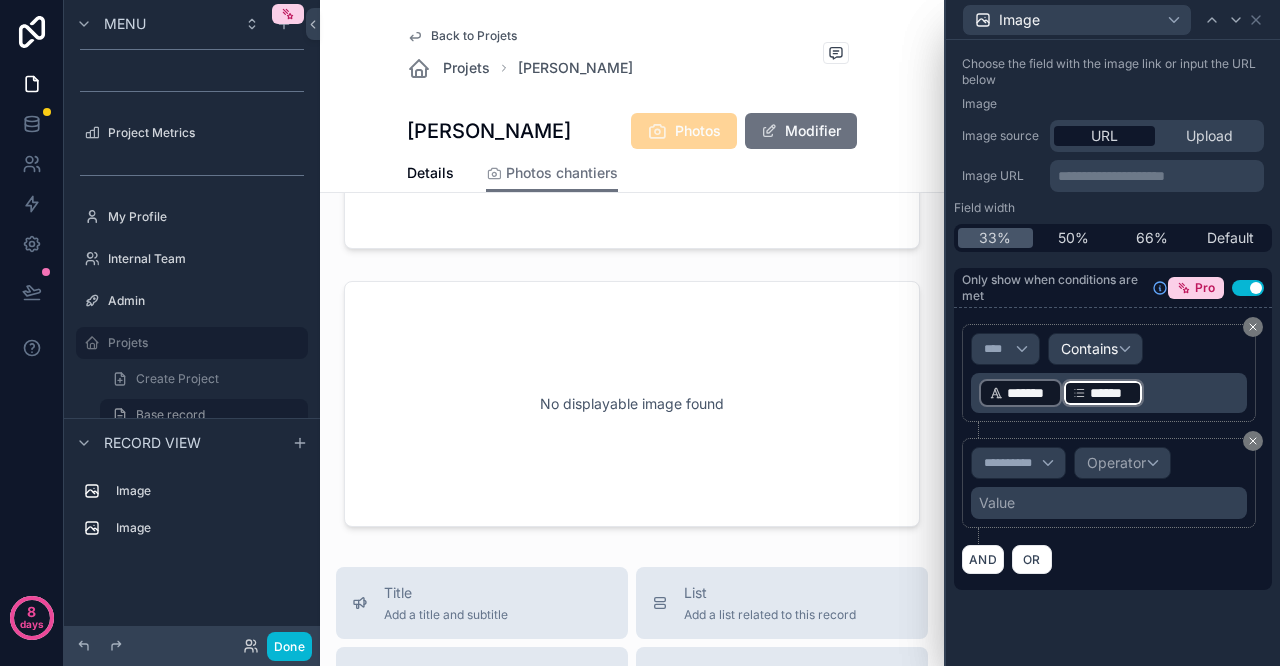 click at bounding box center (632, 404) 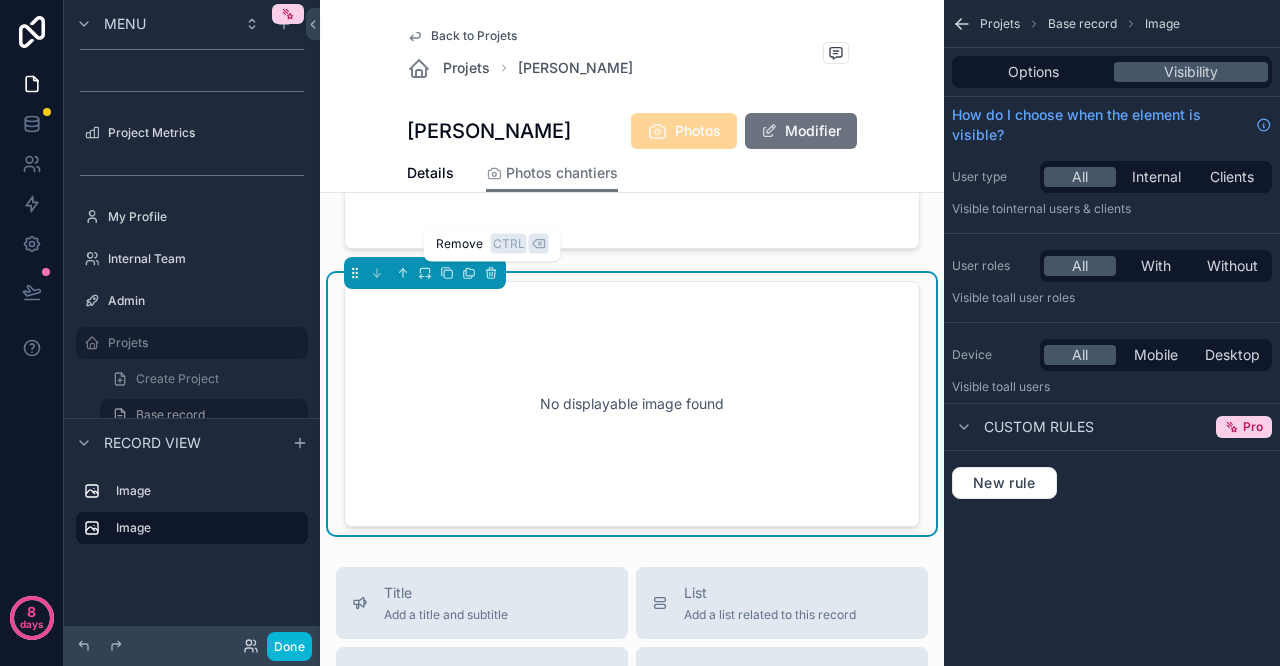 click 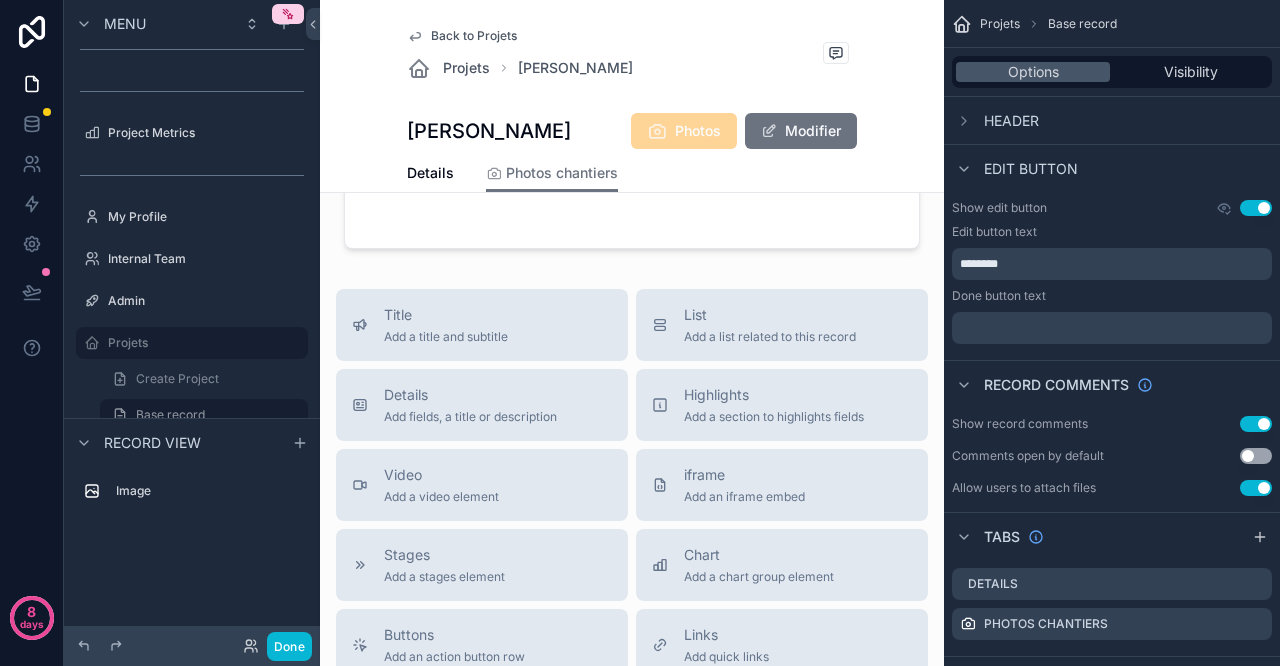 scroll, scrollTop: 0, scrollLeft: 0, axis: both 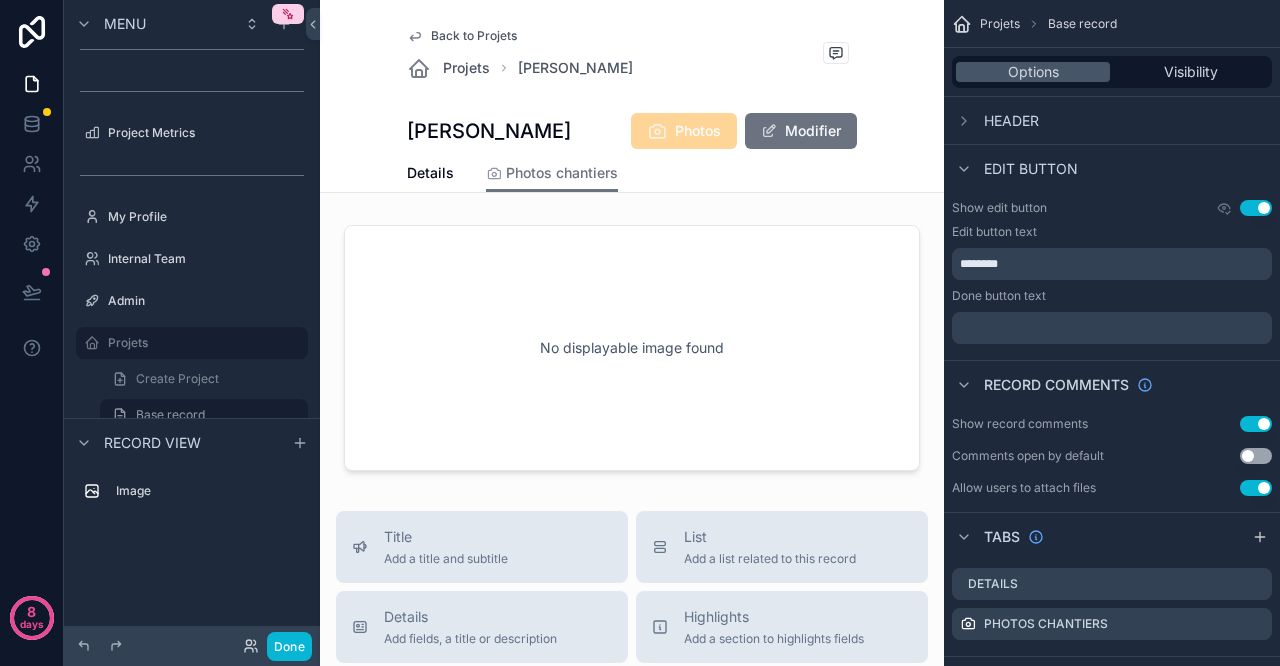 click on "Photos" at bounding box center [684, 133] 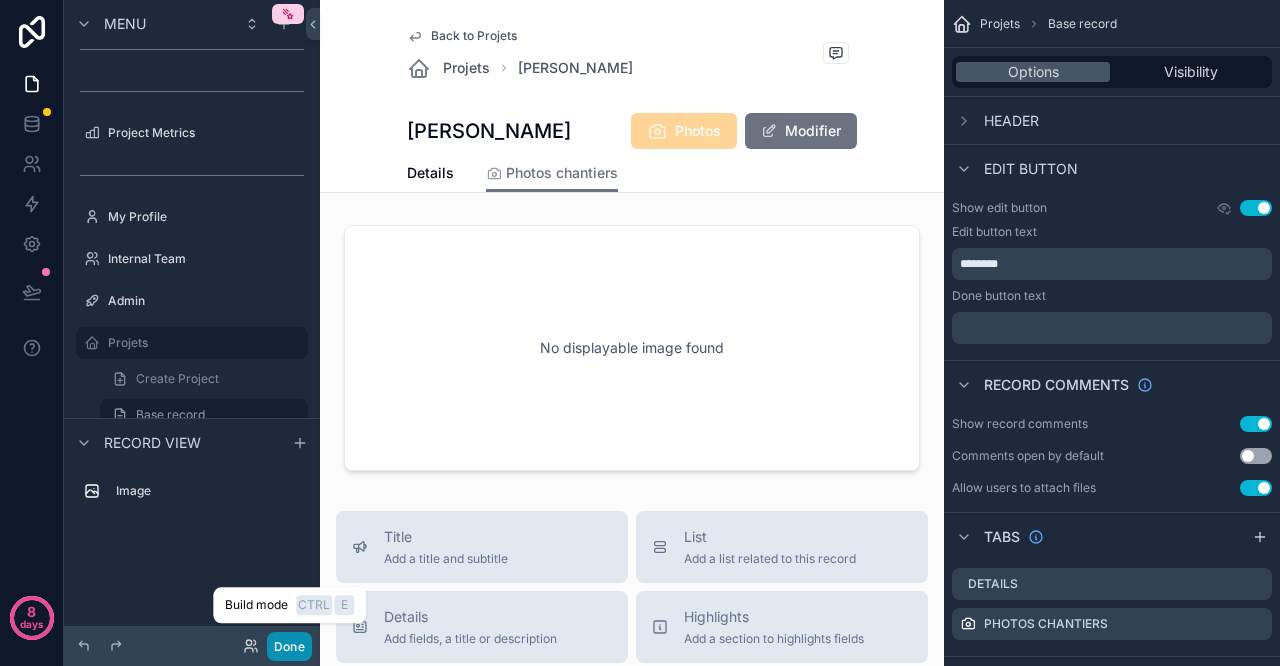 click on "Done" at bounding box center [289, 646] 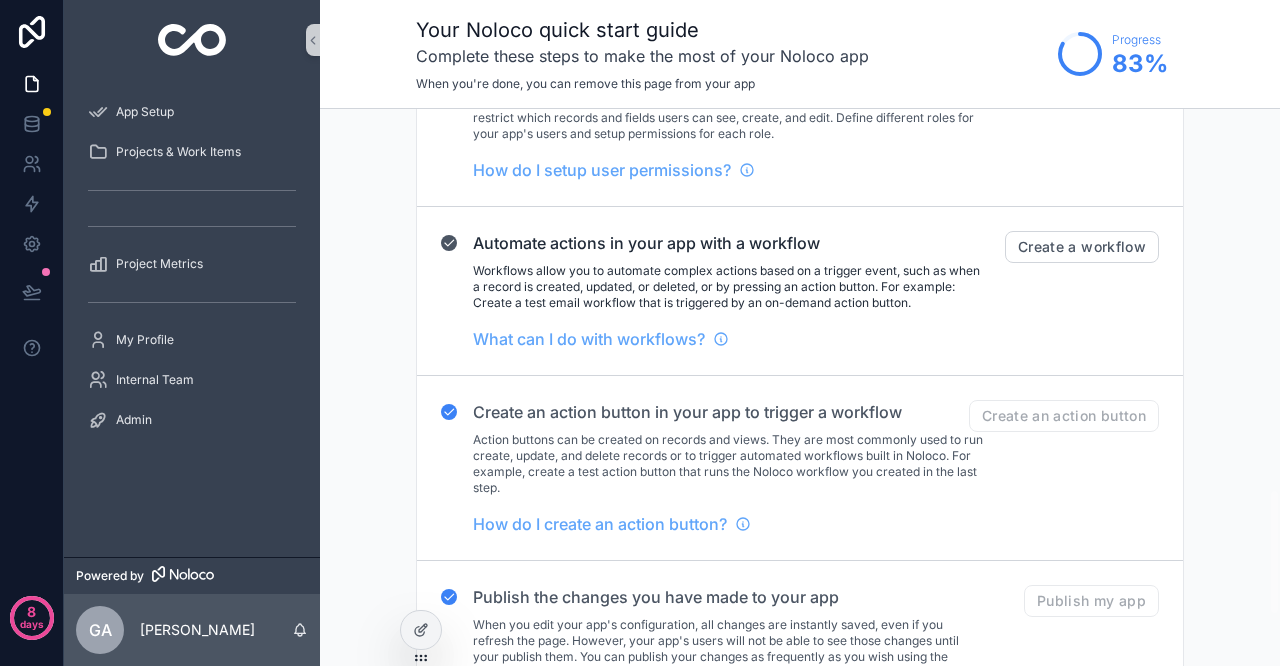 scroll, scrollTop: 1670, scrollLeft: 0, axis: vertical 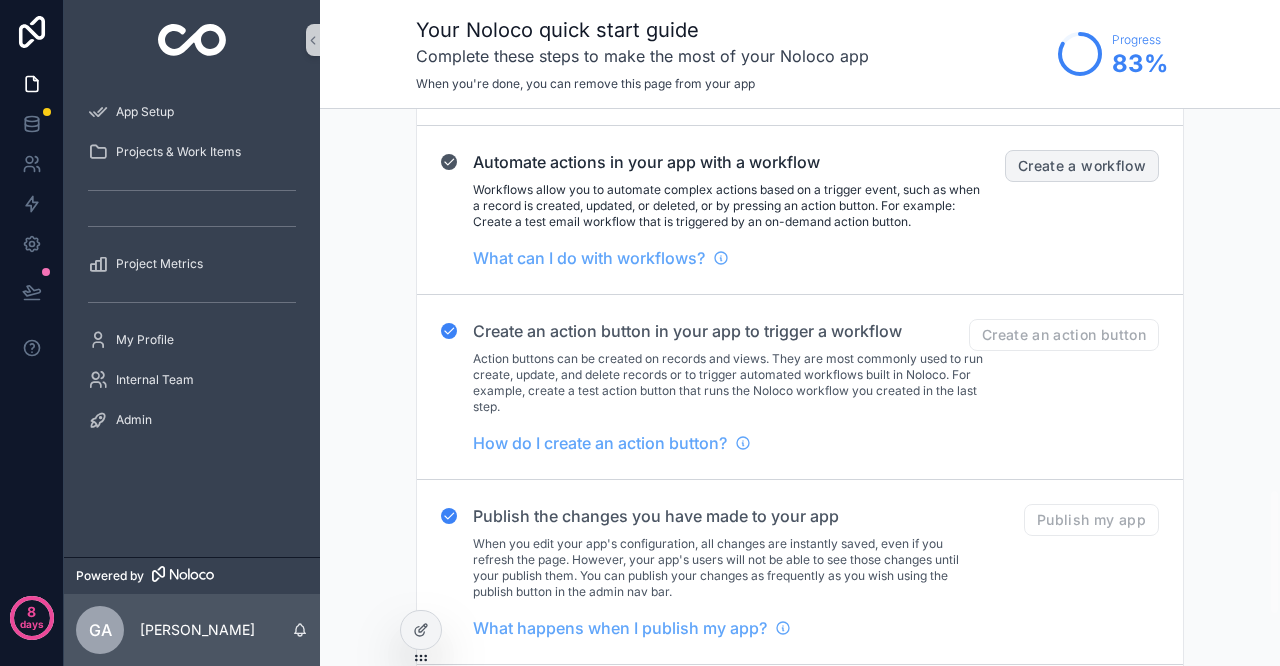 click on "Create a workflow" at bounding box center (1082, 166) 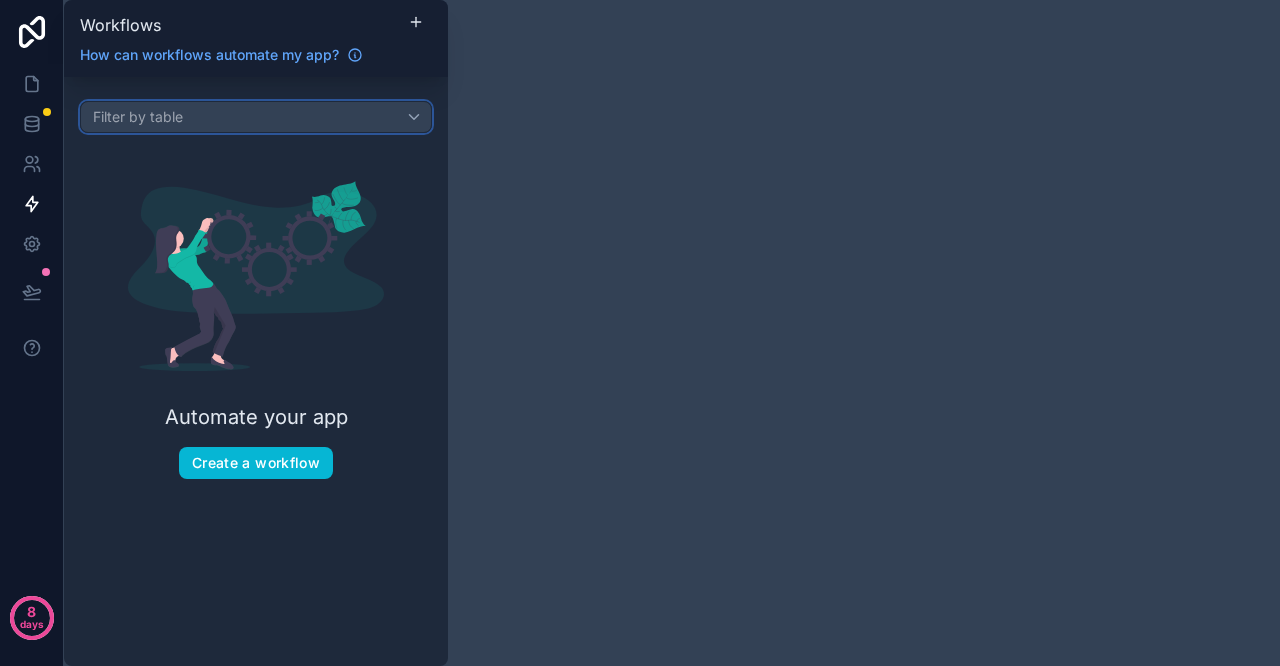 click on "Filter by table" at bounding box center [256, 117] 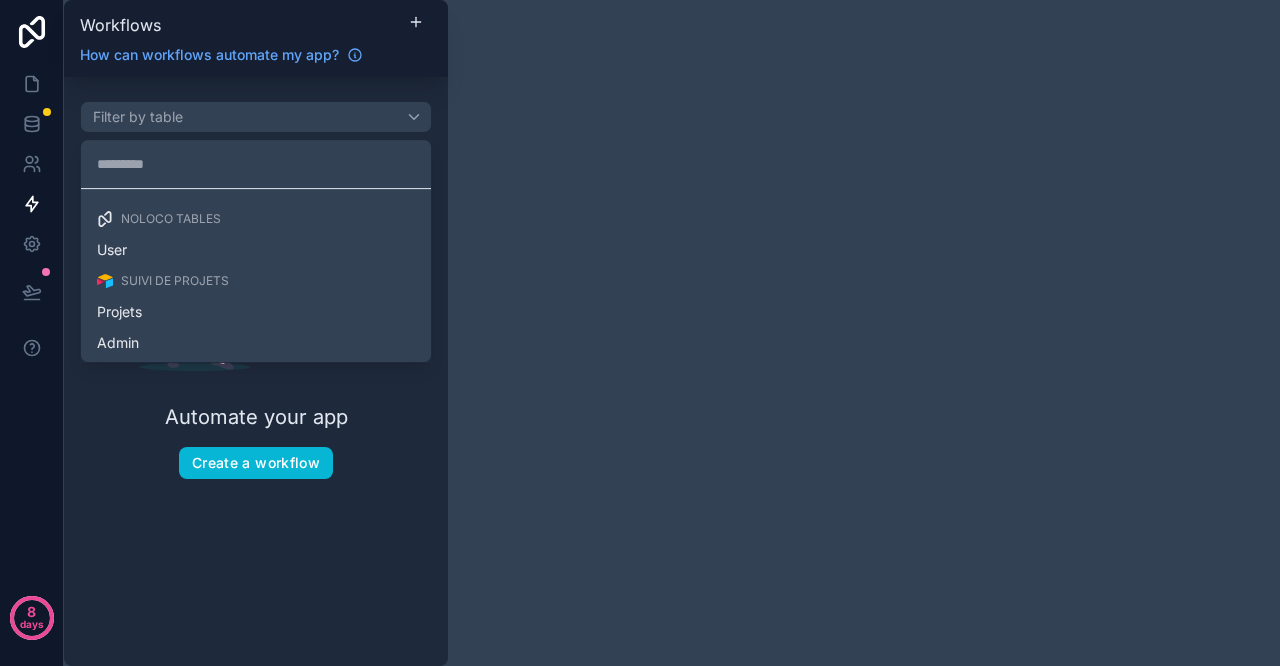click on "Projets" at bounding box center [256, 312] 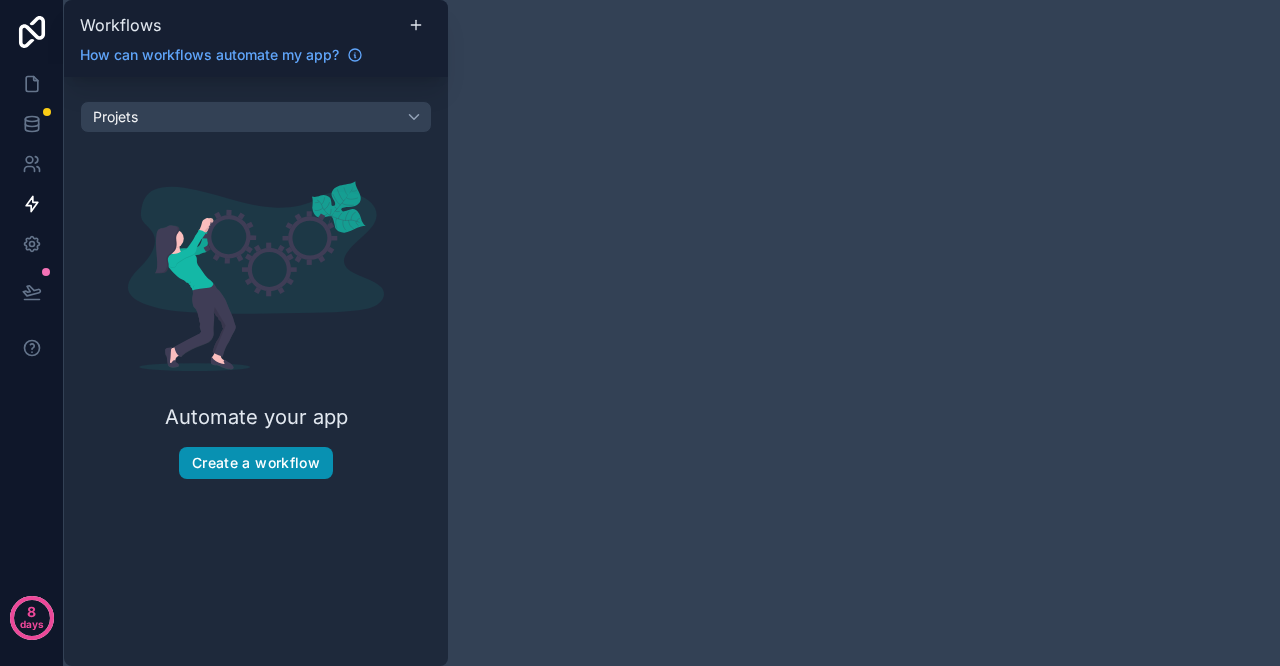 click on "Create a workflow" at bounding box center (256, 463) 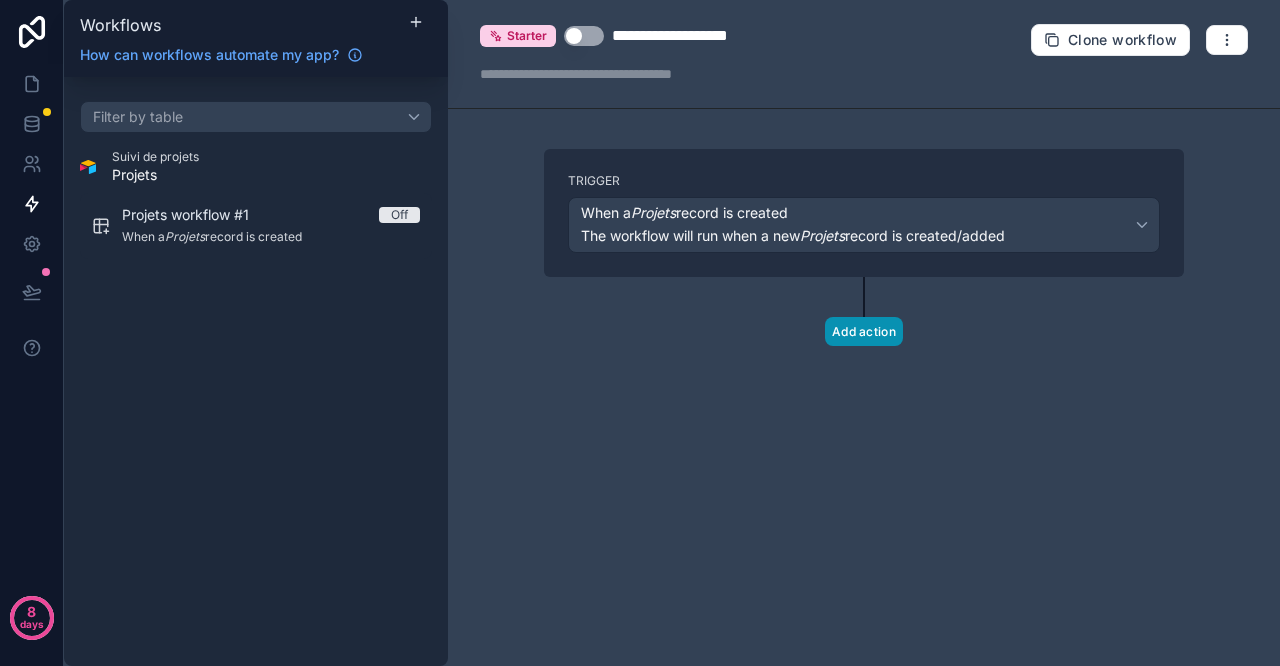 click on "Add action" at bounding box center [864, 331] 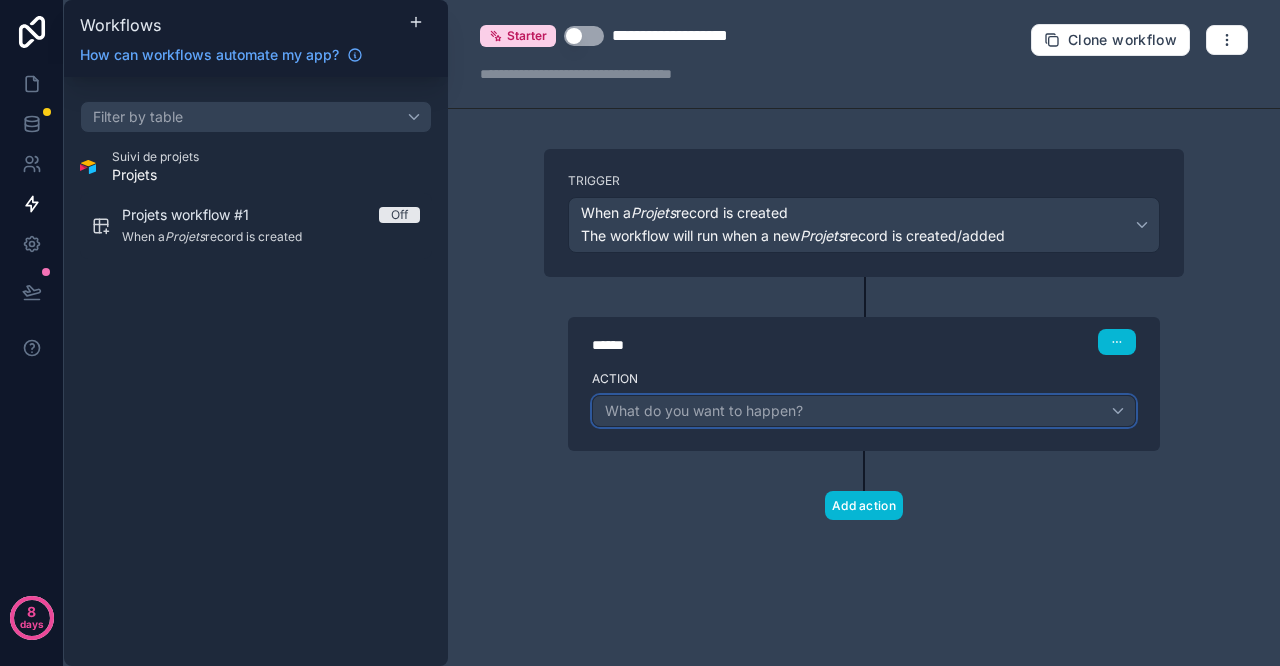 click on "What do you want to happen?" at bounding box center [864, 411] 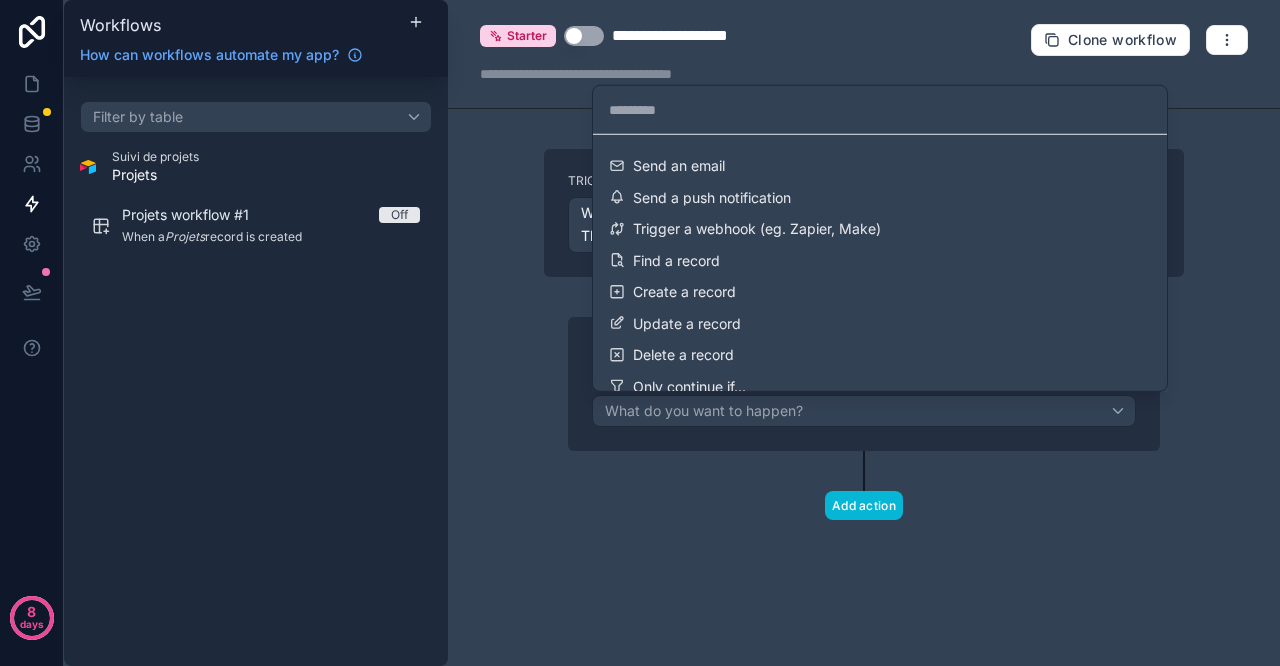 click on "Create a record" at bounding box center (880, 292) 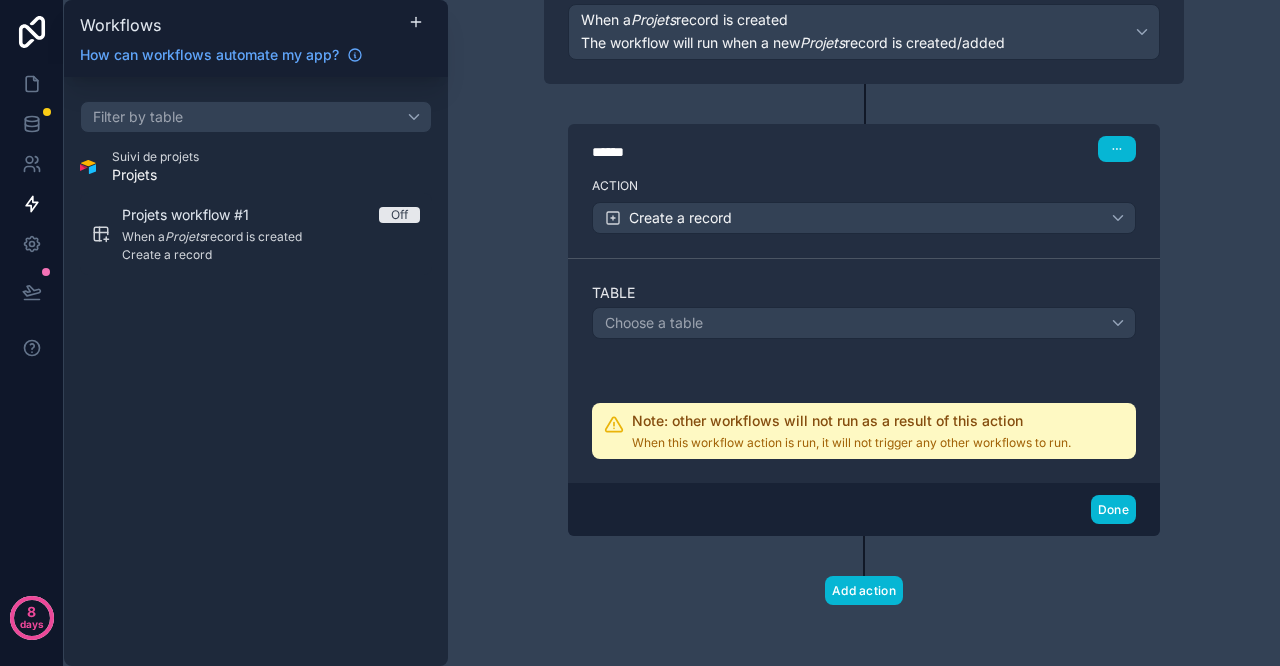 scroll, scrollTop: 194, scrollLeft: 0, axis: vertical 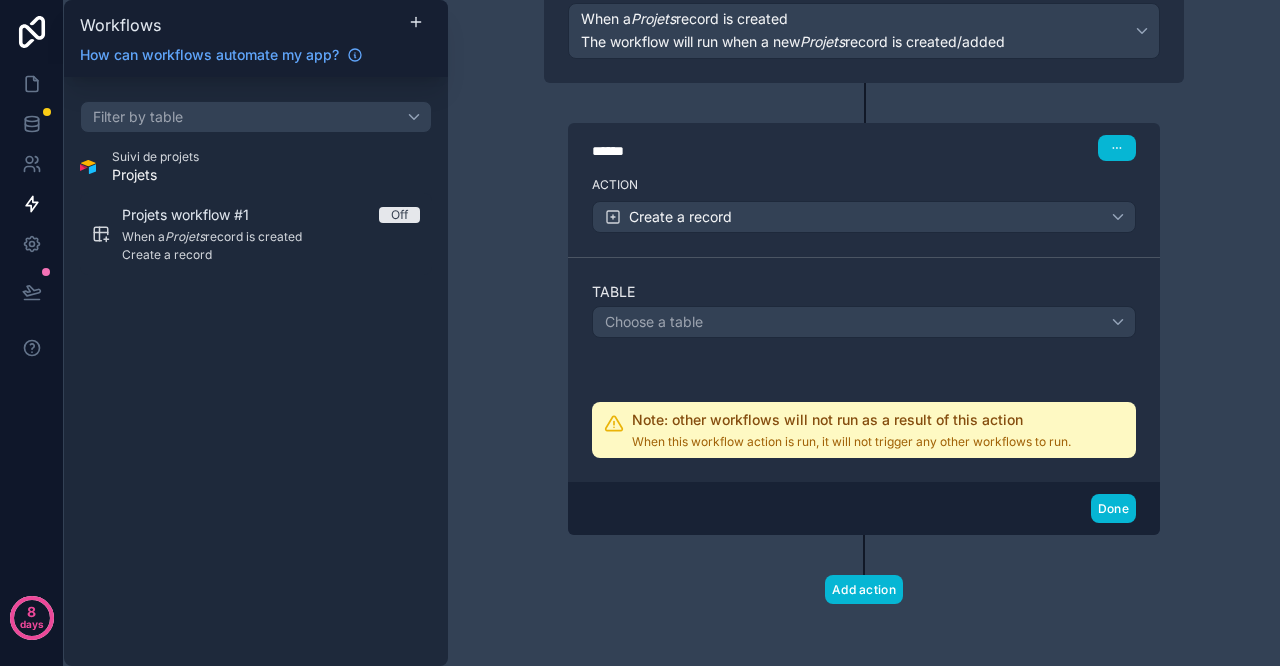 click on "Table Choose a table Note: other workflows will not run as a result of this action When this workflow action is run, it will not trigger any other workflows to run." at bounding box center (864, 370) 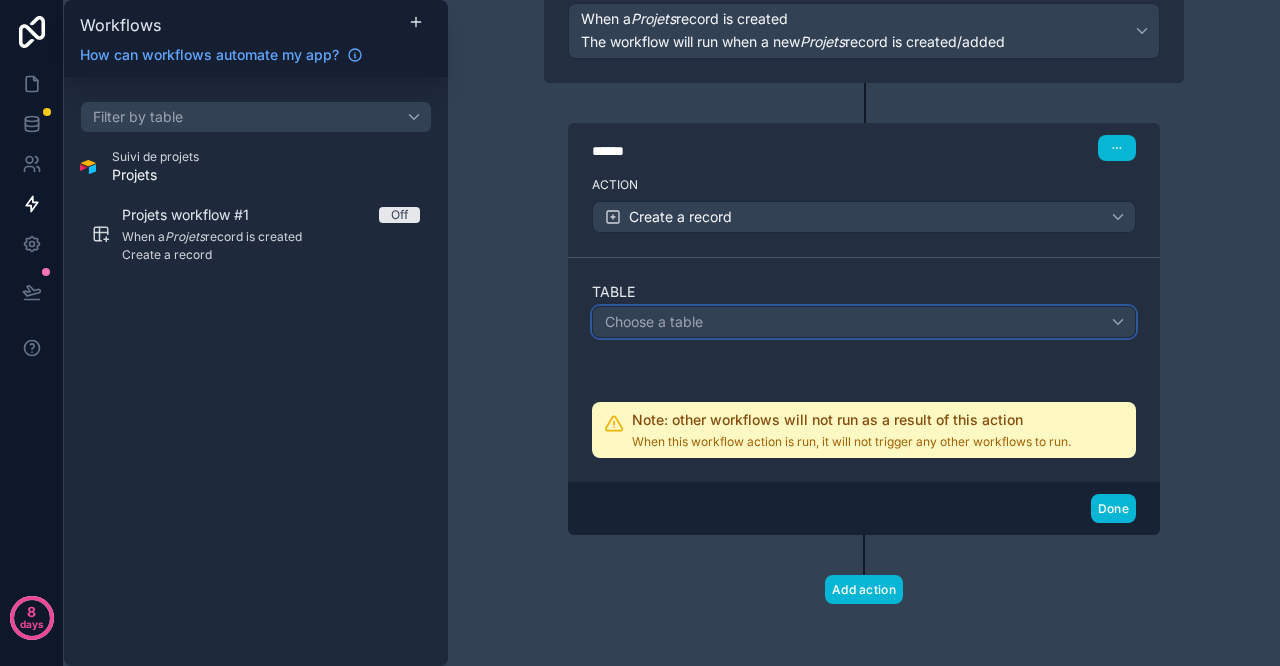click on "Choose a table" at bounding box center [864, 322] 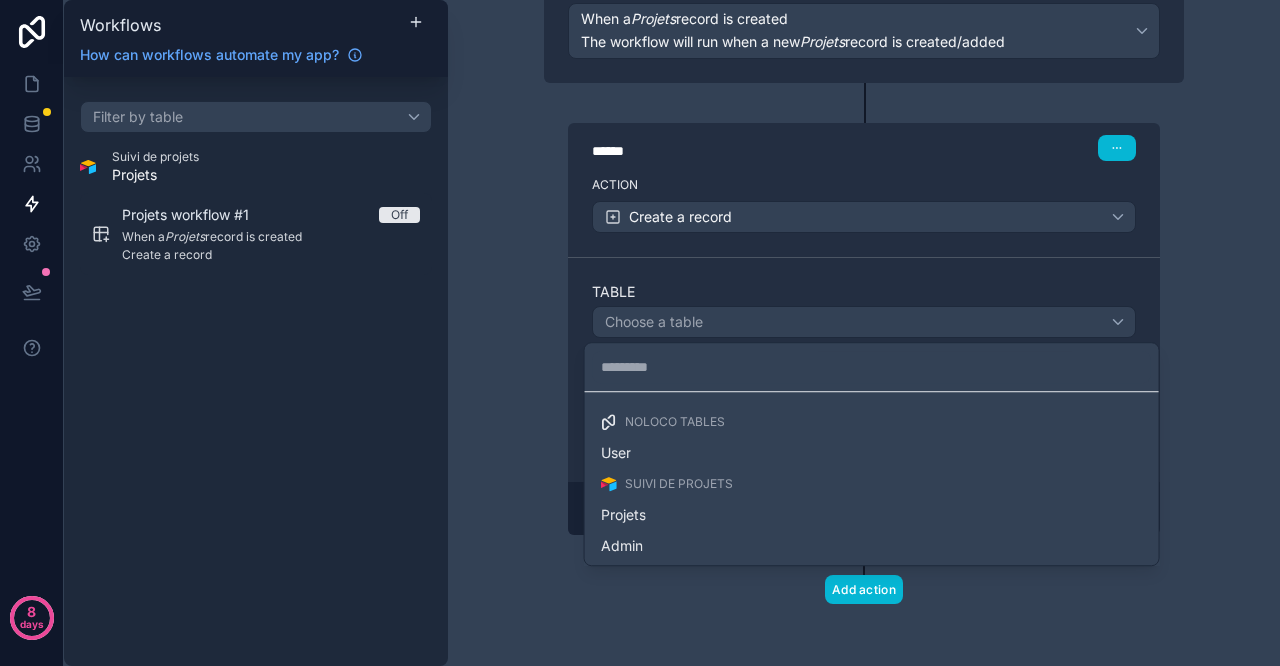 click on "Projets" at bounding box center (872, 515) 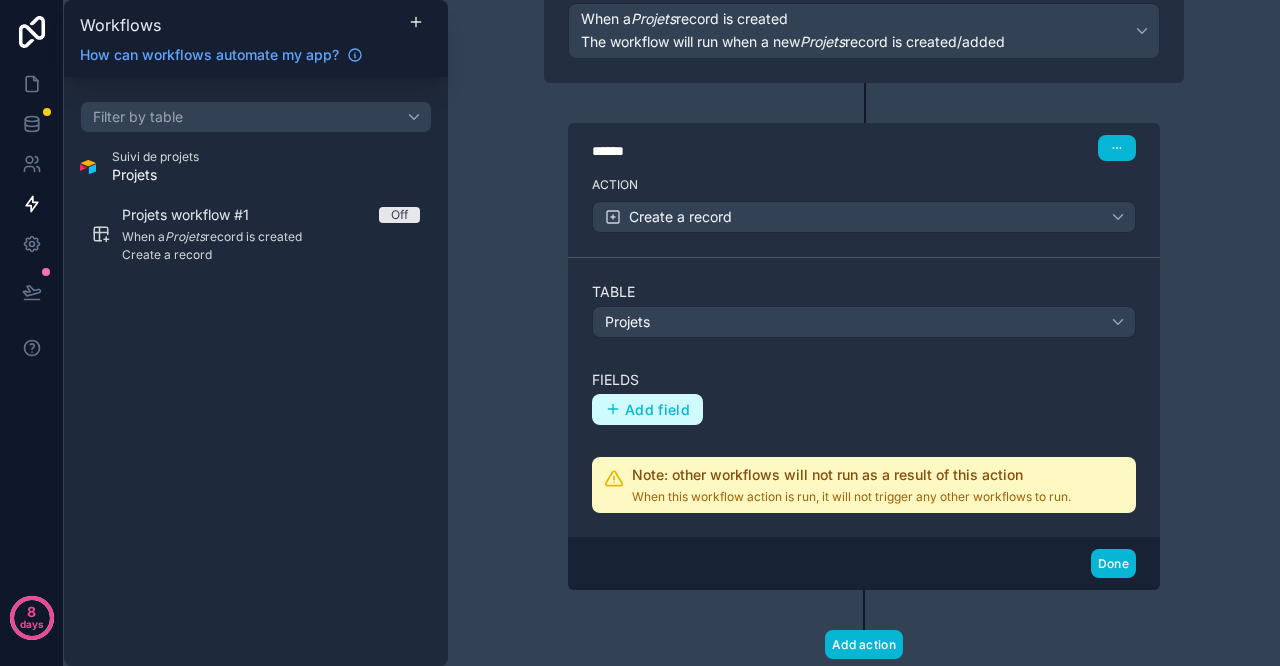 click on "Add field" at bounding box center (657, 410) 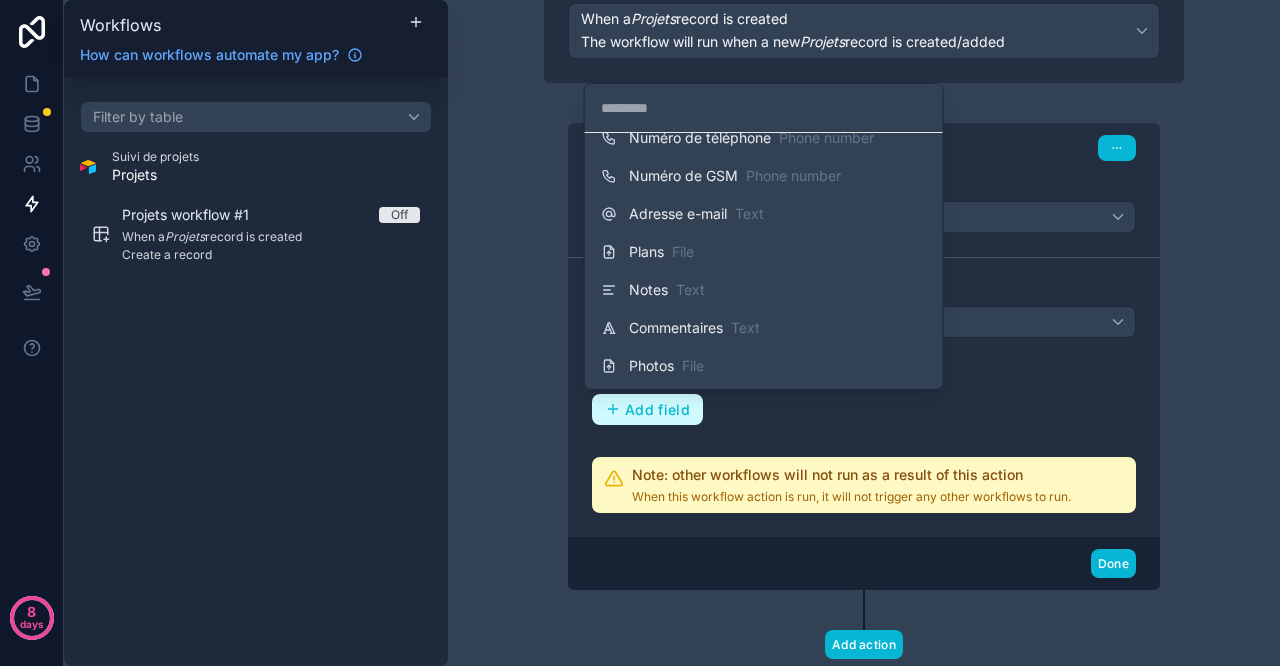 scroll, scrollTop: 408, scrollLeft: 0, axis: vertical 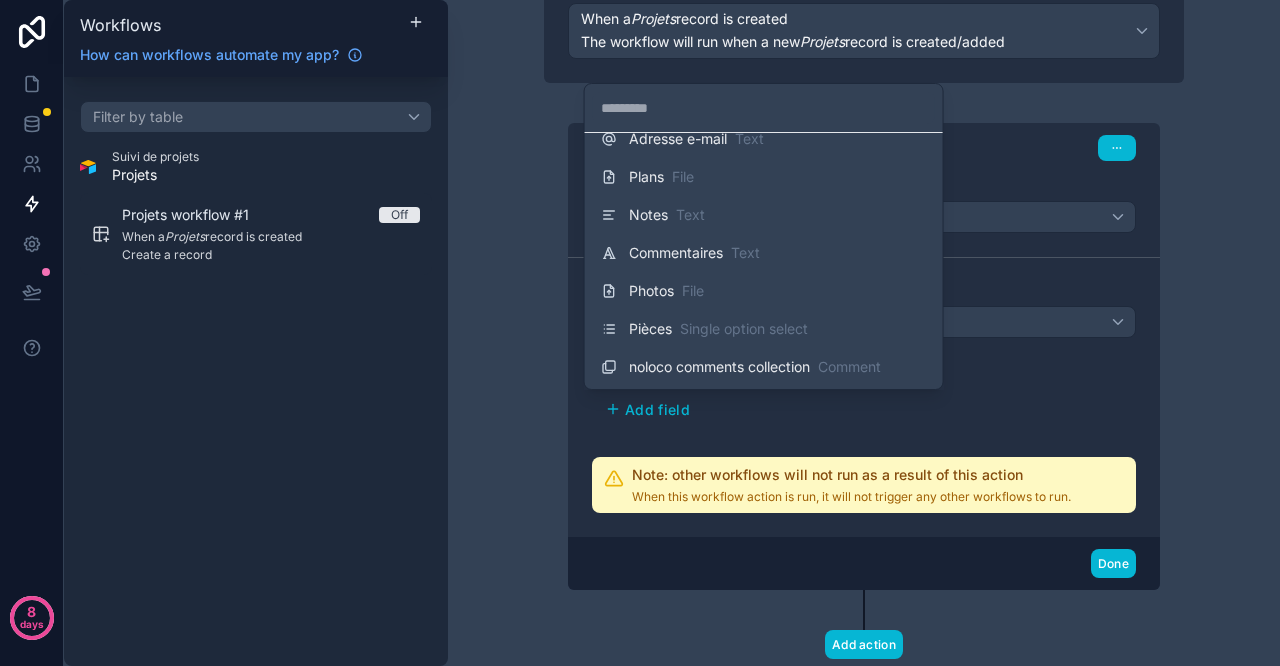 click on "Photos File" at bounding box center [764, 291] 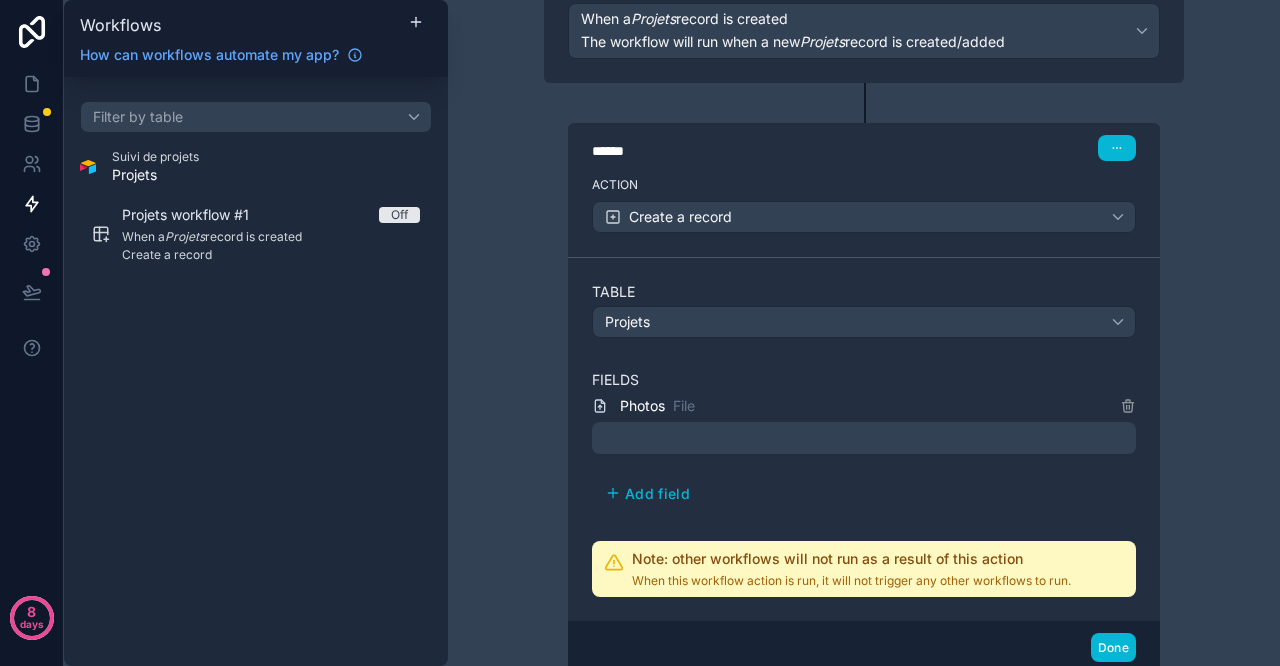 click at bounding box center (864, 438) 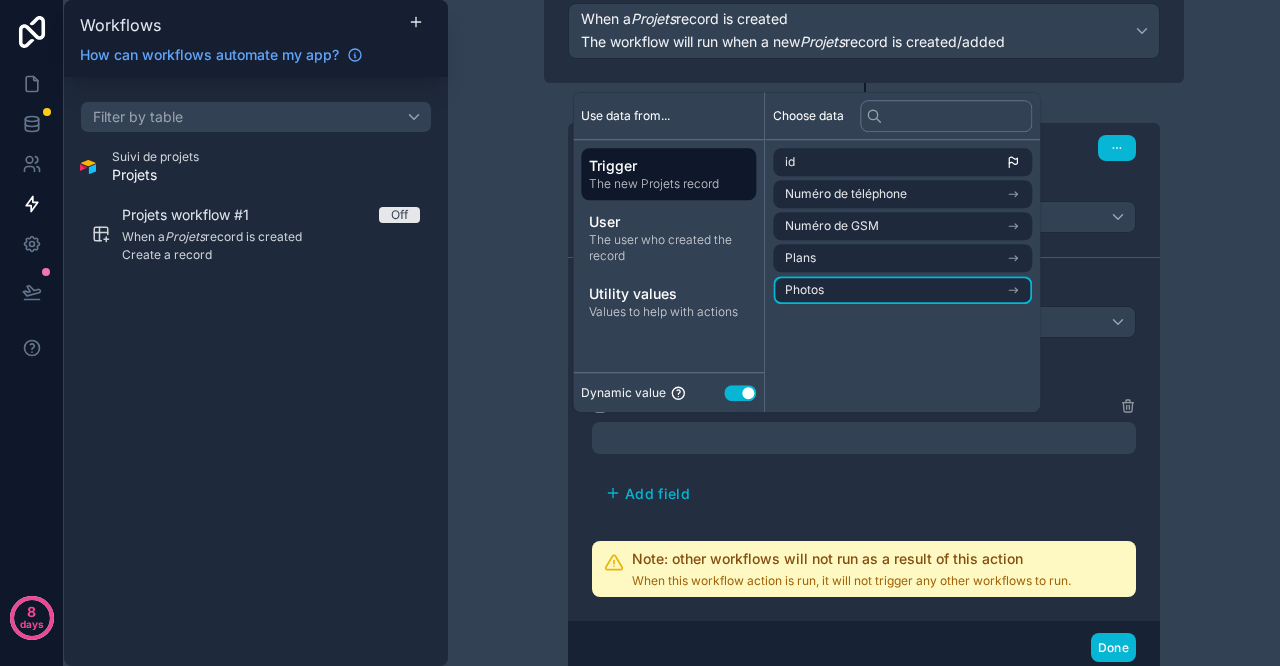 click on "Photos" at bounding box center [902, 290] 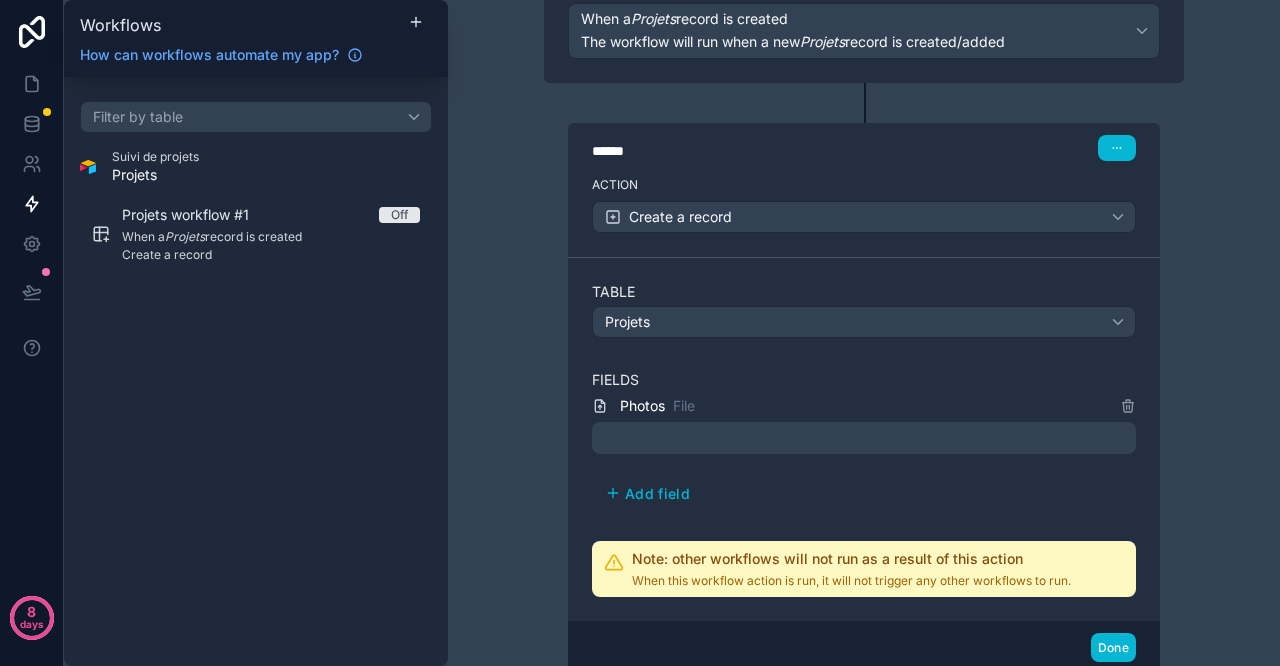click on "Photos File   Add field" at bounding box center (864, 452) 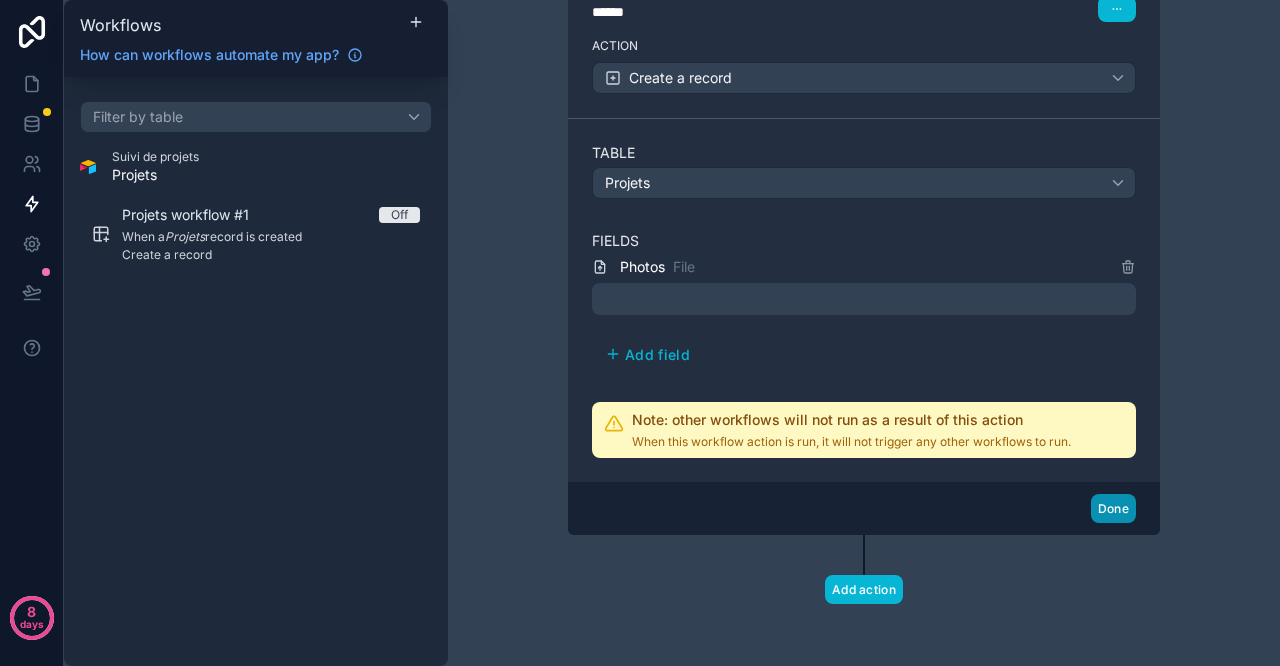 click on "Done" at bounding box center (1113, 508) 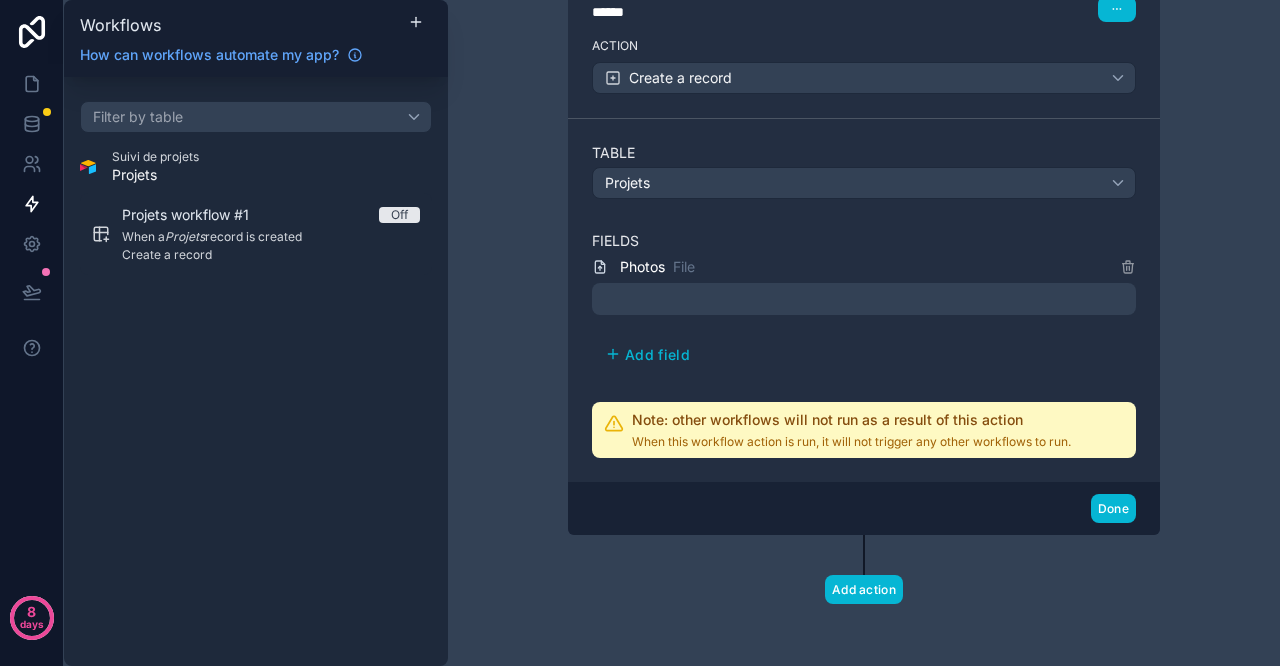 scroll, scrollTop: 0, scrollLeft: 0, axis: both 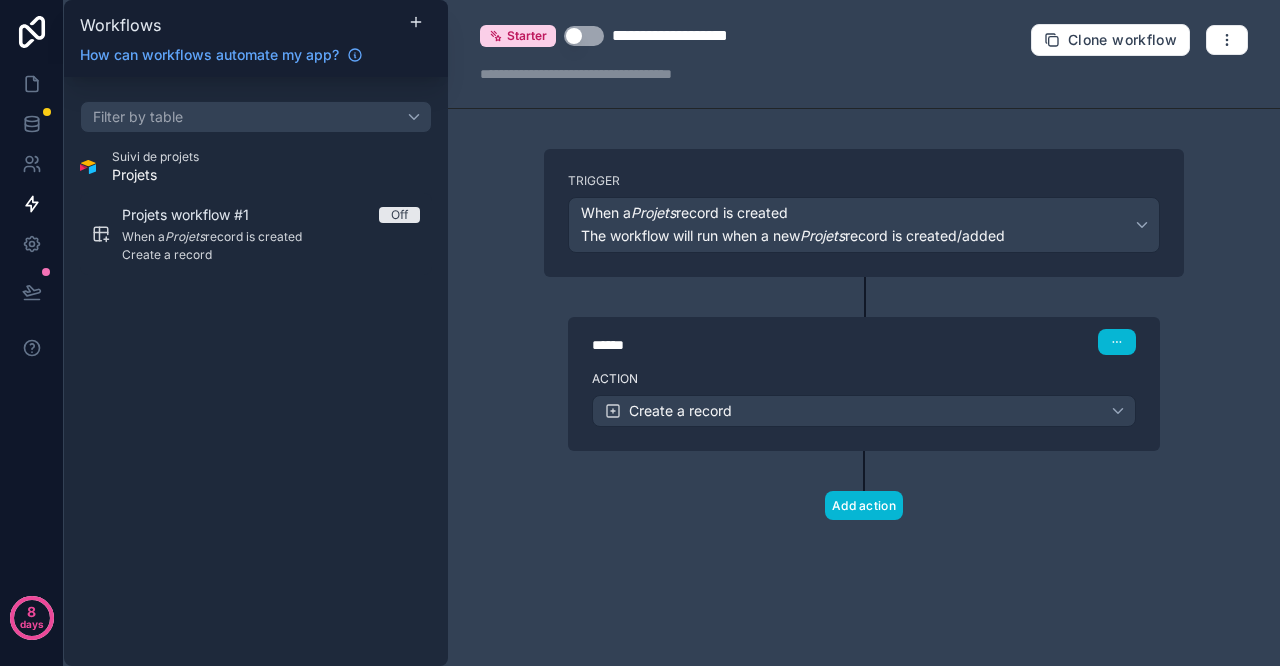 click on "Off" at bounding box center (399, 215) 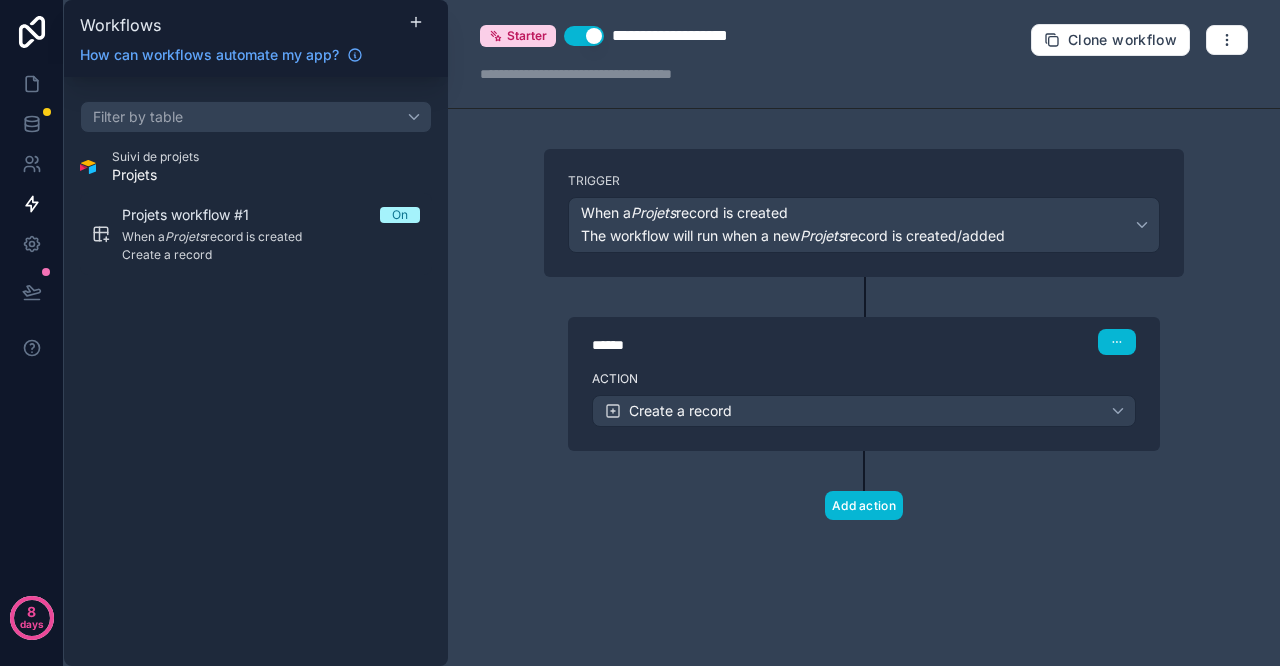 click on "**********" at bounding box center (694, 36) 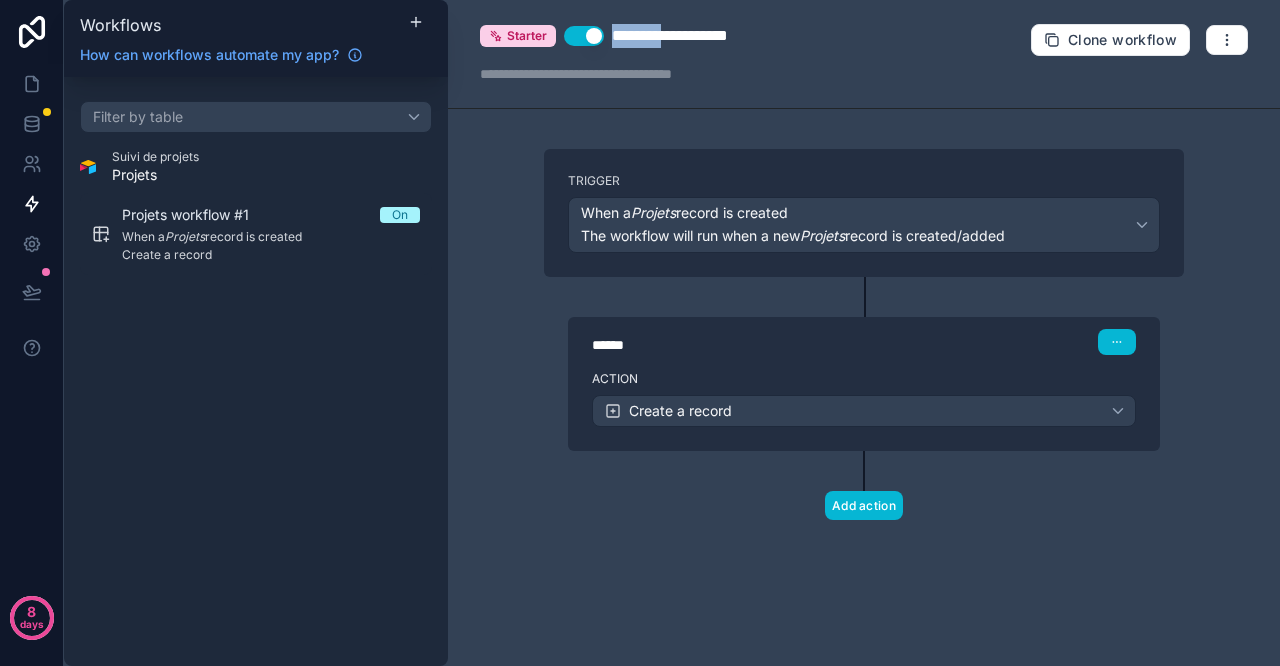 click on "**********" at bounding box center [694, 36] 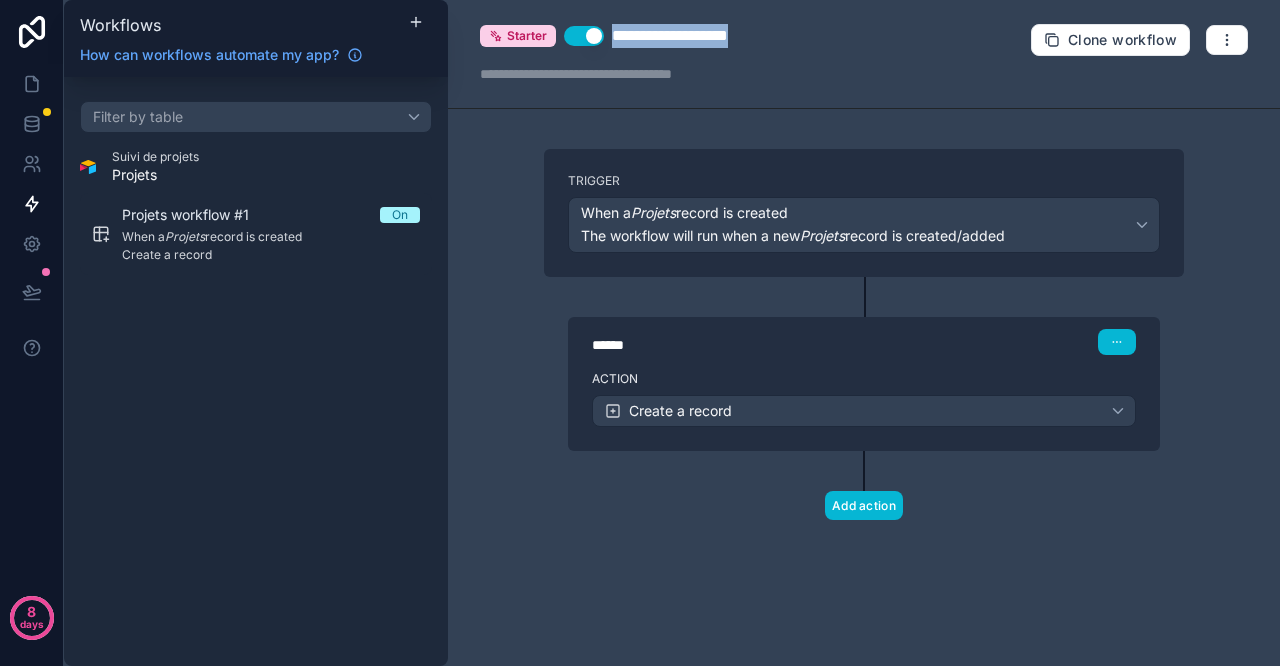 click on "**********" at bounding box center [694, 36] 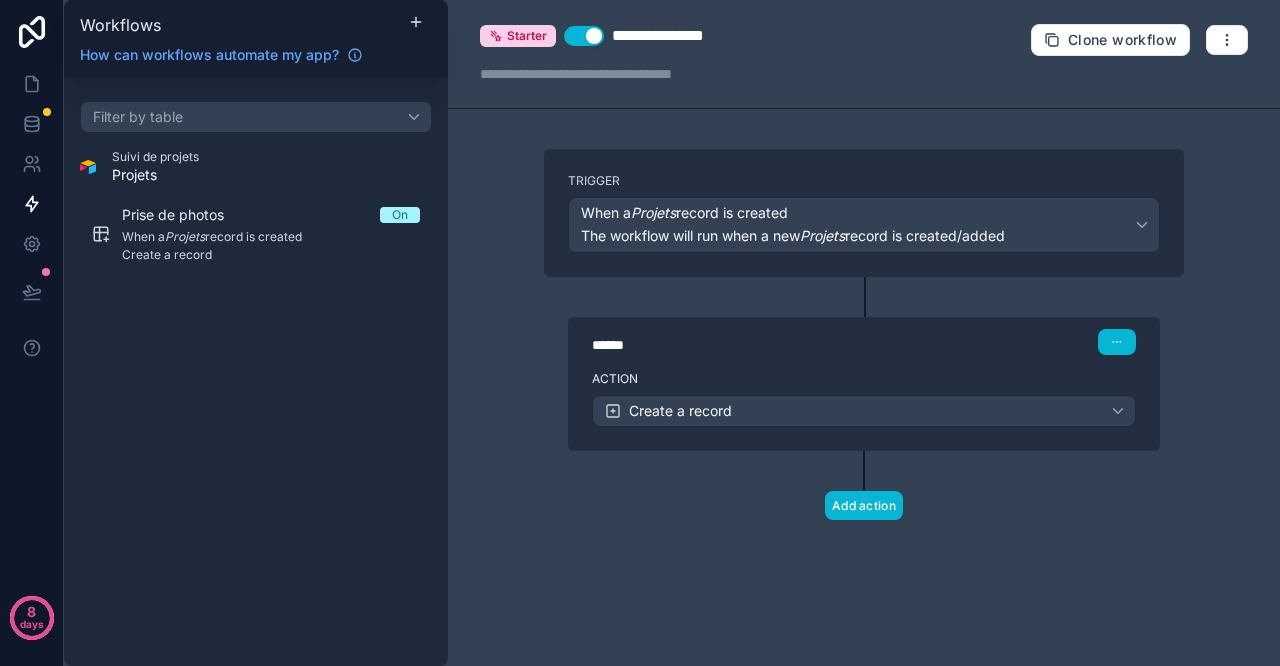 click on "**********" at bounding box center [864, 333] 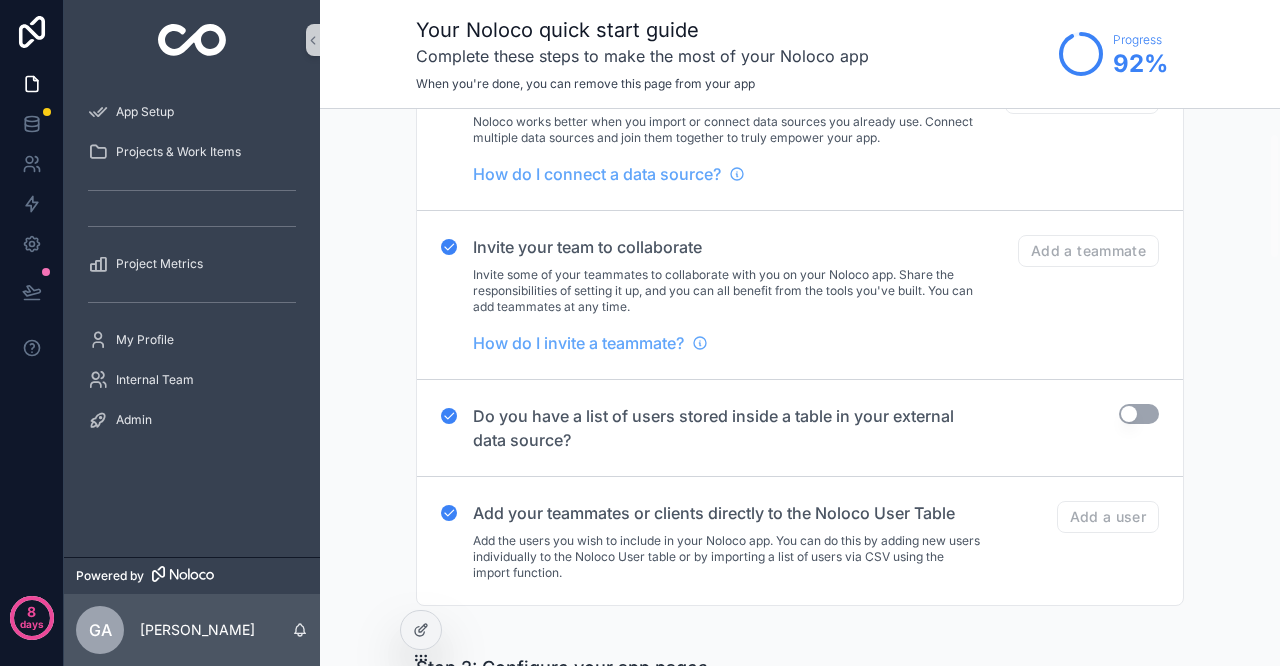 scroll, scrollTop: 222, scrollLeft: 0, axis: vertical 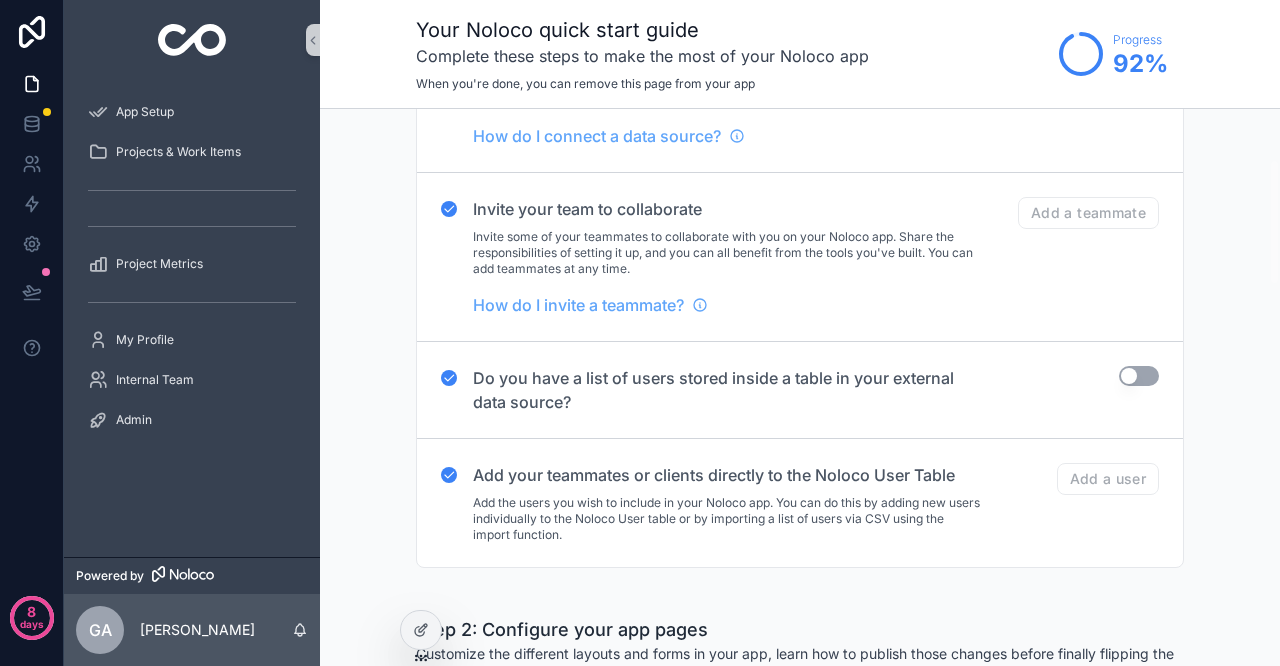 click on "Use setting" at bounding box center [1139, 376] 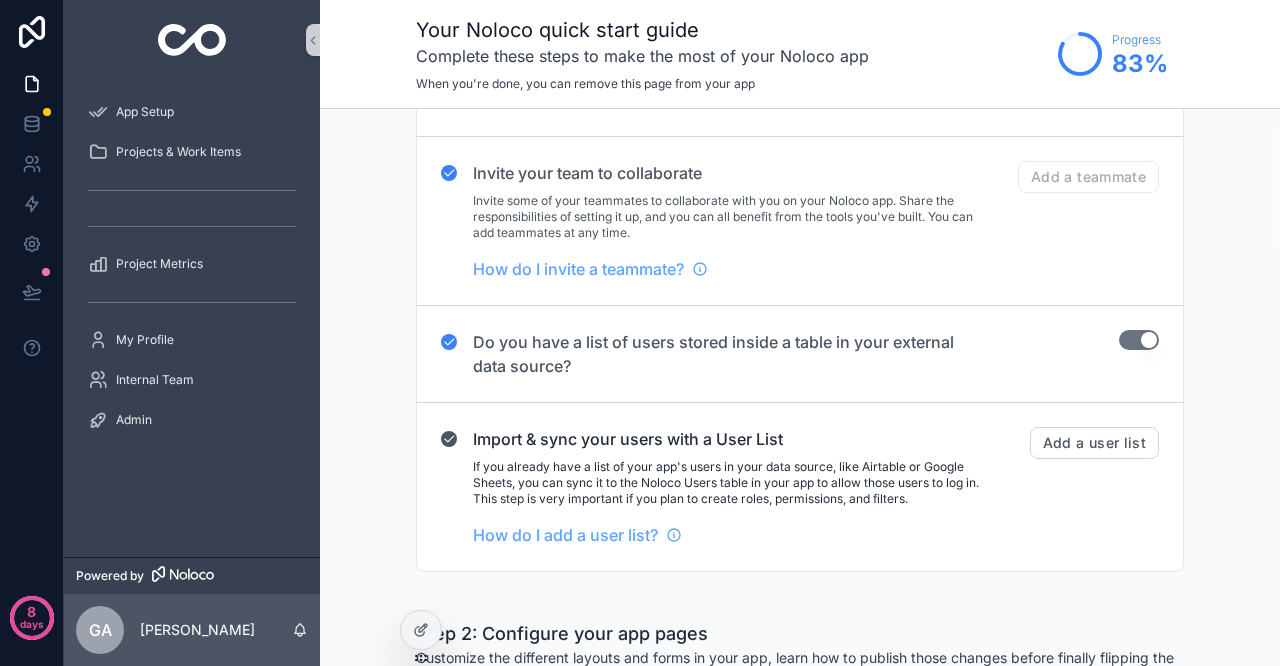 scroll, scrollTop: 333, scrollLeft: 0, axis: vertical 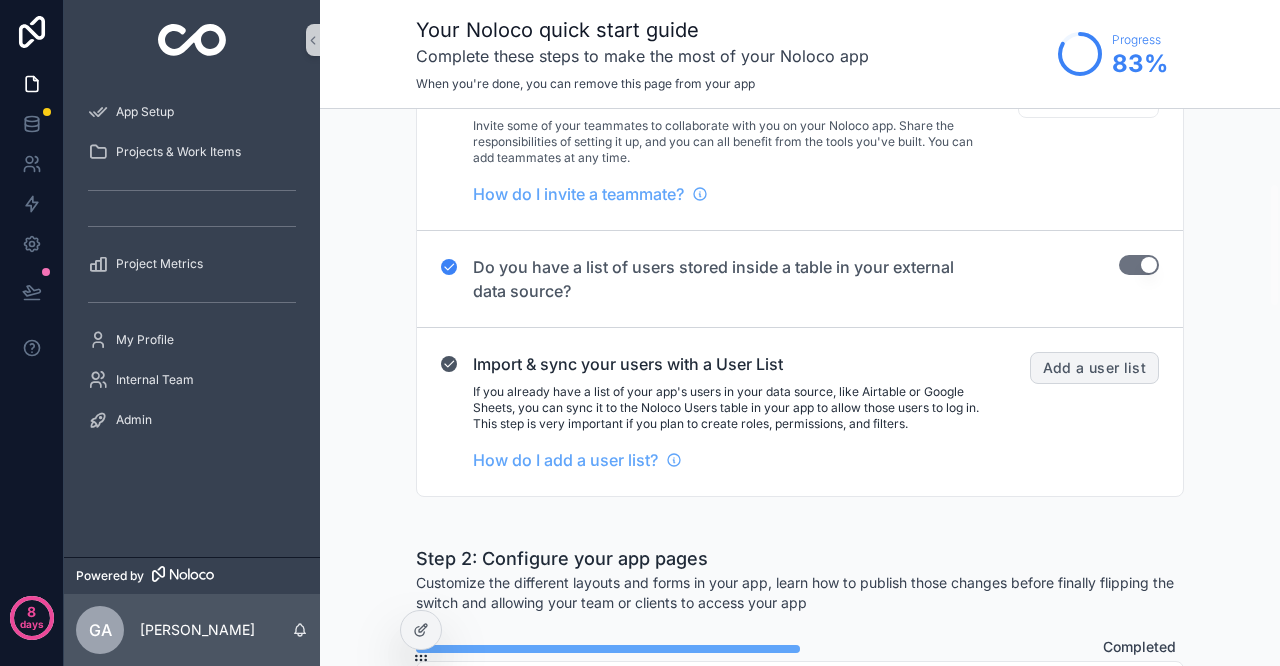 click on "Add a user list" at bounding box center [1094, 368] 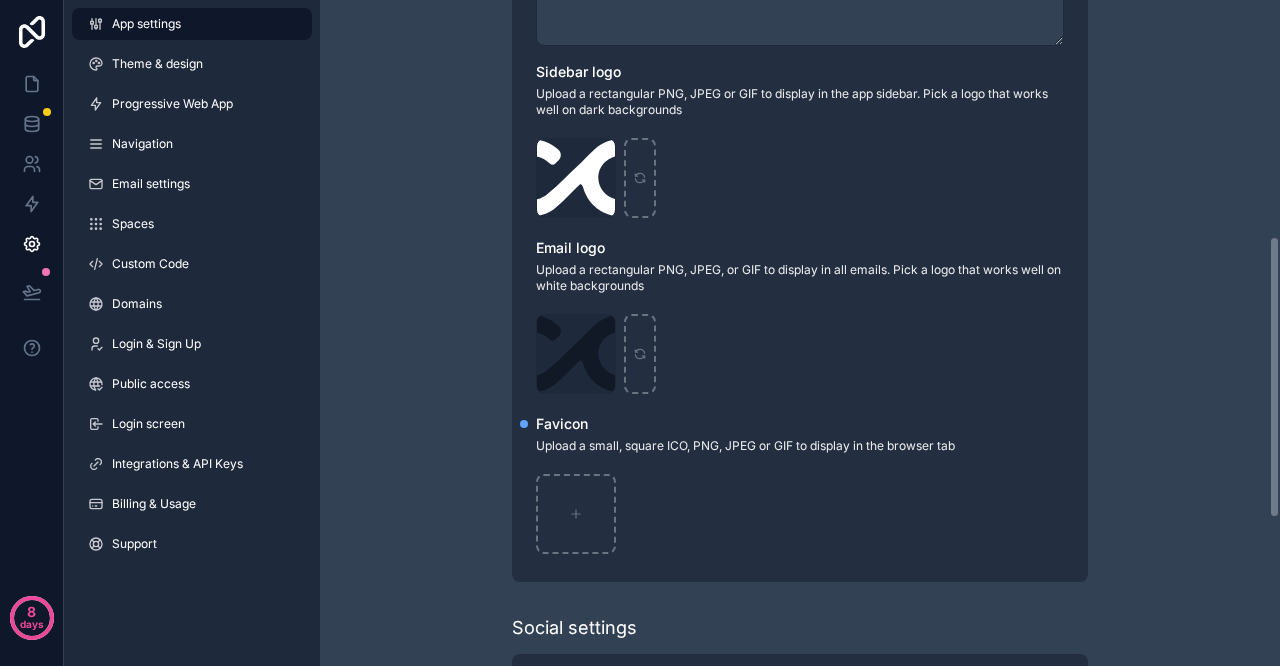 scroll, scrollTop: 555, scrollLeft: 0, axis: vertical 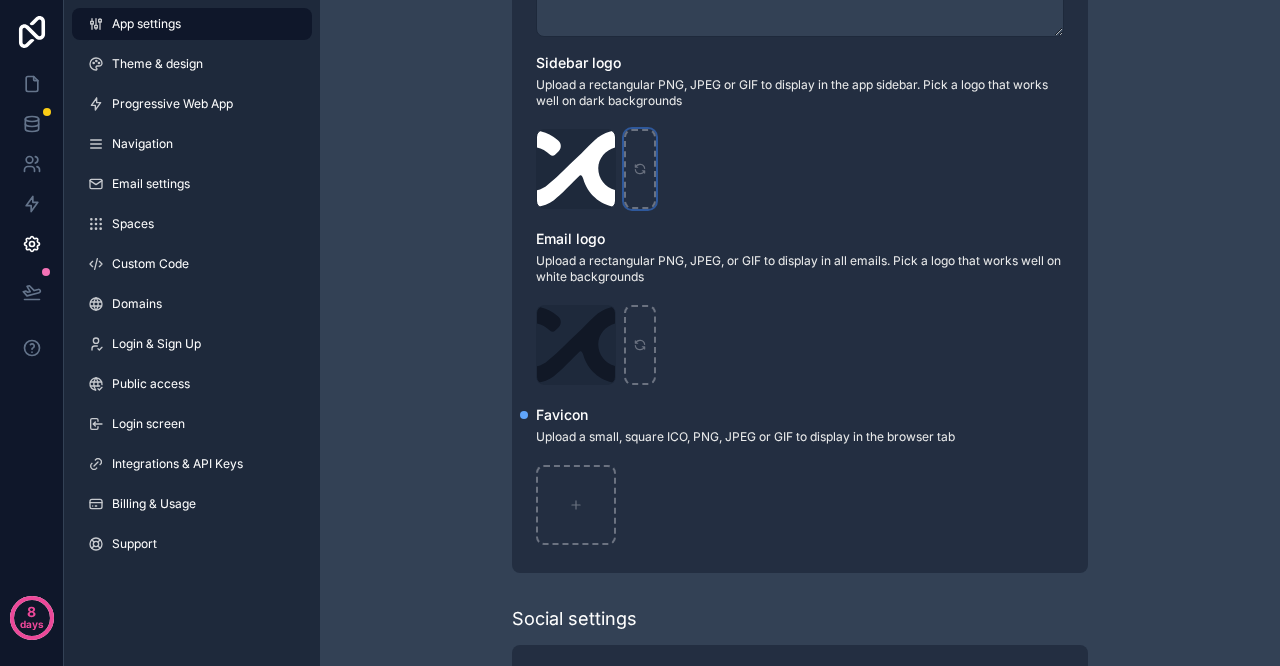 click at bounding box center (640, 169) 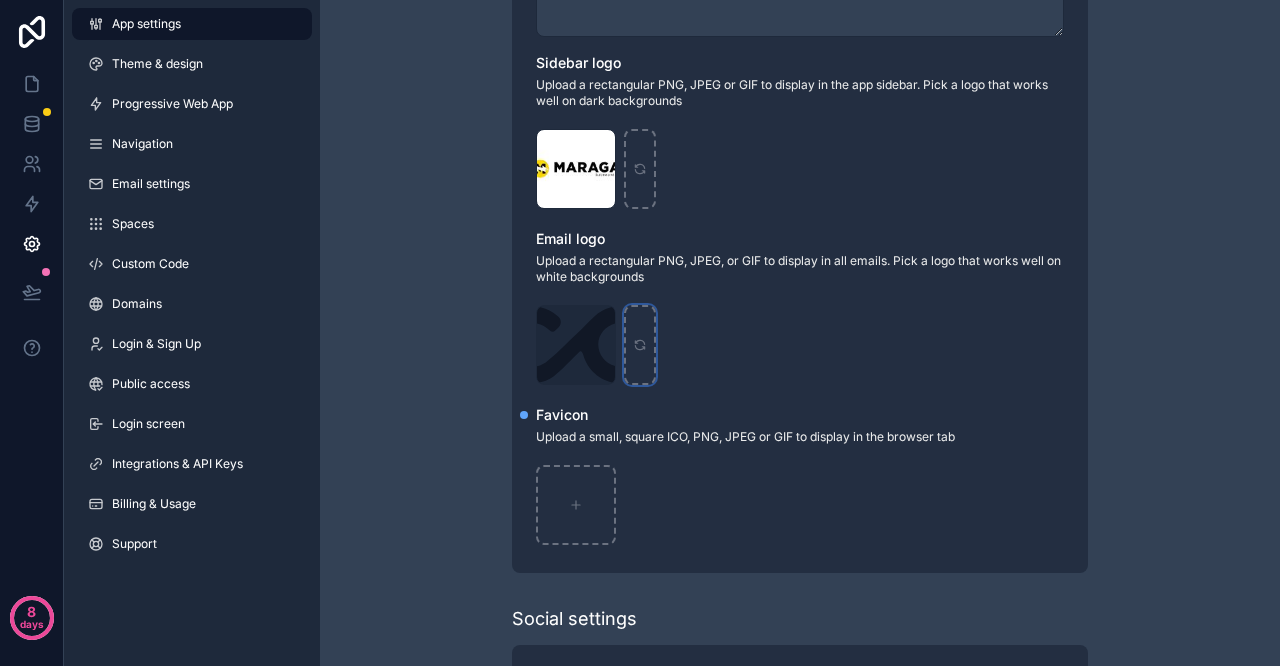 click at bounding box center (640, 345) 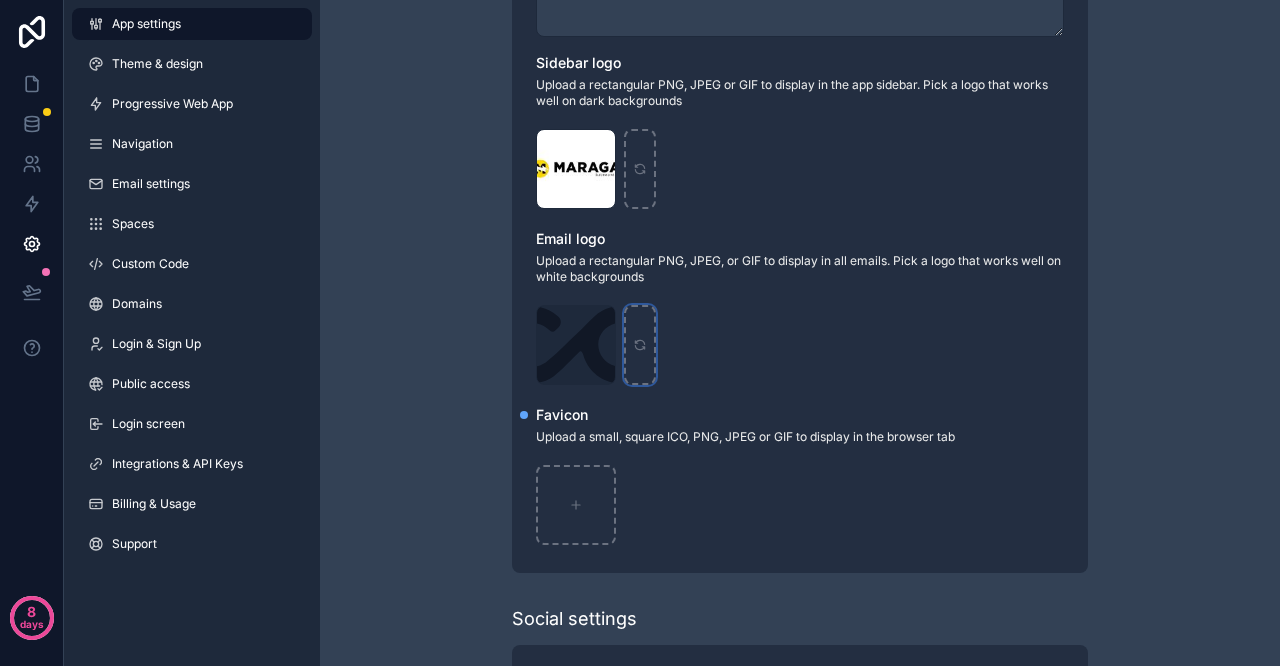 type on "**********" 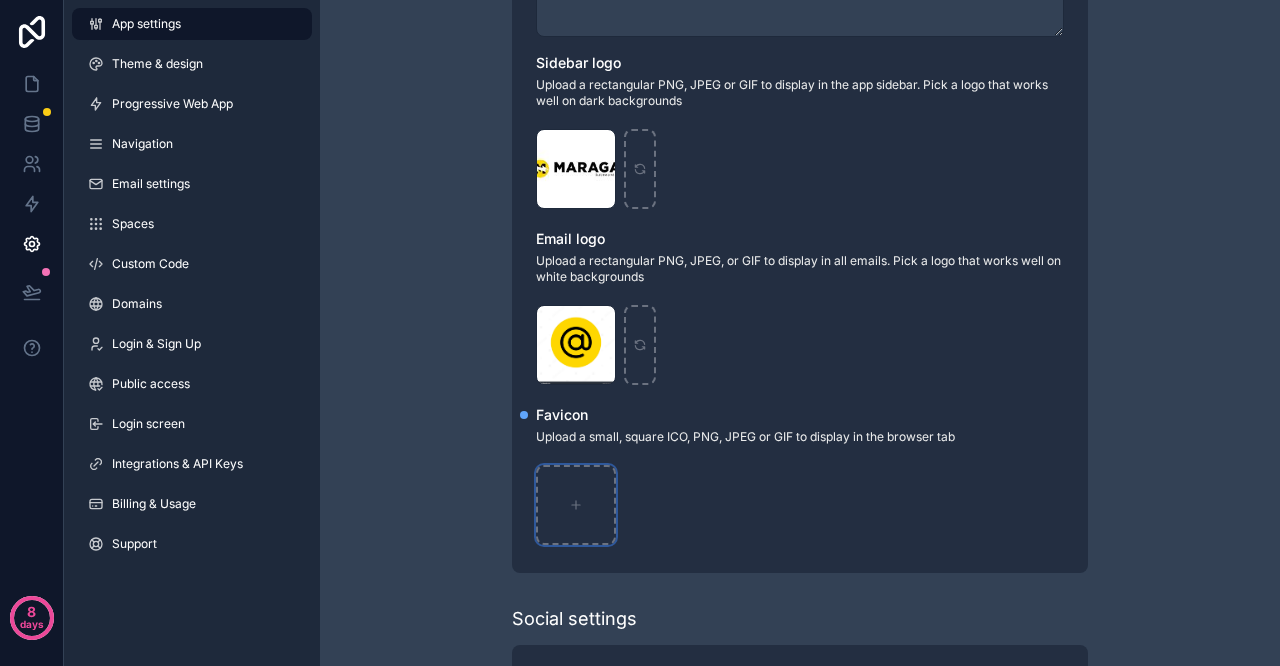 click at bounding box center (576, 505) 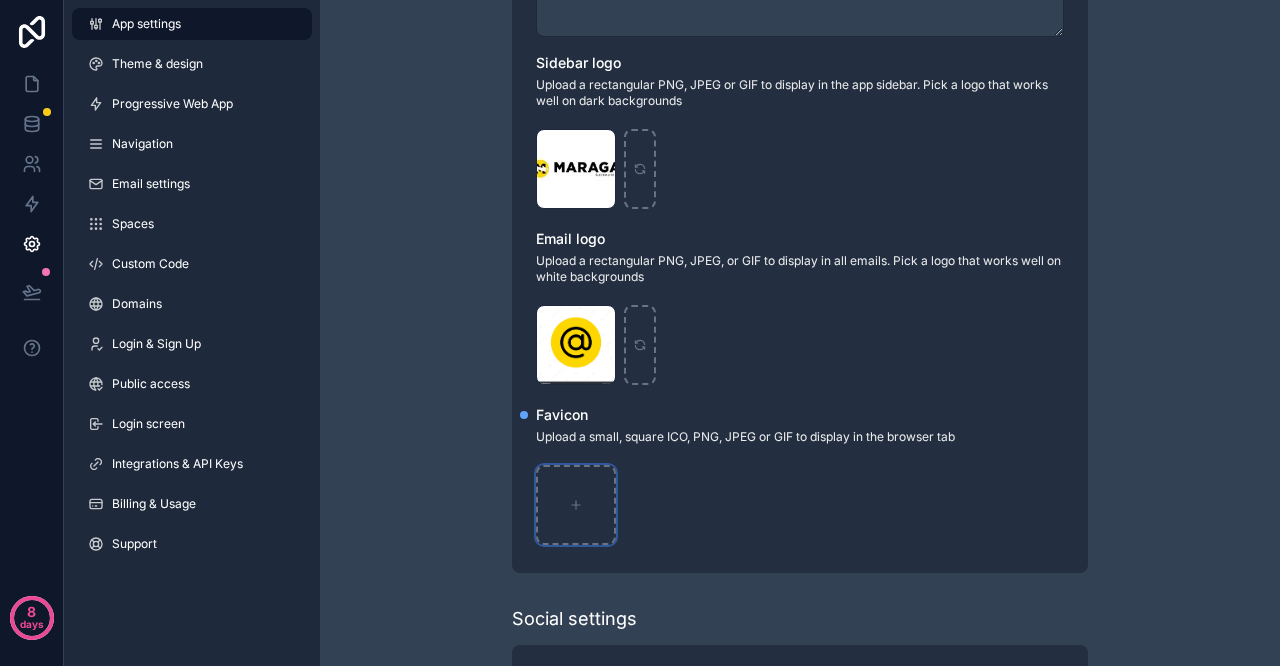 type on "**********" 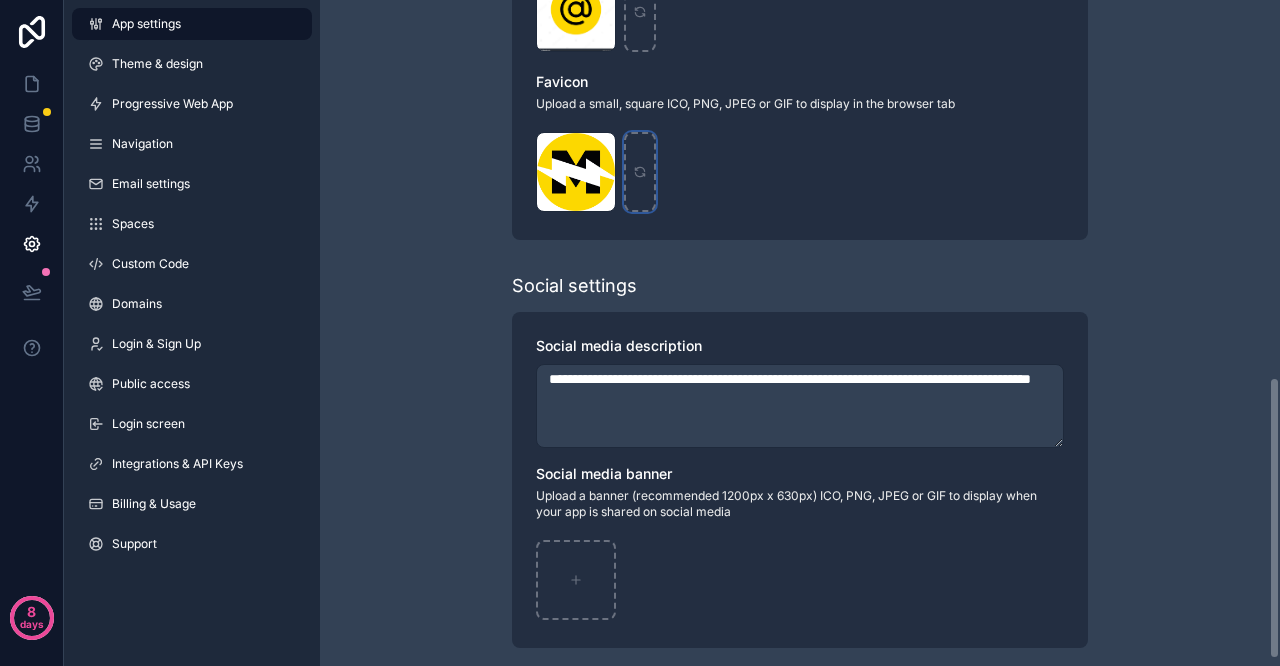 scroll, scrollTop: 901, scrollLeft: 0, axis: vertical 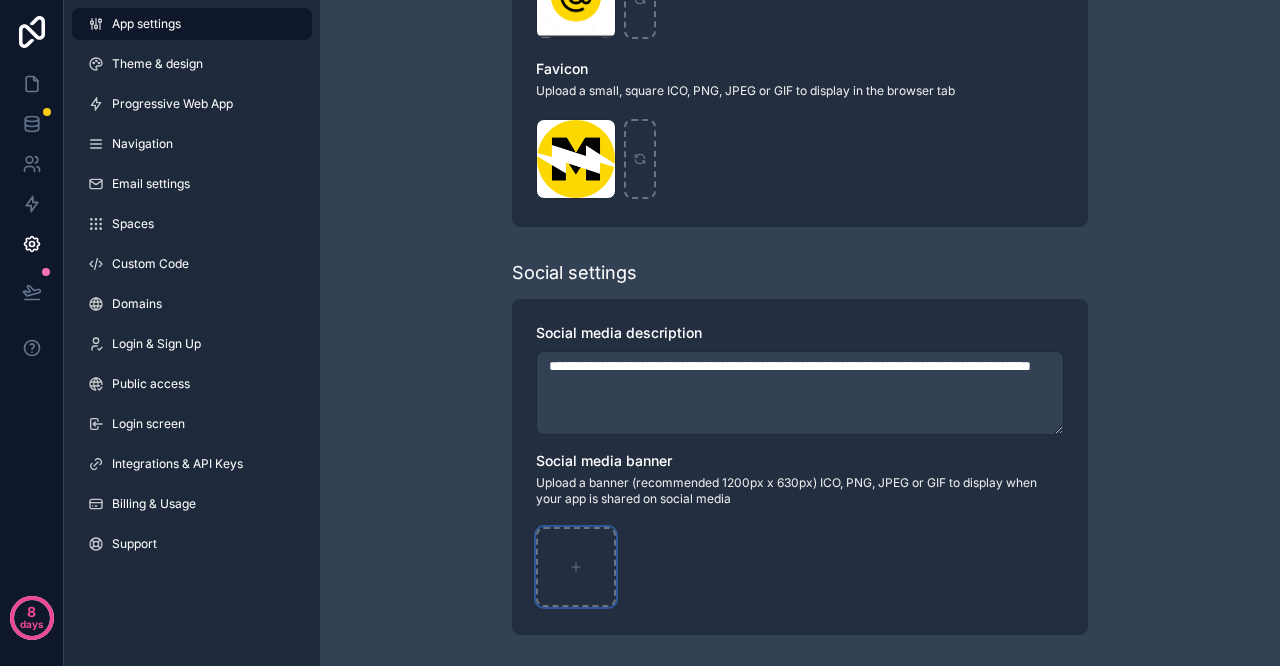 click at bounding box center [576, 567] 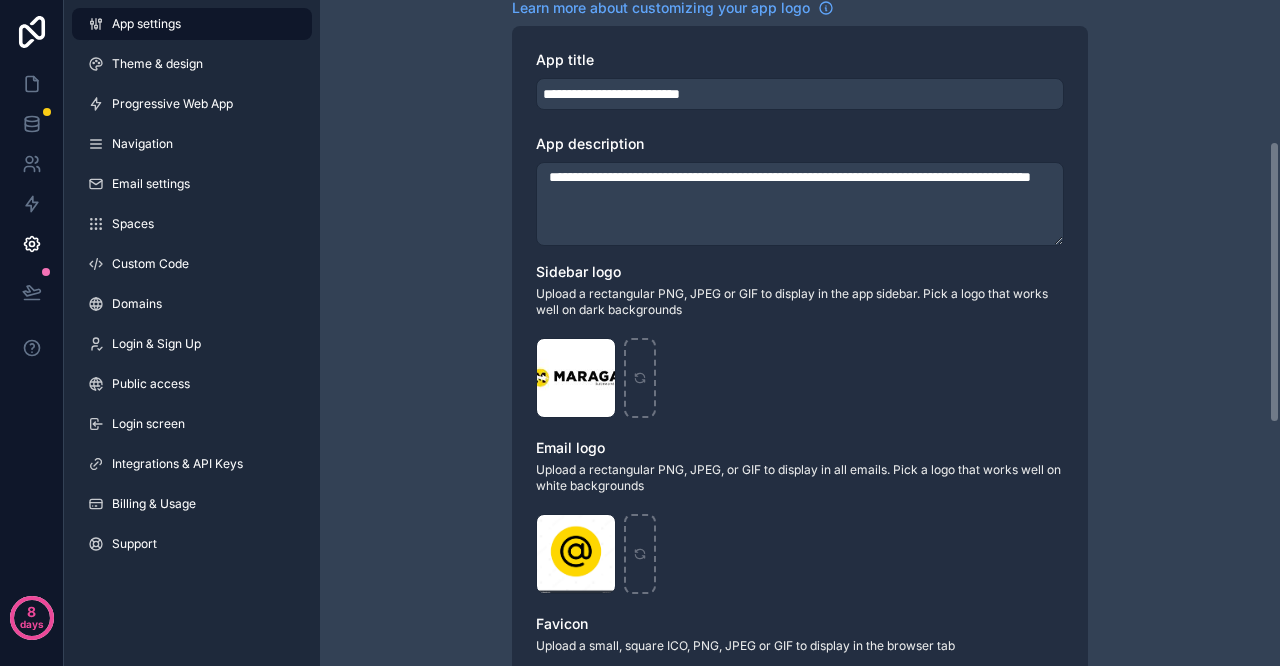 scroll, scrollTop: 0, scrollLeft: 0, axis: both 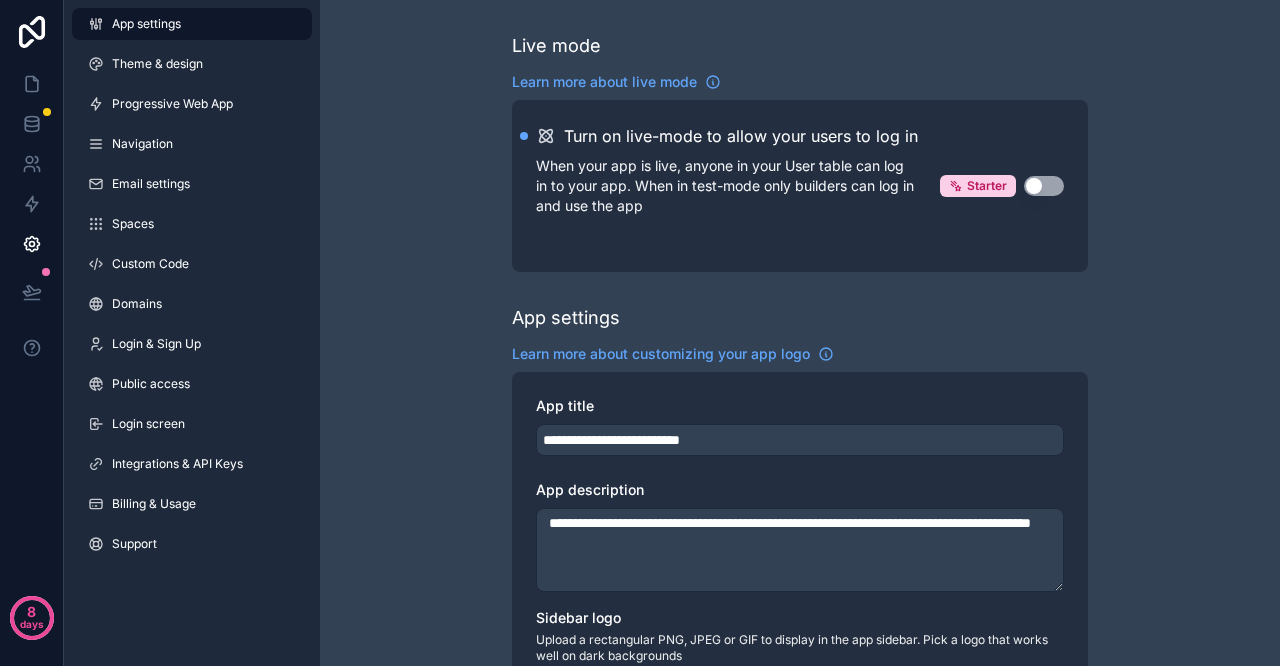 click on "When your app is live, anyone in your User table can log in to your app. When in test-mode only builders can log in and use the app Starter Use setting" at bounding box center [800, 186] 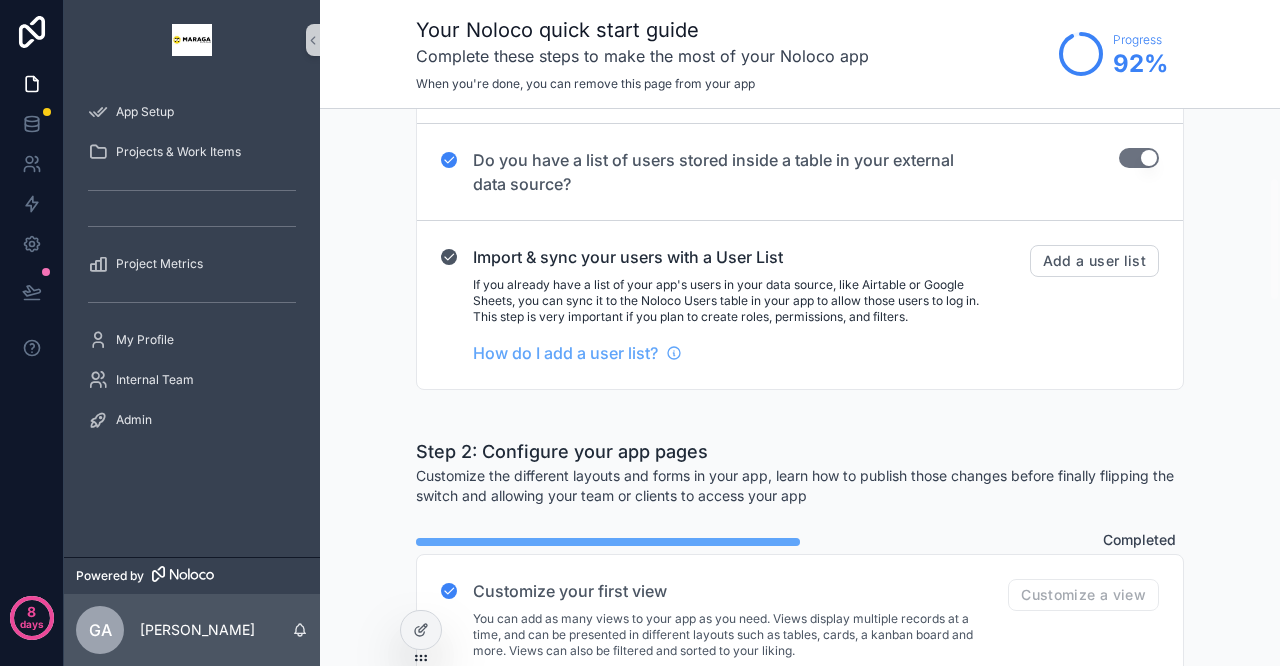 scroll, scrollTop: 444, scrollLeft: 0, axis: vertical 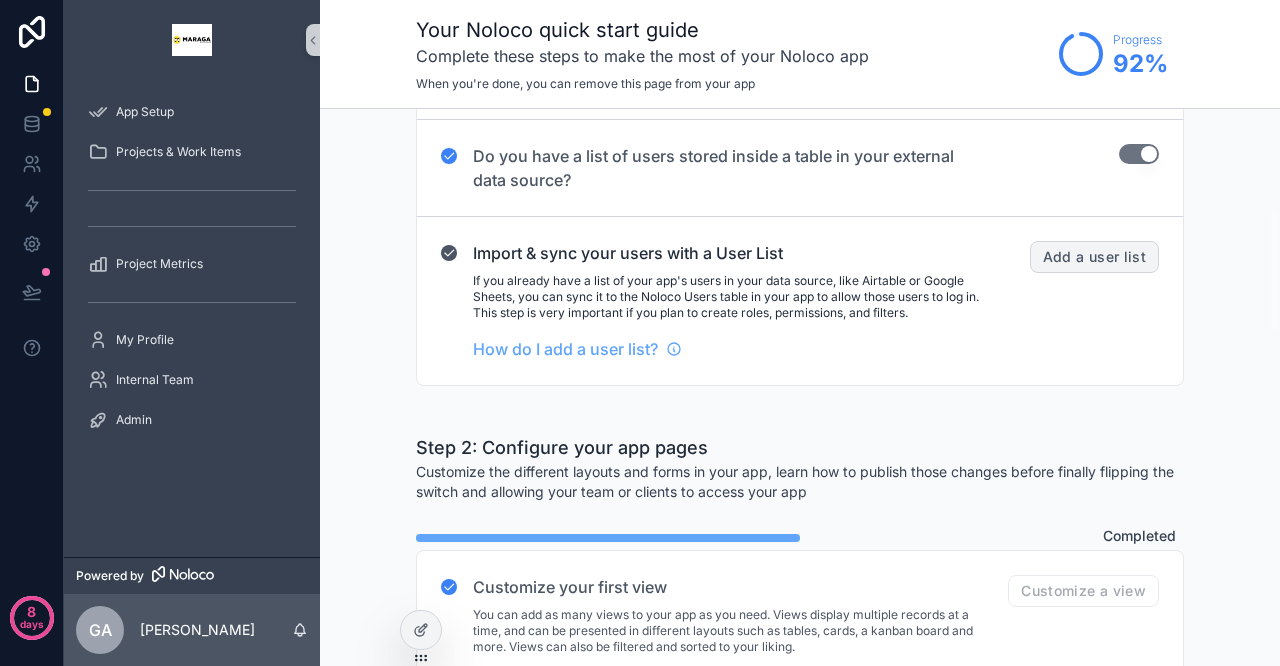 click on "Add a user list" at bounding box center (1094, 257) 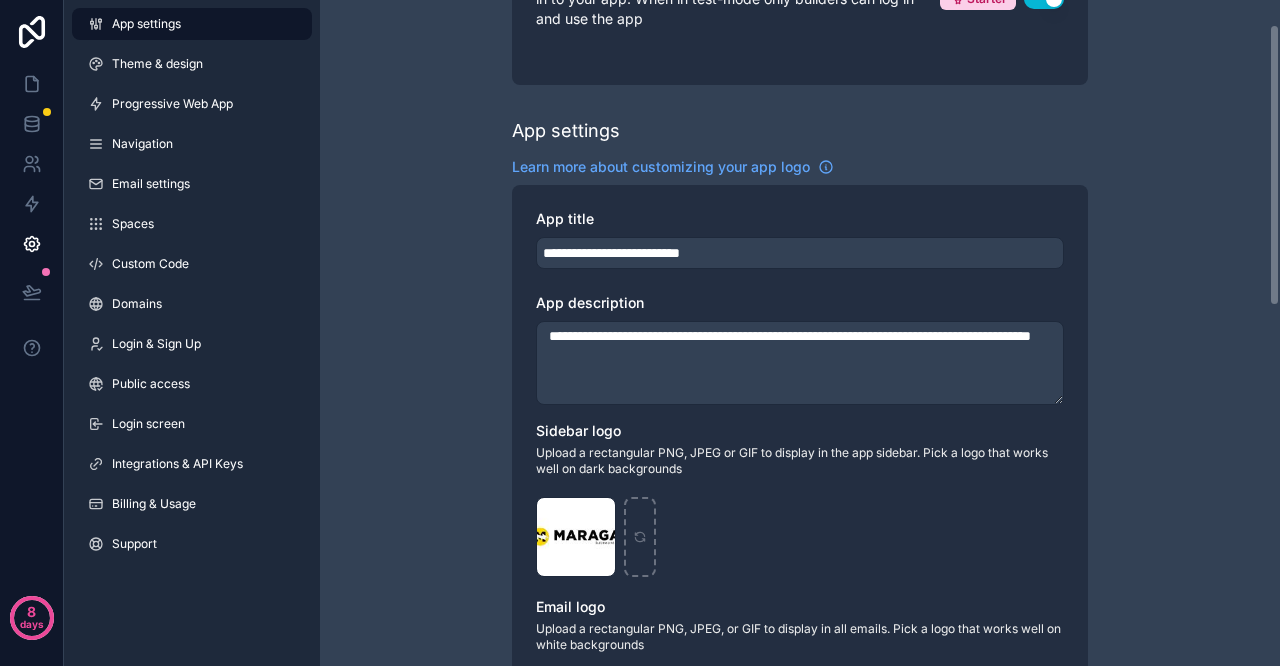 scroll, scrollTop: 0, scrollLeft: 0, axis: both 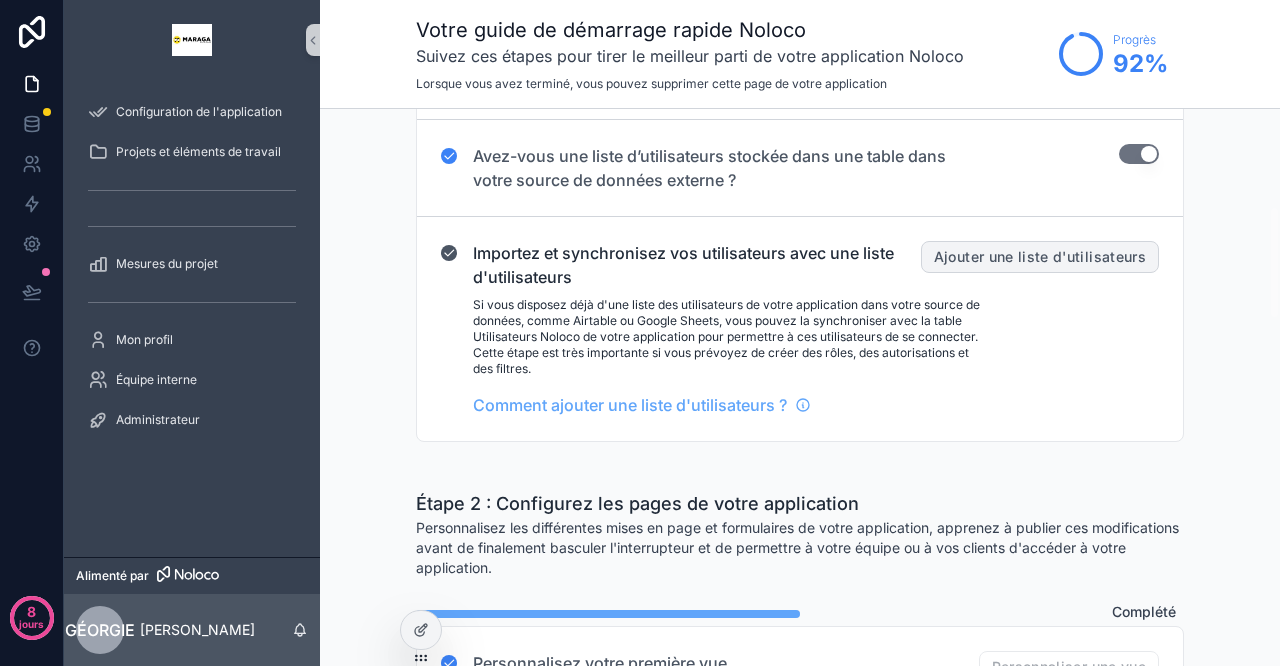 click on "Ajouter une liste d'utilisateurs" at bounding box center (1040, 256) 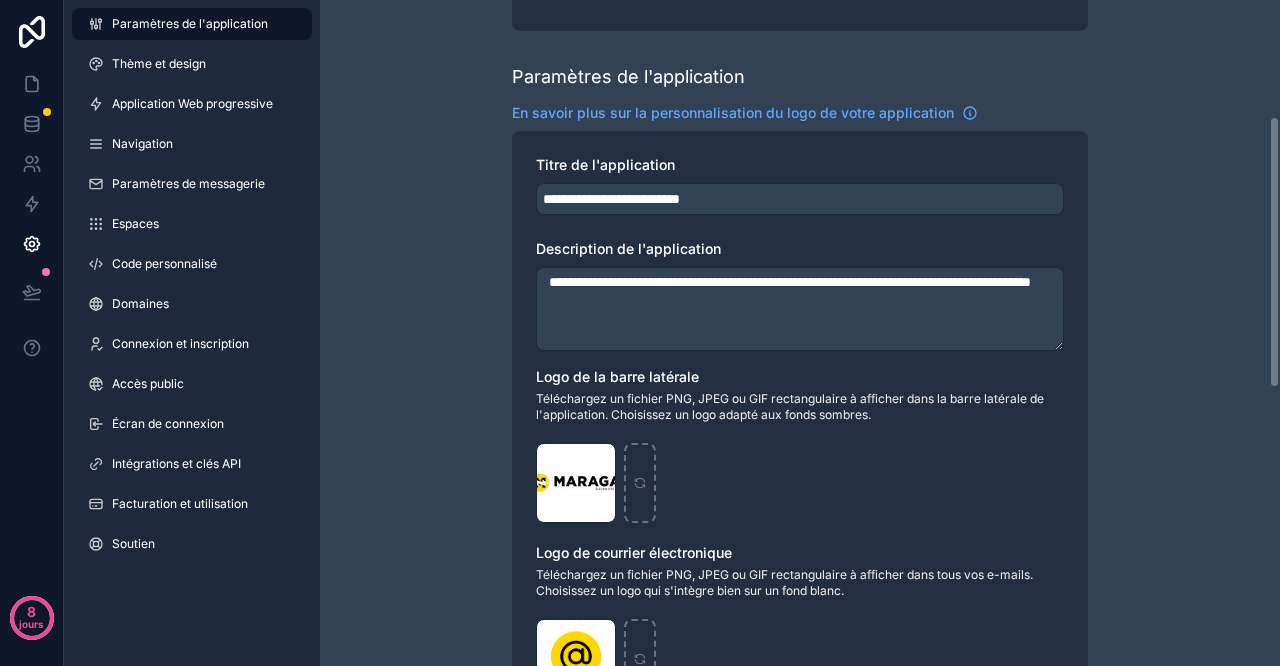 scroll, scrollTop: 333, scrollLeft: 0, axis: vertical 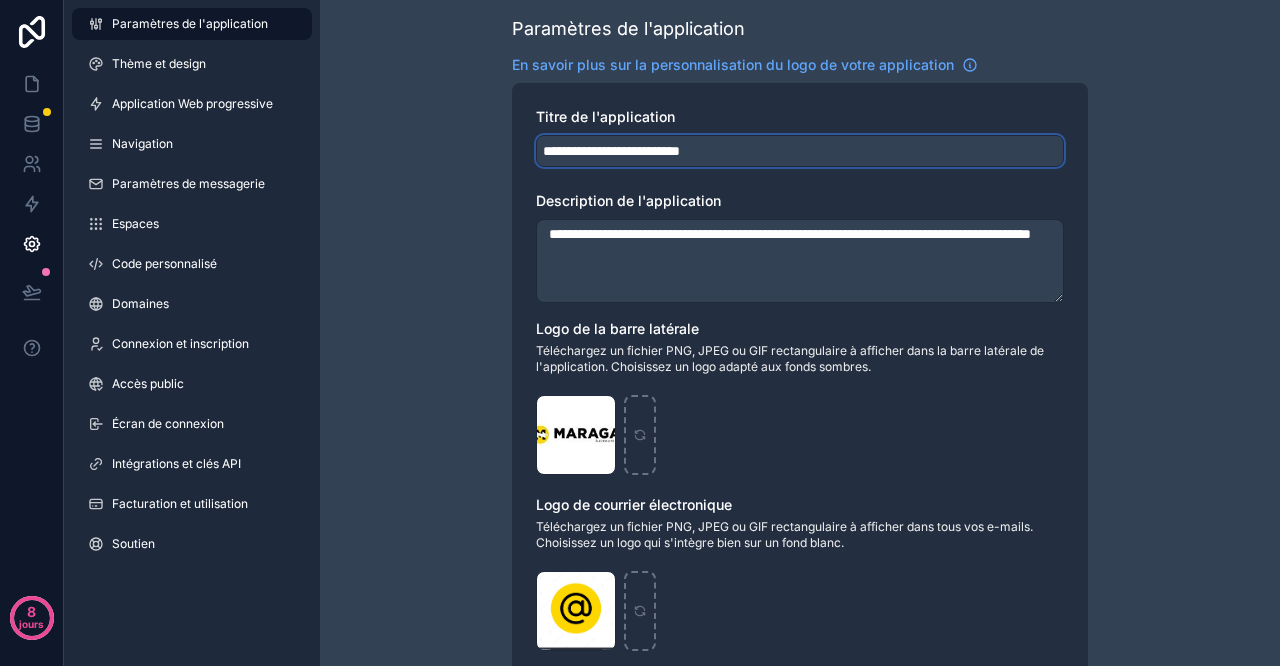 drag, startPoint x: 766, startPoint y: 147, endPoint x: 435, endPoint y: 146, distance: 331.0015 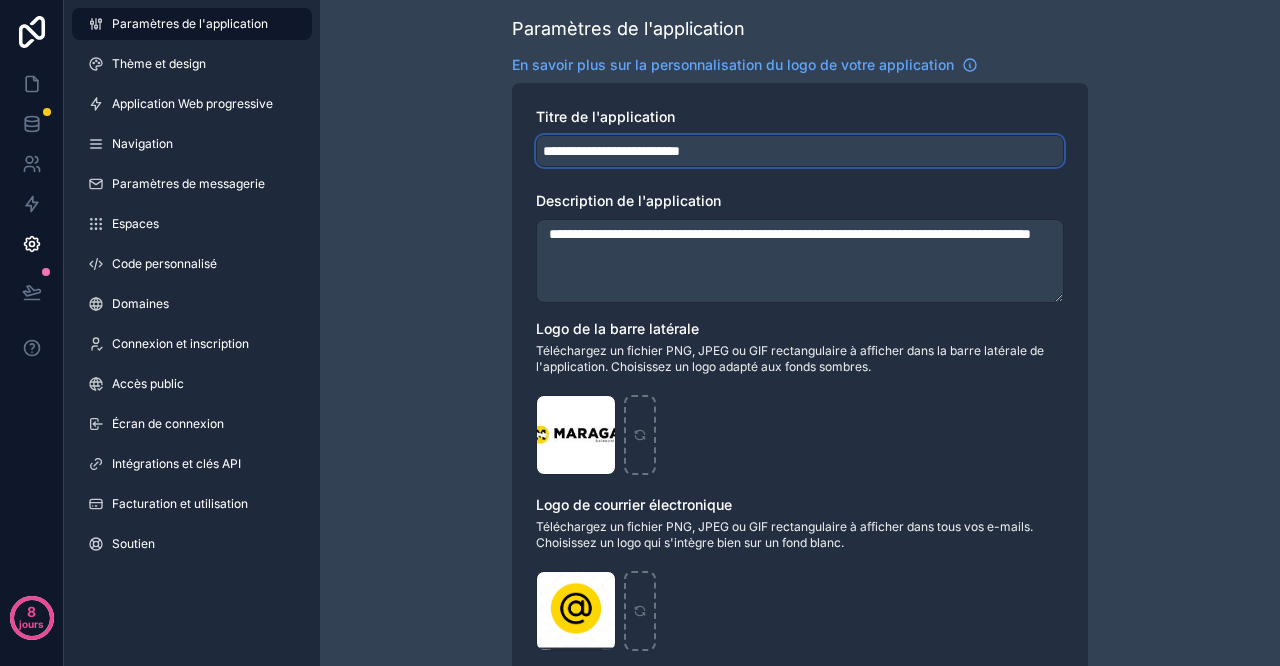 click on "**********" at bounding box center [800, 481] 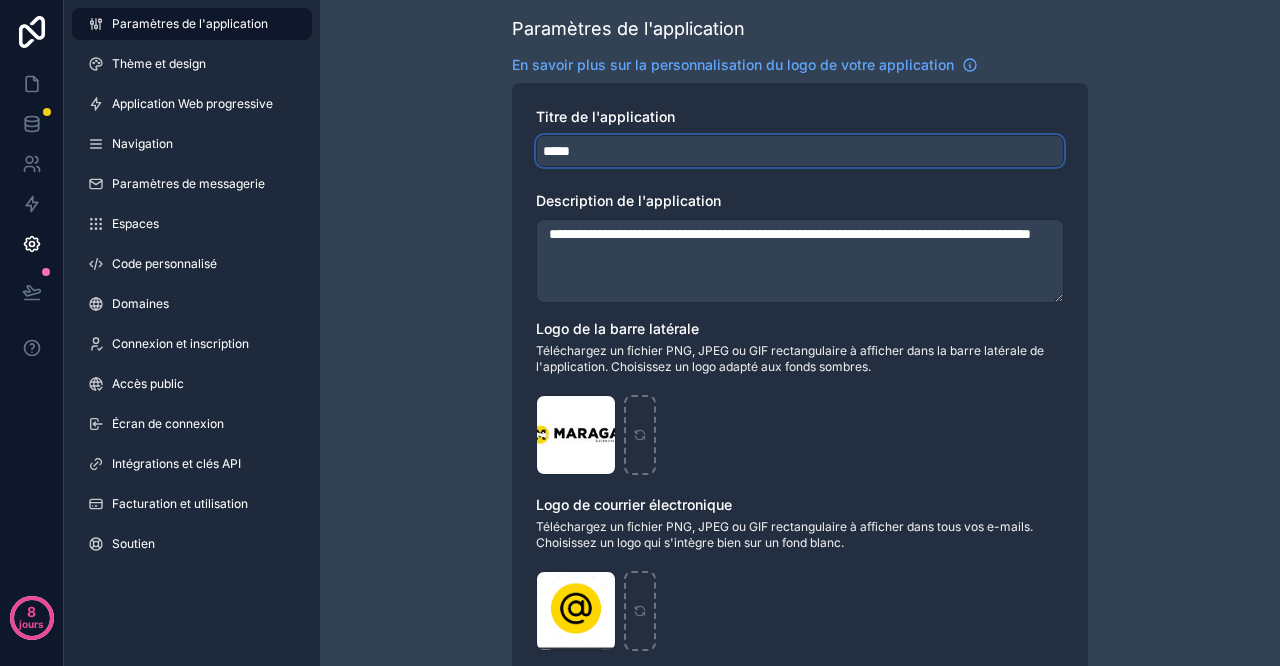 type on "******" 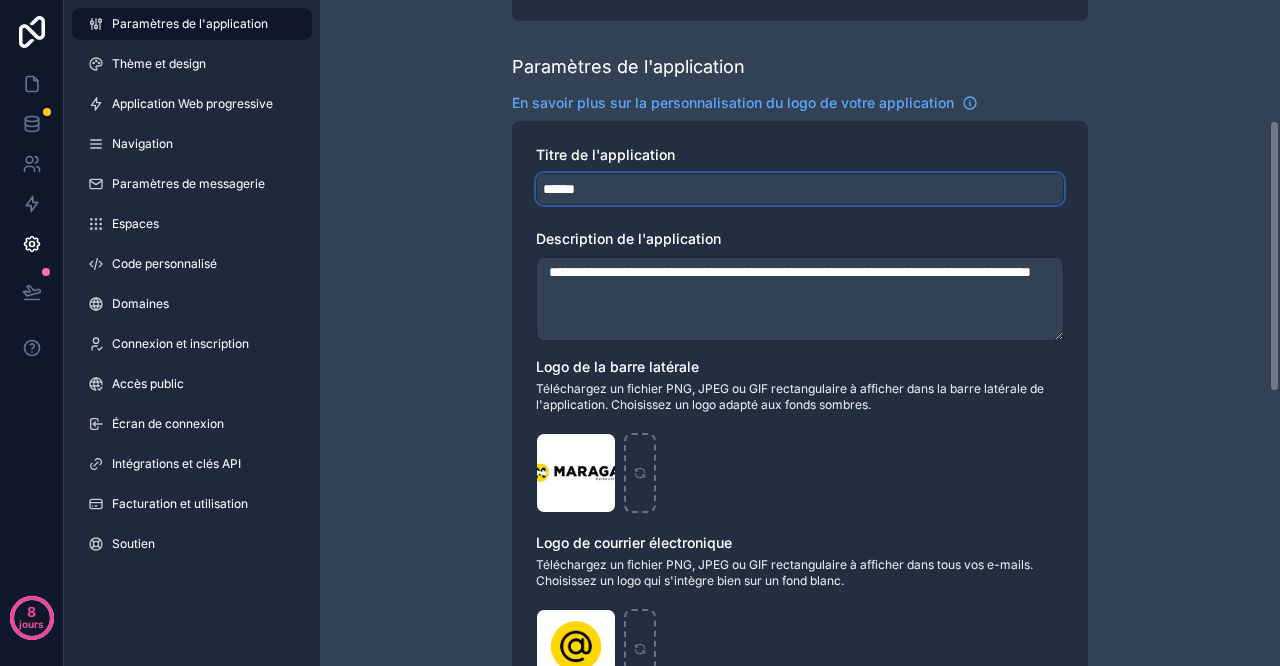 scroll, scrollTop: 0, scrollLeft: 0, axis: both 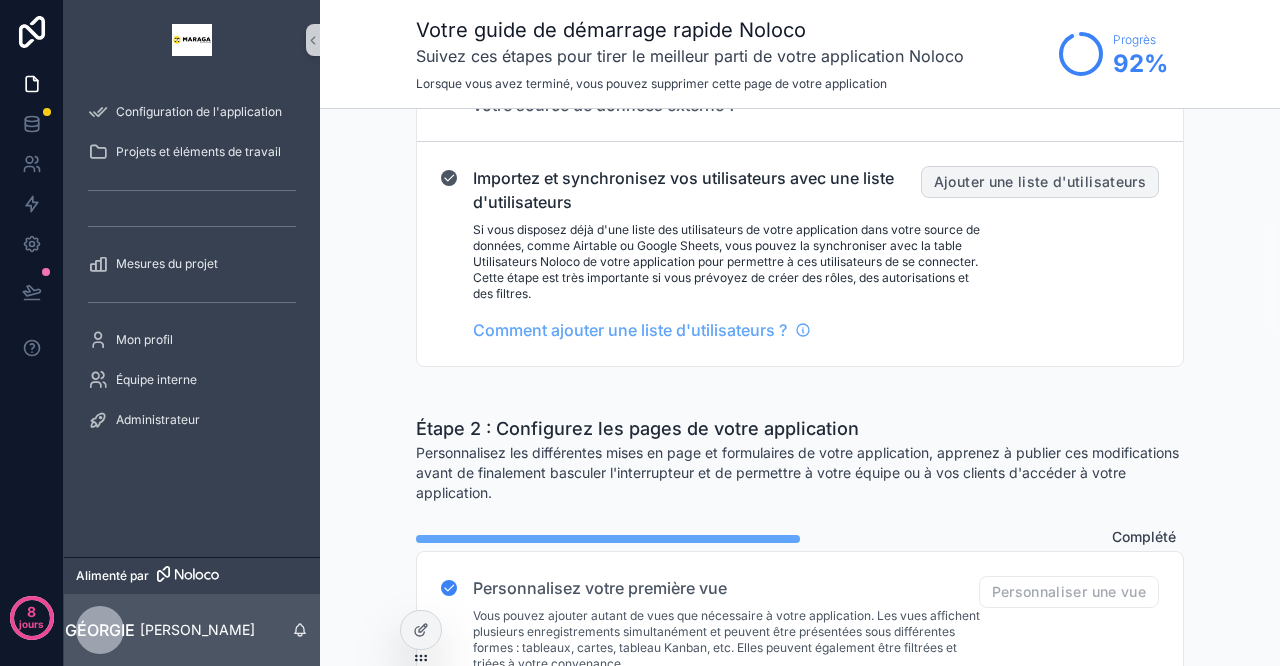 click on "Ajouter une liste d'utilisateurs" at bounding box center (1040, 181) 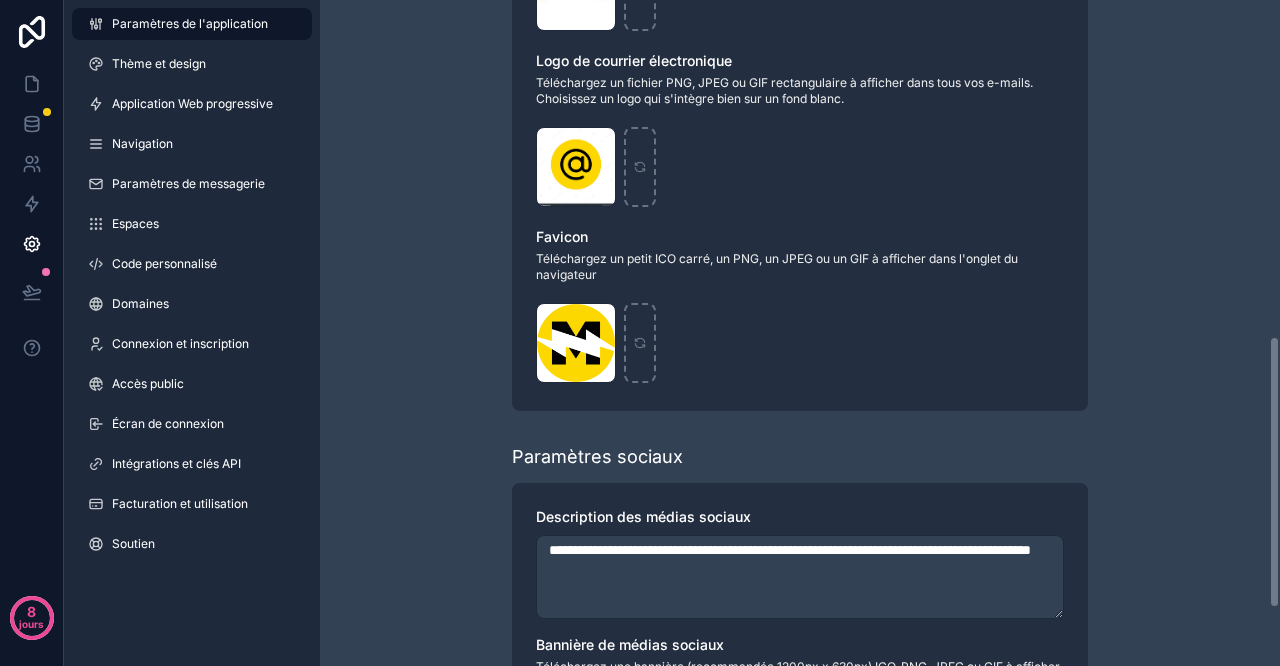 scroll, scrollTop: 961, scrollLeft: 0, axis: vertical 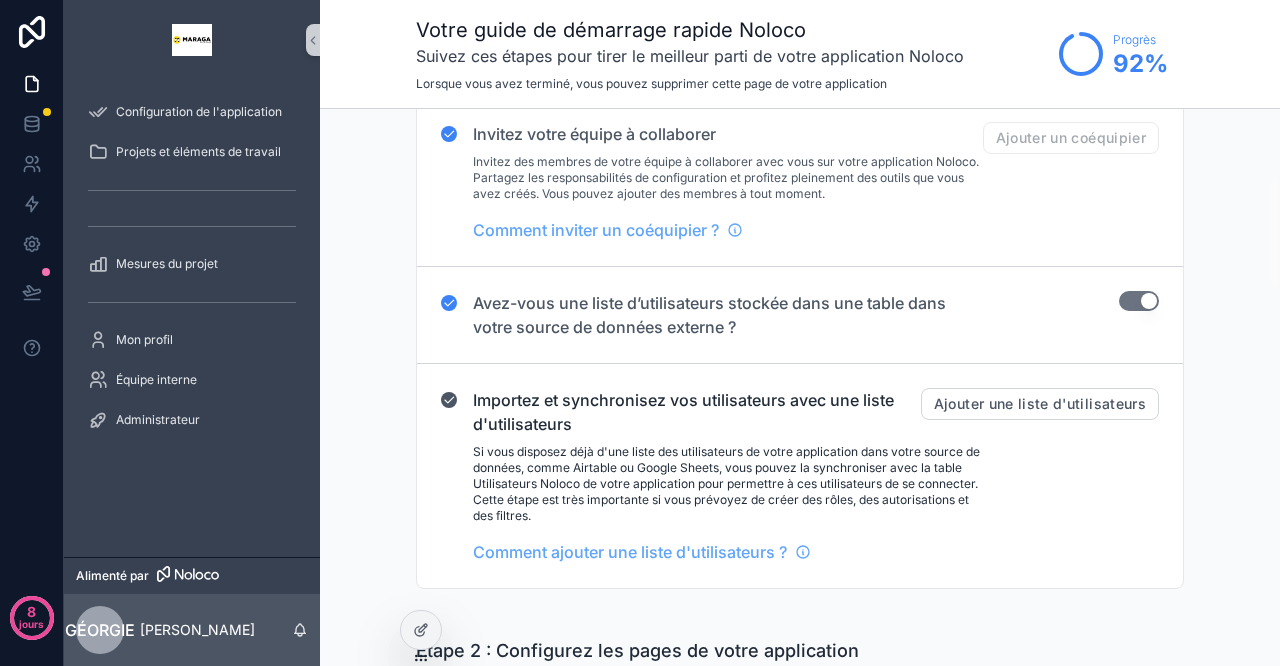 click on "Utiliser le paramètre" at bounding box center [1139, 301] 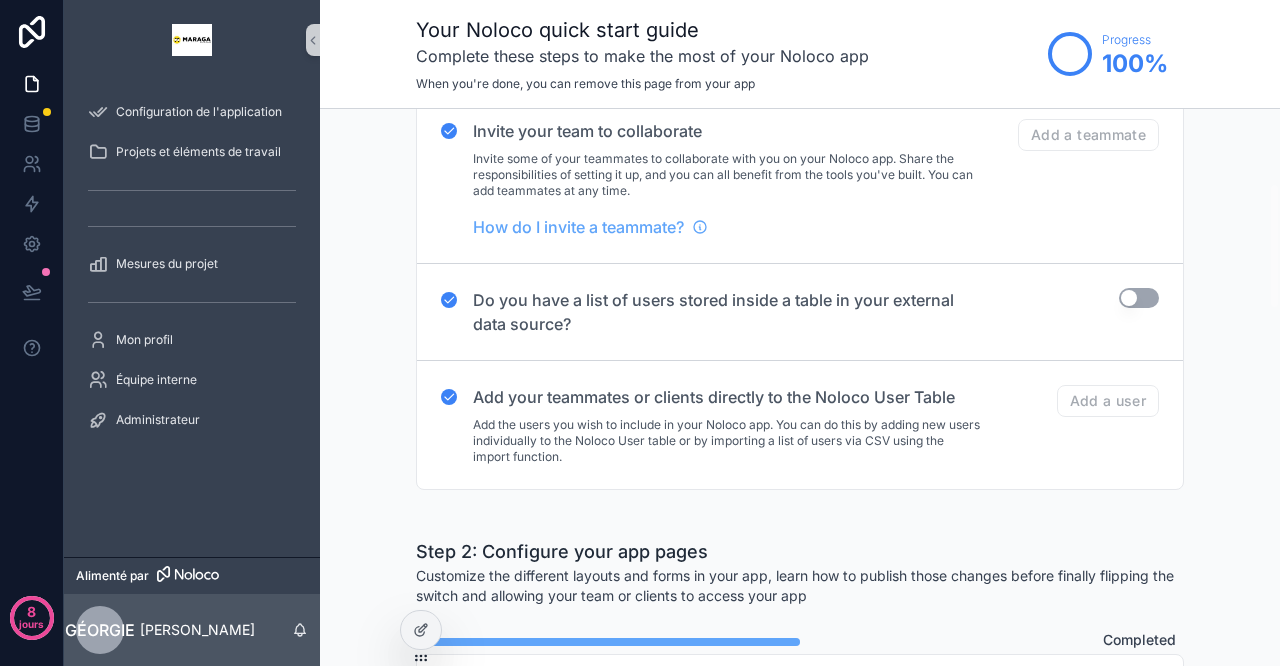 scroll, scrollTop: 333, scrollLeft: 0, axis: vertical 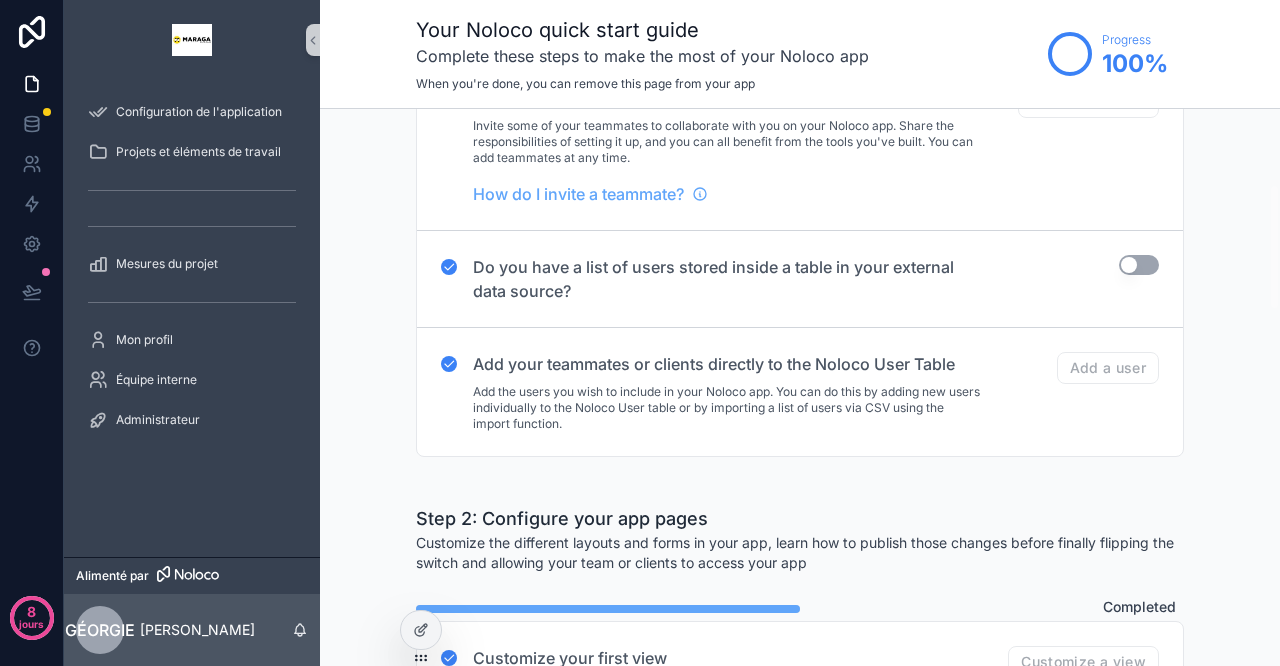 click on "Use setting" at bounding box center [1139, 265] 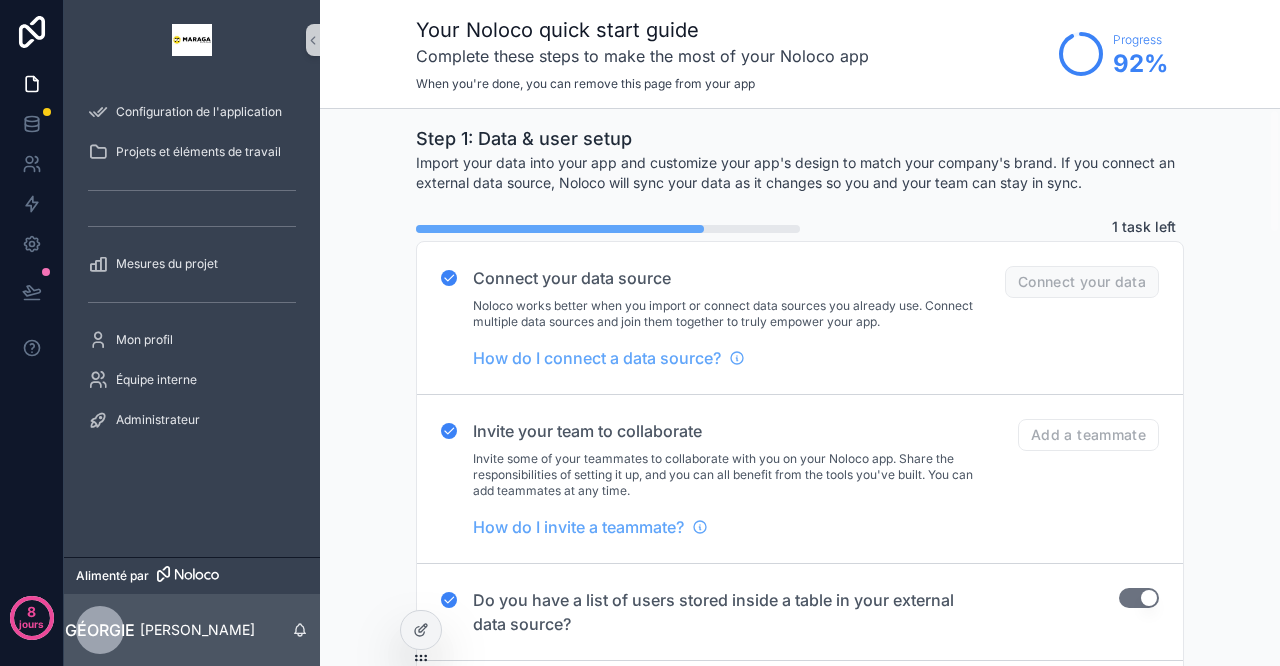 click on "Connect your data" at bounding box center (1082, 282) 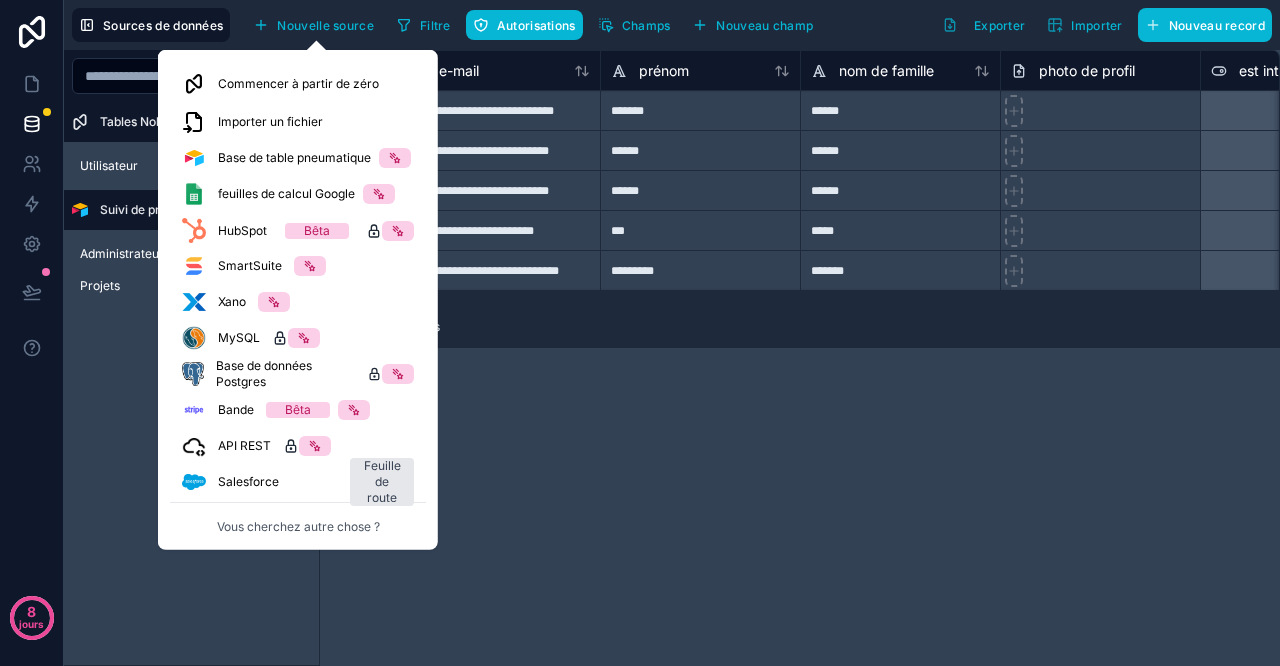 click on "Base de table pneumatique" at bounding box center [294, 157] 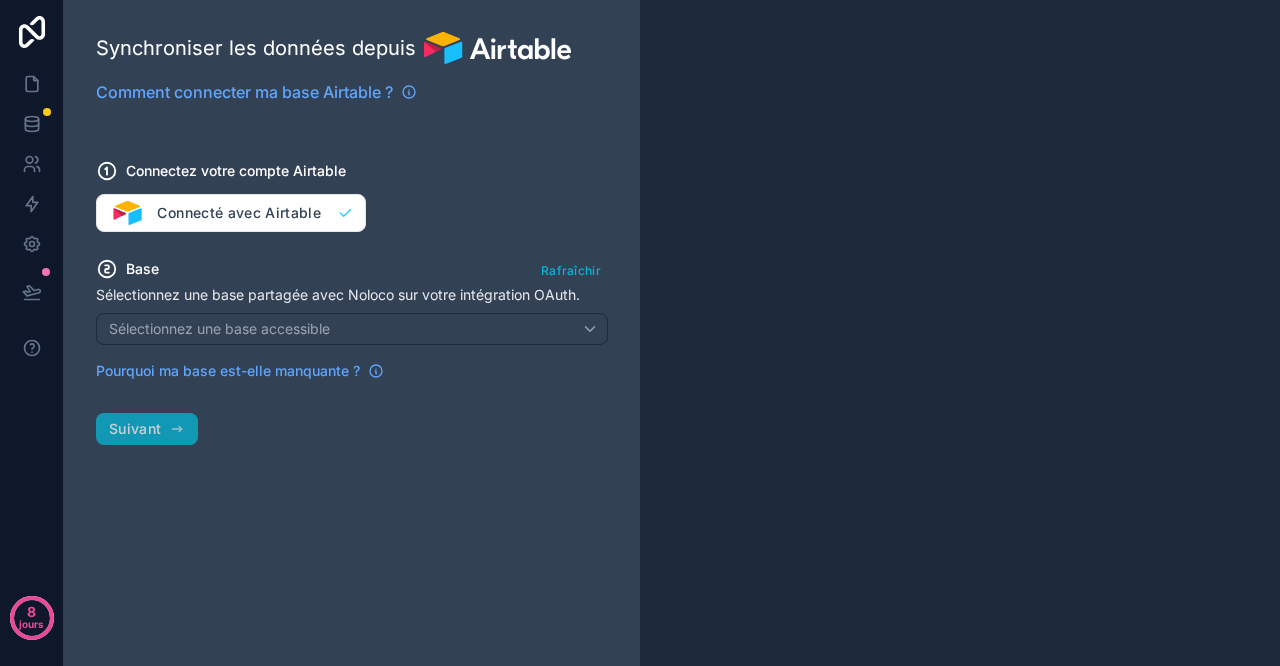 click on "Connectez votre compte Airtable Connecté avec Airtable" at bounding box center [352, 184] 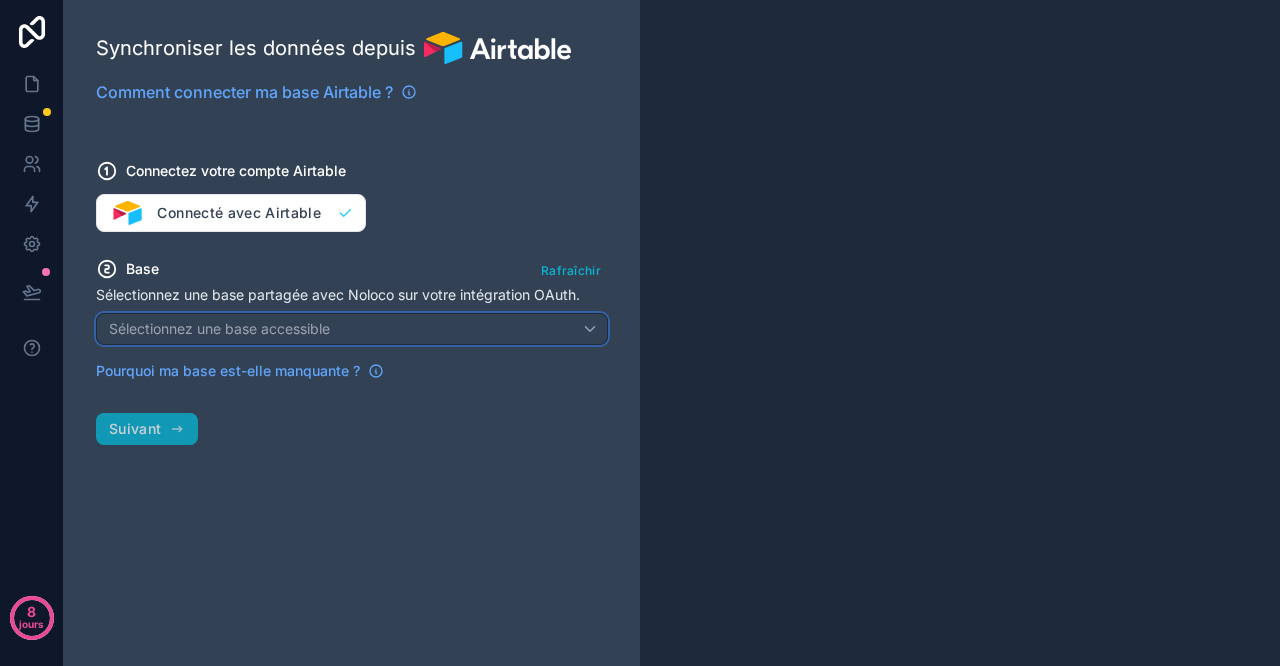 click on "Sélectionnez une base accessible" at bounding box center [219, 328] 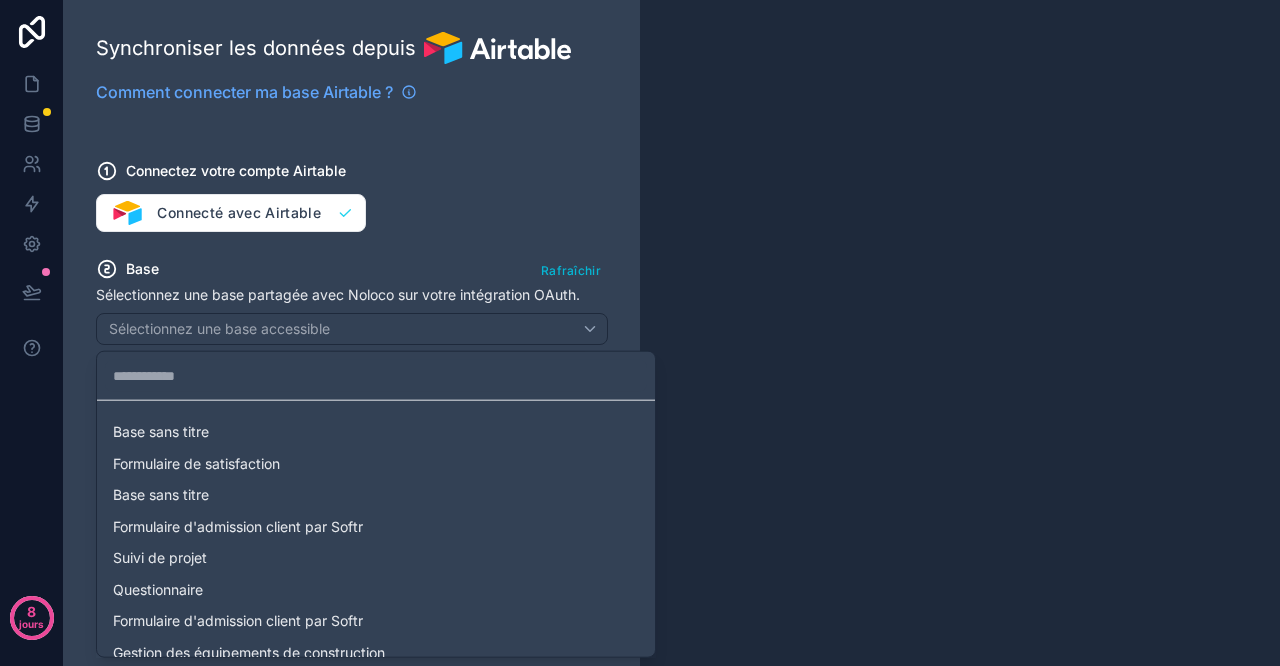 click on "Suivi de projet" at bounding box center [376, 558] 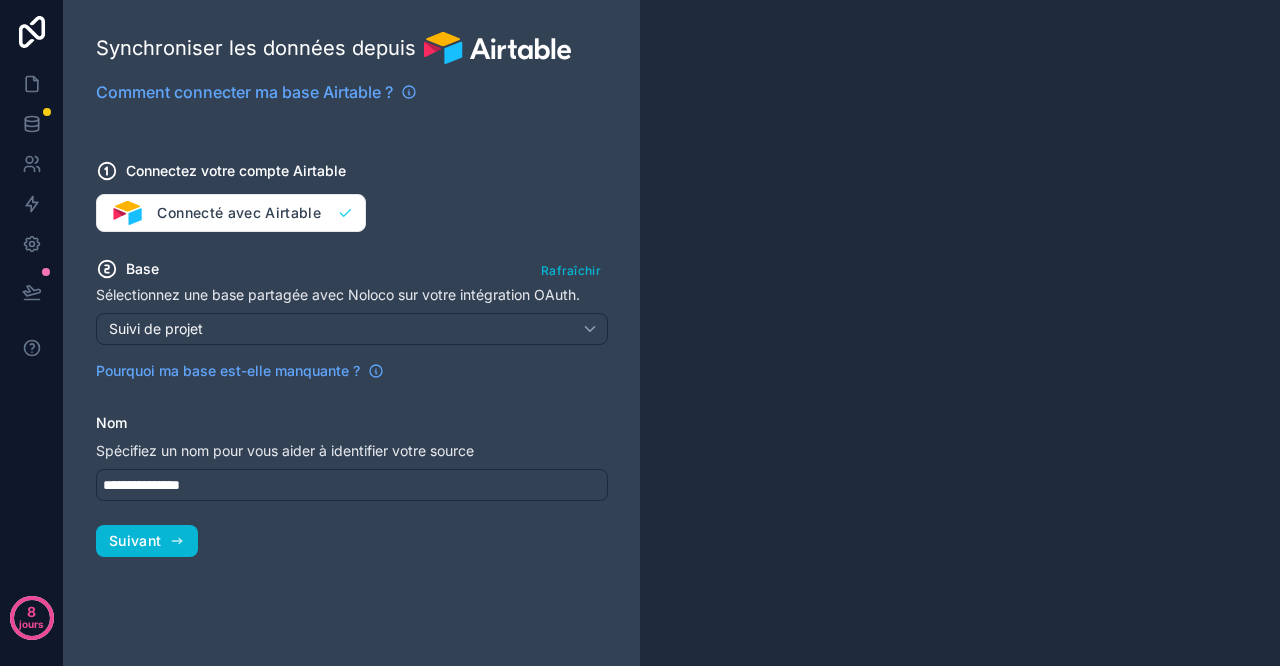 click on "Spécifiez un nom pour vous aider à identifier votre source" at bounding box center [285, 450] 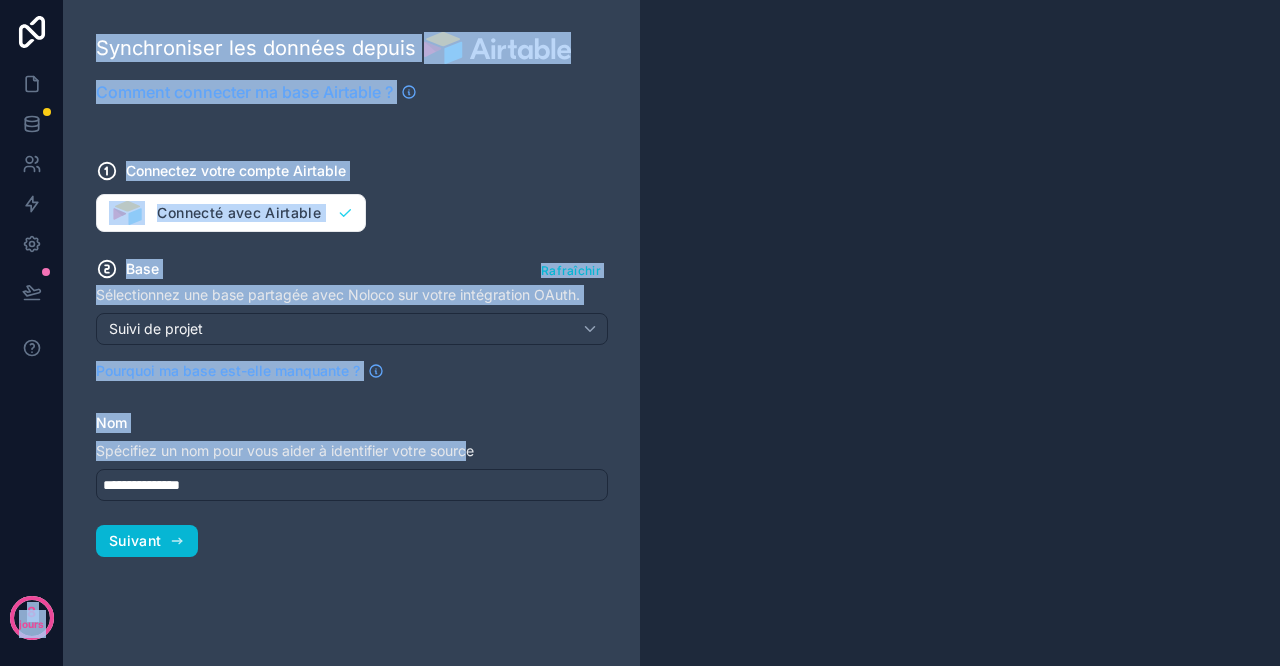 drag, startPoint x: 473, startPoint y: 450, endPoint x: 41, endPoint y: 433, distance: 432.33435 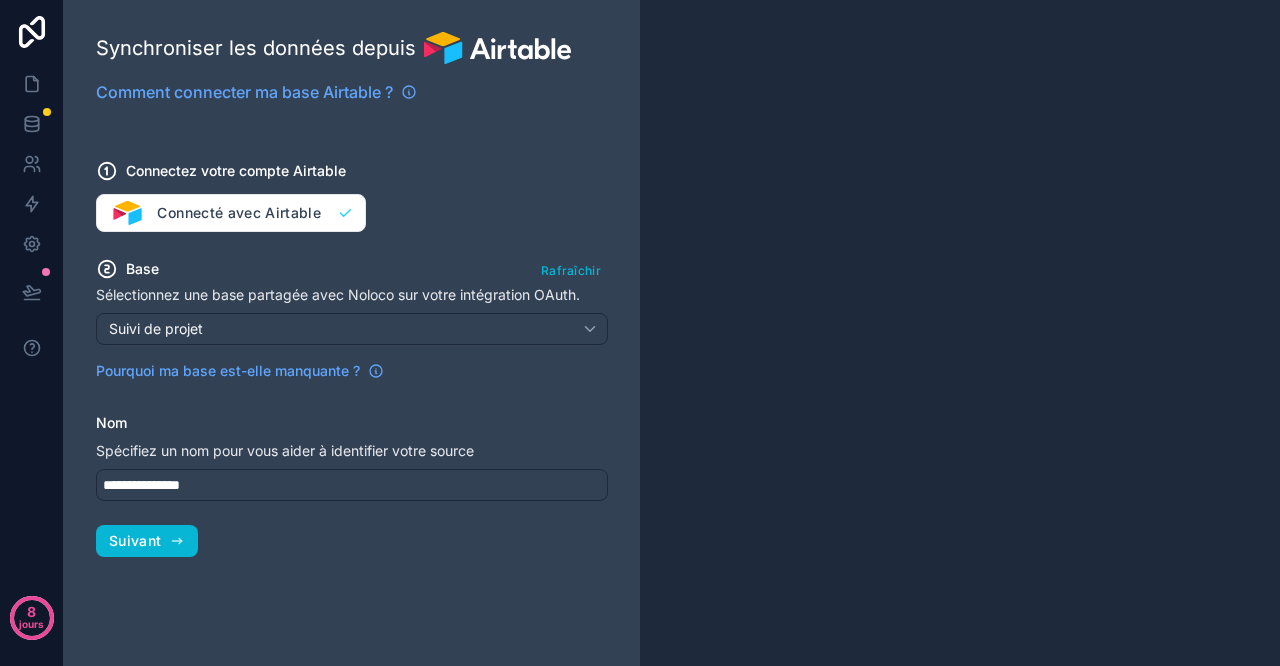 click on "**********" at bounding box center [352, 333] 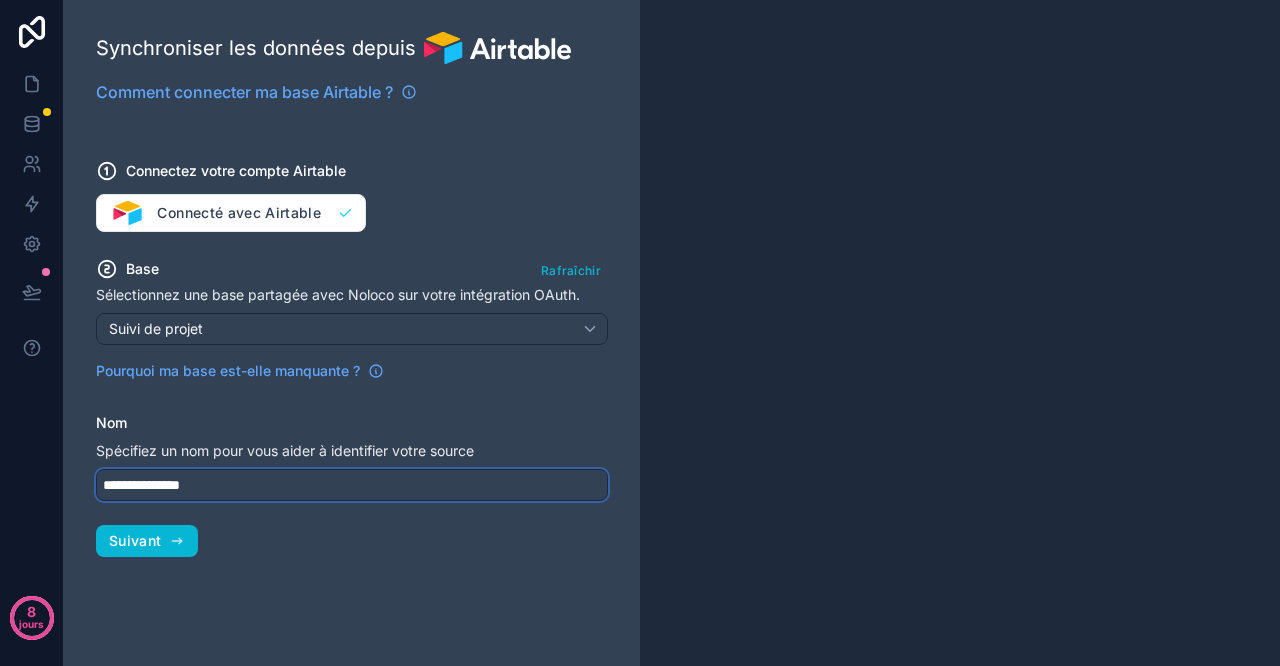 drag, startPoint x: 224, startPoint y: 490, endPoint x: 1, endPoint y: 480, distance: 223.2241 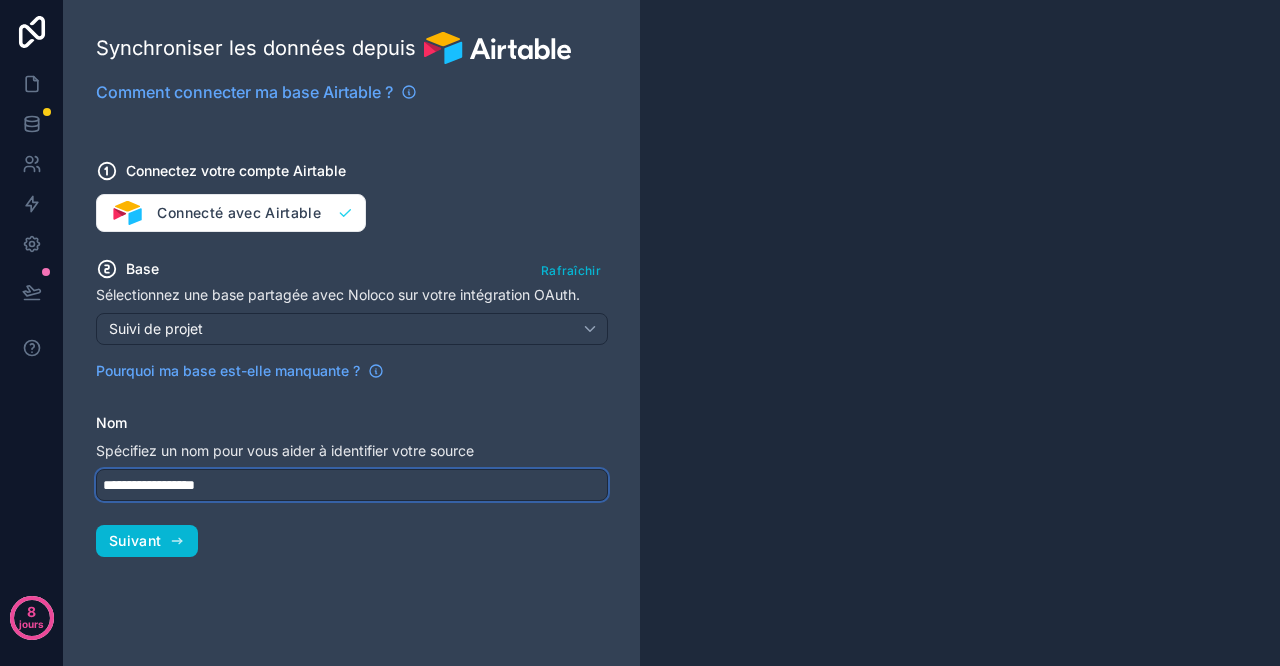 type on "**********" 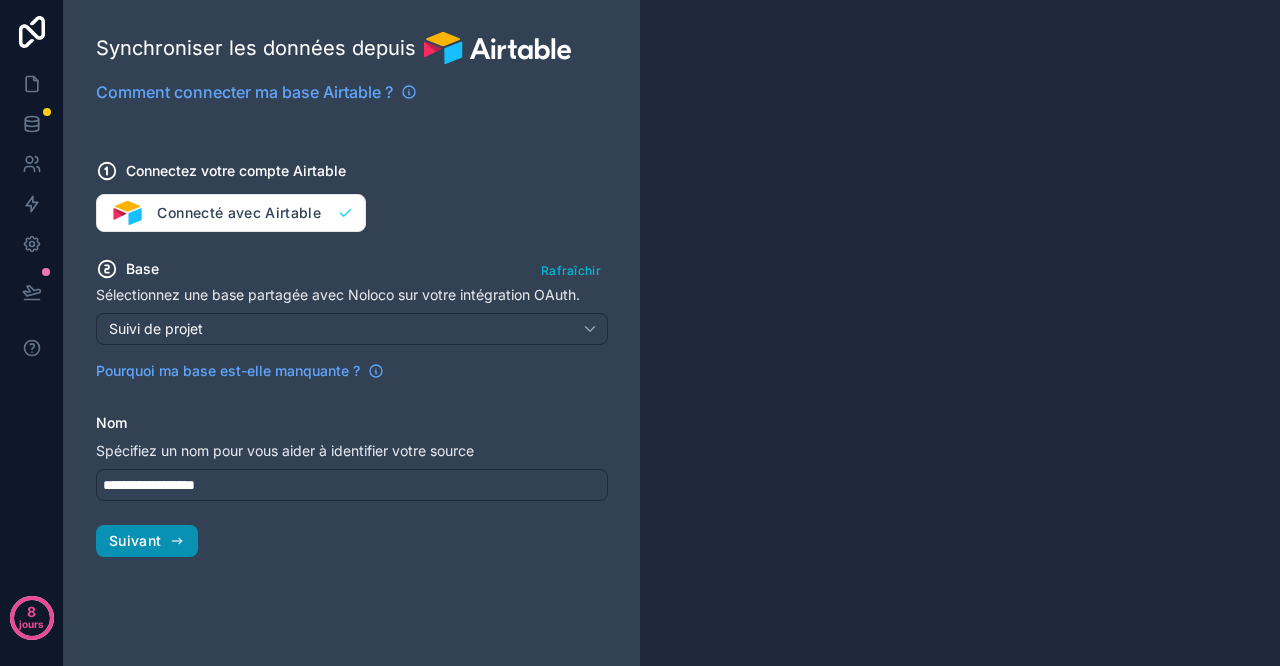 click on "Suivant" at bounding box center [147, 541] 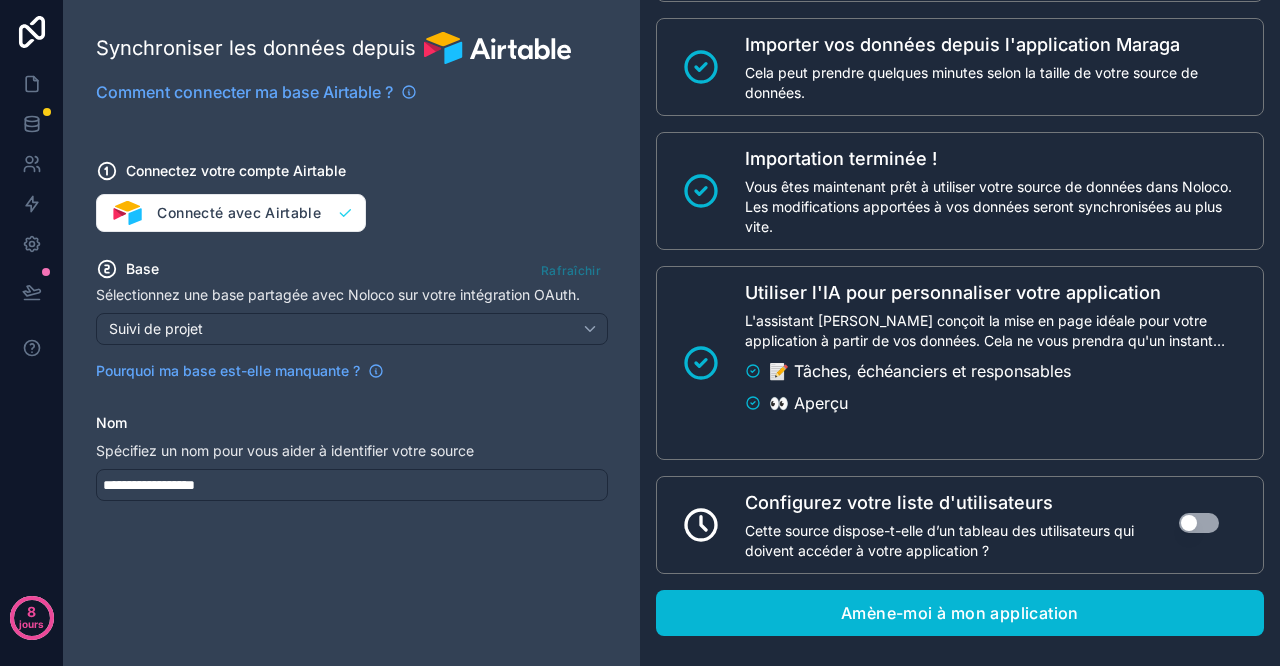 scroll, scrollTop: 266, scrollLeft: 0, axis: vertical 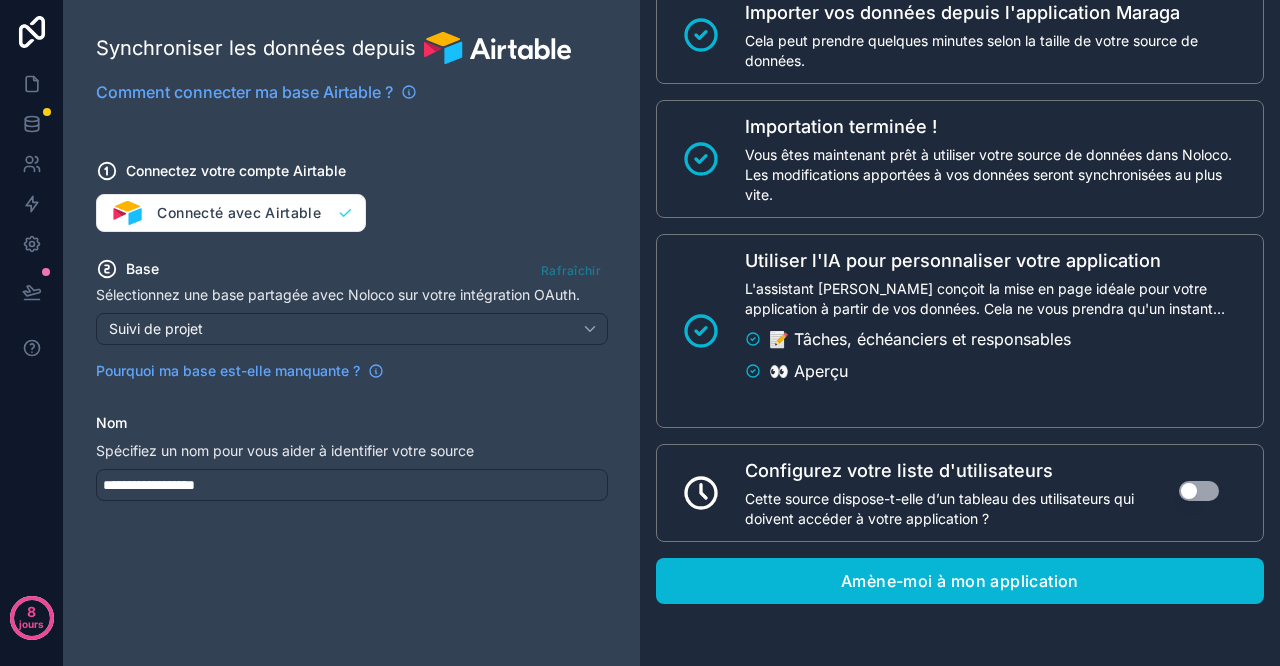 click on "Utiliser le paramètre" at bounding box center [1199, 491] 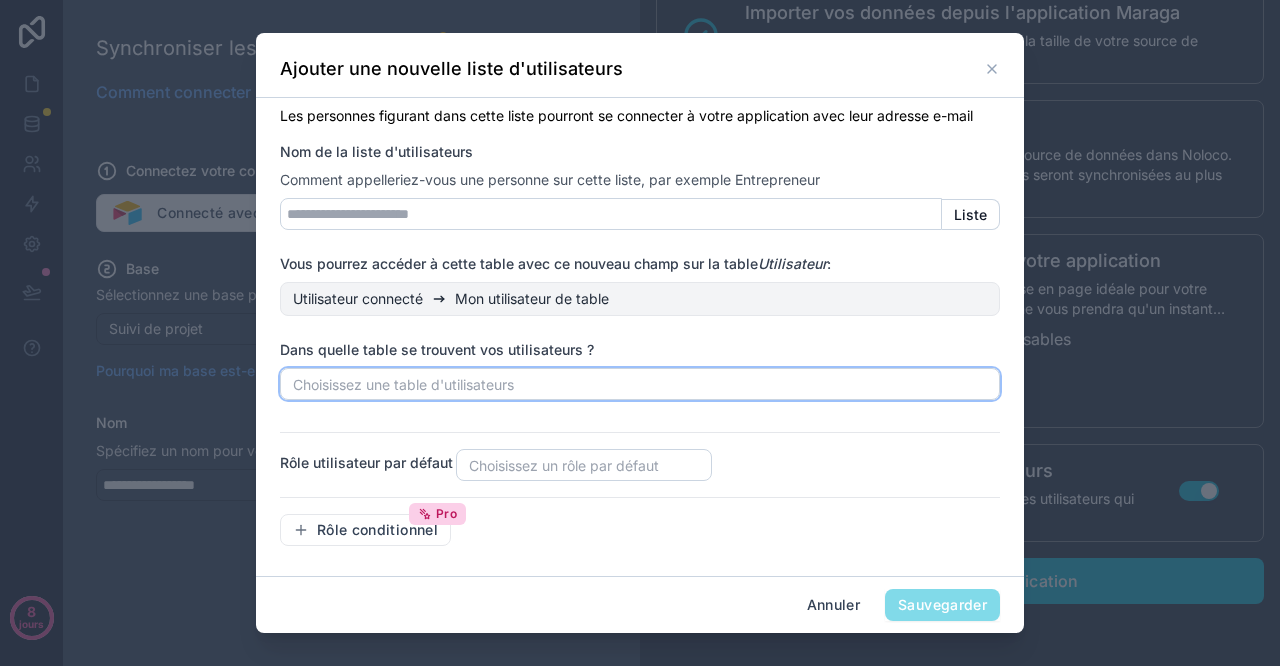 click on "Choisissez une table d'utilisateurs" at bounding box center (640, 384) 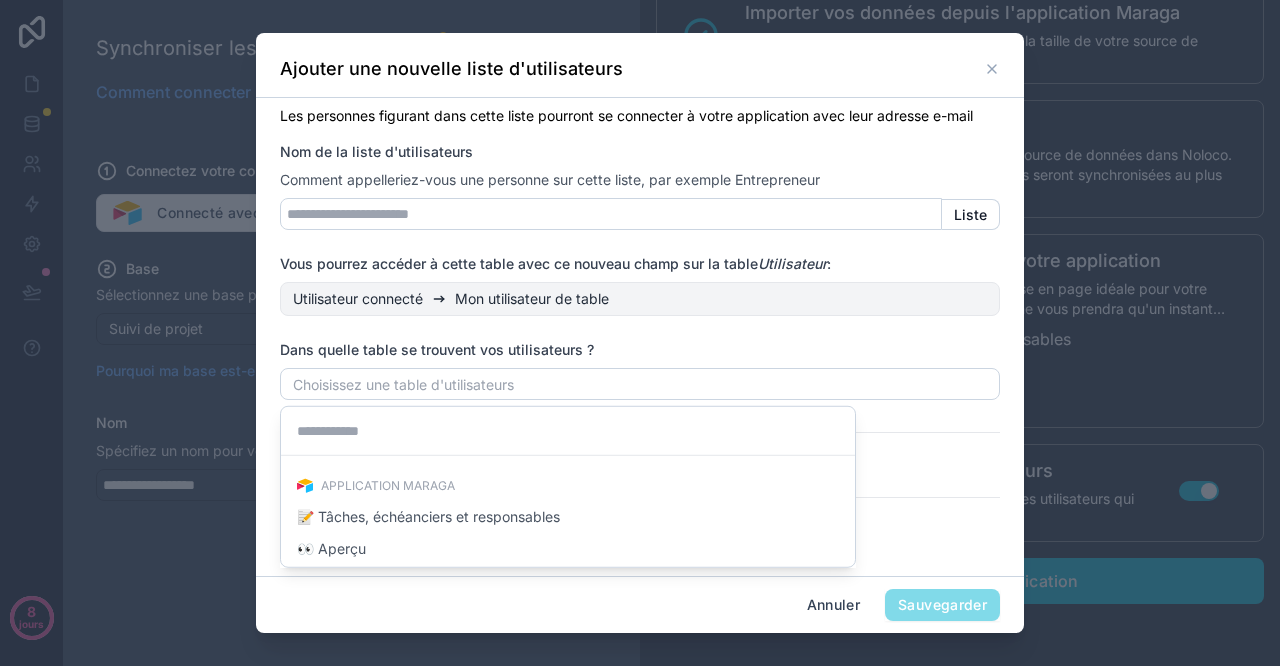 click at bounding box center [640, 332] 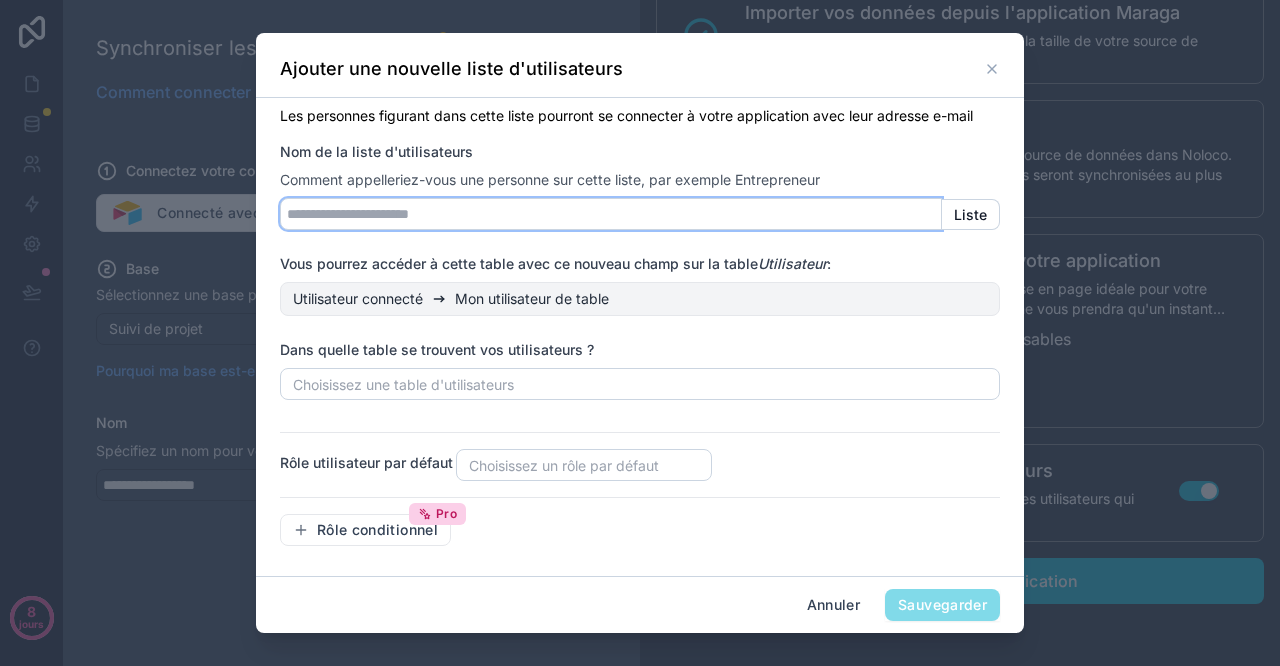 click on "Nom de la liste d'utilisateurs" at bounding box center [611, 214] 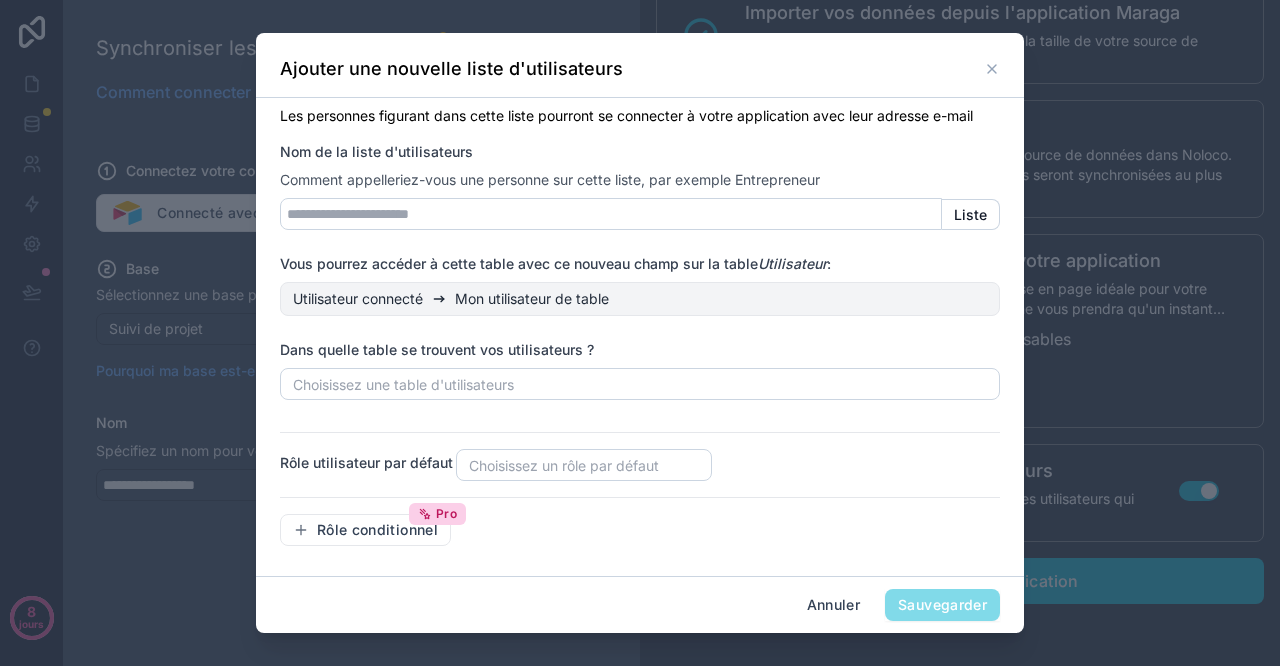 click on "Liste" at bounding box center [971, 215] 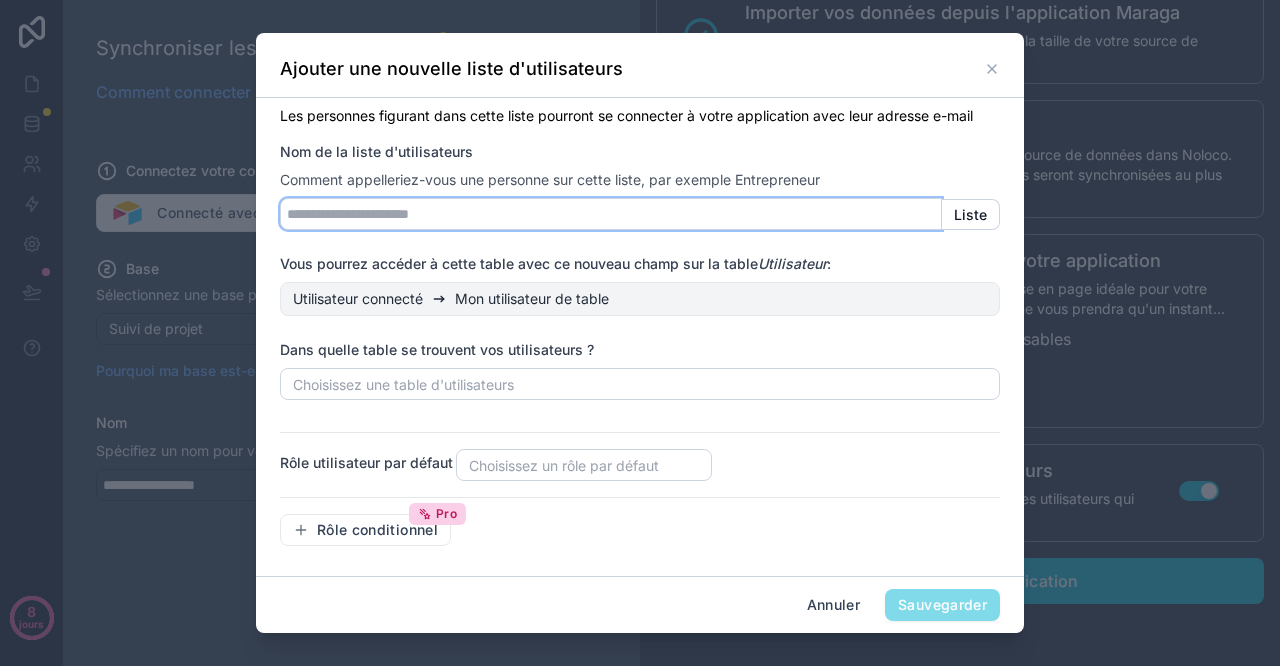 click on "Nom de la liste d'utilisateurs" at bounding box center (611, 214) 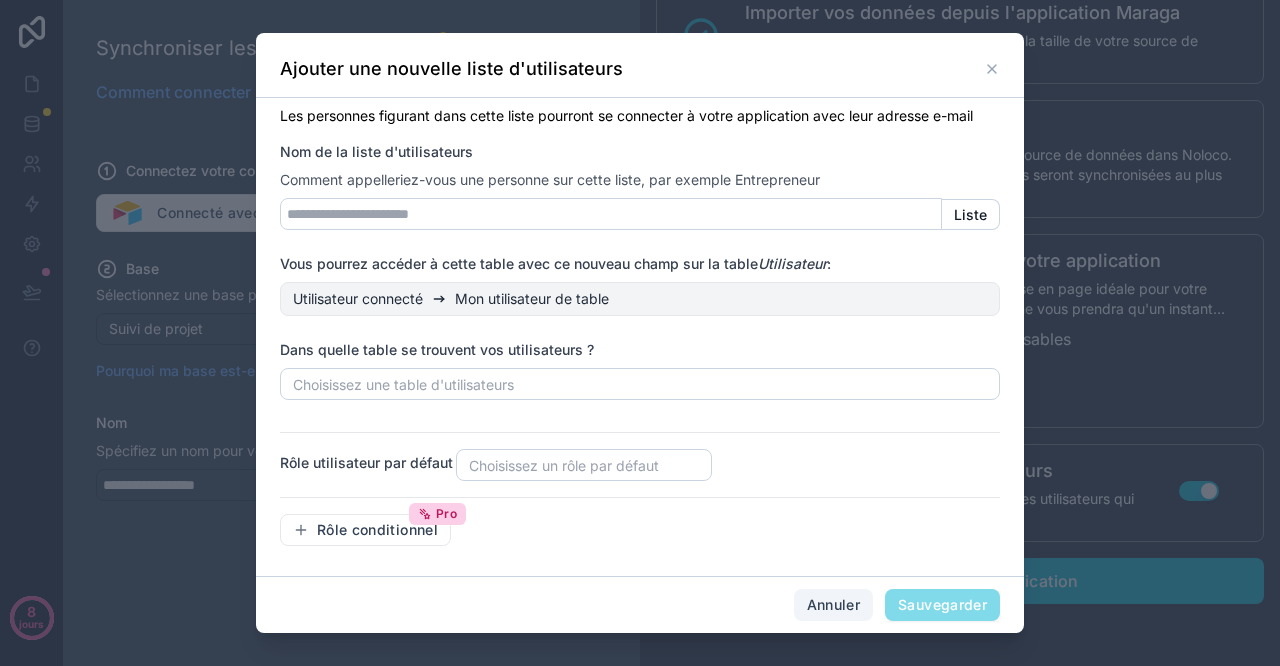 click on "Annuler" at bounding box center (833, 604) 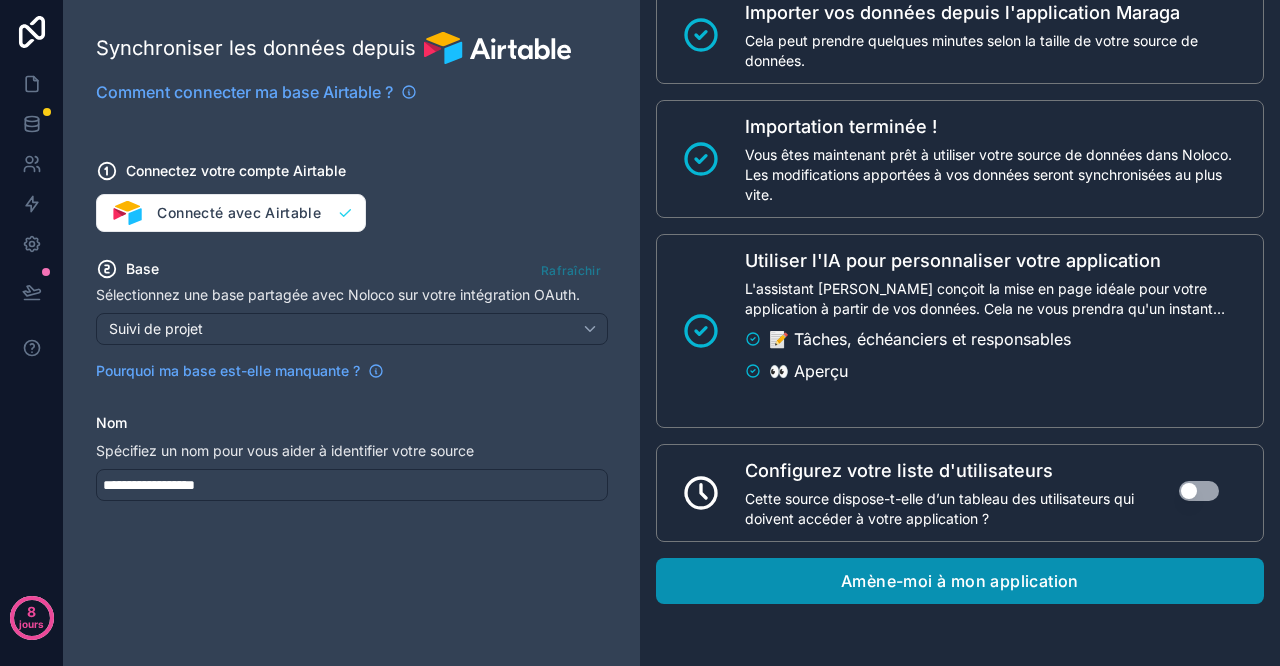 click on "Amène-moi à mon application" at bounding box center [960, 581] 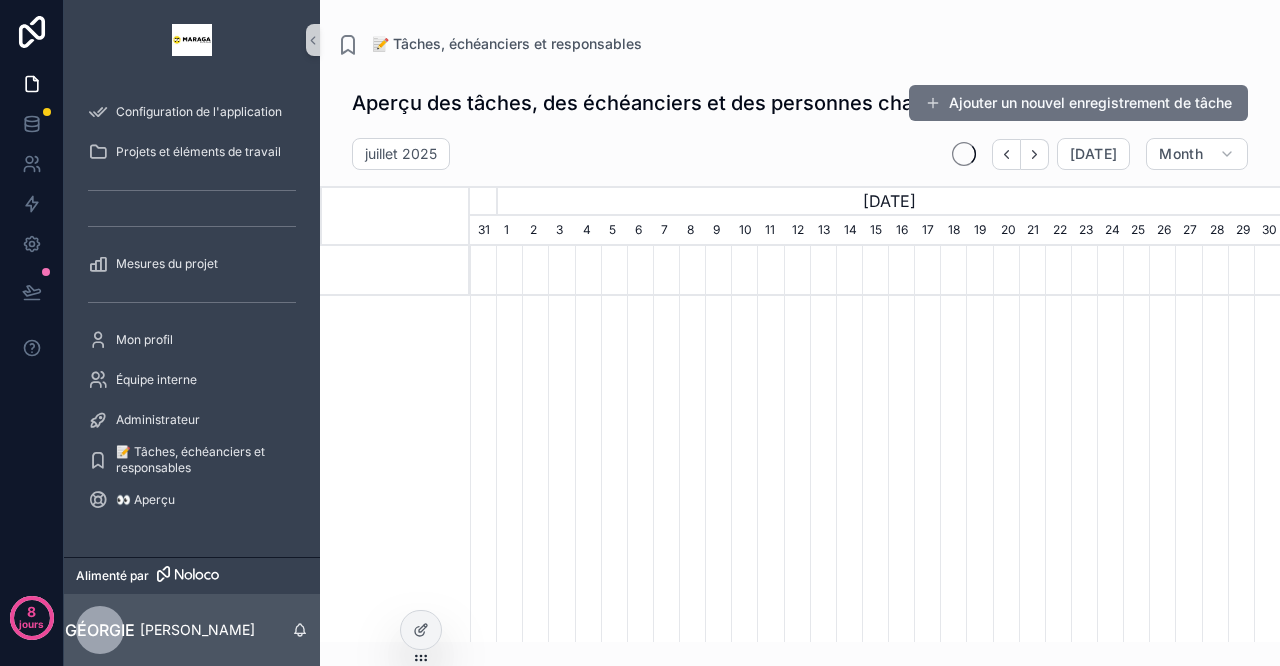 scroll, scrollTop: 0, scrollLeft: 810, axis: horizontal 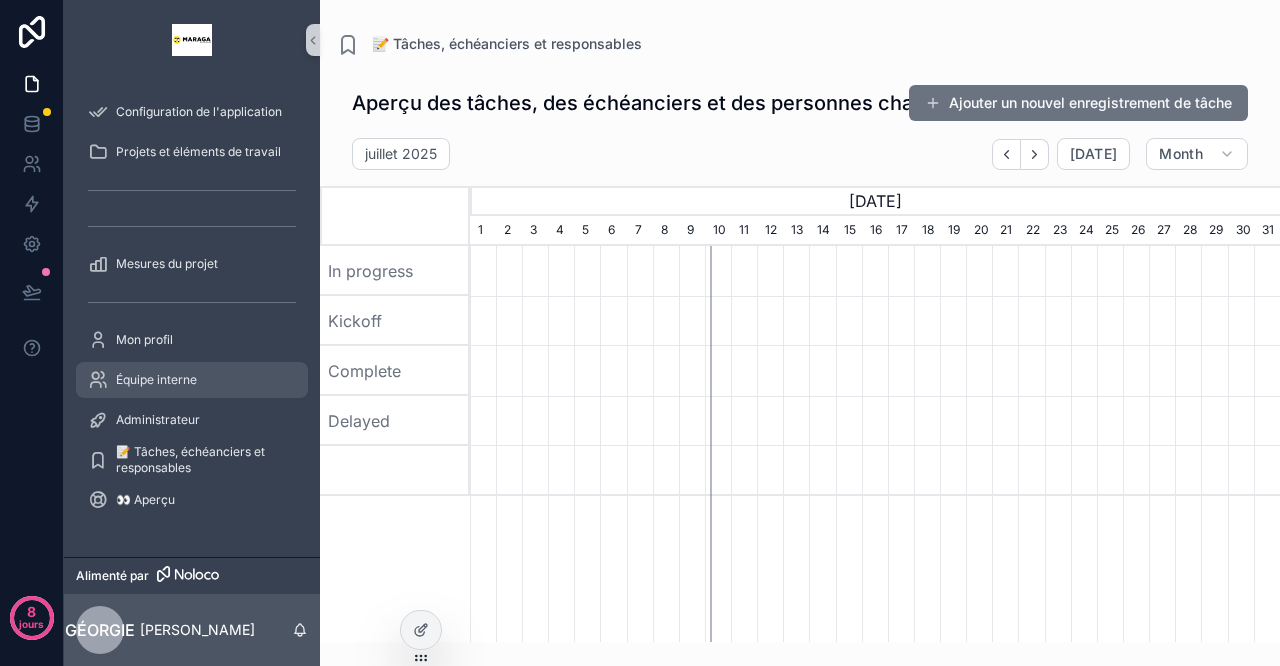 click on "Équipe interne" at bounding box center (192, 380) 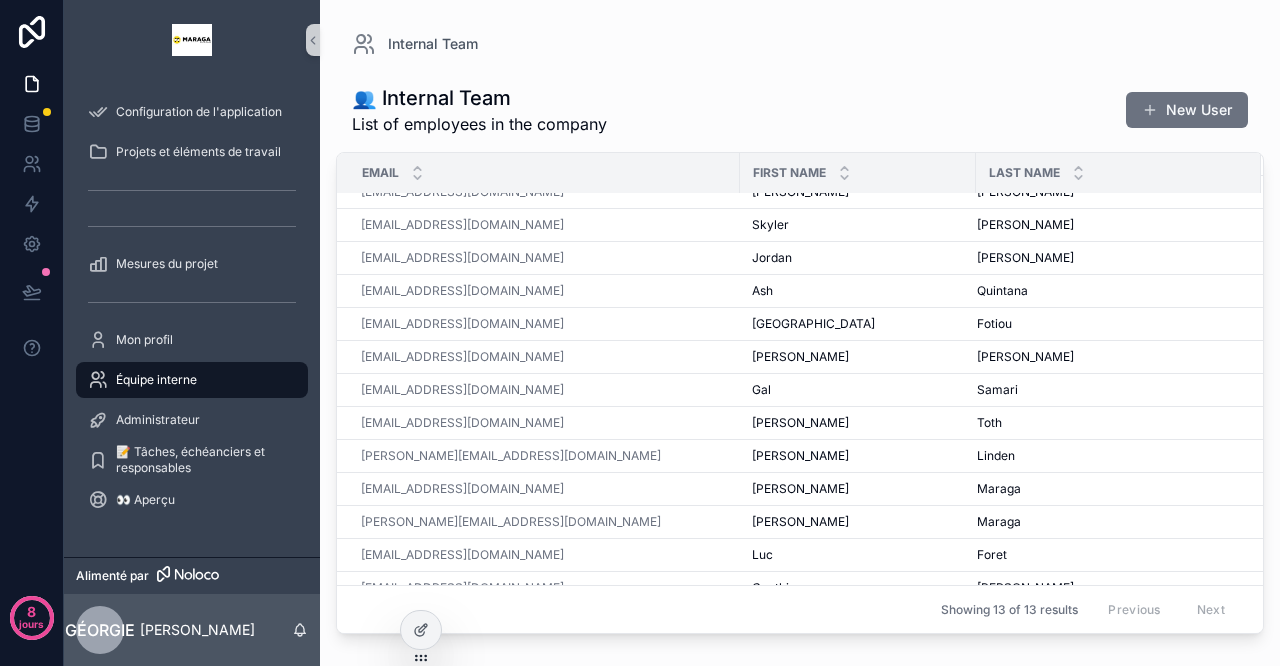 scroll, scrollTop: 0, scrollLeft: 0, axis: both 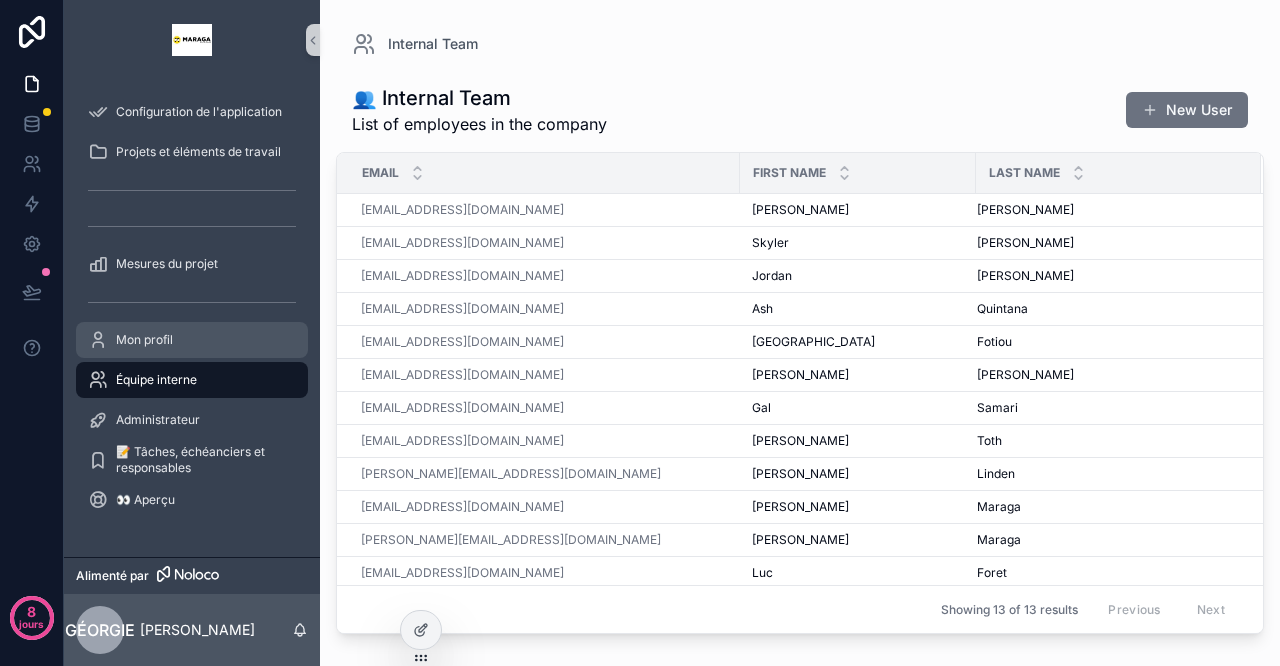 click on "Mon profil" at bounding box center (192, 340) 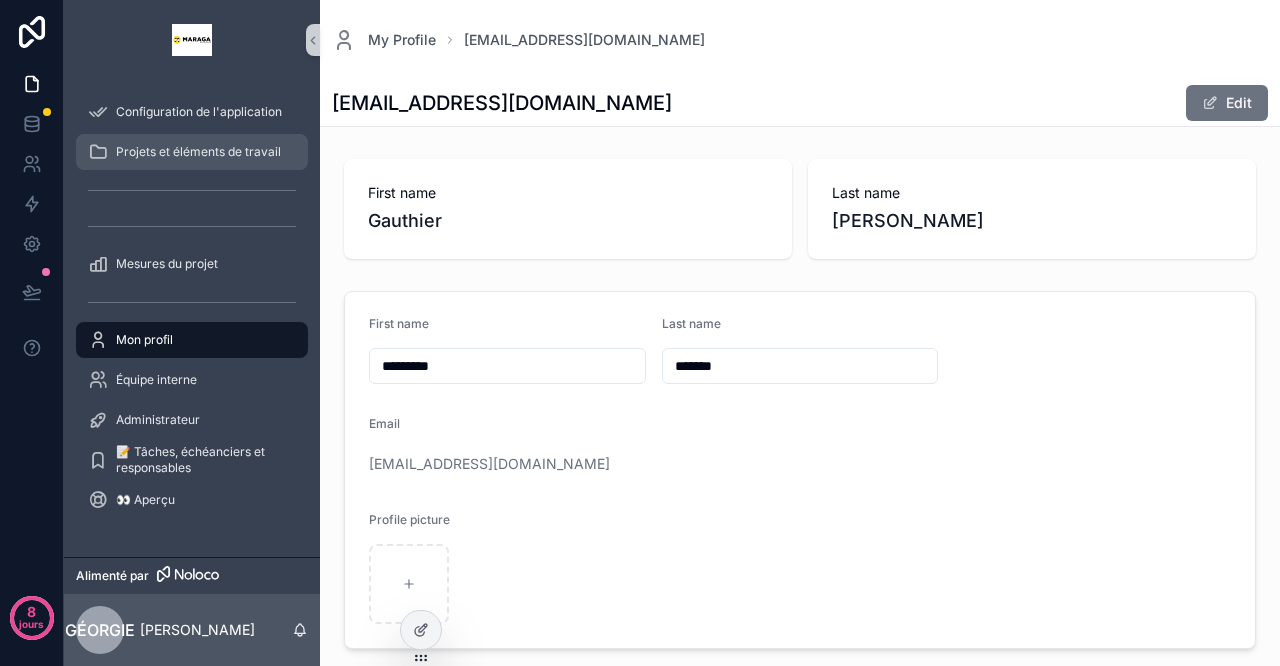 click on "Projets et éléments de travail" at bounding box center (198, 151) 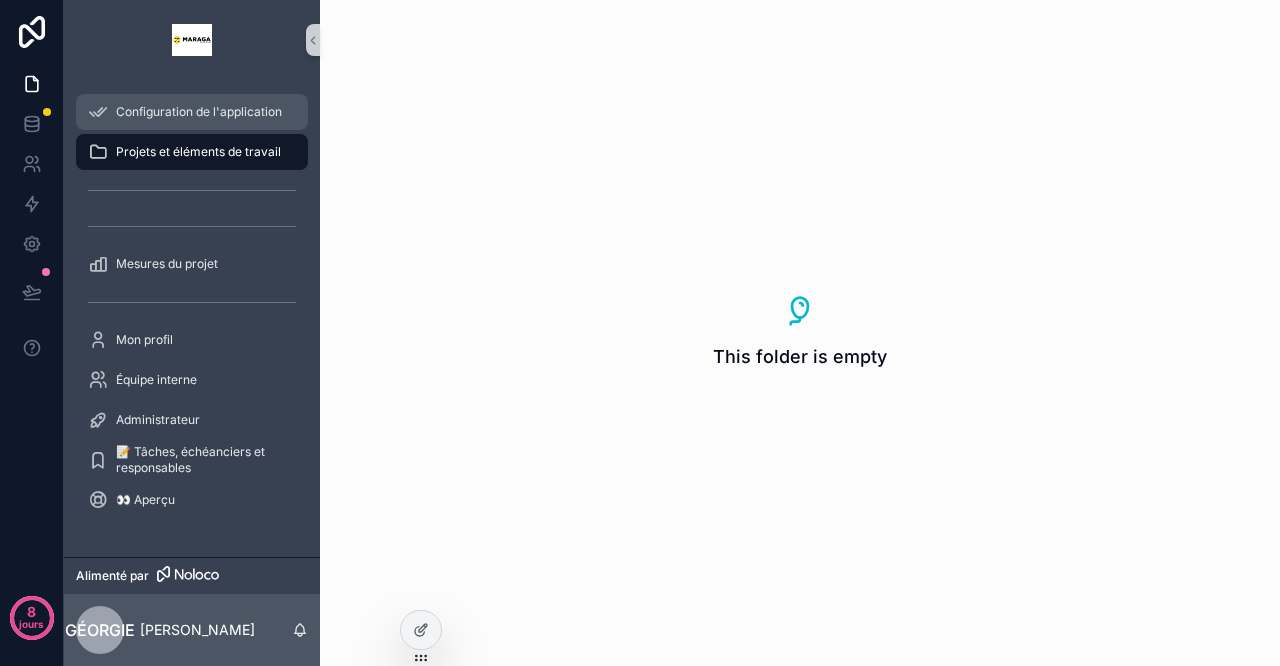 click on "Configuration de l'application" at bounding box center (192, 112) 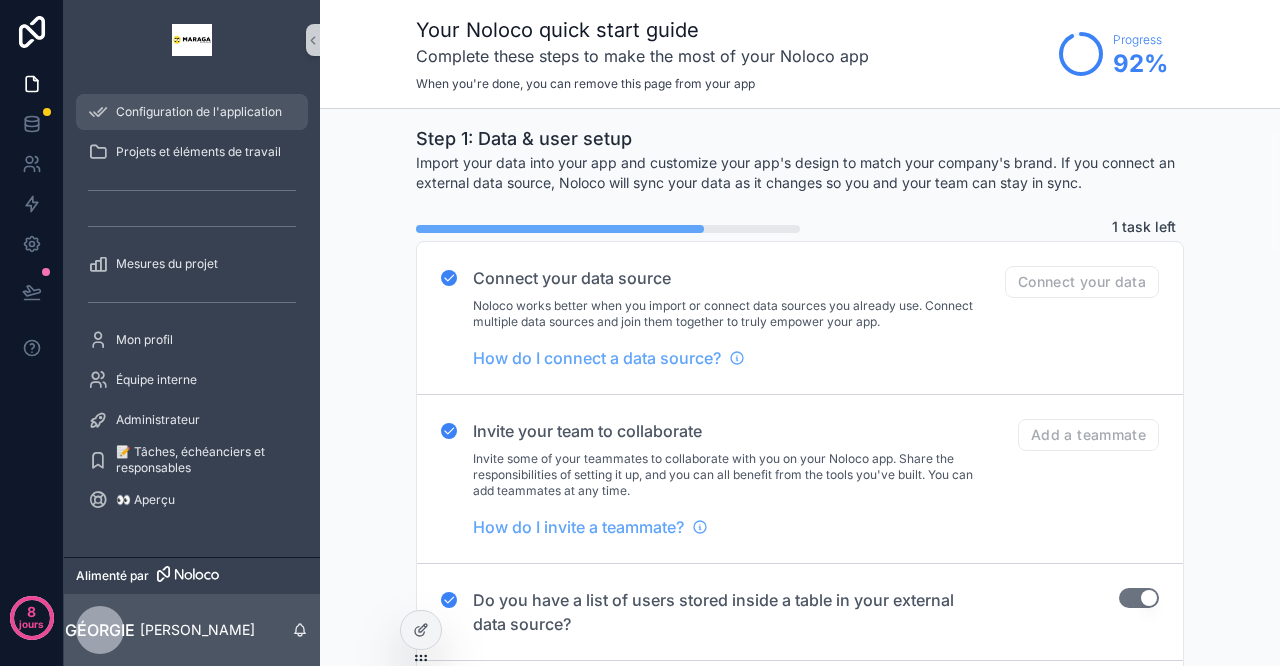 scroll, scrollTop: 222, scrollLeft: 0, axis: vertical 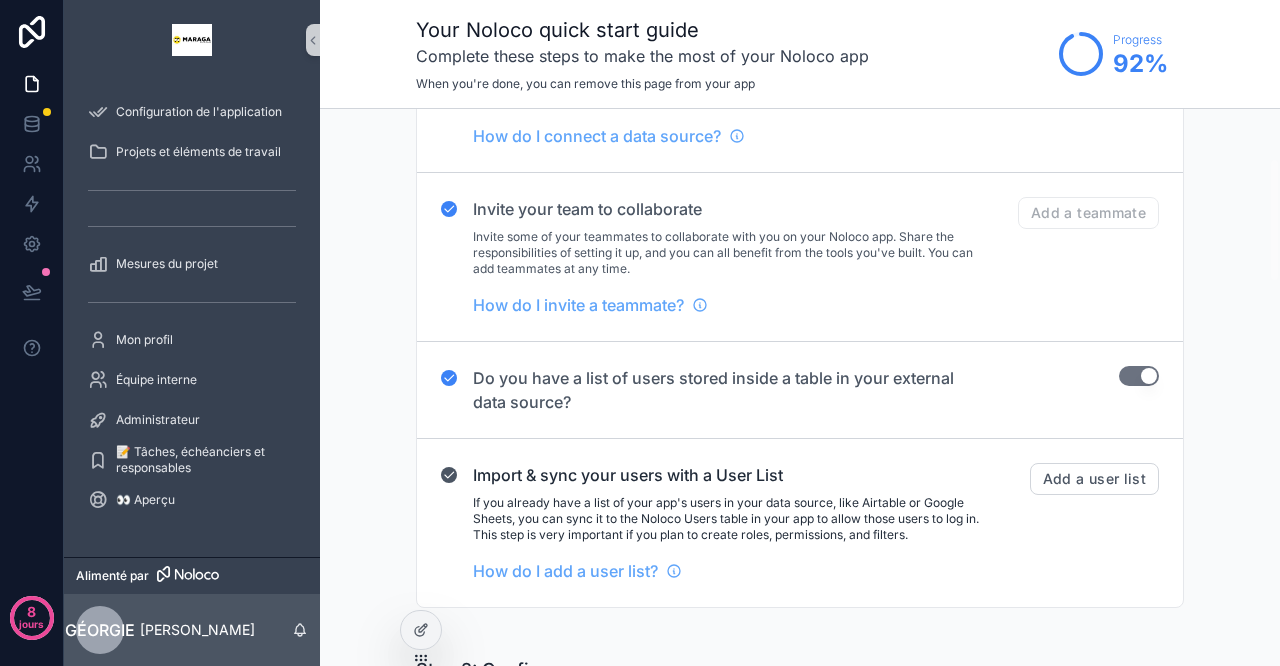 click on "Use setting" at bounding box center [1139, 376] 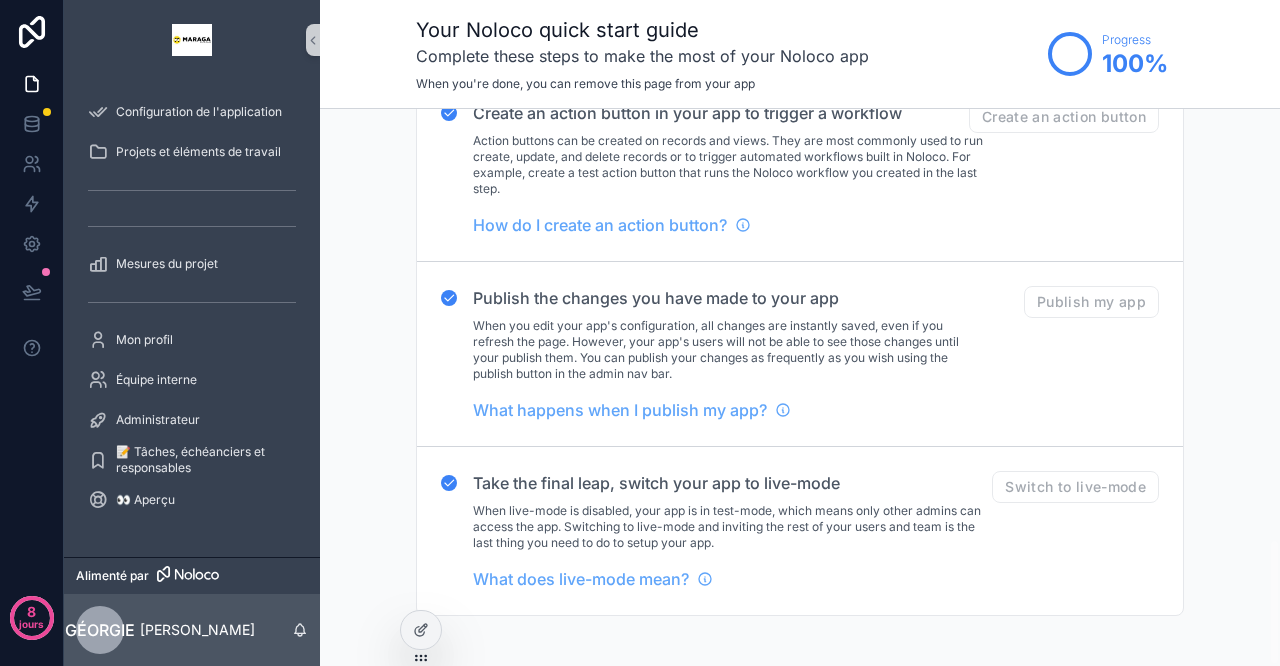 scroll, scrollTop: 1892, scrollLeft: 0, axis: vertical 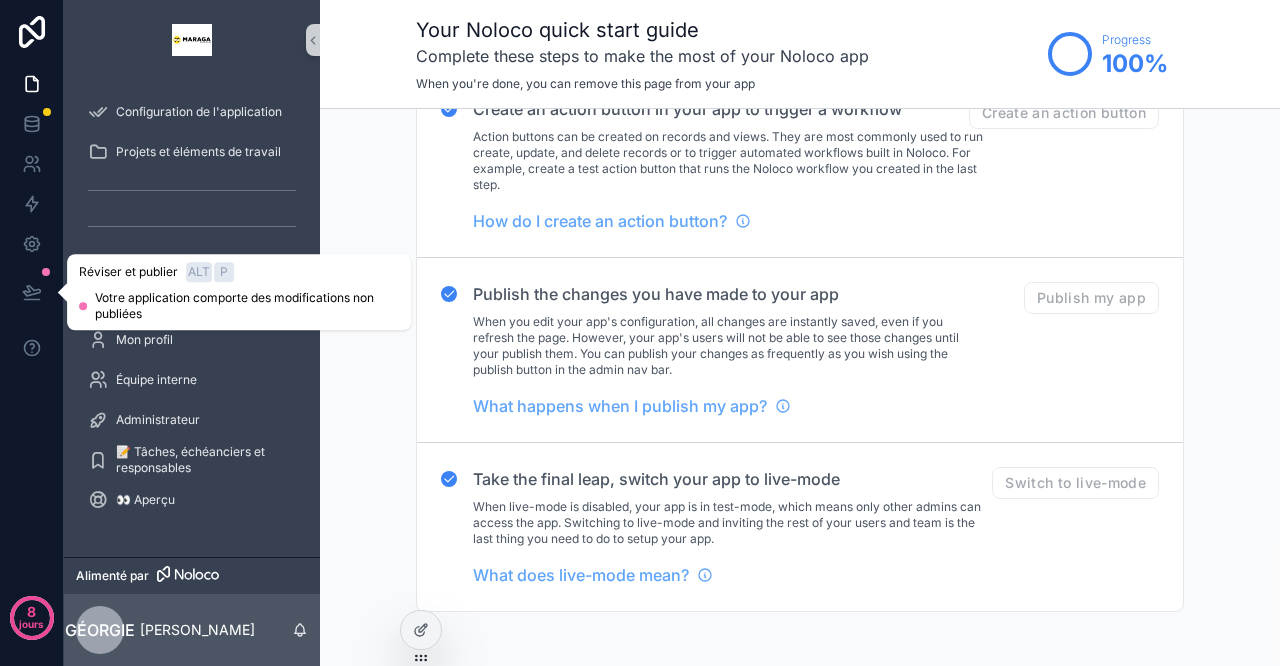 click 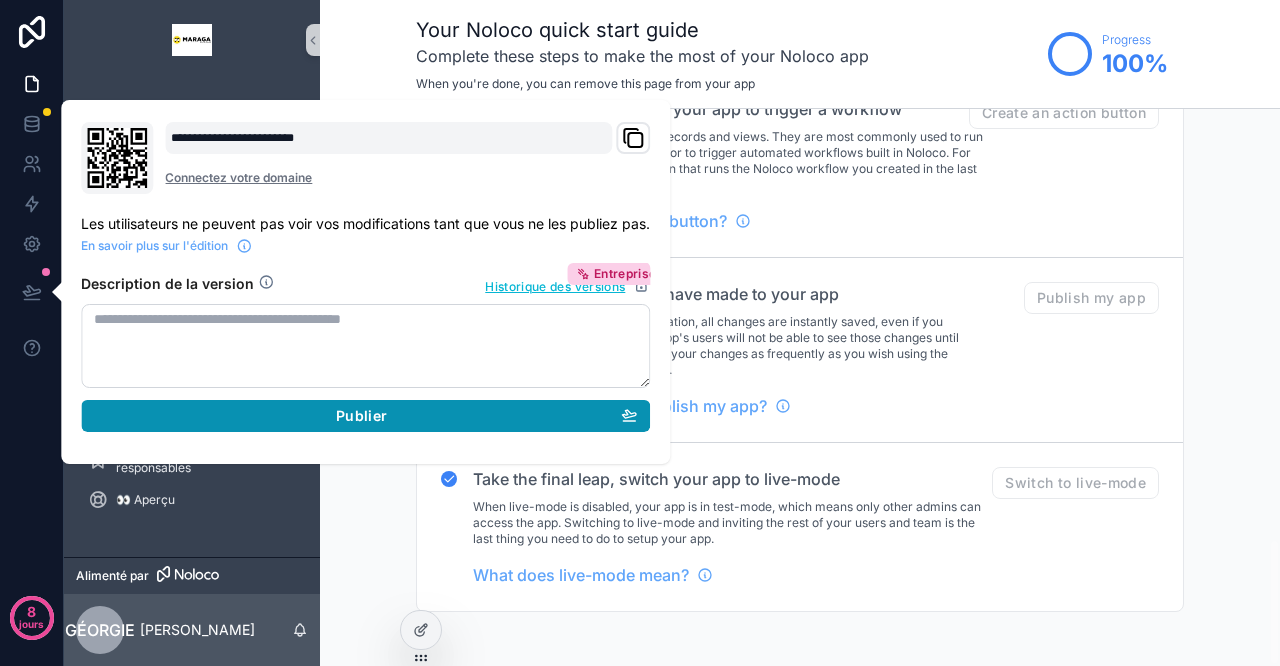 click on "Publier" at bounding box center (365, 416) 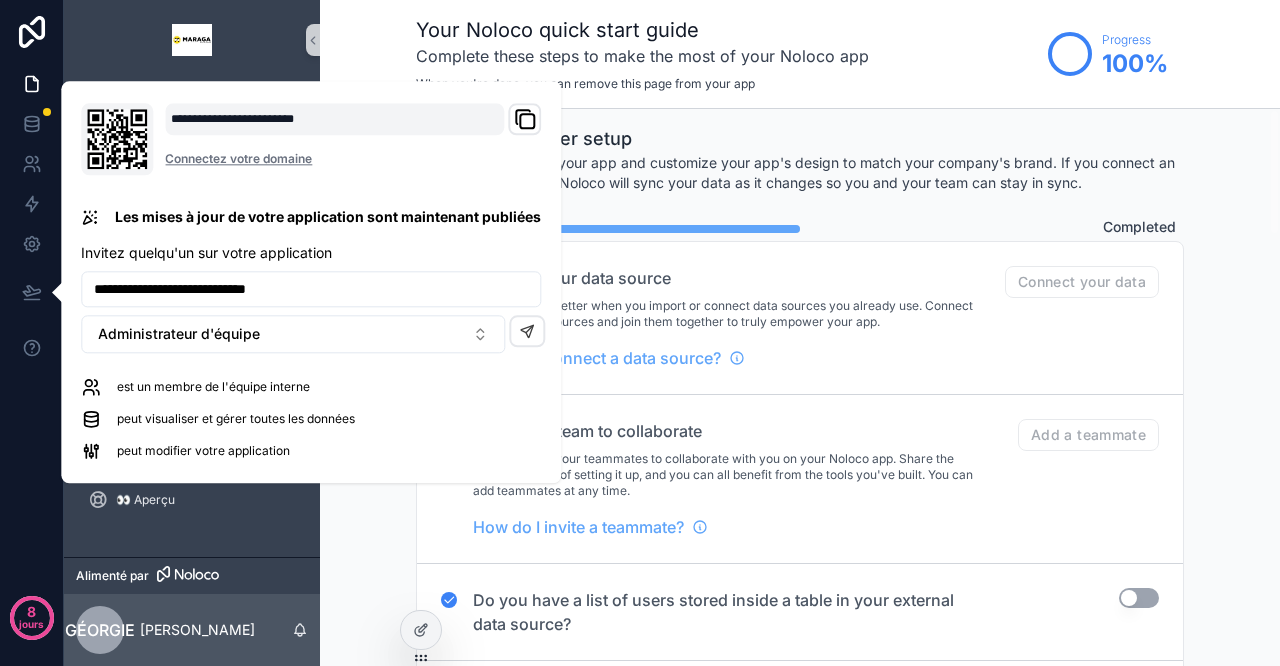 click 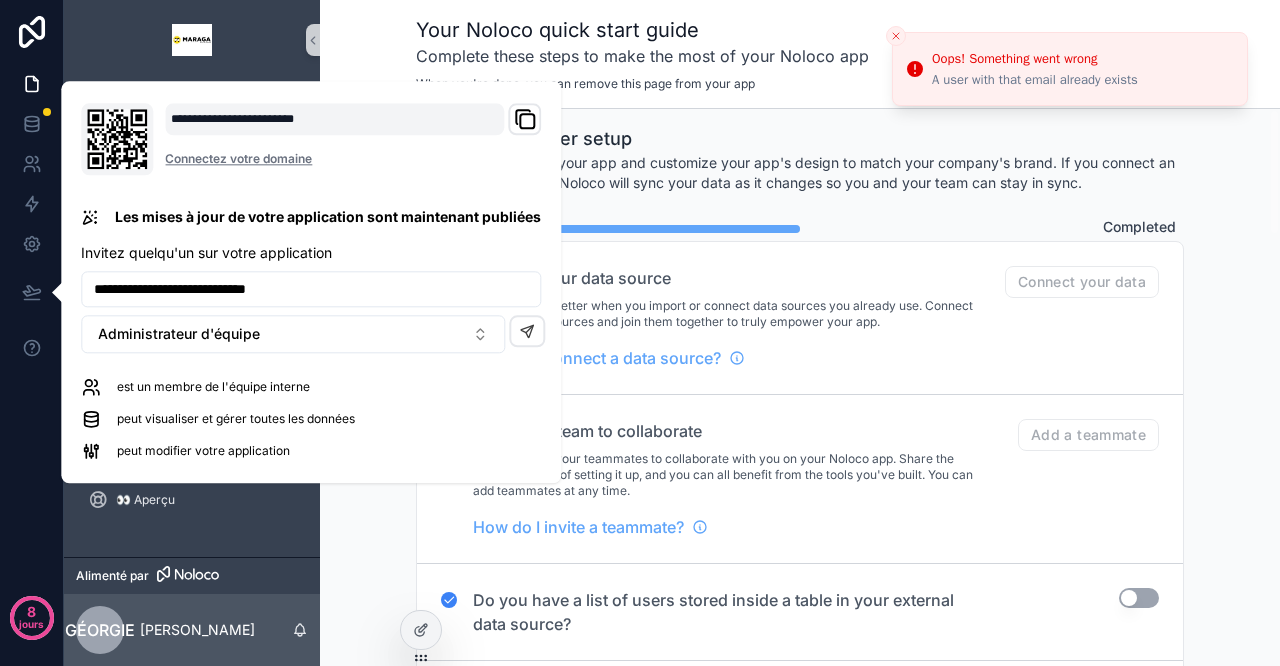 click on "**********" at bounding box center (334, 119) 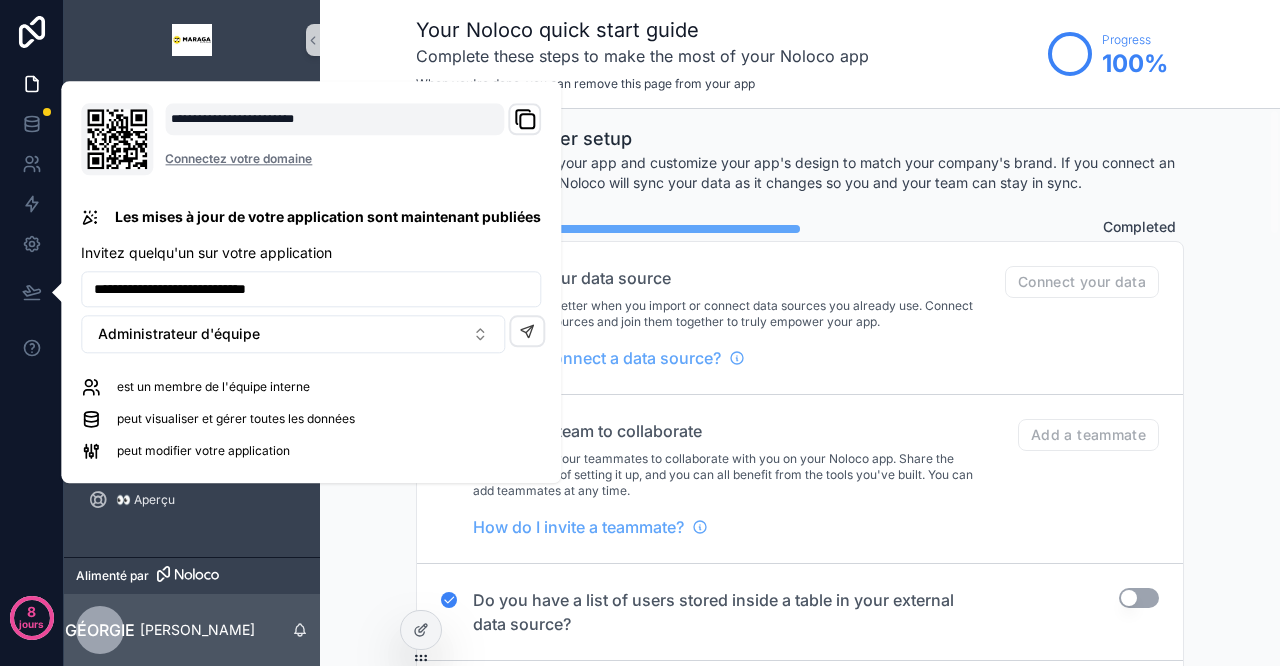 click on "Step 1: Data & user setup Import your data into your app and customize your app's design to match your company's brand. If you connect an external data source, Noloco will sync your data as it changes so you and your team can stay in sync. Completed Connect your data source Noloco works better when you import or connect data sources you already use. Connect multiple data sources and join them together to truly empower your app. How do I connect a data source? Connect your data Invite your team to collaborate Invite some of your teammates to collaborate with you on your Noloco app. Share the responsibilities of setting it up, and you can all benefit from the tools you've built. You can add teammates at any time. How do I invite a teammate? Add a teammate Do you have a list of users stored inside a table in your external data source? Use setting Add your teammates or clients directly to the Noloco User Table Add a user Step 2: Configure your app pages Completed Customize your first view How do I setup my view?" at bounding box center [800, 1334] 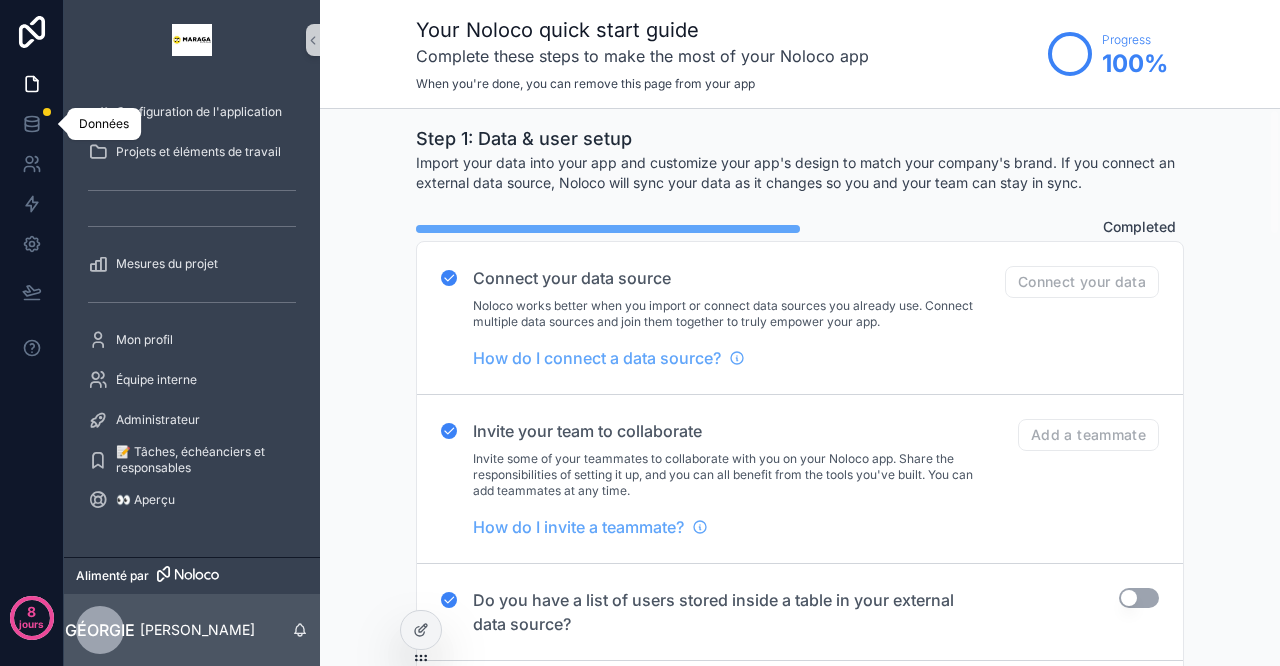 click 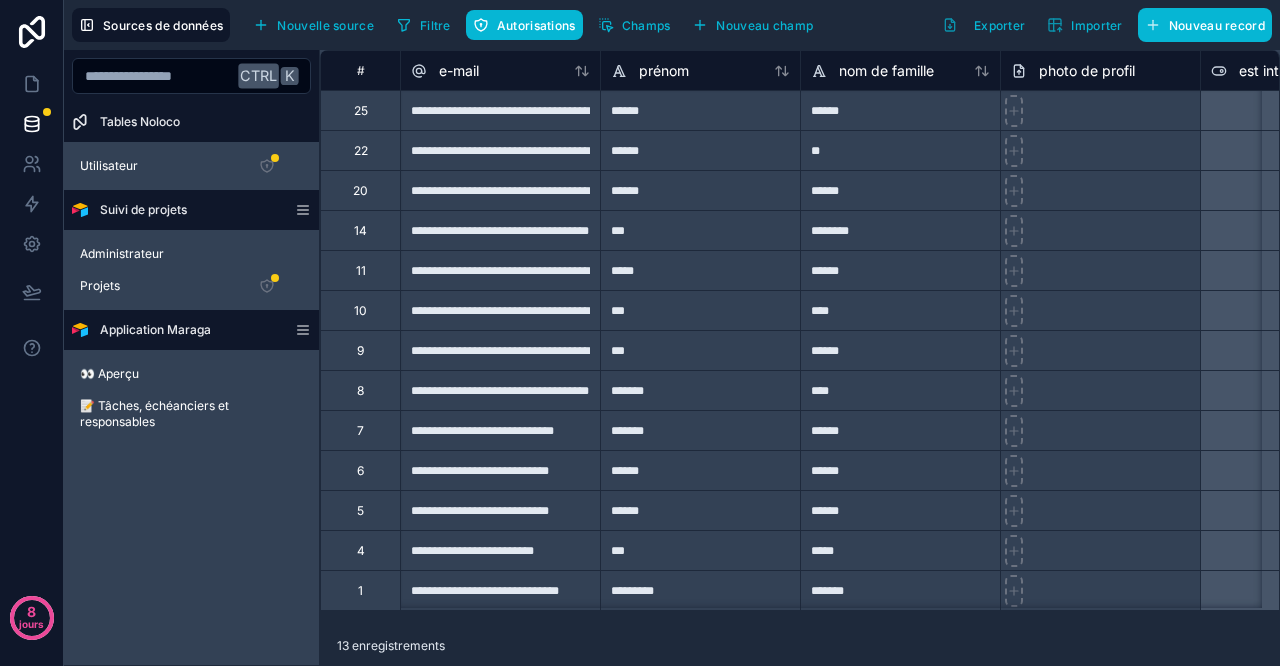 click 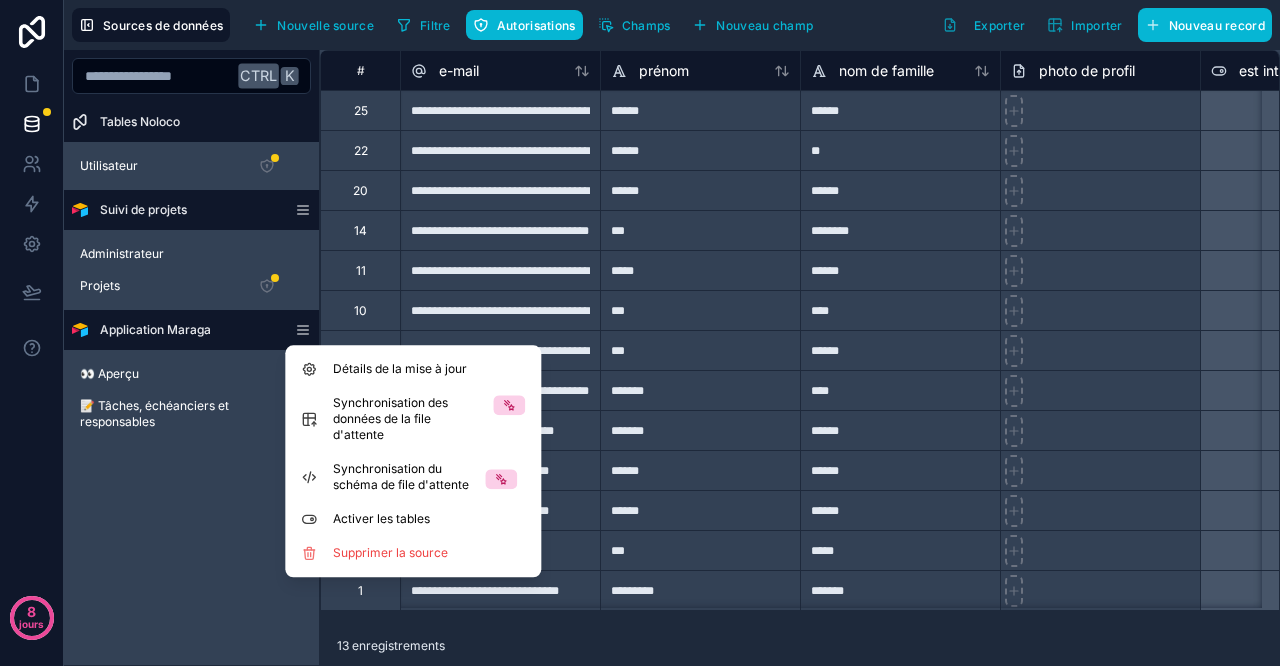 click on "Supprimer la source" at bounding box center [390, 552] 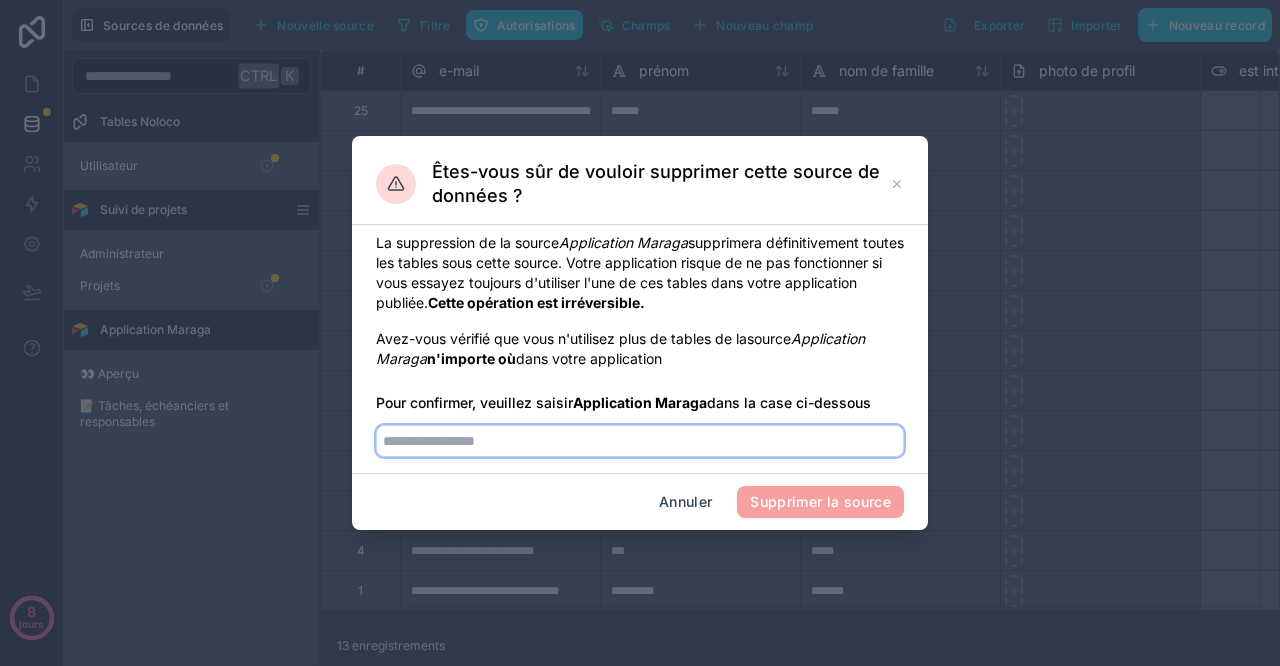 click at bounding box center (640, 441) 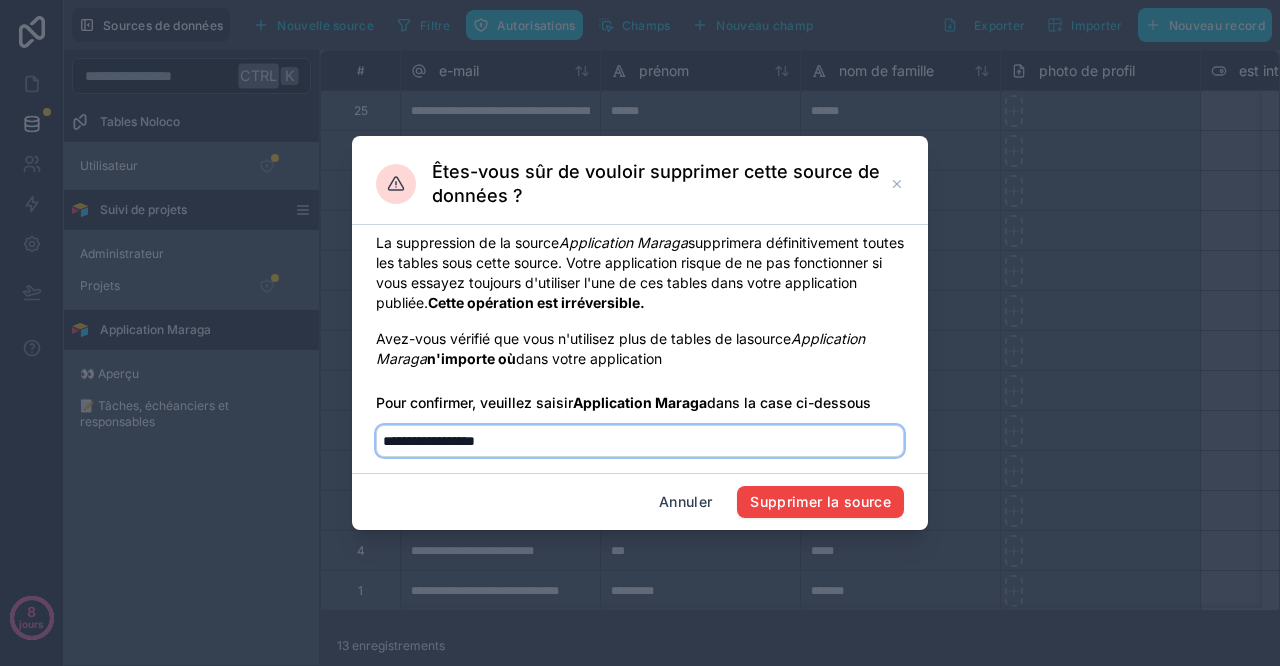 type on "**********" 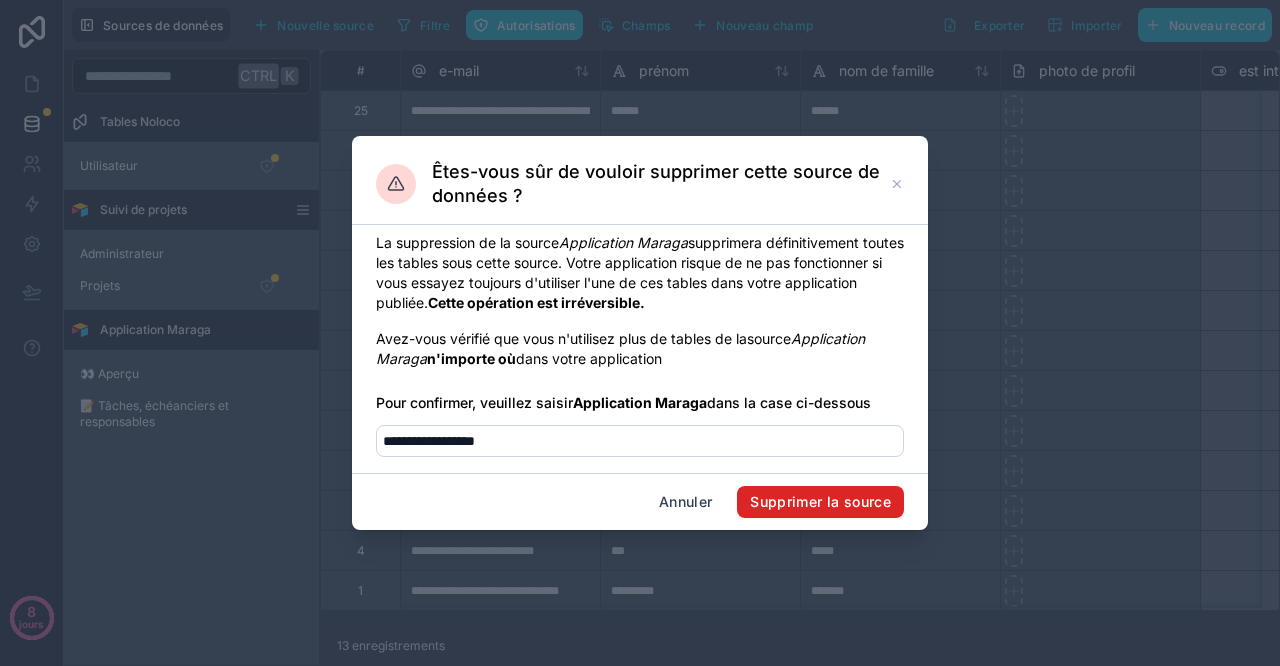click on "Supprimer la source" at bounding box center [820, 501] 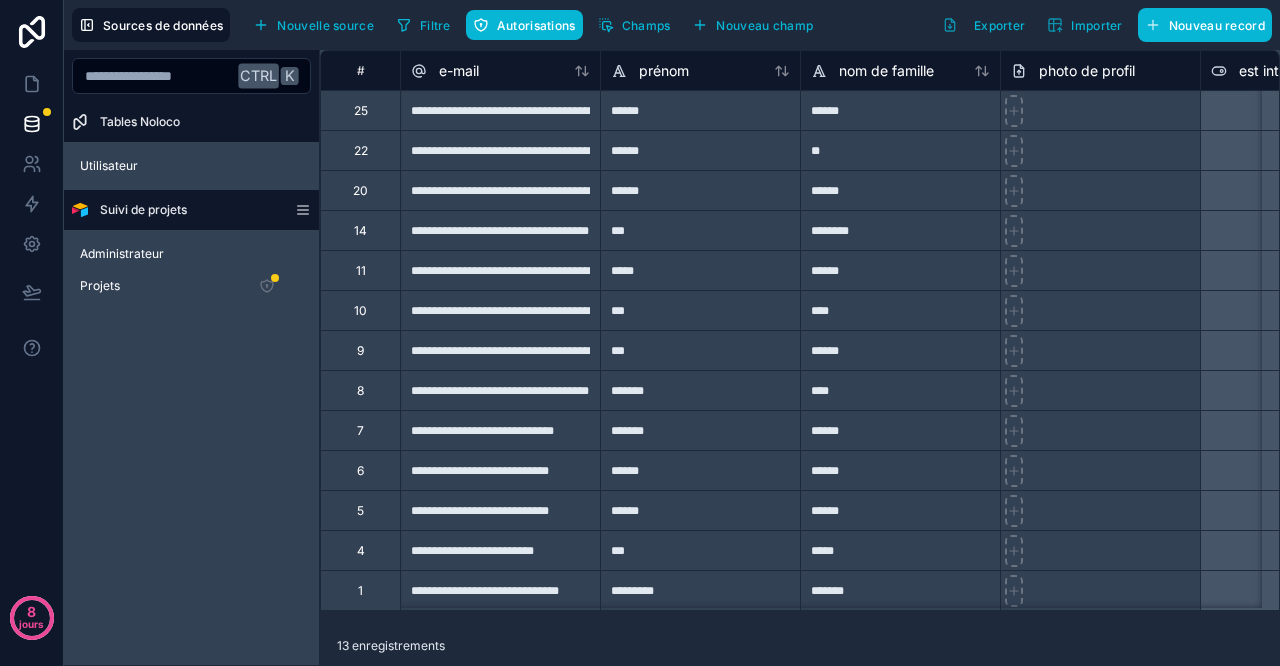 click on "Administrateur" at bounding box center [122, 253] 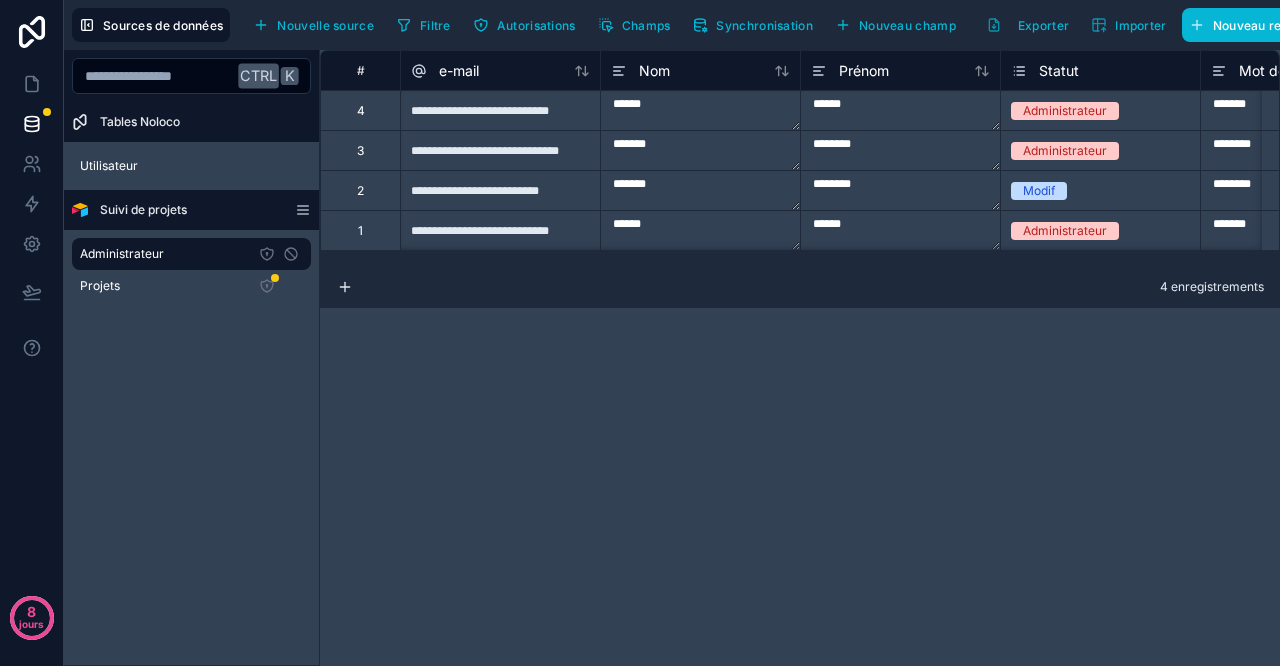 click on "Projets" at bounding box center (191, 286) 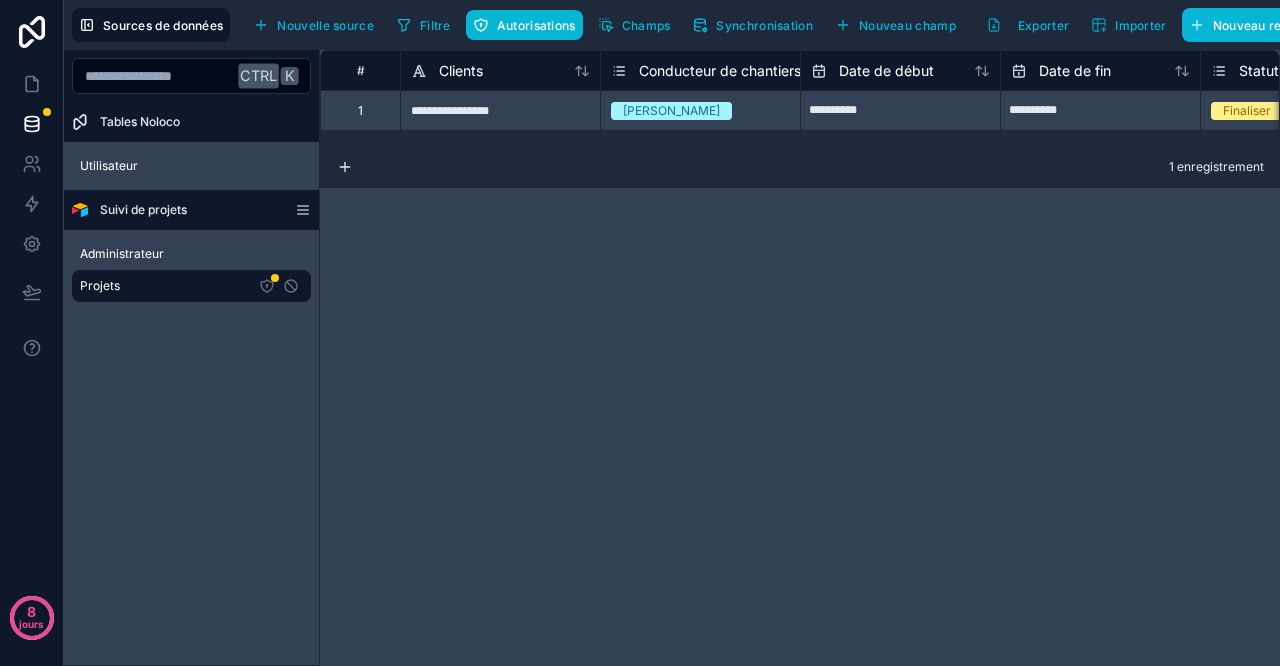 click on "Administrateur" at bounding box center (122, 253) 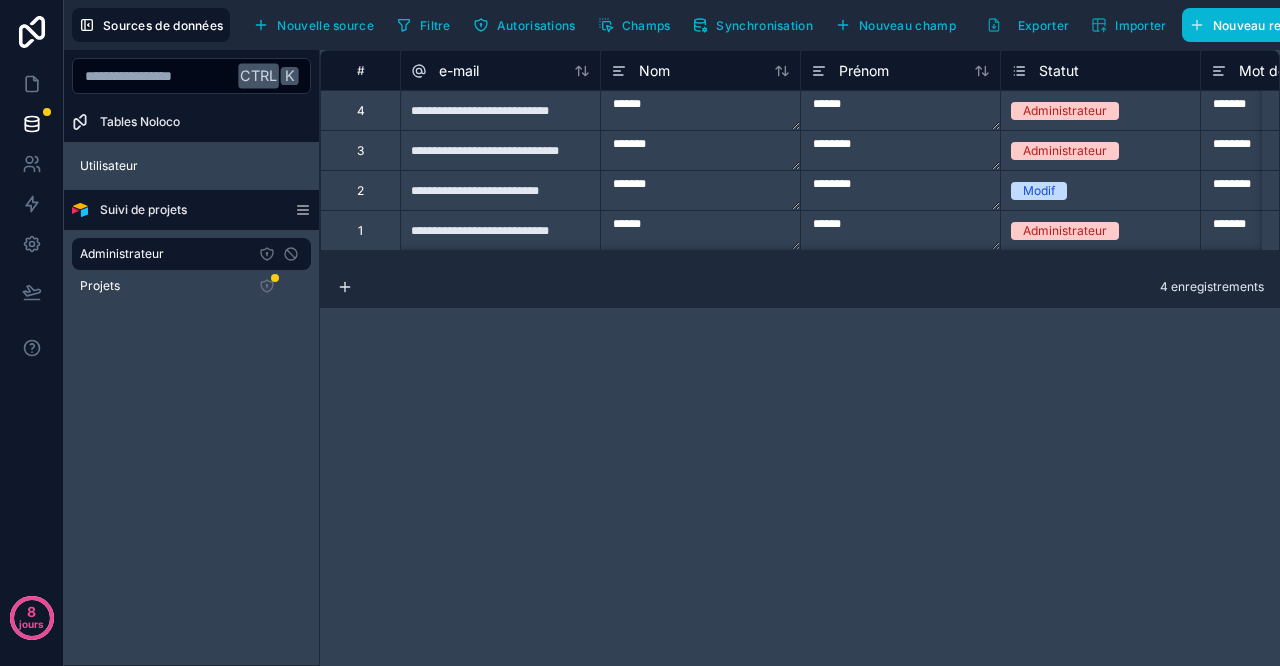 click on "Utilisateur" at bounding box center [191, 166] 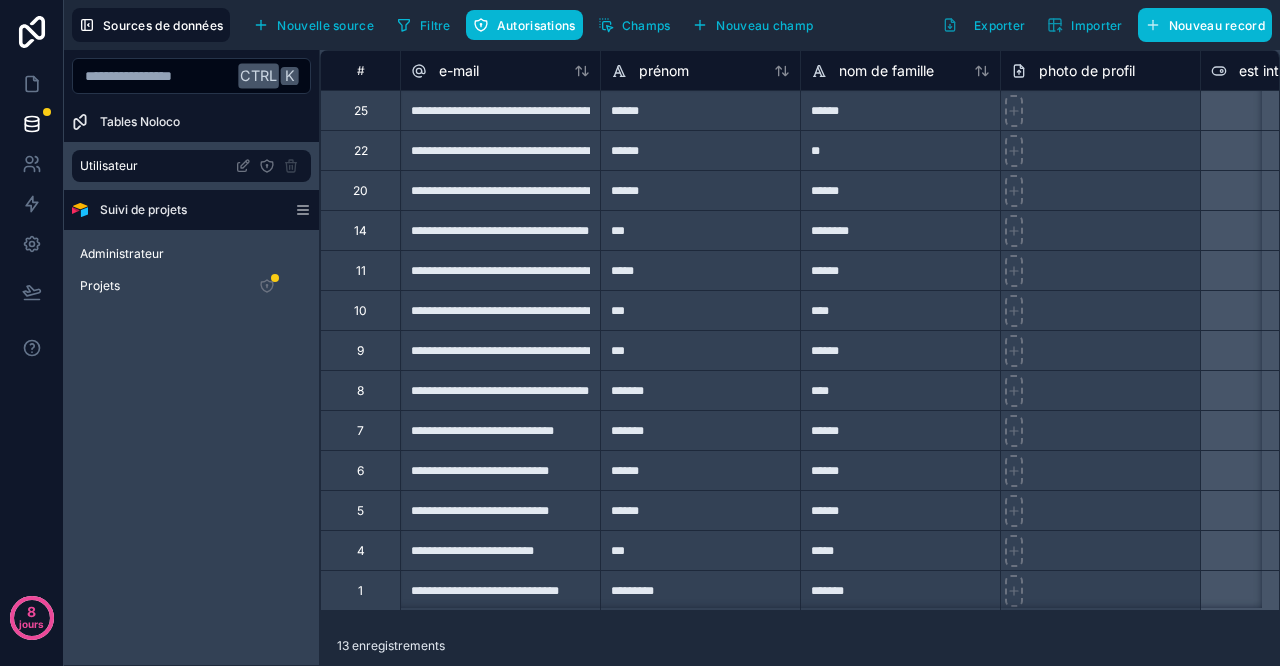 scroll, scrollTop: 1, scrollLeft: 0, axis: vertical 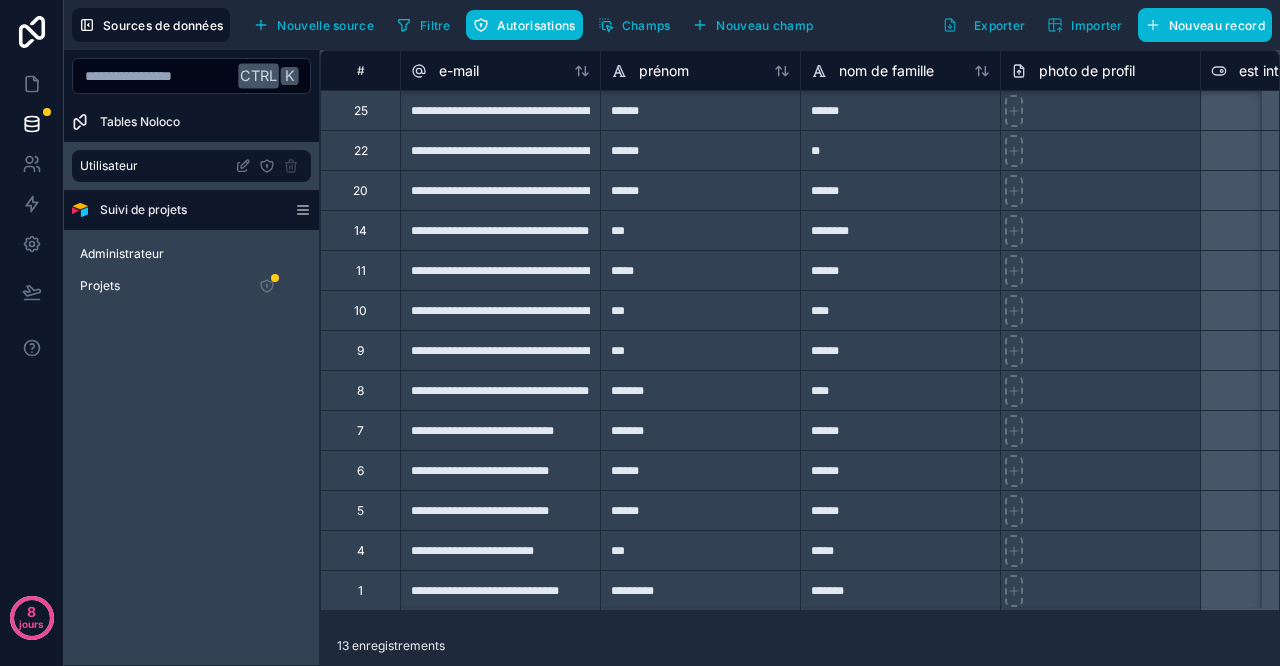 click at bounding box center [267, 166] 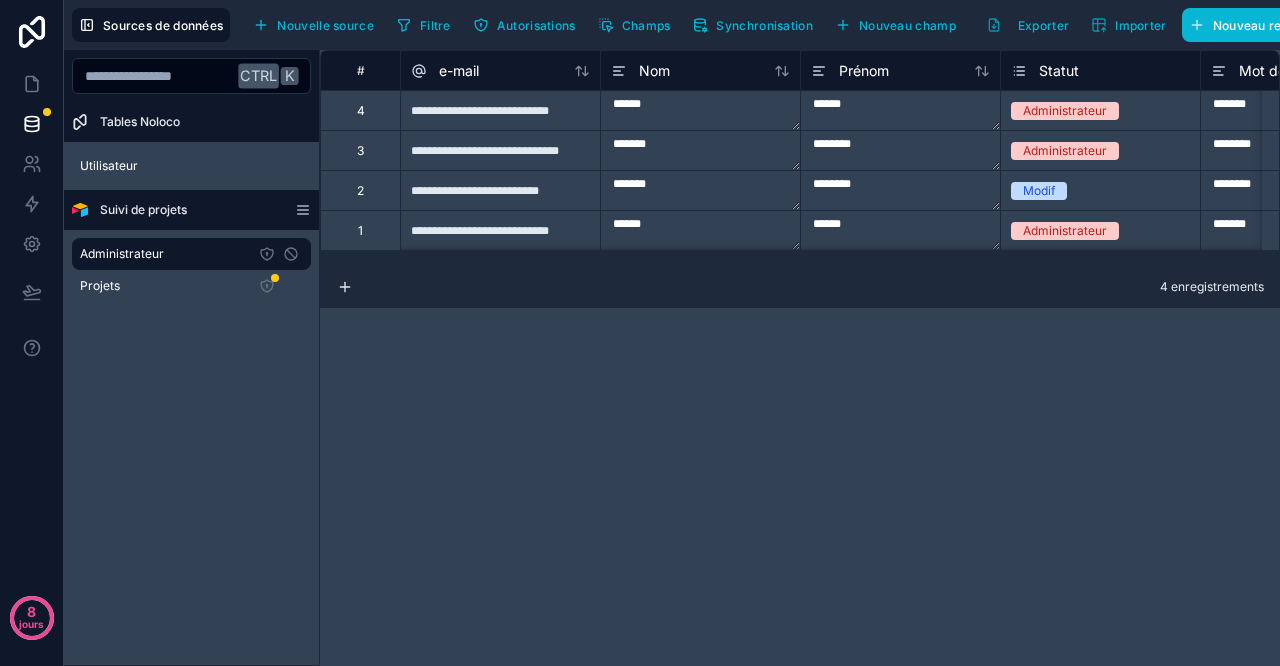 click at bounding box center [0, 0] 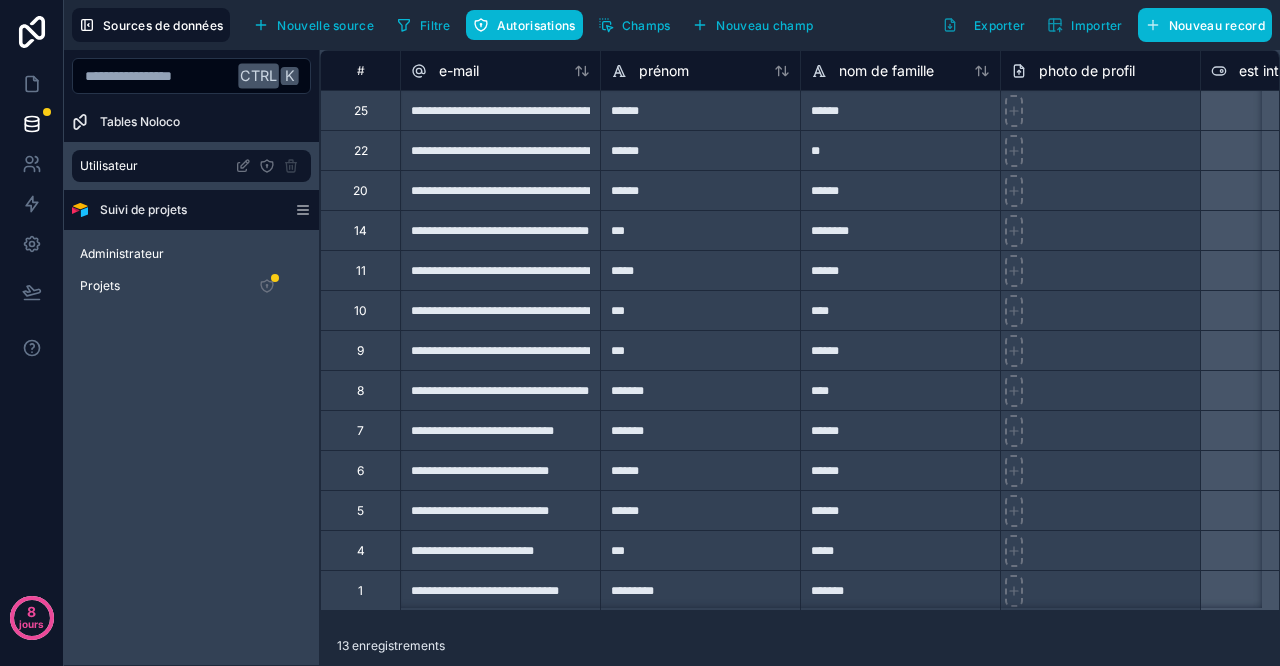 click on "**********" at bounding box center [500, 110] 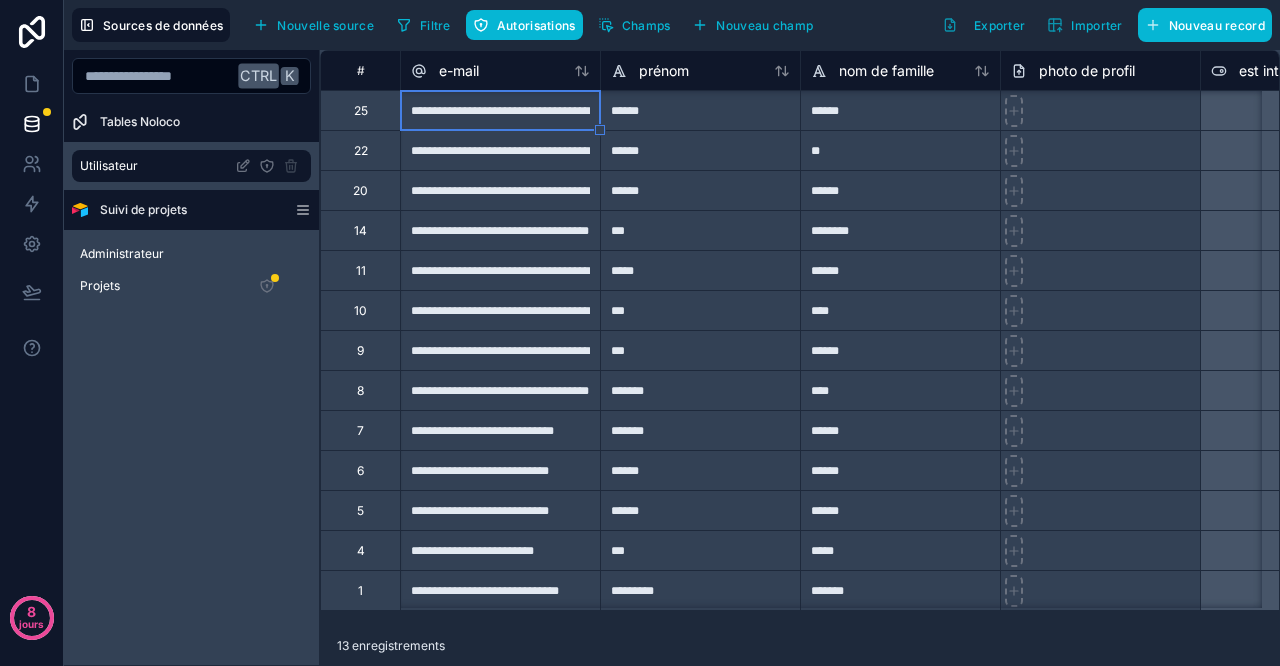 scroll, scrollTop: 1, scrollLeft: 0, axis: vertical 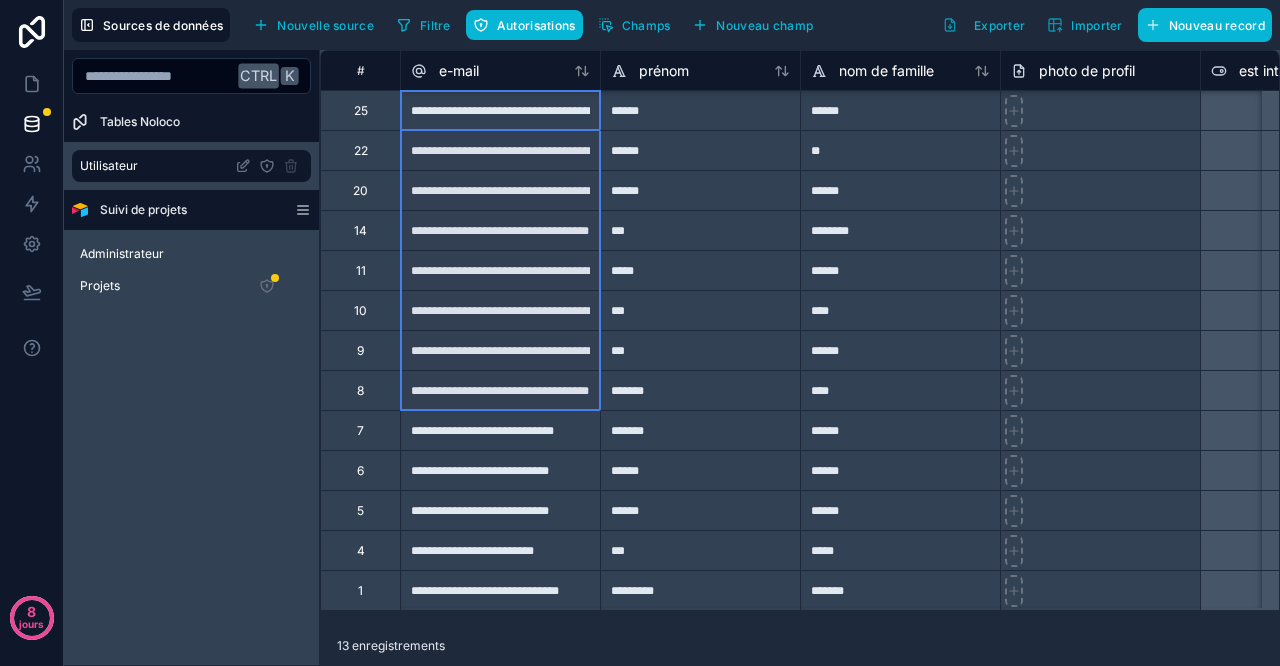 click on "**********" at bounding box center [500, 390] 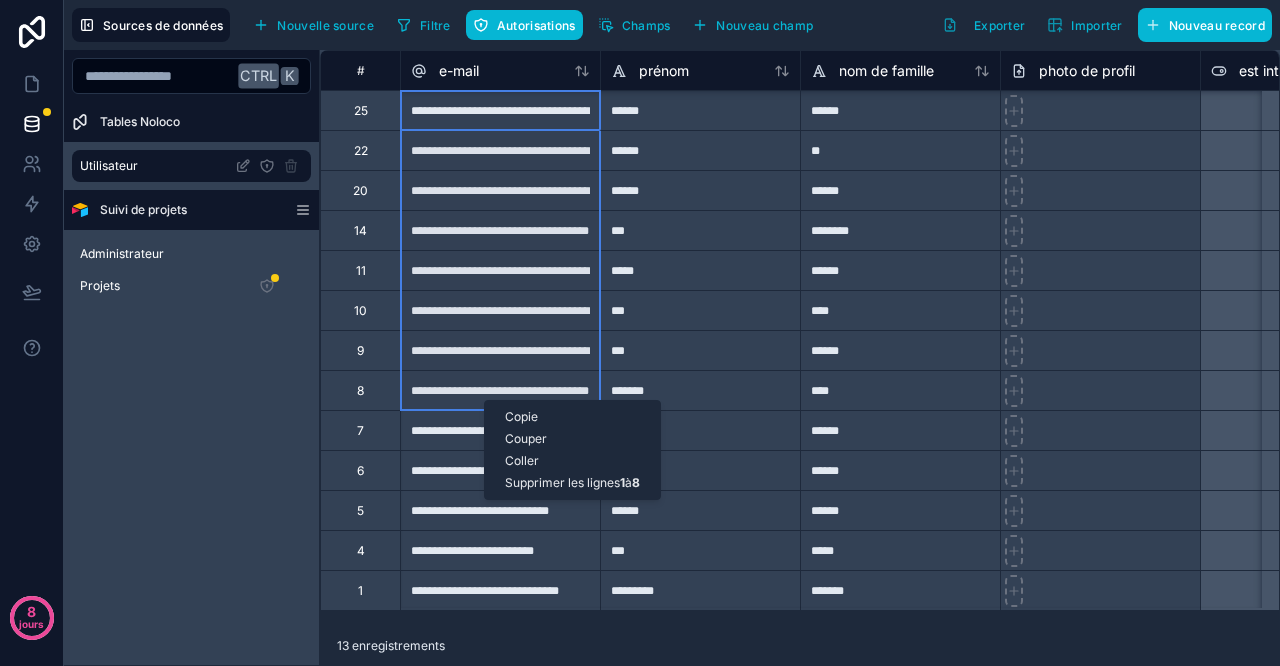 click on "Supprimer les lignes" at bounding box center (562, 482) 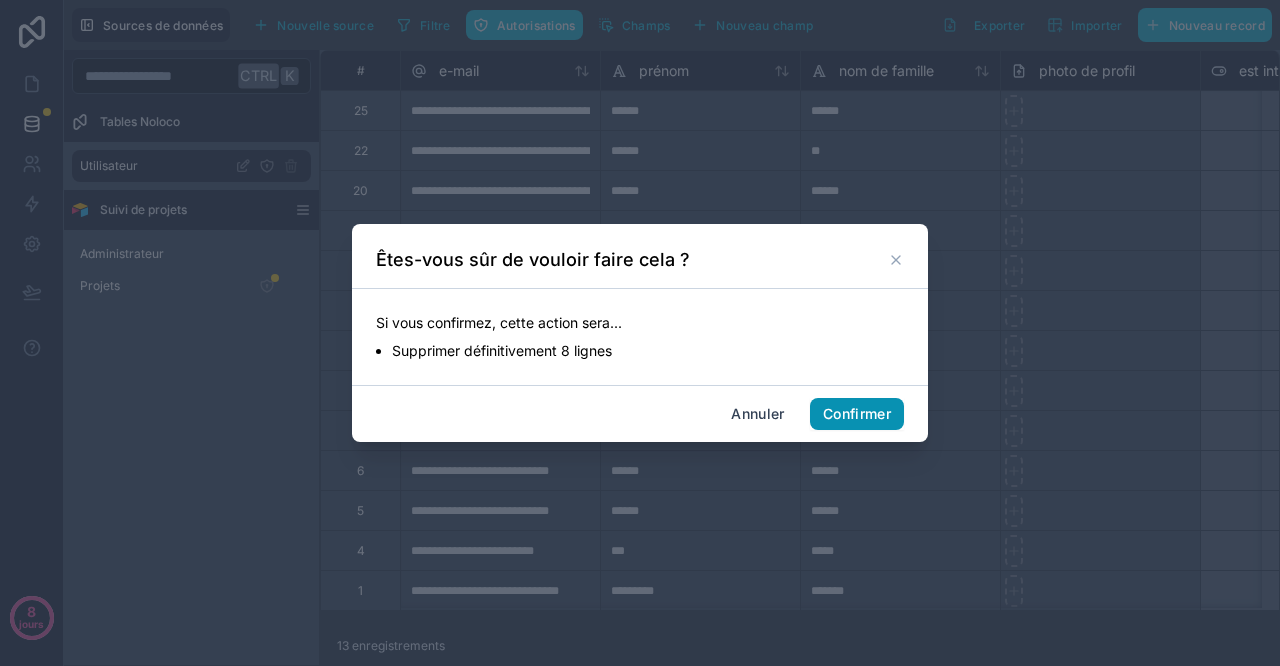click on "Confirmer" at bounding box center [857, 414] 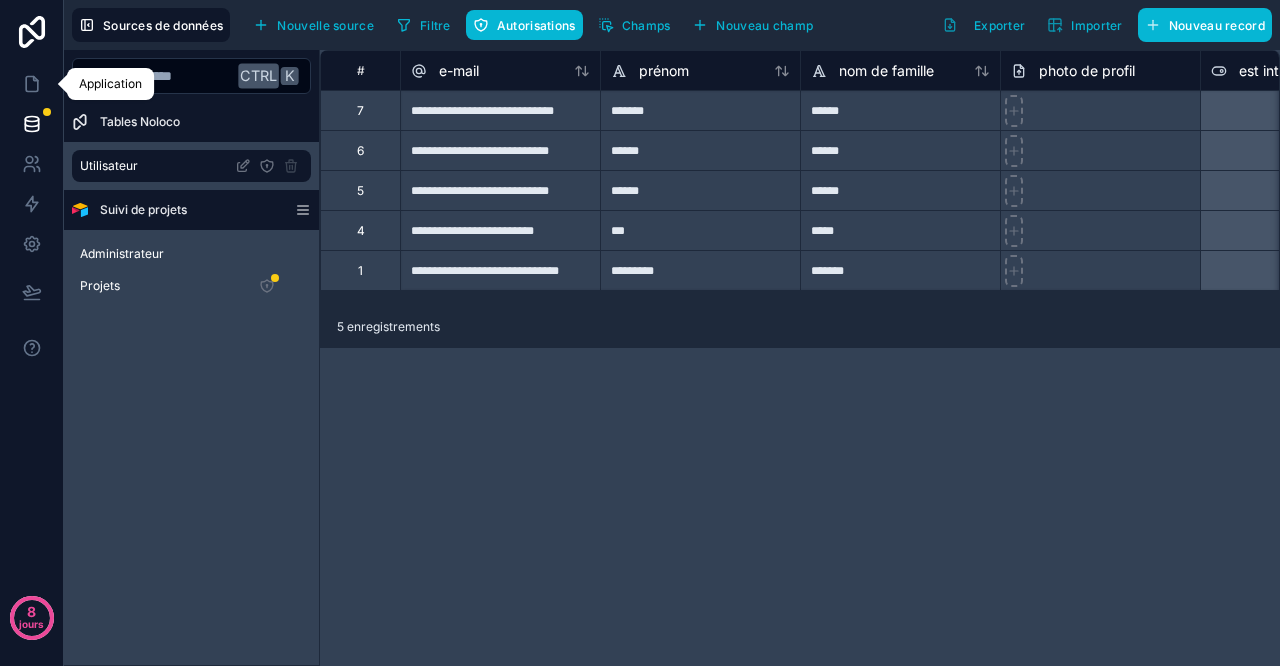 click at bounding box center [31, 84] 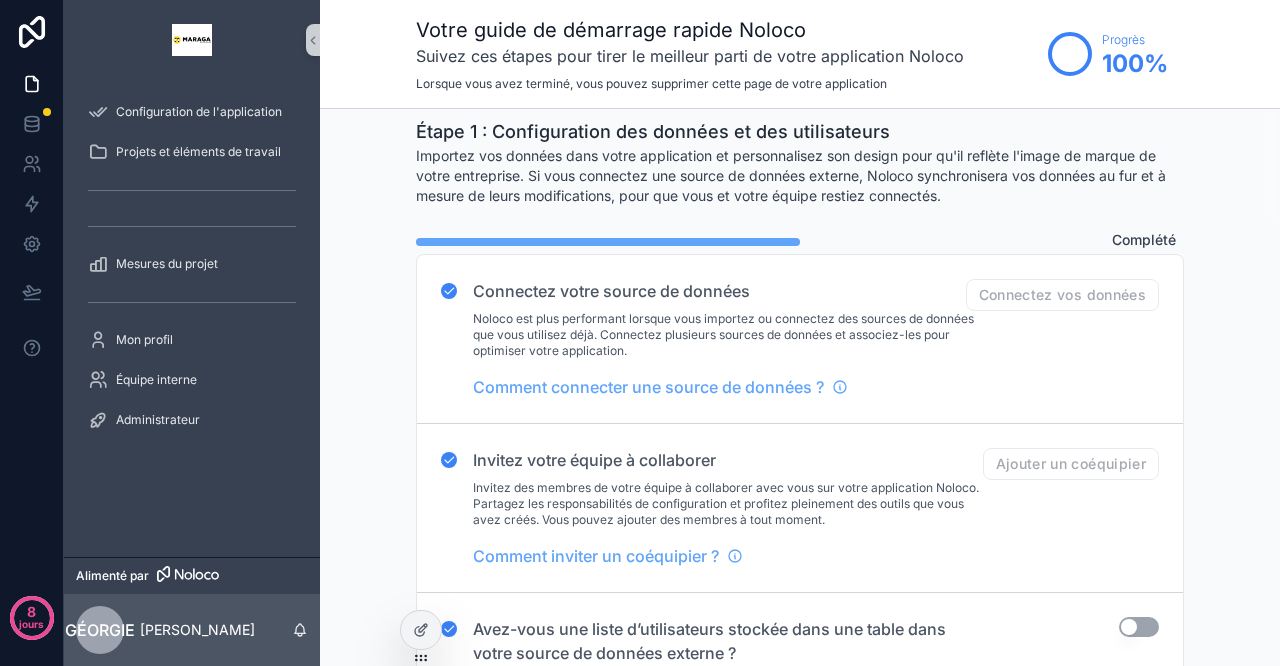 scroll, scrollTop: 0, scrollLeft: 0, axis: both 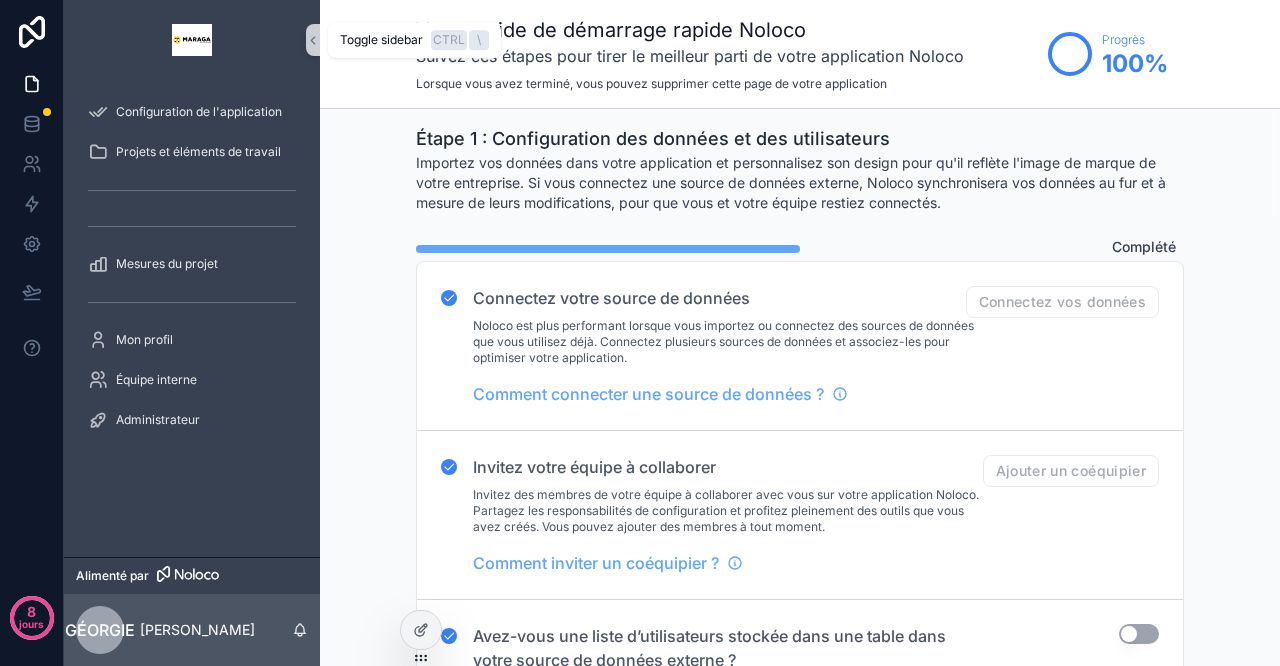click 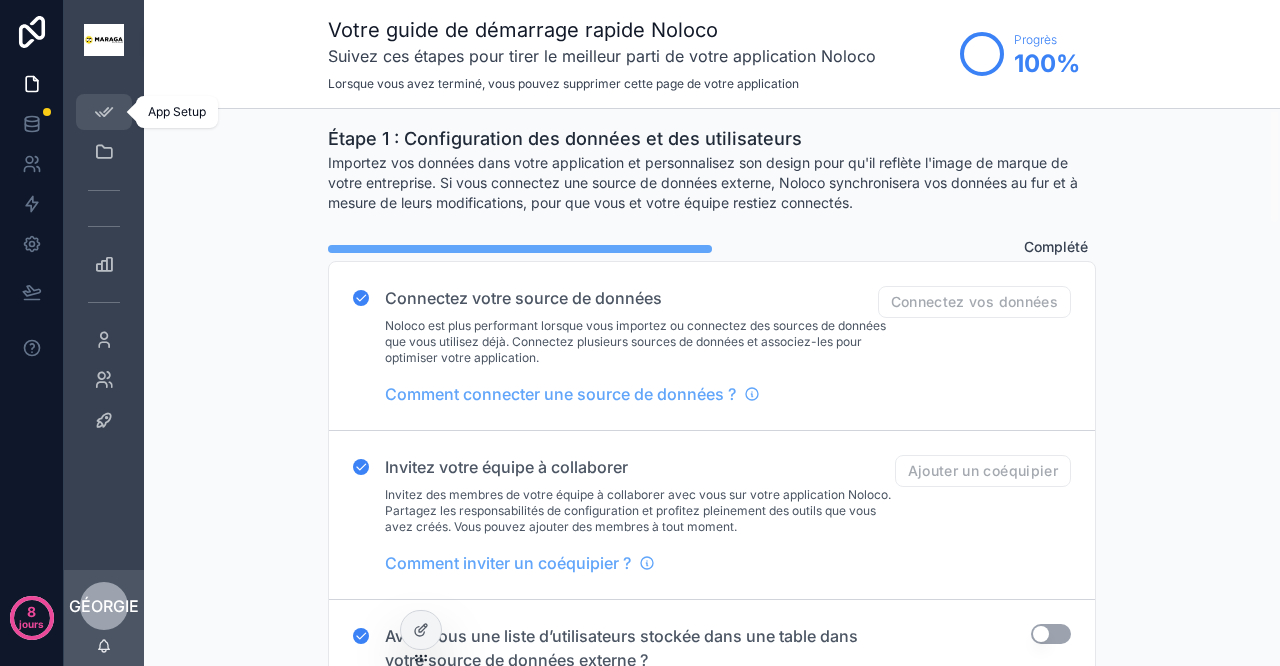 click at bounding box center [104, 112] 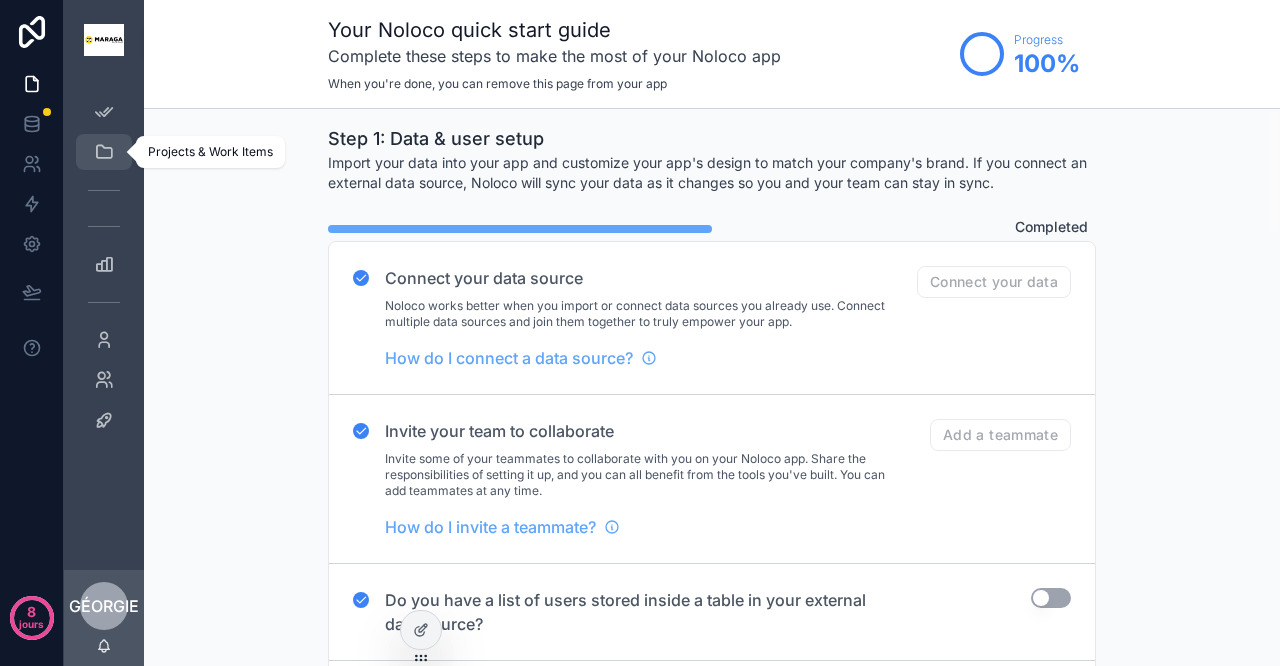 click at bounding box center (104, 152) 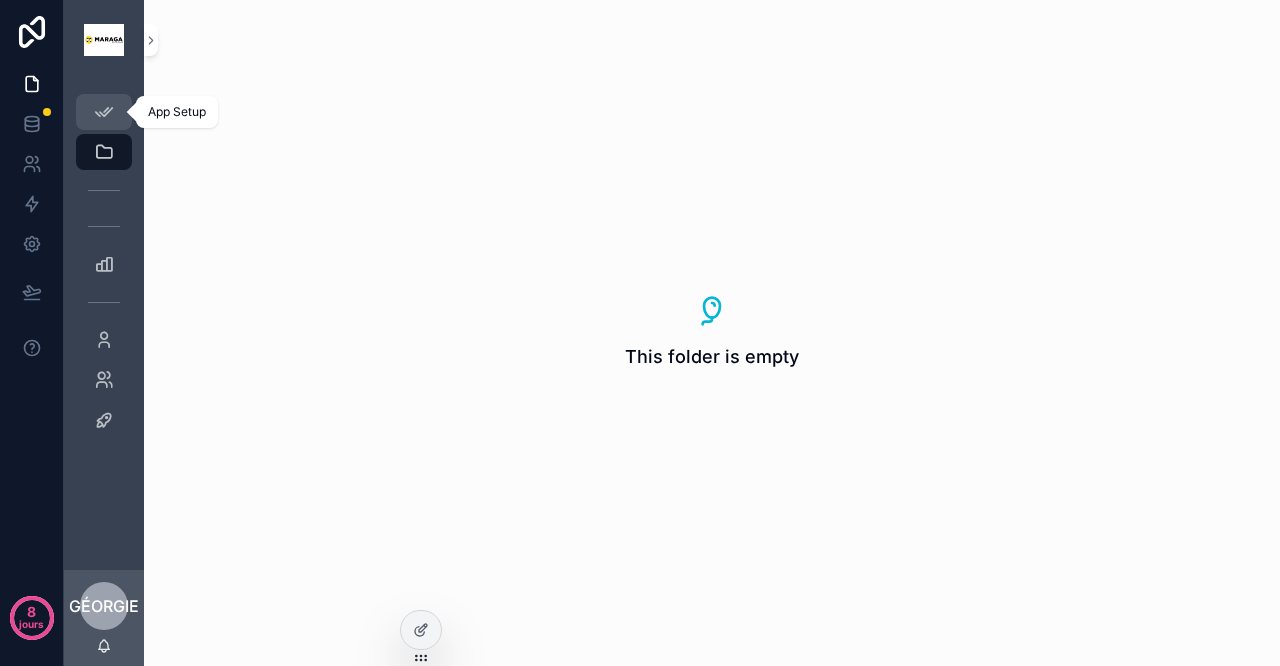 click at bounding box center [104, 112] 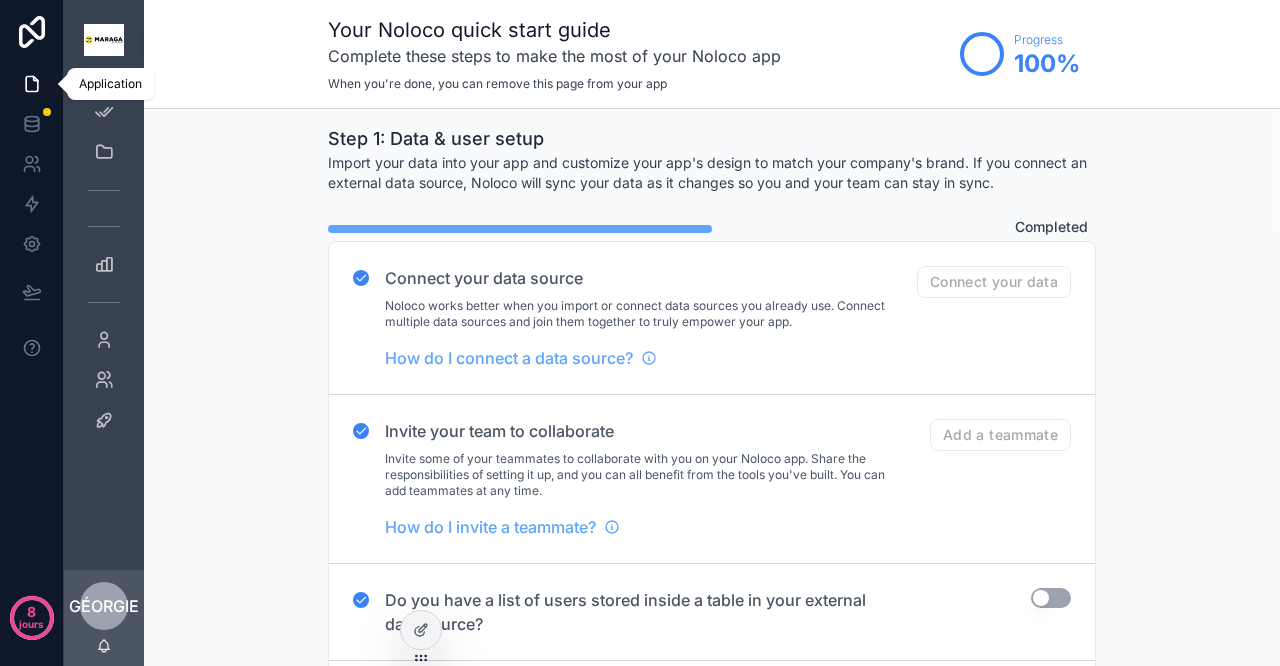 click at bounding box center (31, 84) 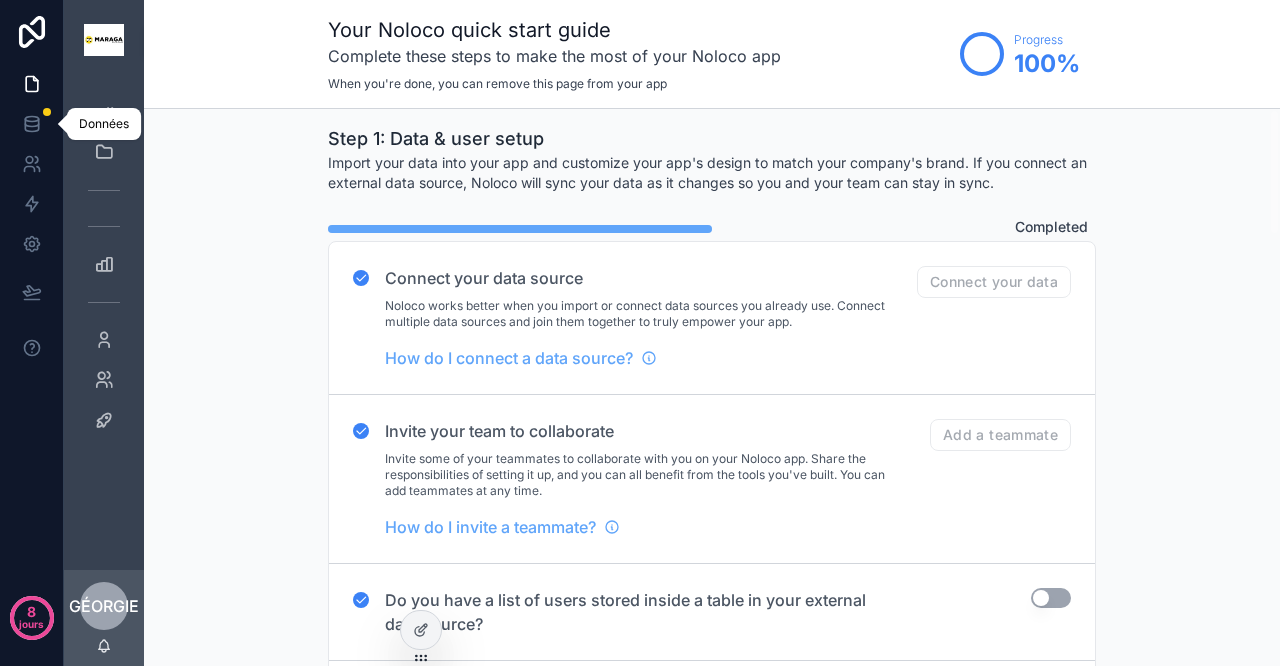 click 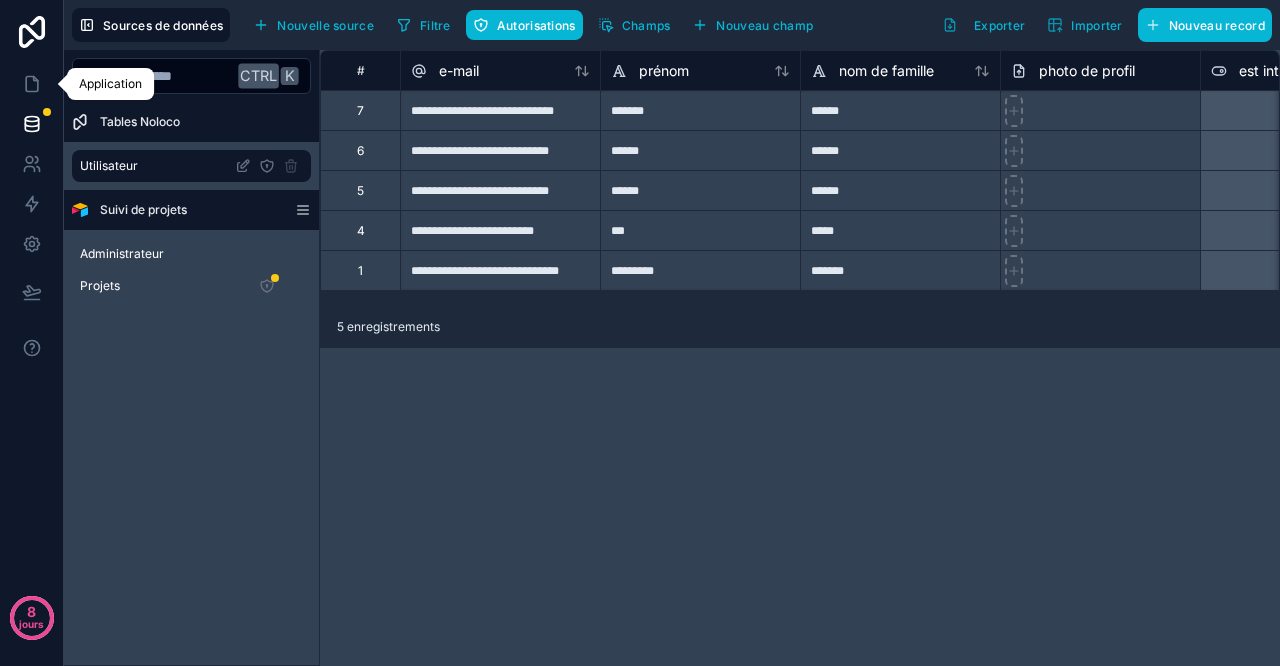 click at bounding box center (31, 84) 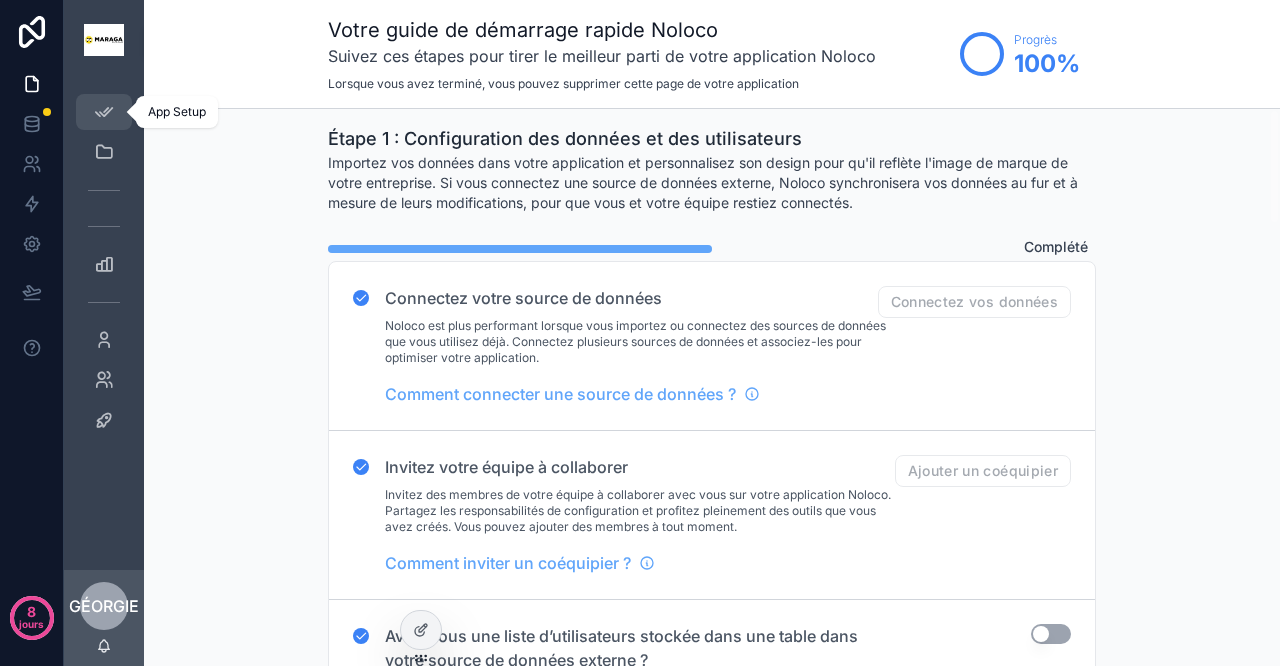 click at bounding box center [104, 112] 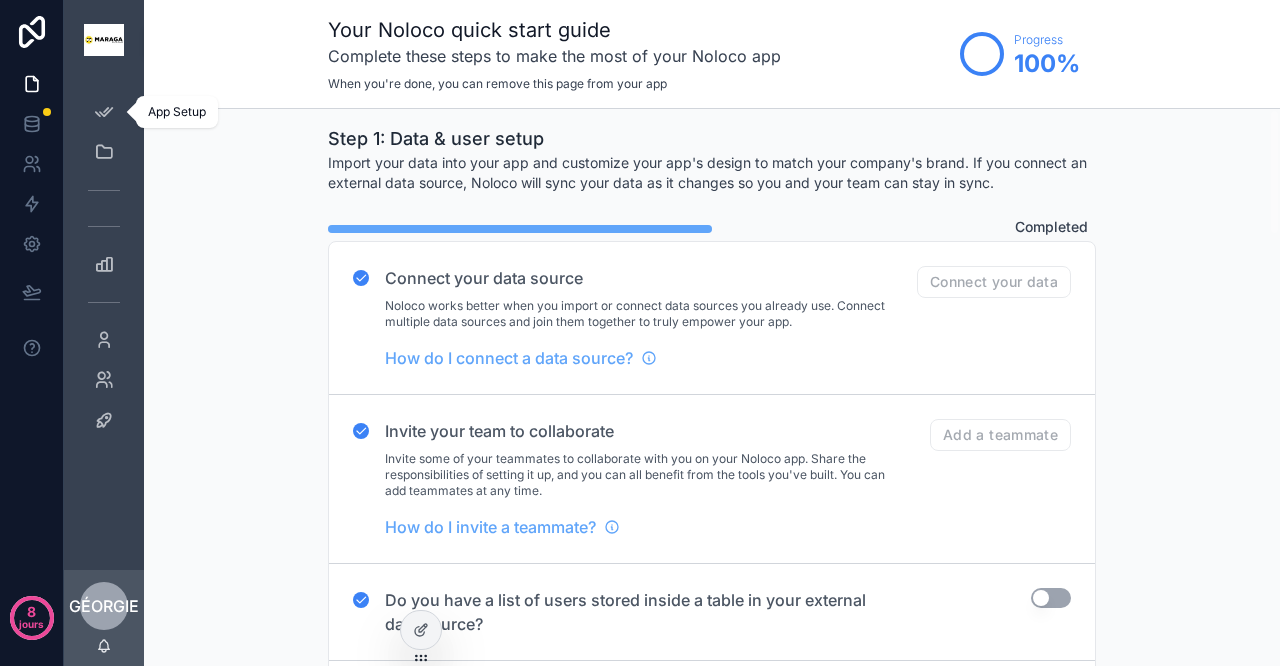 drag, startPoint x: 96, startPoint y: 119, endPoint x: 82, endPoint y: 512, distance: 393.2493 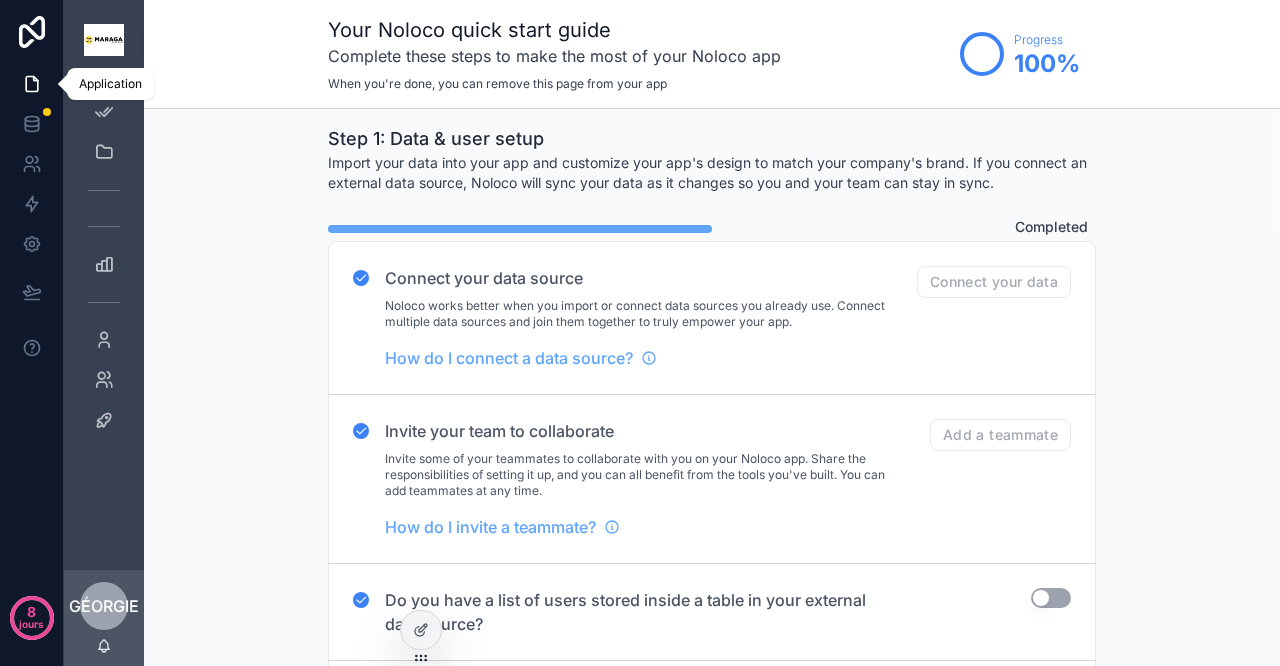 click 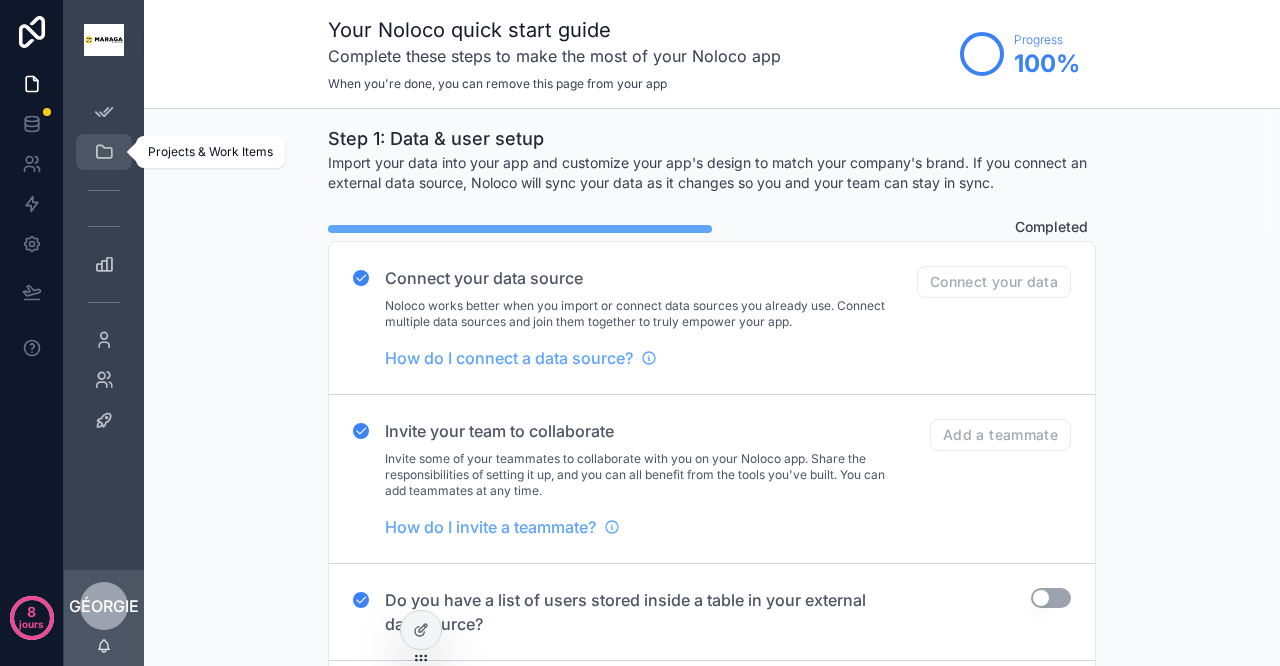 click at bounding box center (104, 152) 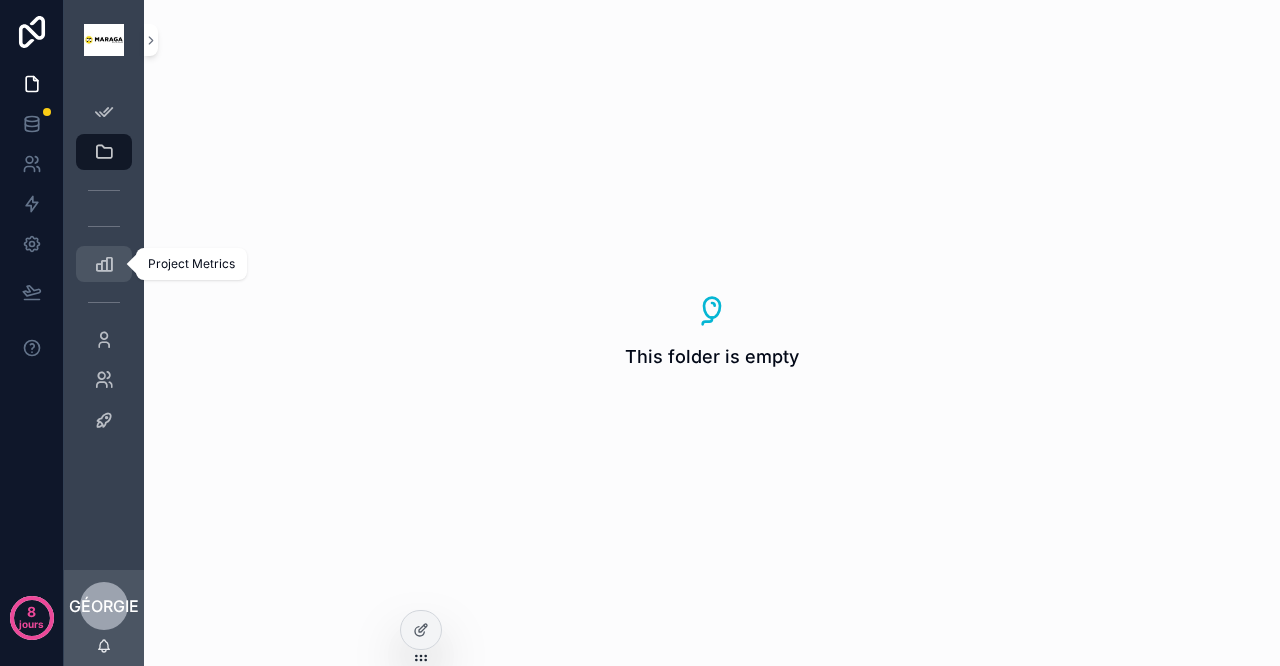 click at bounding box center (104, 264) 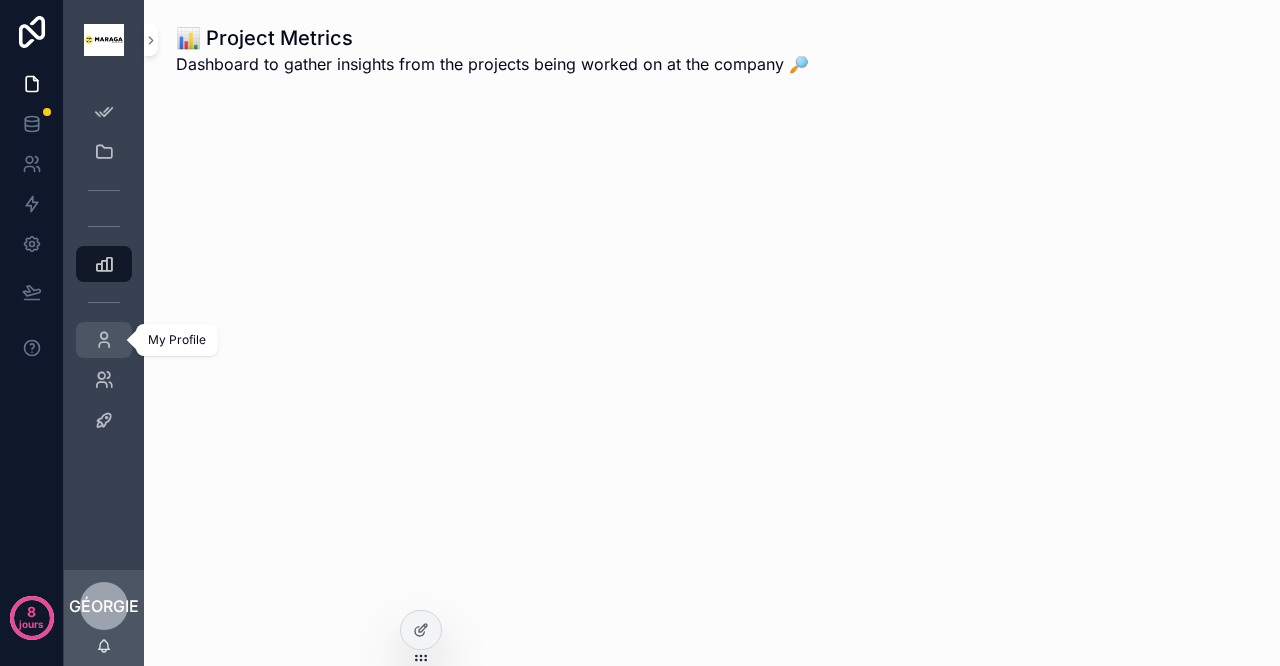 click at bounding box center [104, 340] 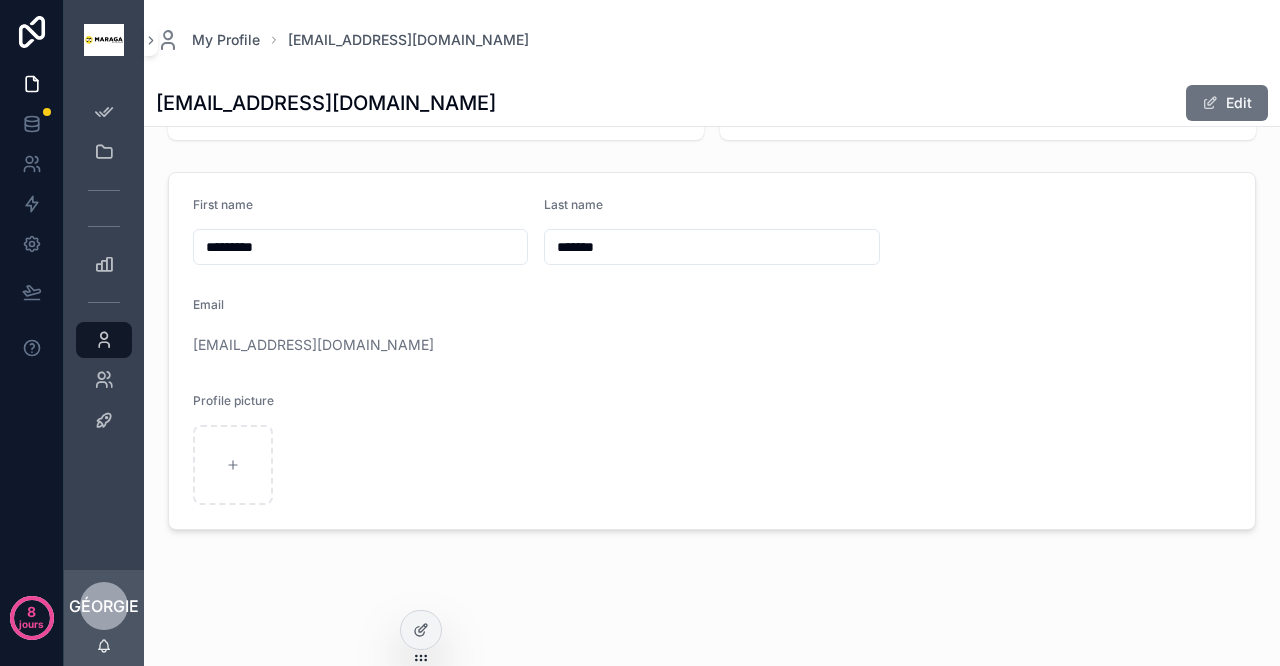 scroll, scrollTop: 0, scrollLeft: 0, axis: both 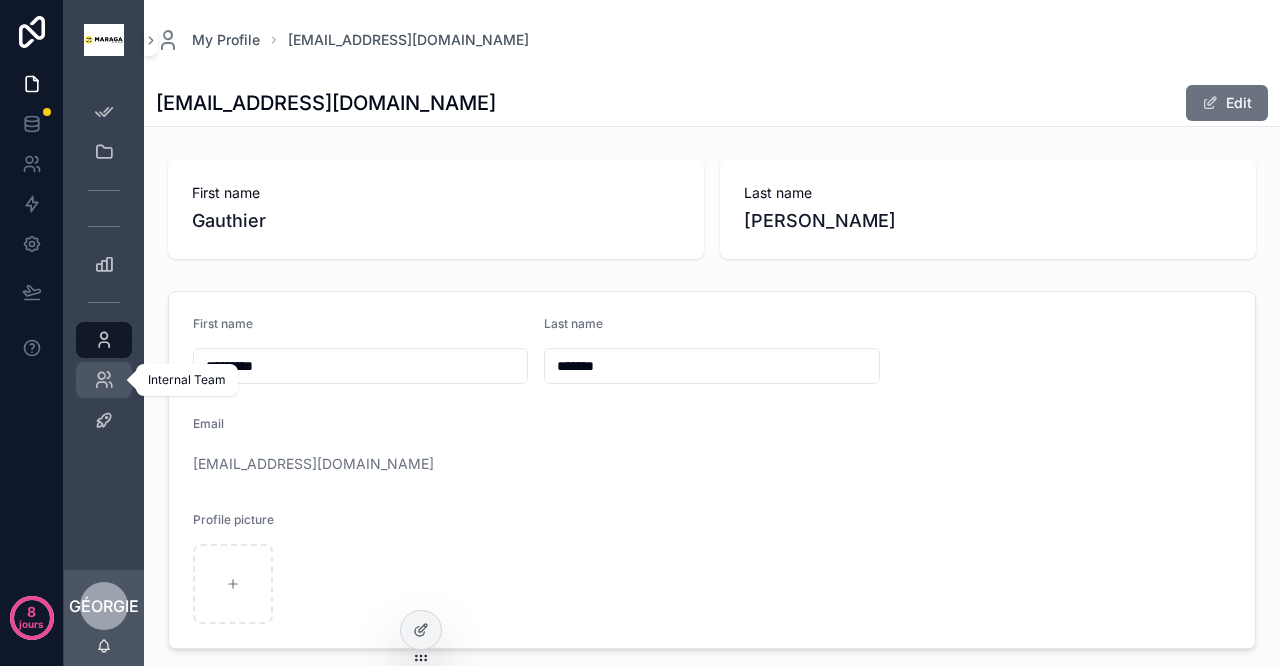 click on "Équipe interne" at bounding box center [104, 380] 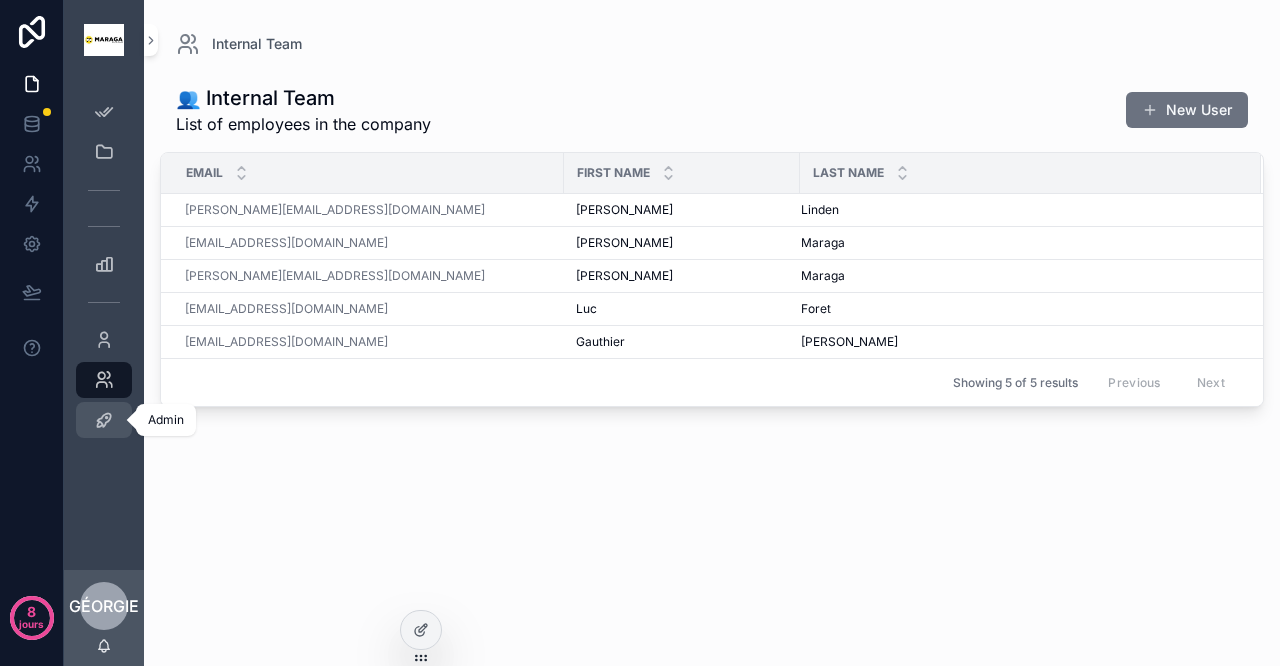 click at bounding box center [104, 420] 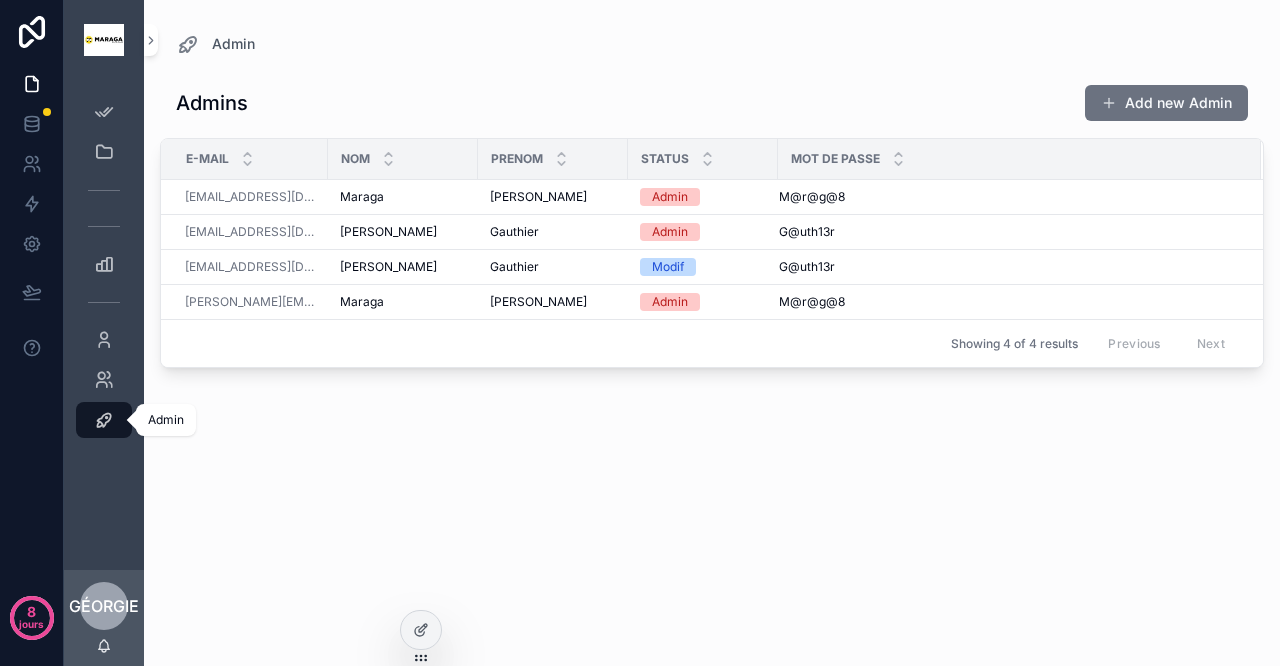 click at bounding box center [104, 420] 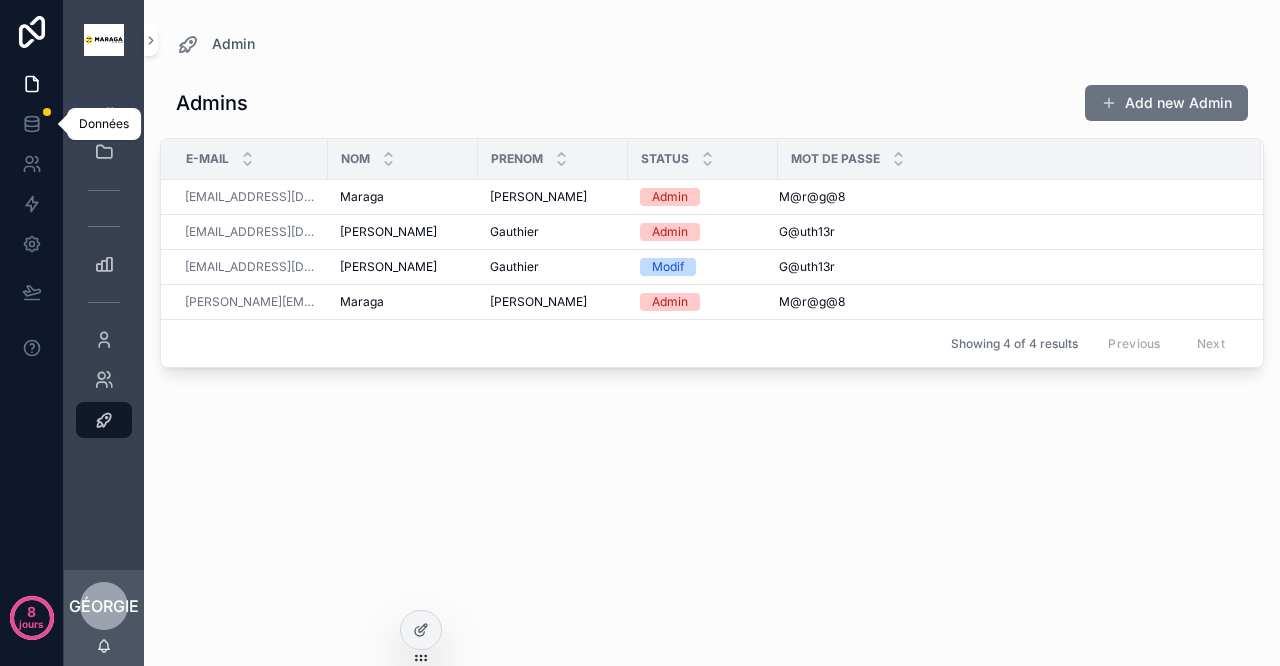 click 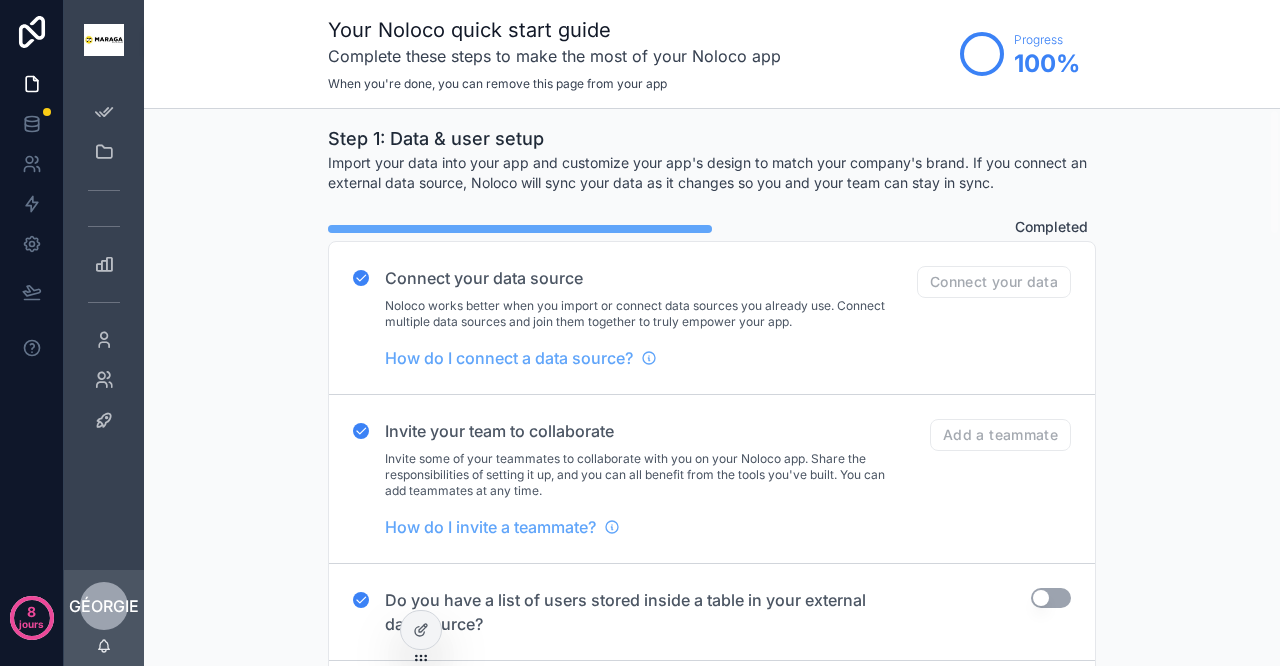 click 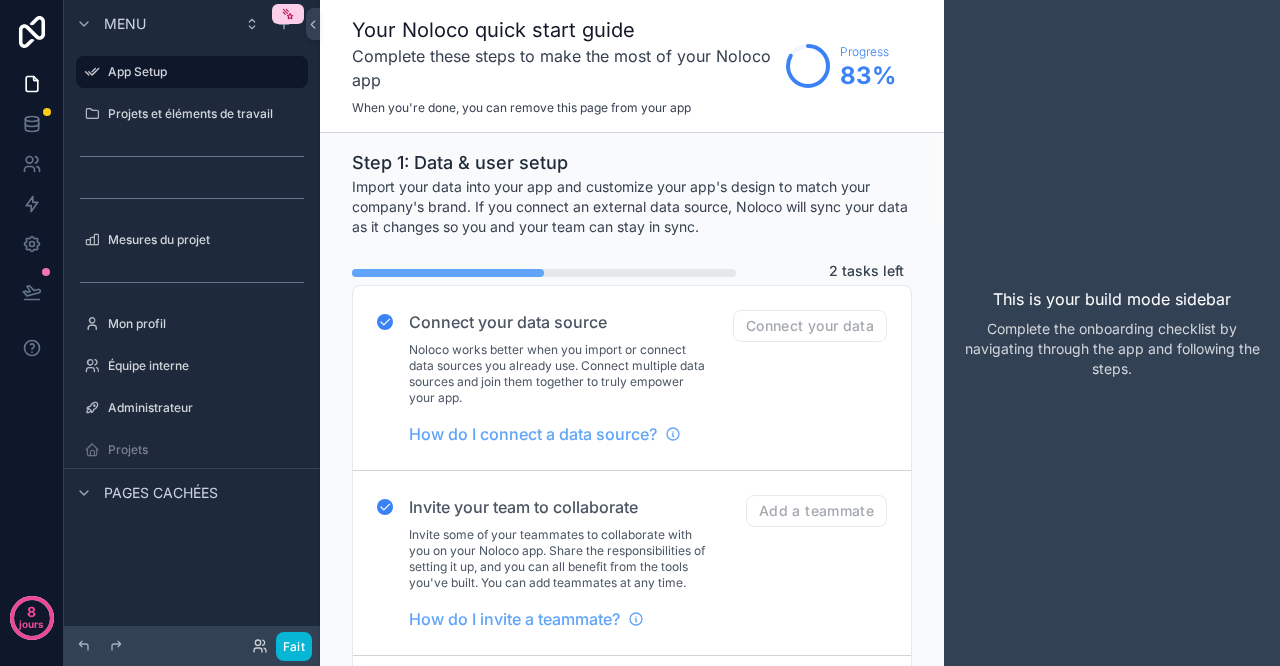 scroll, scrollTop: 0, scrollLeft: 0, axis: both 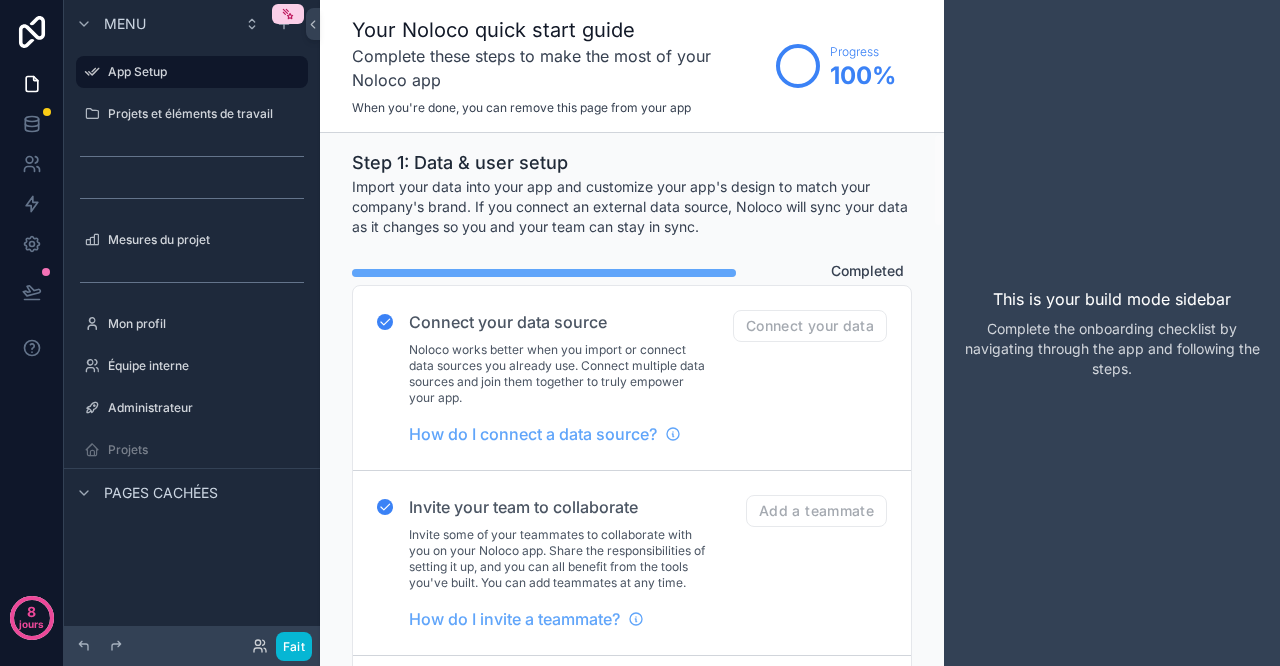 click on "Projets et éléments de travail" at bounding box center [190, 113] 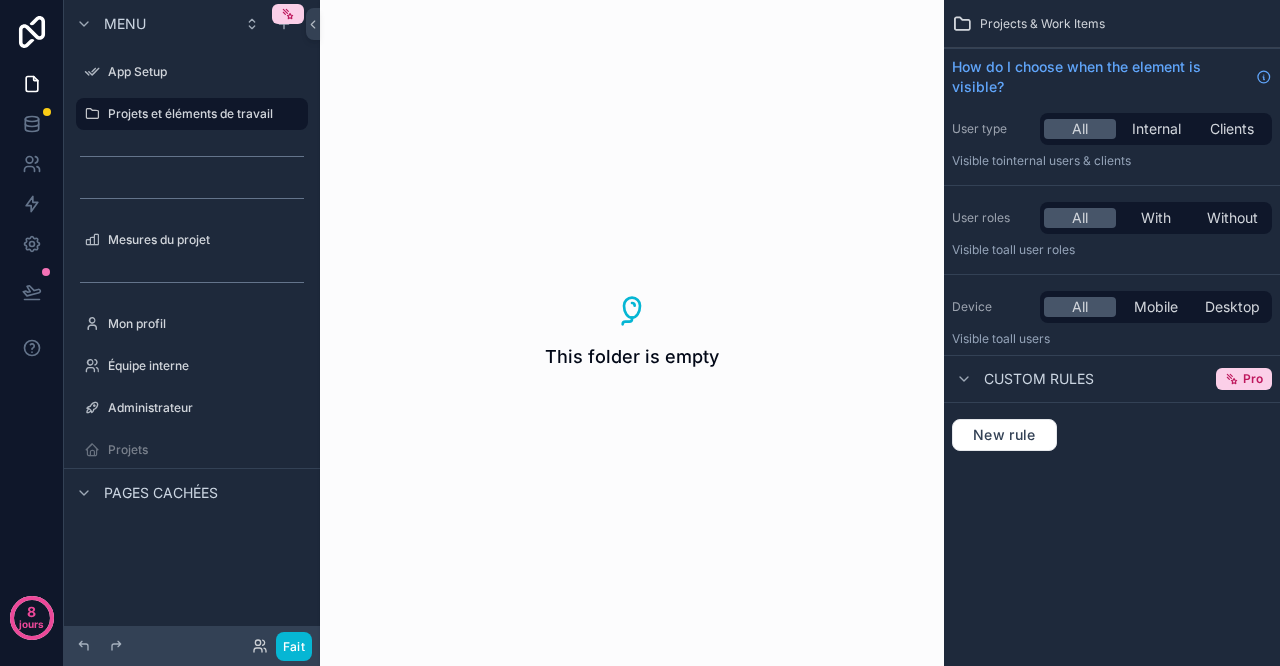 click on "App Setup" at bounding box center (206, 72) 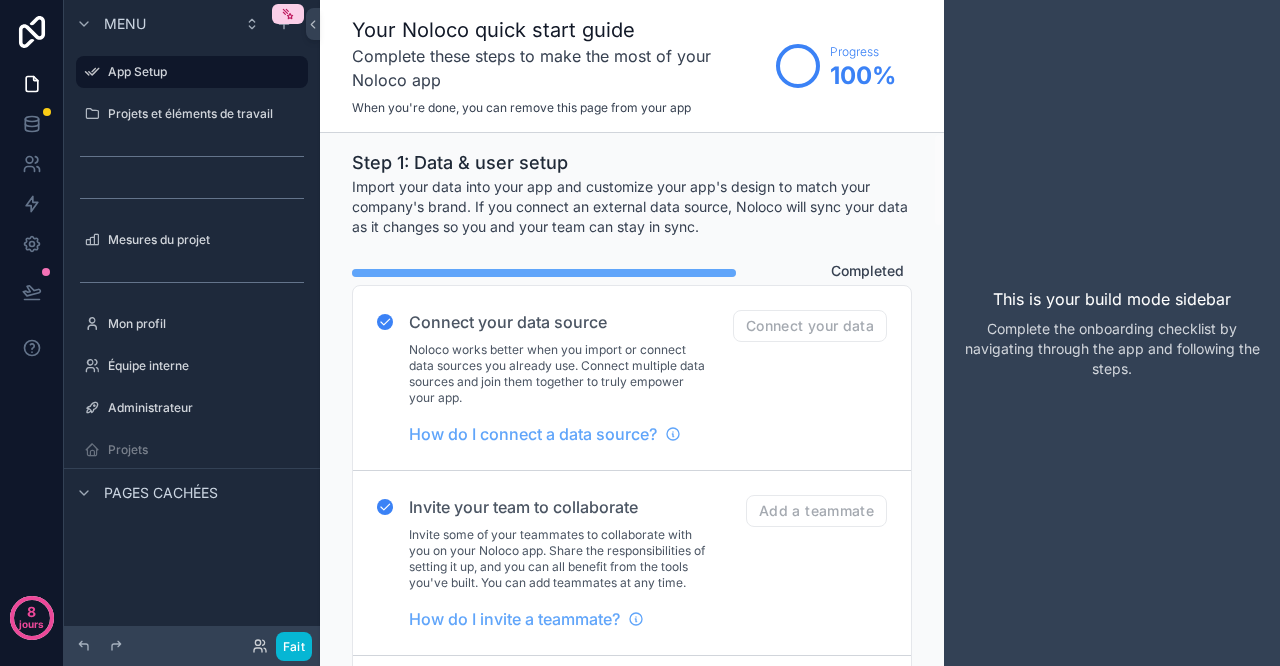 click 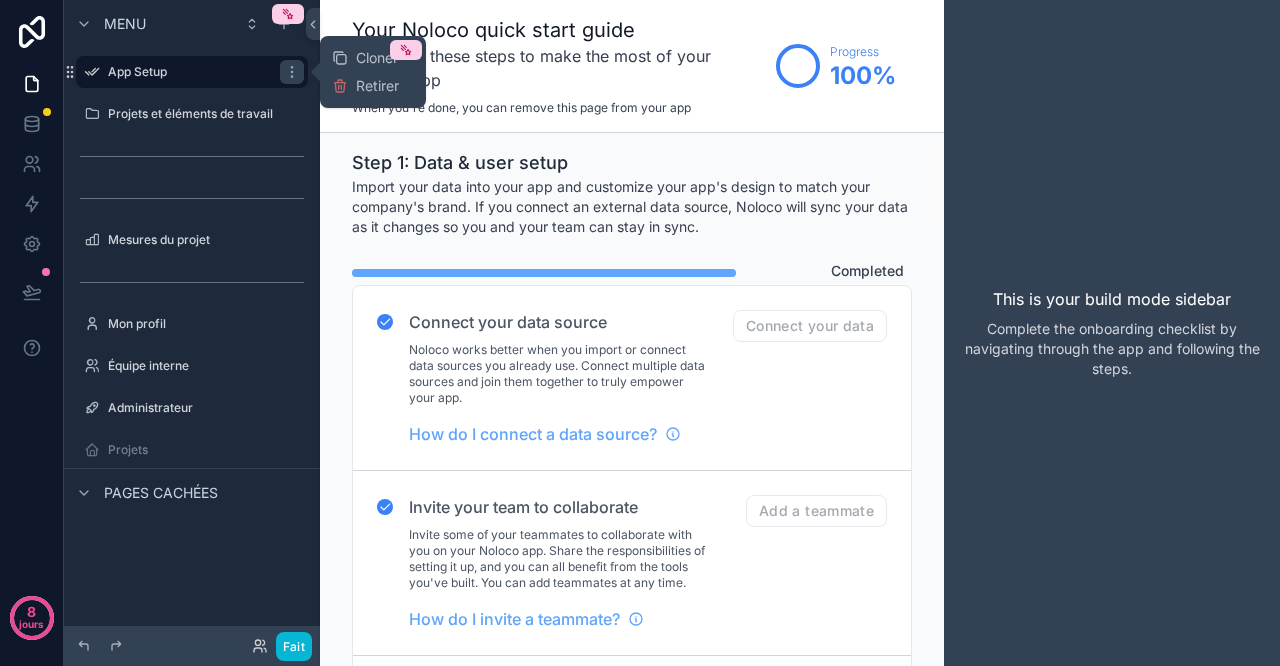 click 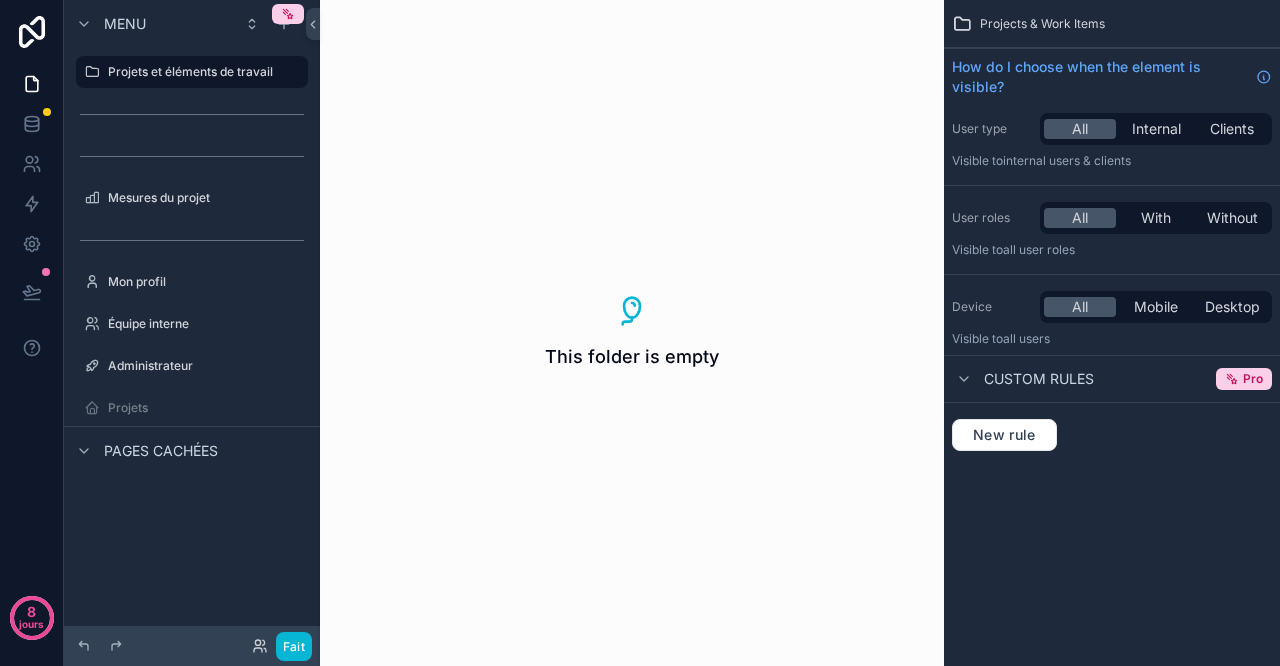 click on "Projets et éléments de travail" at bounding box center [190, 71] 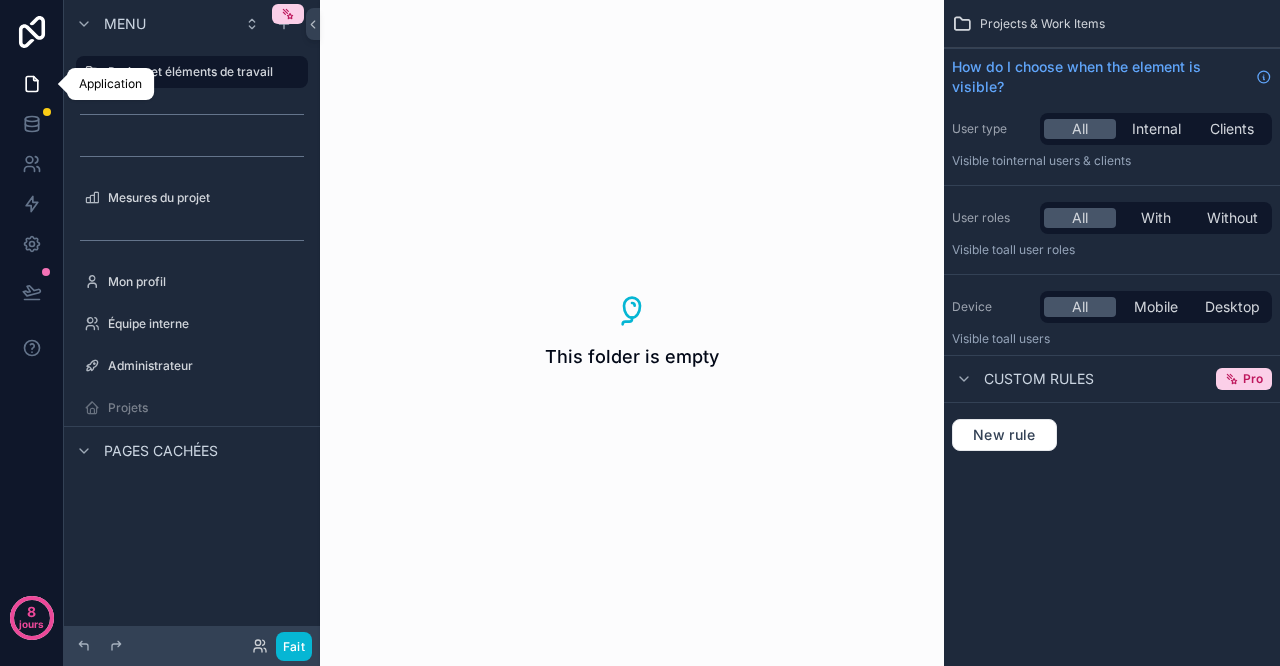 click 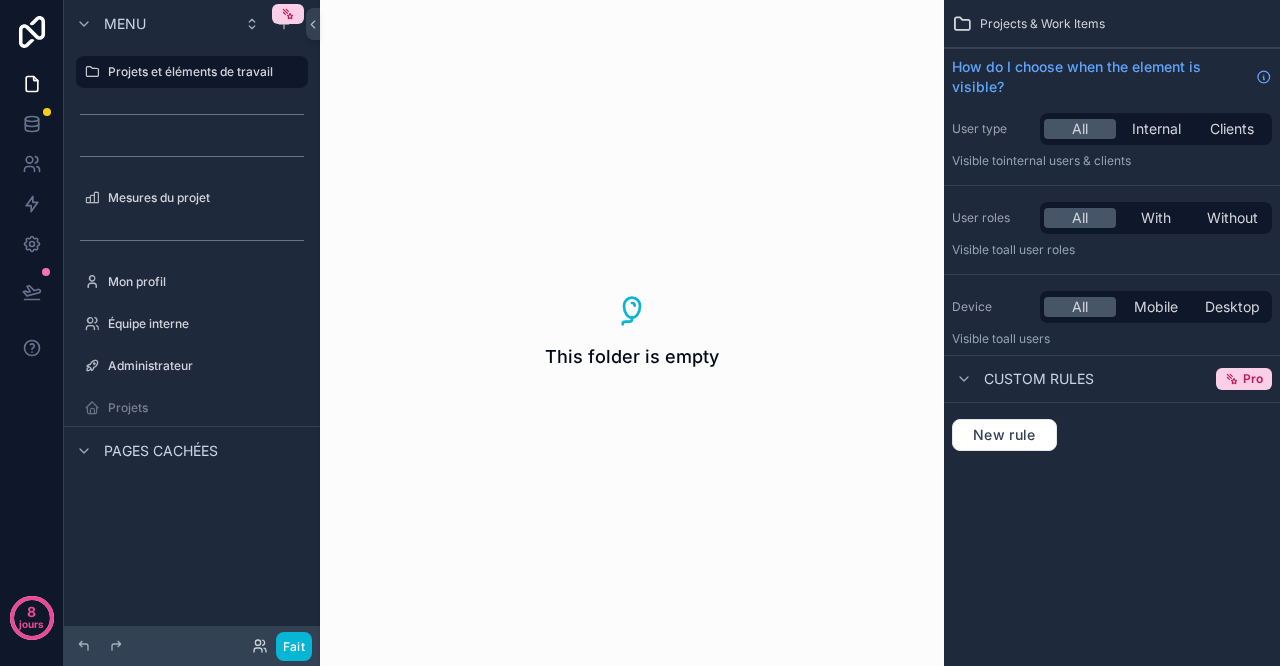 click 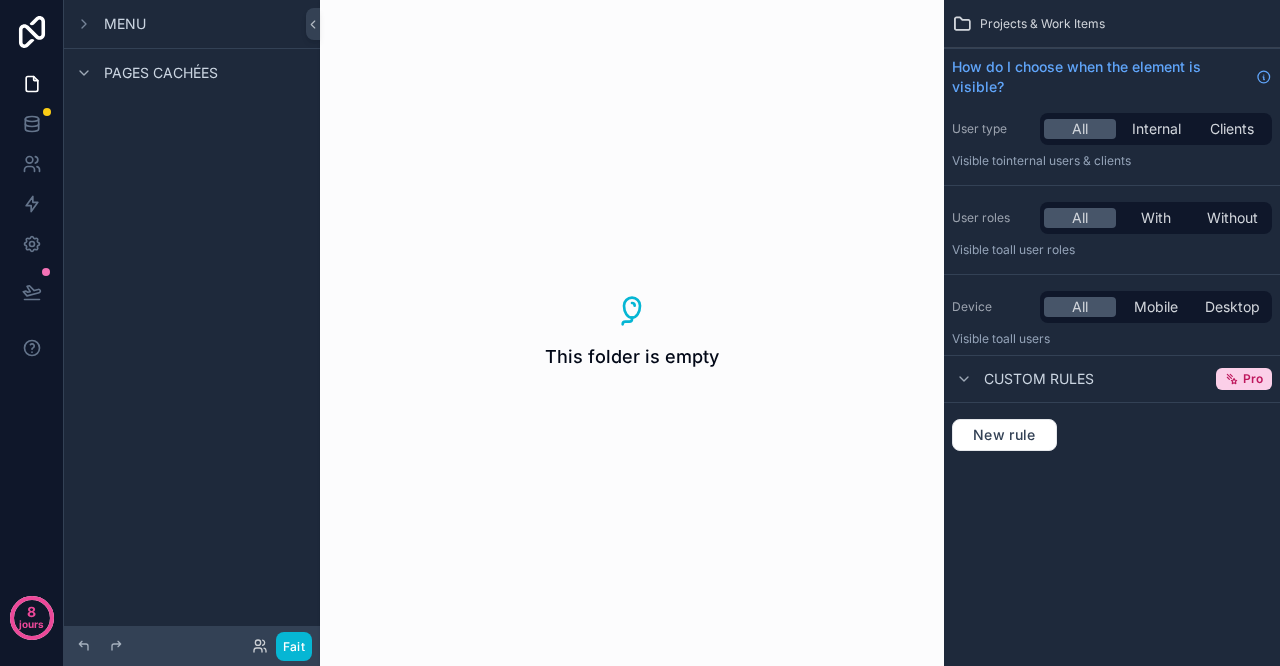 click 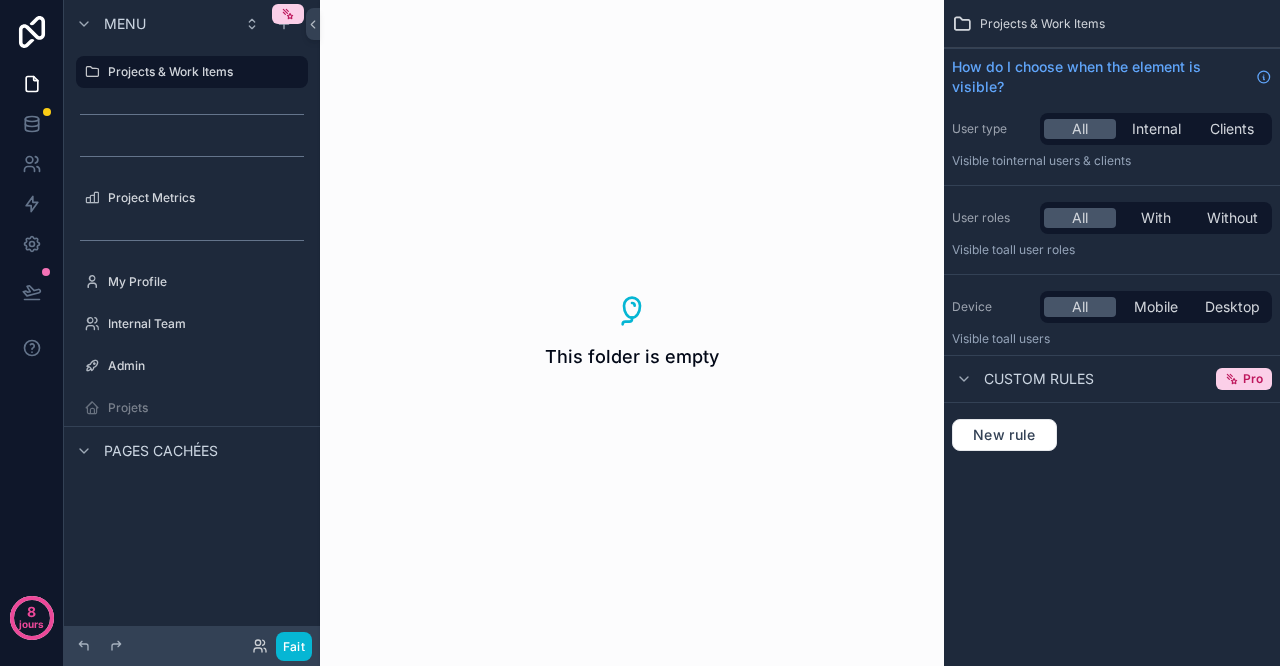 click 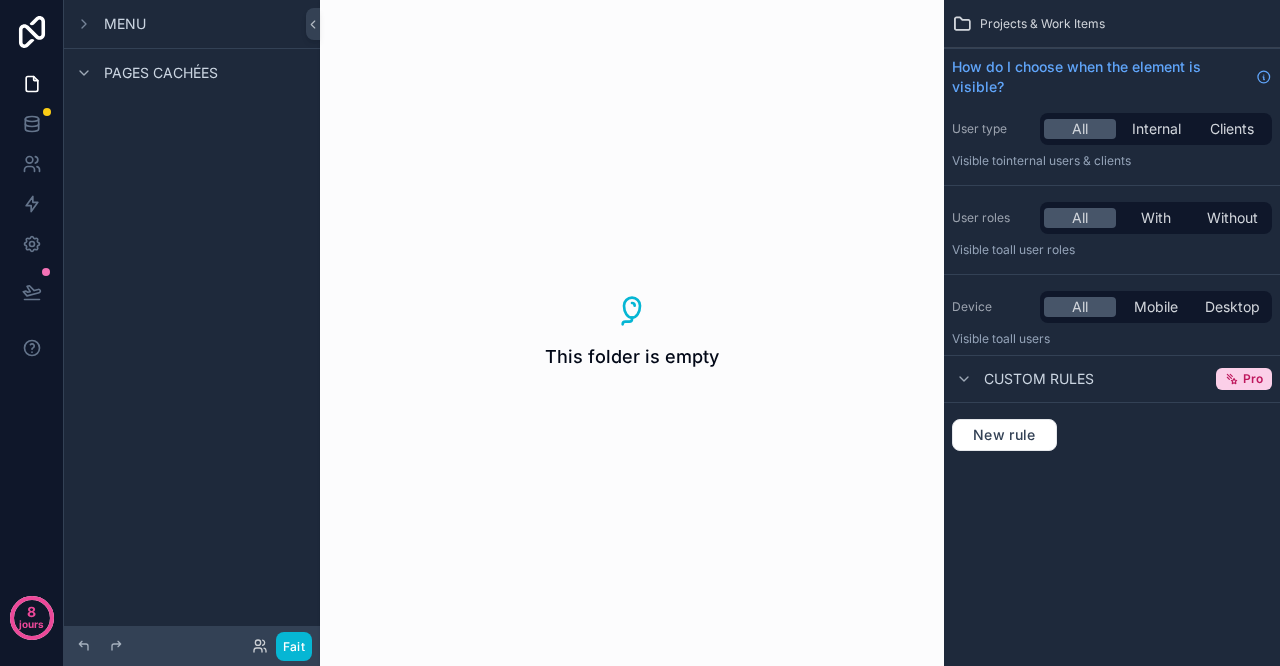click at bounding box center [84, 73] 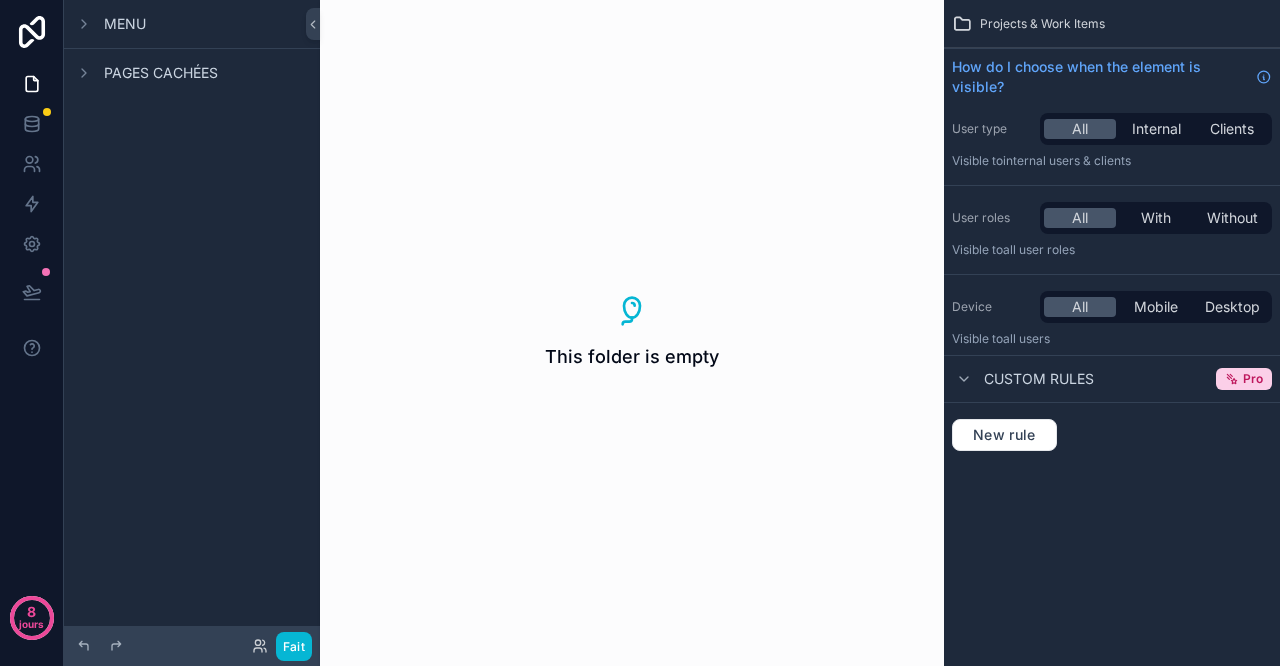 click 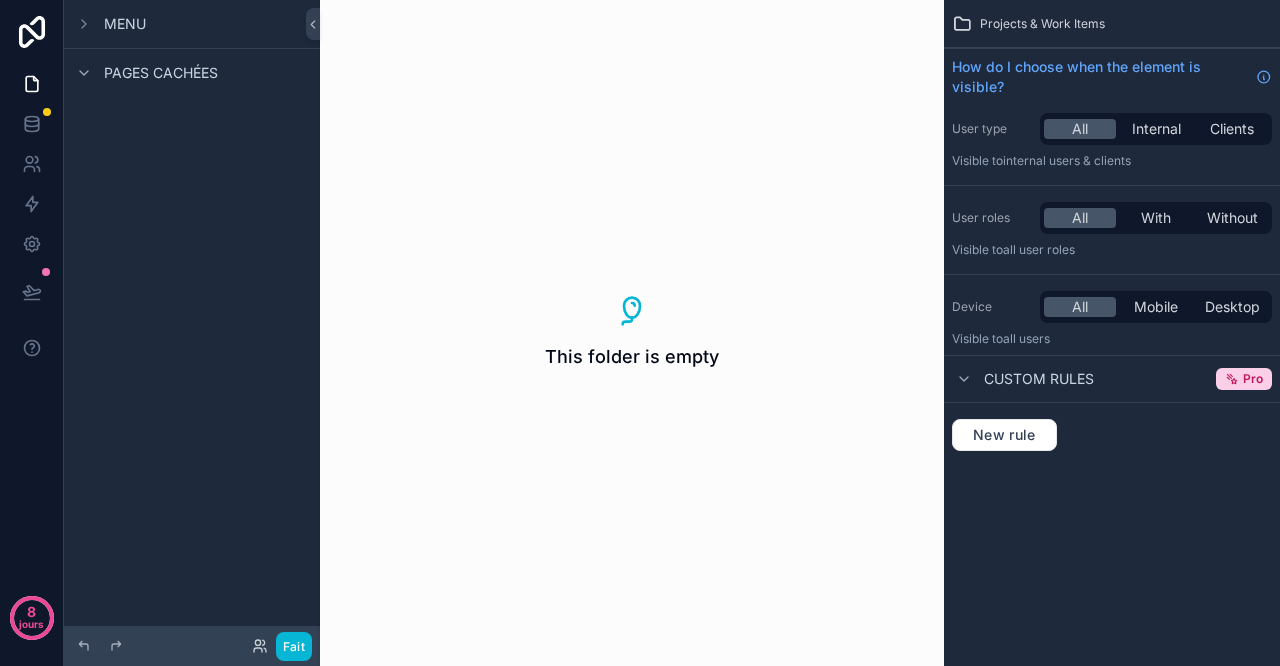 click on "Menu" at bounding box center (192, 24) 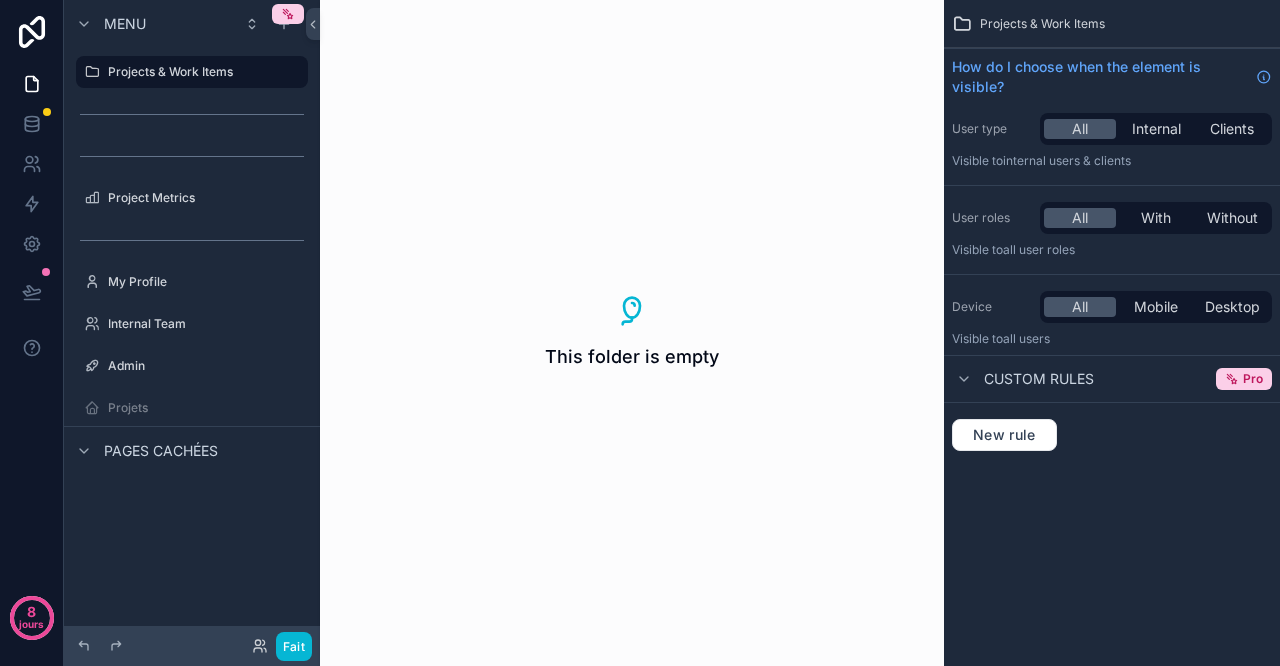 click on "Projects & Work Items" at bounding box center (202, 72) 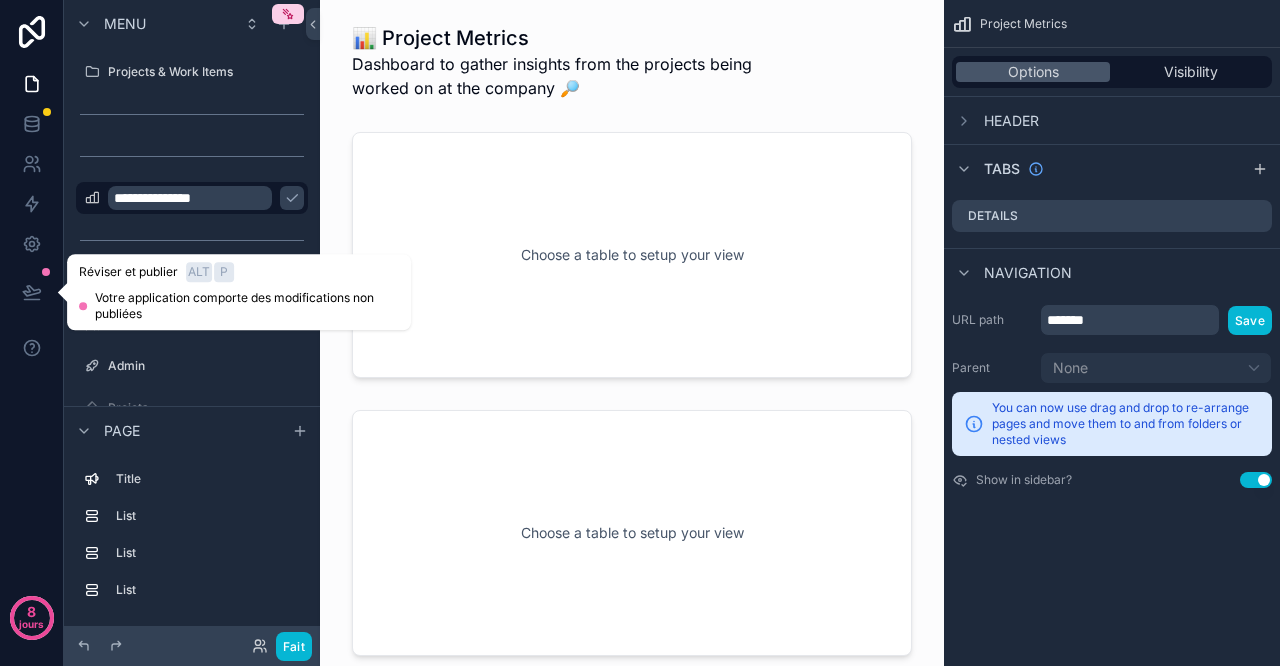 click 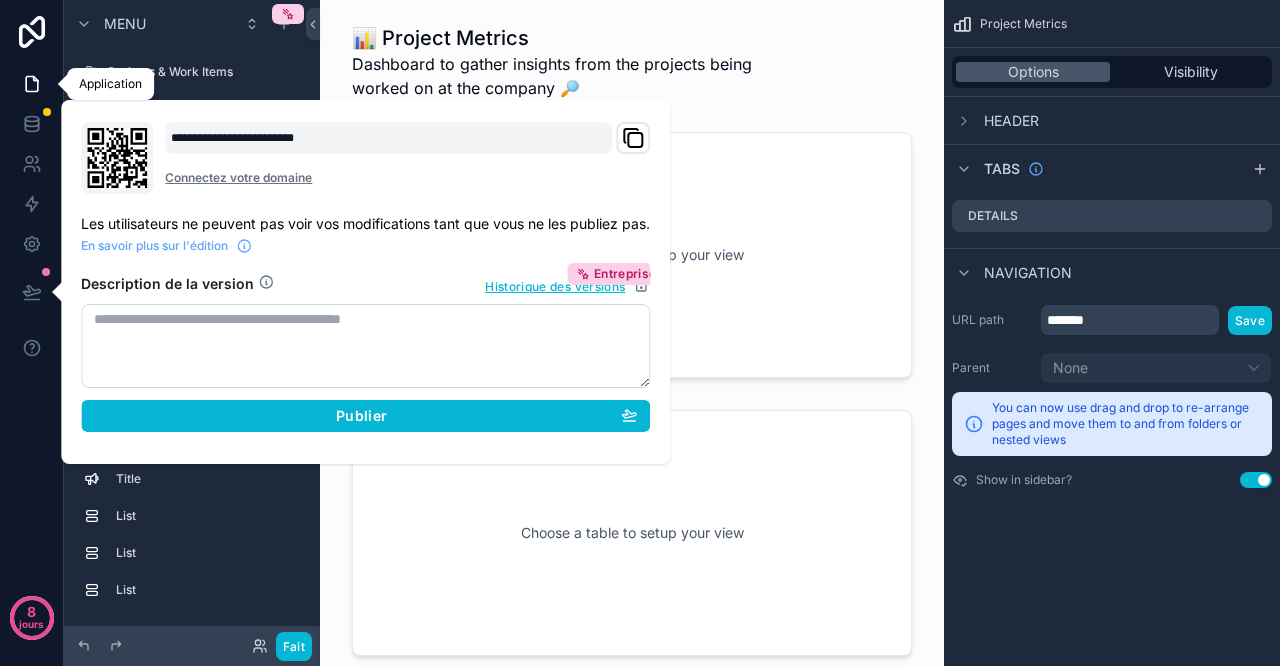 click 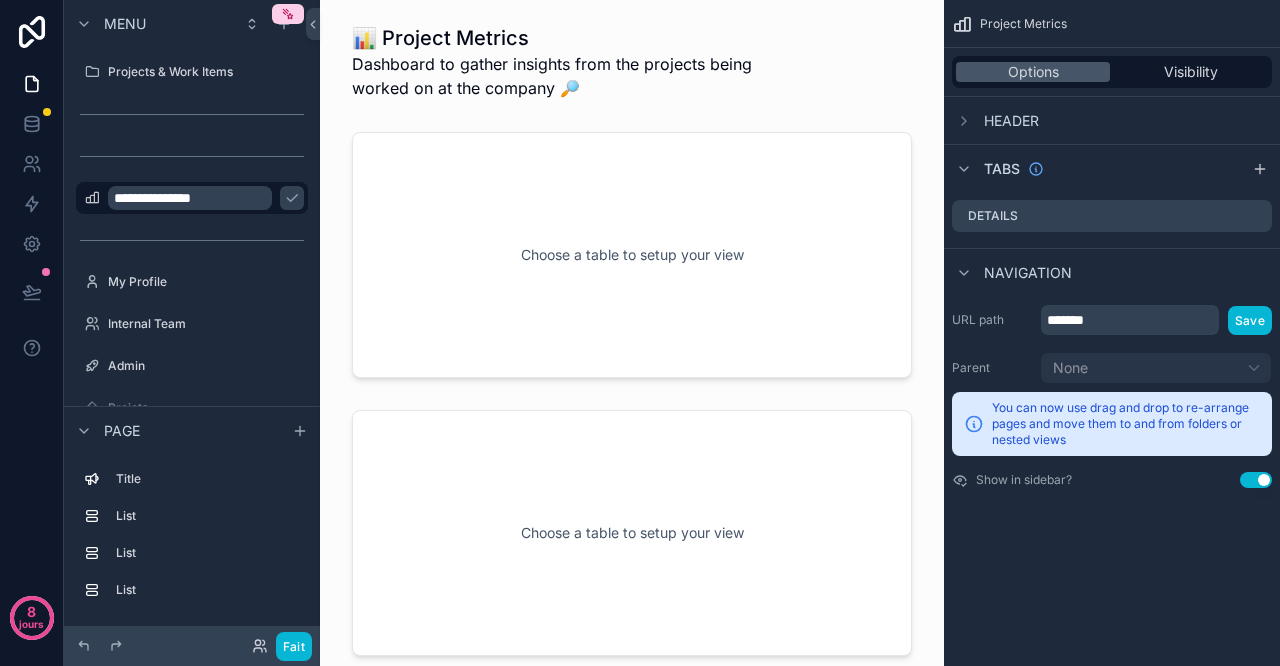 click on "Projects & Work Items" at bounding box center (206, 72) 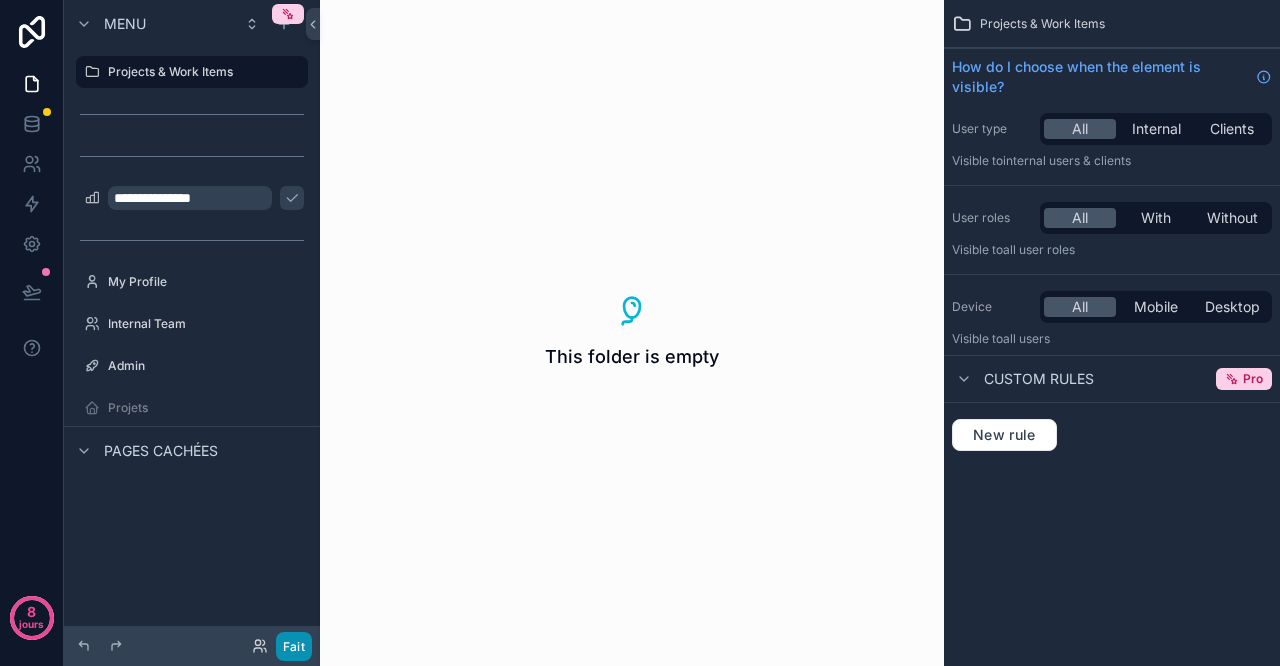 click on "Fait" at bounding box center [294, 646] 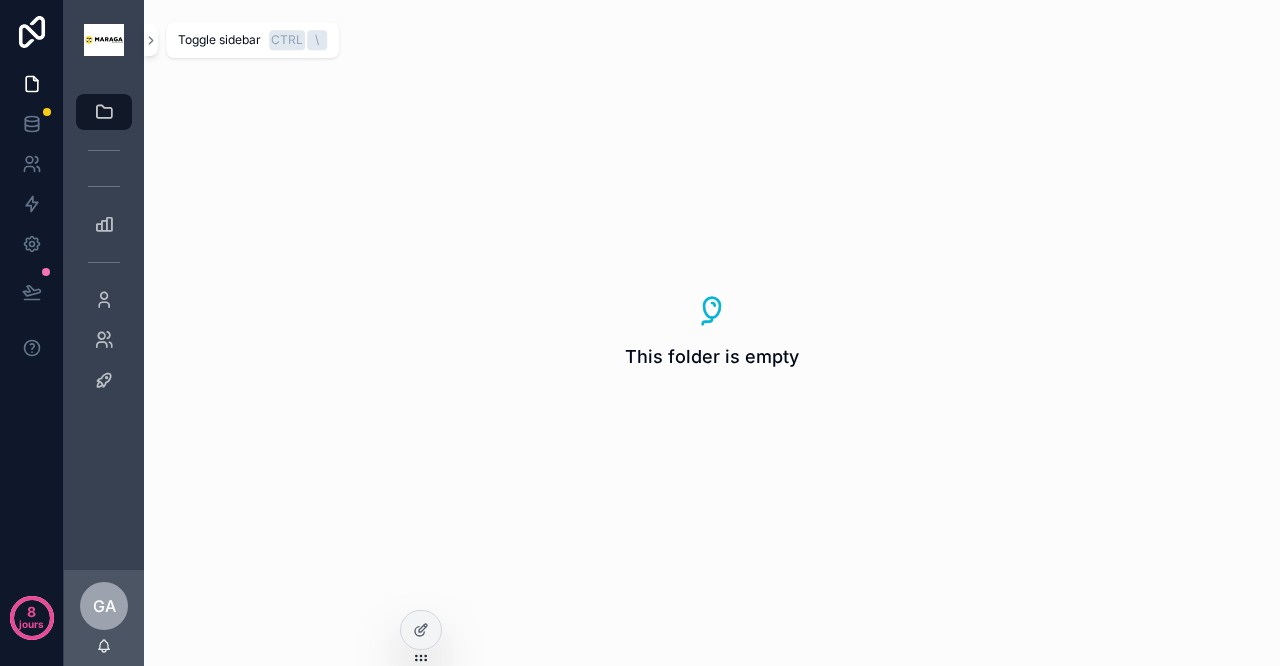 click 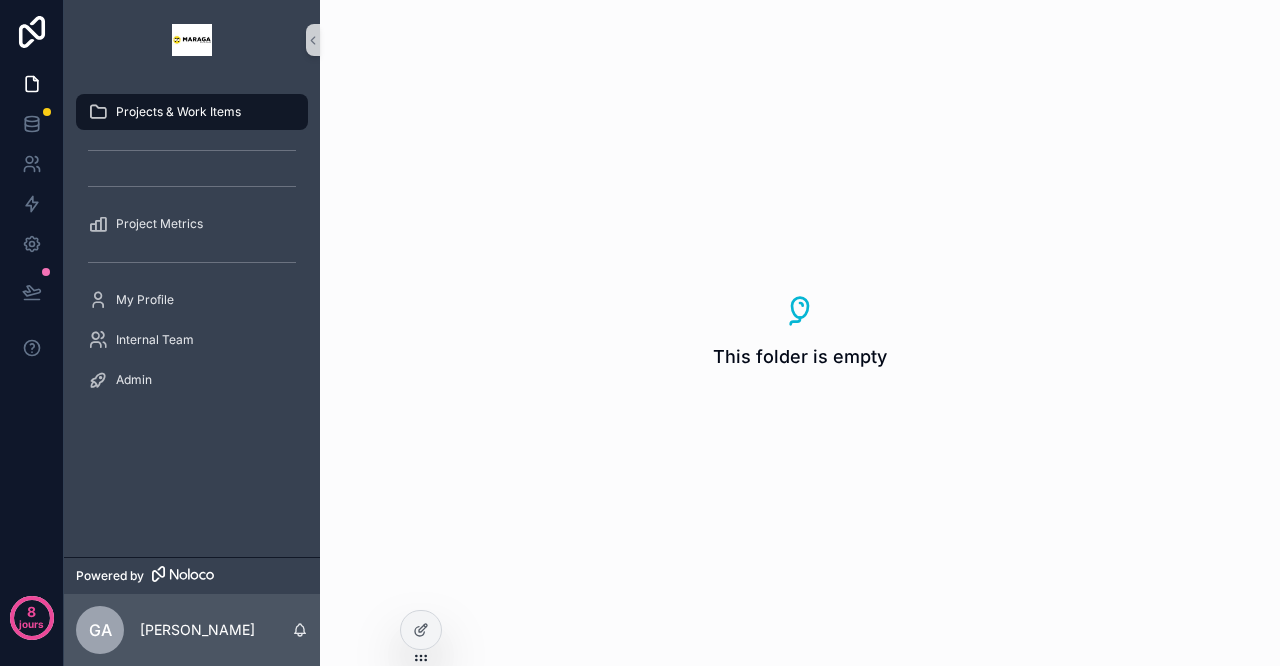 click on "Projects & Work Items" at bounding box center [178, 112] 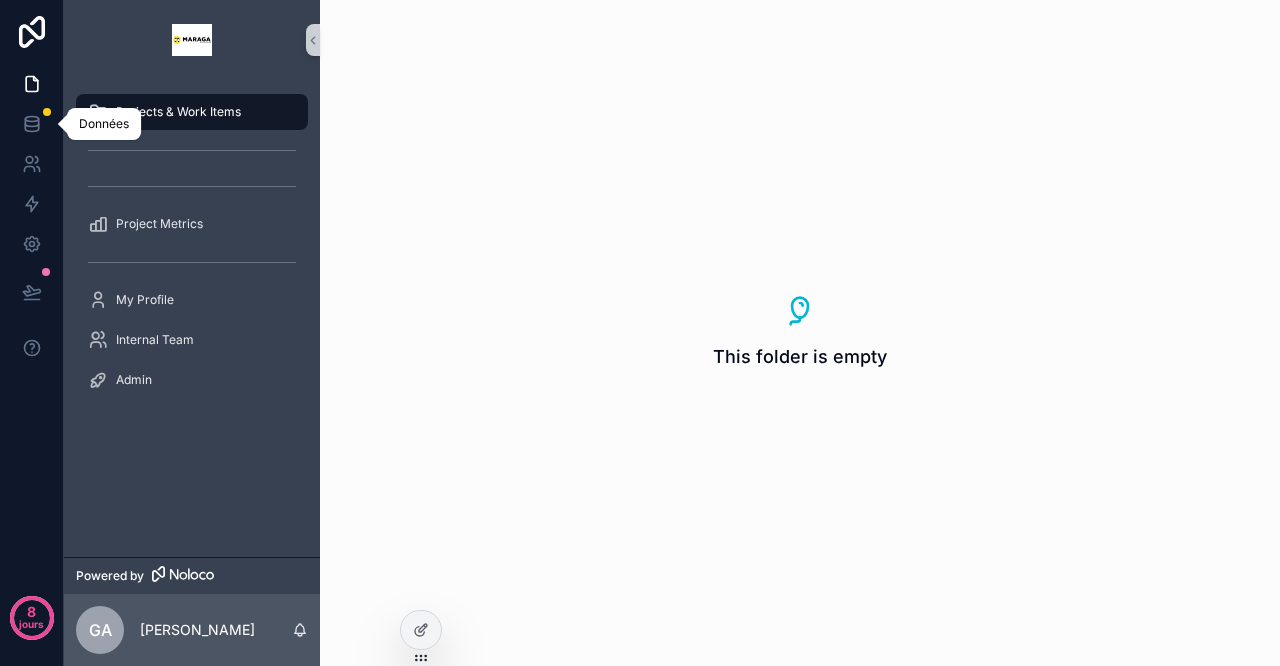 click at bounding box center (31, 124) 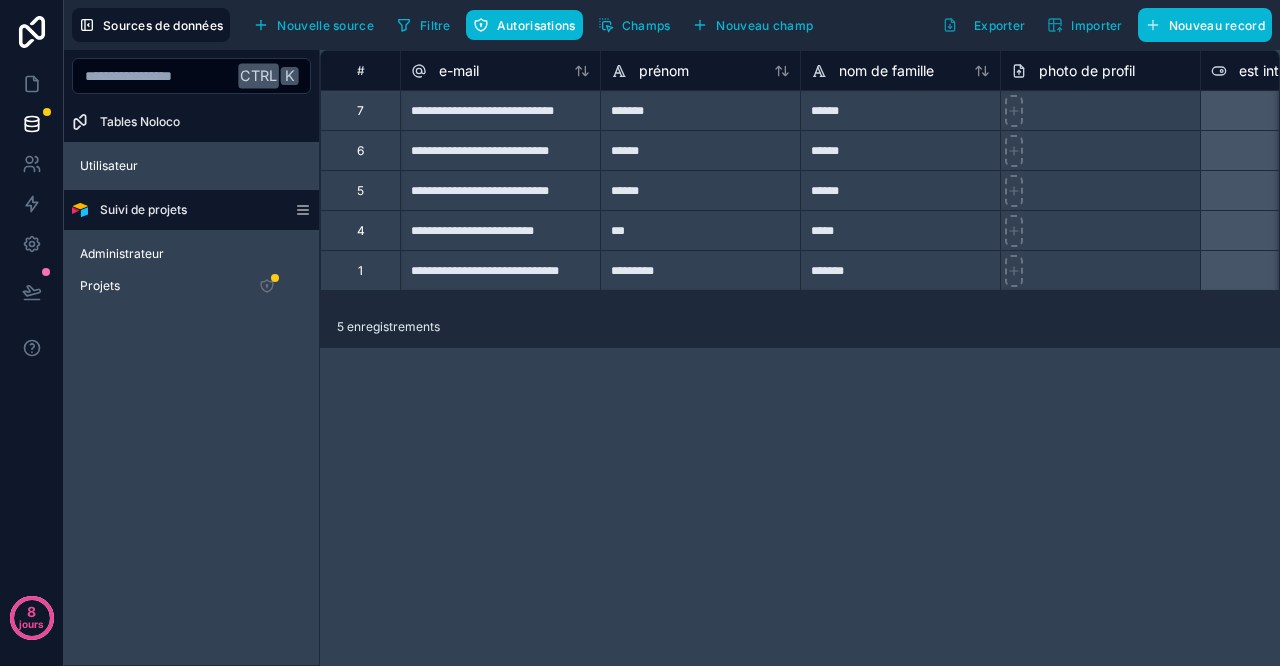 click on "Administrateur" at bounding box center (191, 254) 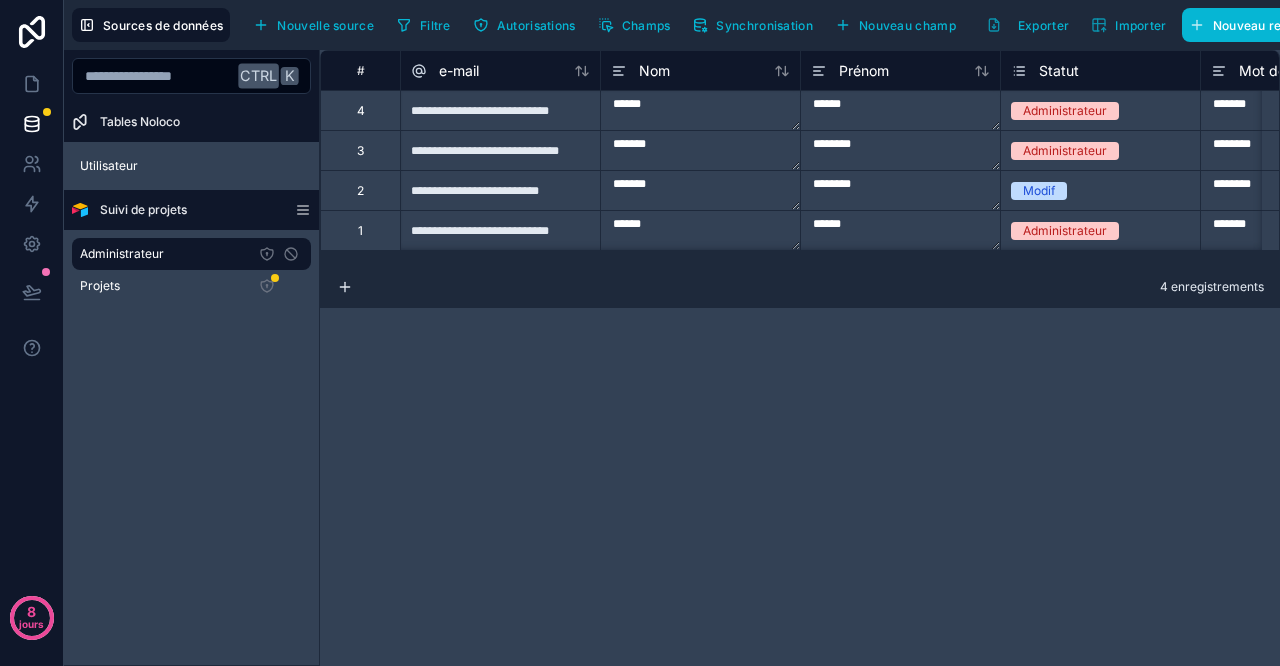 click on "Projets" at bounding box center (191, 286) 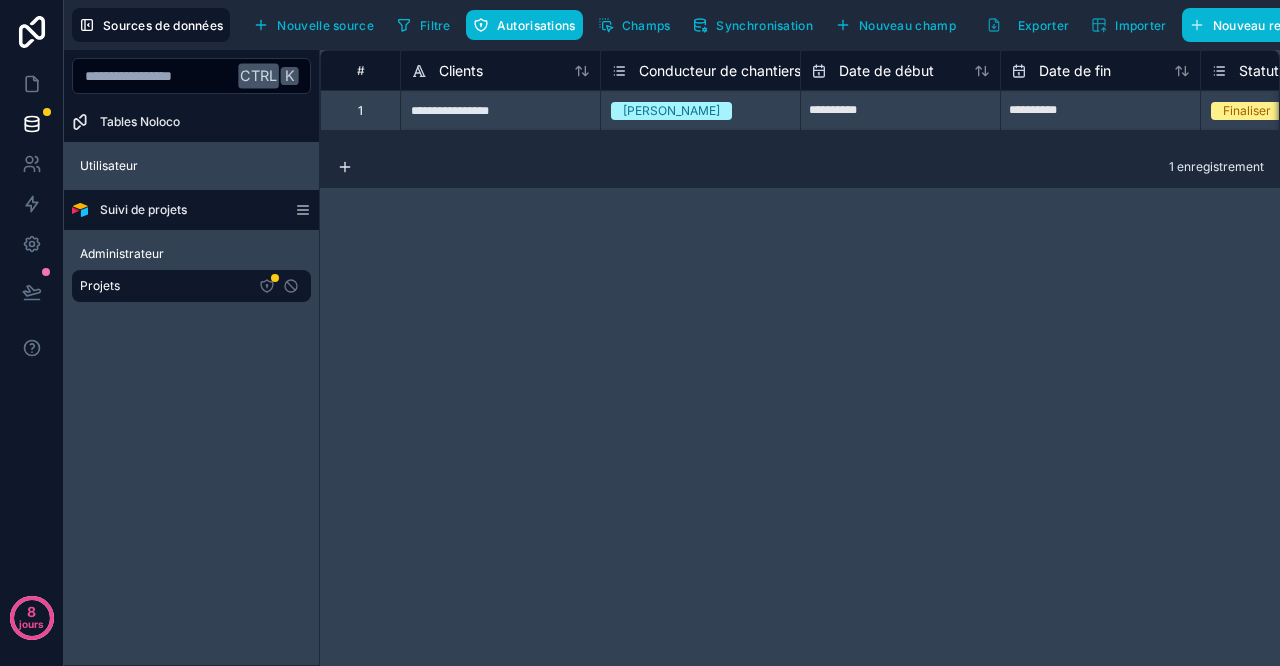 click 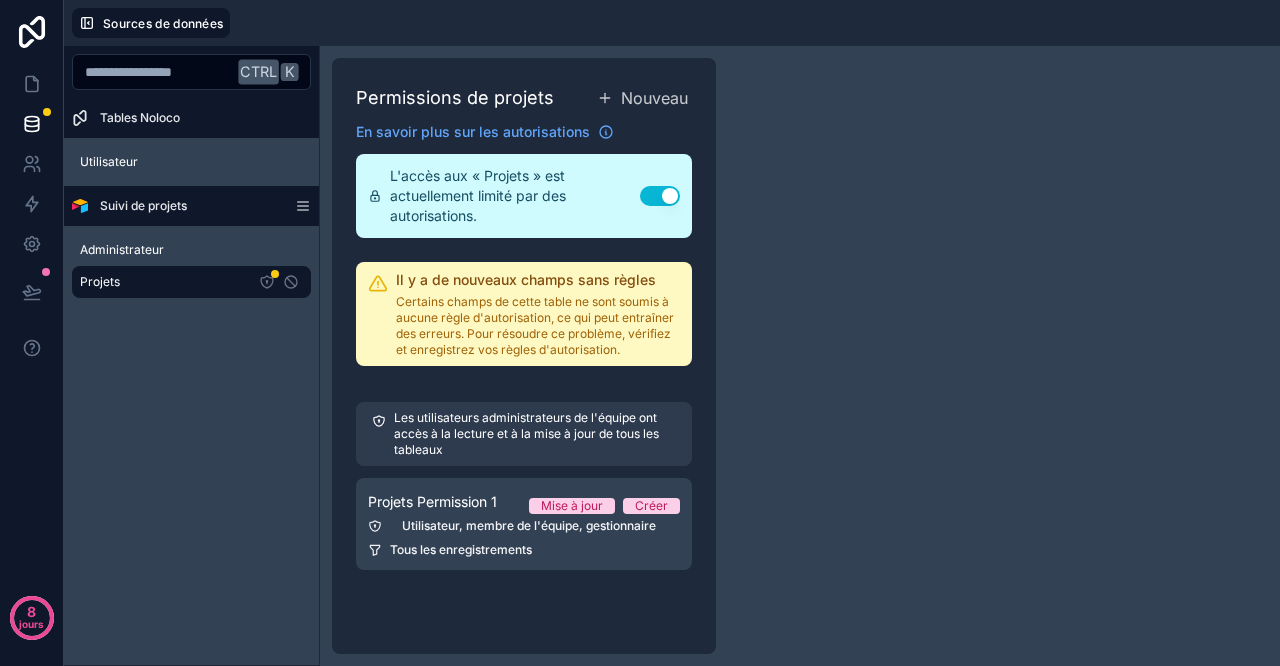 click on "Utiliser le paramètre" at bounding box center (660, 196) 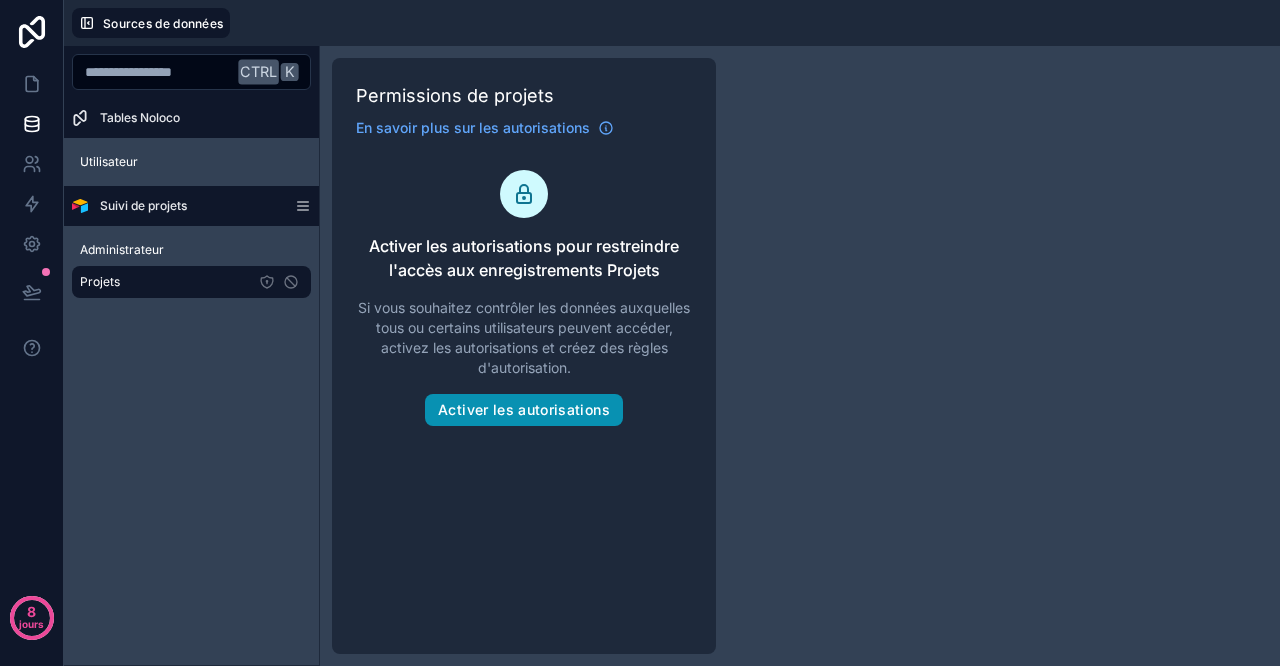 click on "Activer les autorisations" at bounding box center (524, 409) 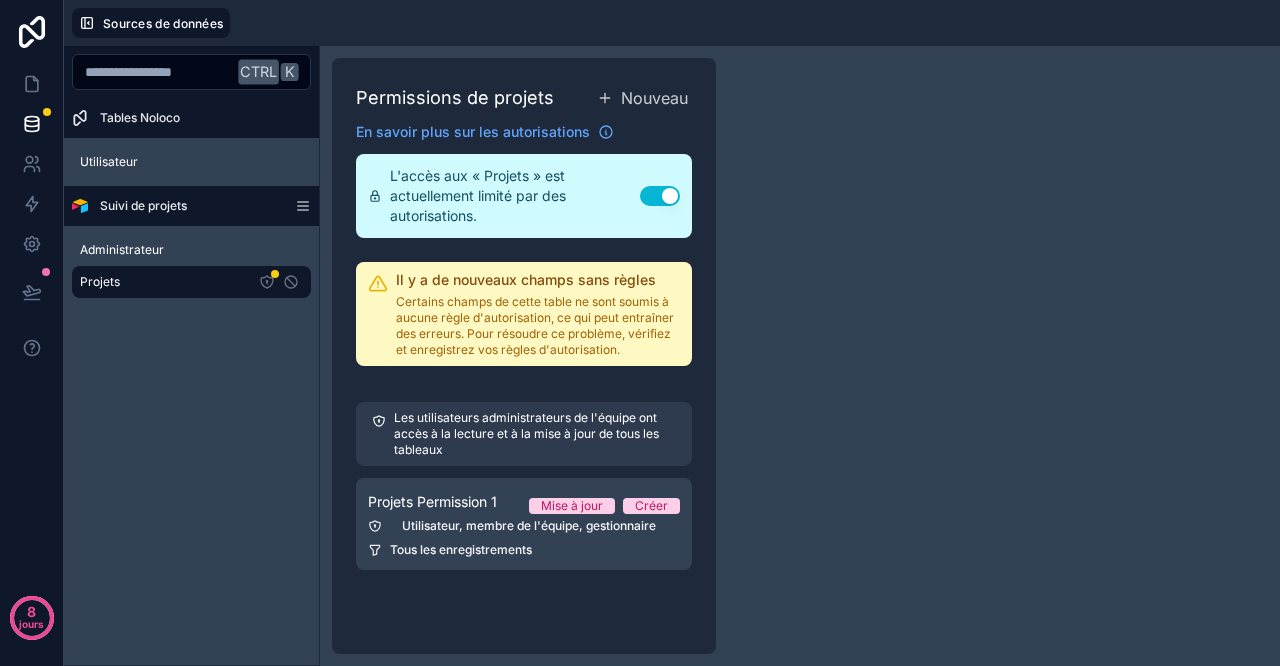 click on "Utiliser le paramètre" at bounding box center (660, 196) 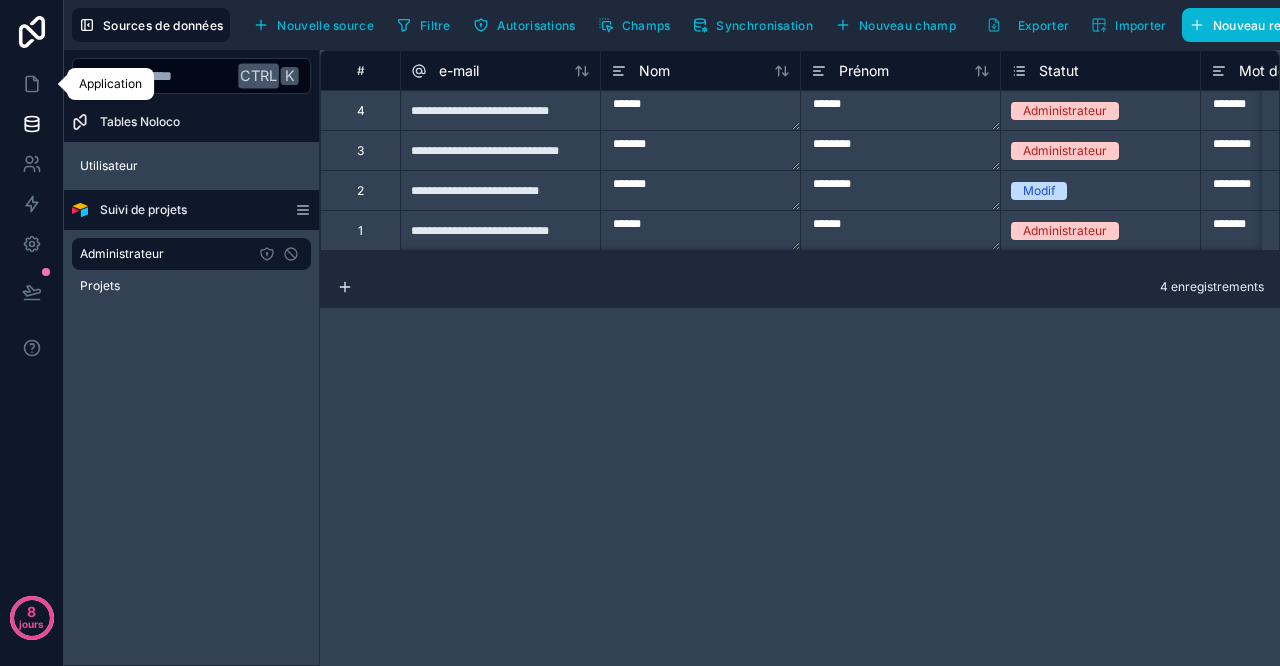 click at bounding box center (31, 84) 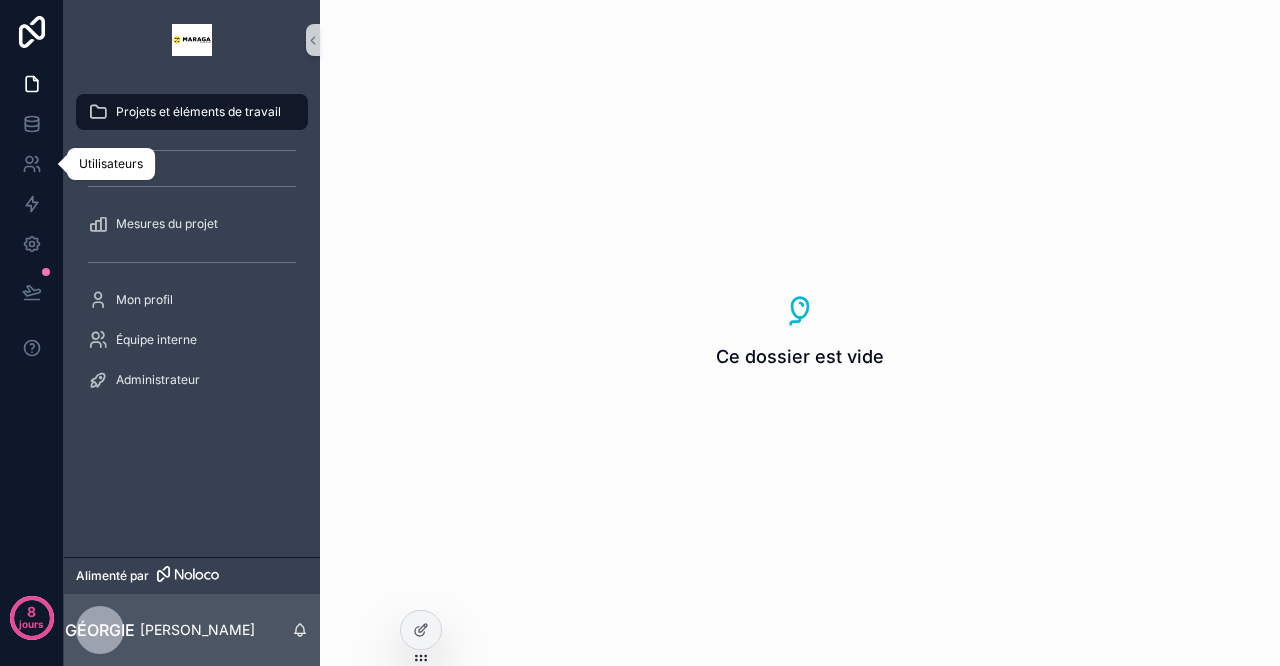 click 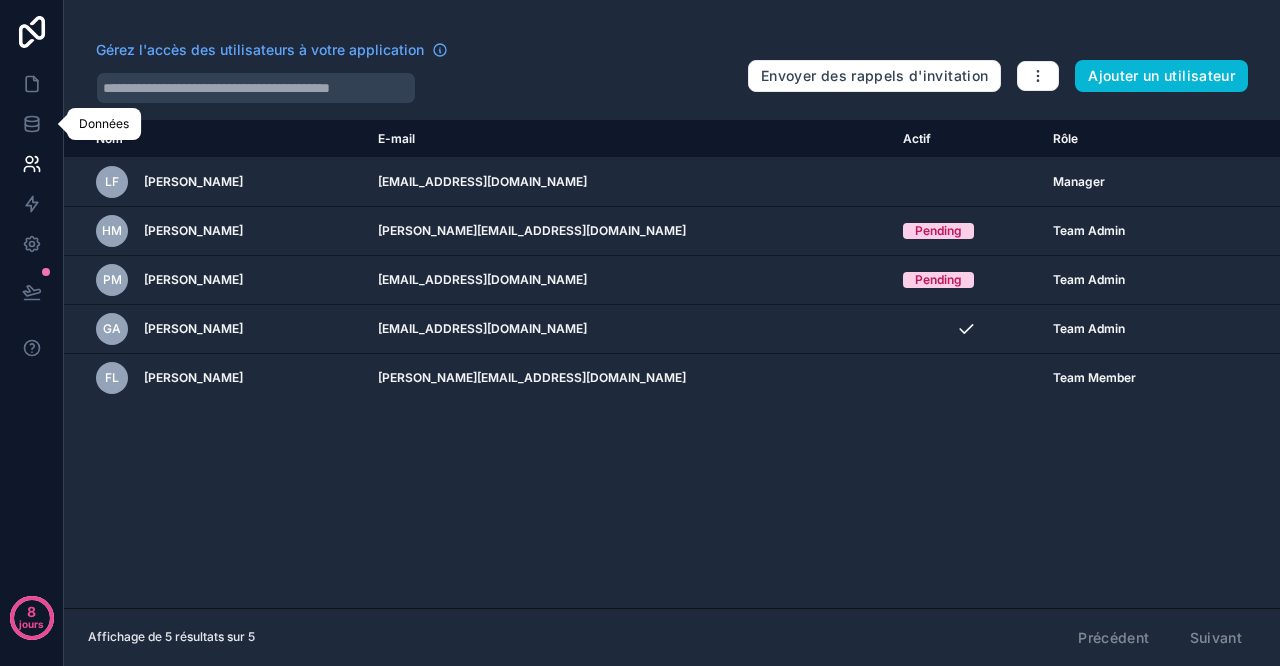 click 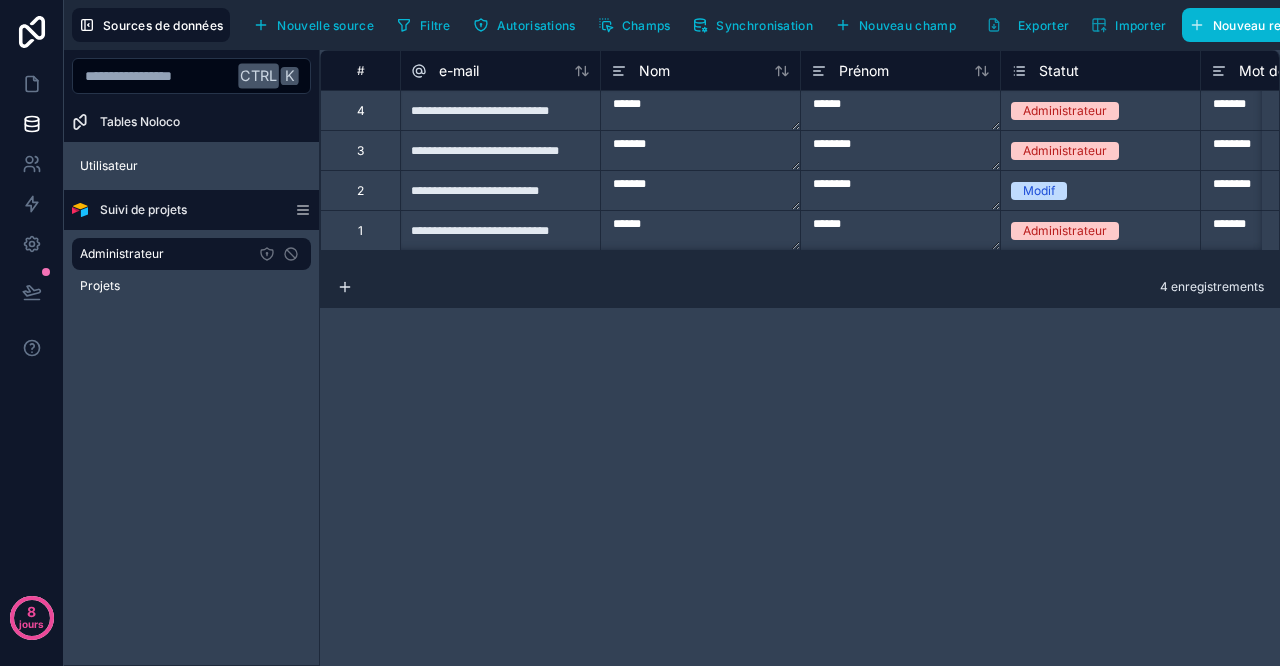 click on "Projets" at bounding box center (191, 286) 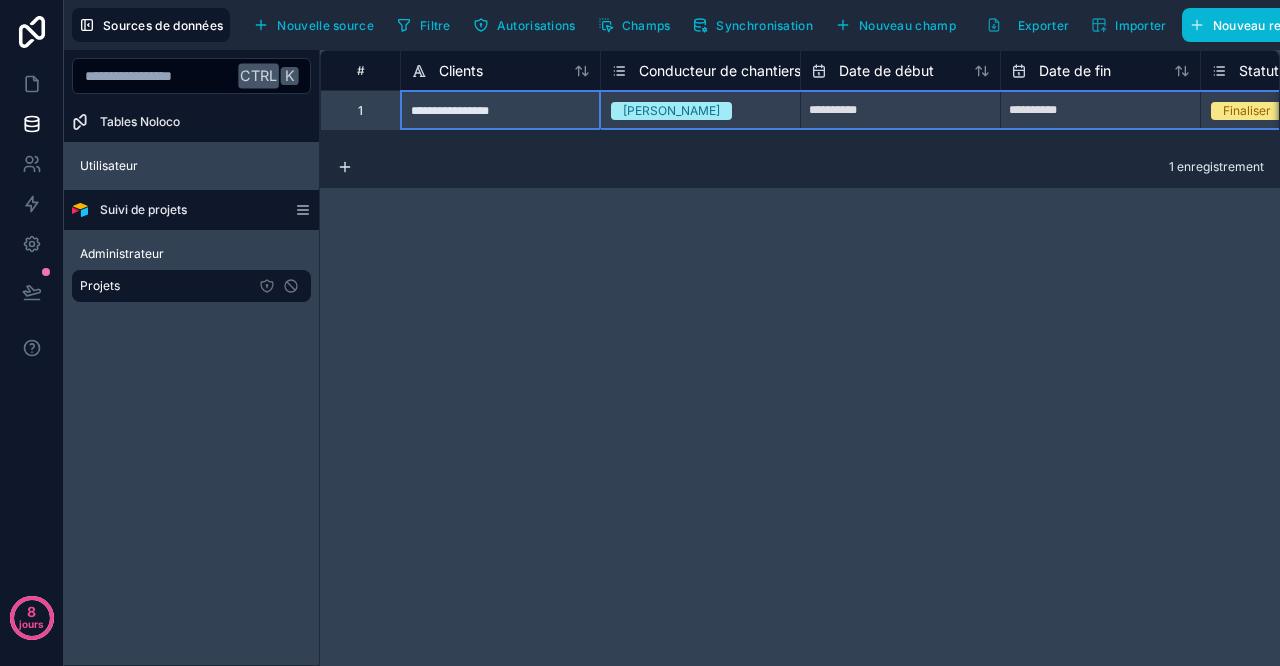 scroll, scrollTop: 0, scrollLeft: 0, axis: both 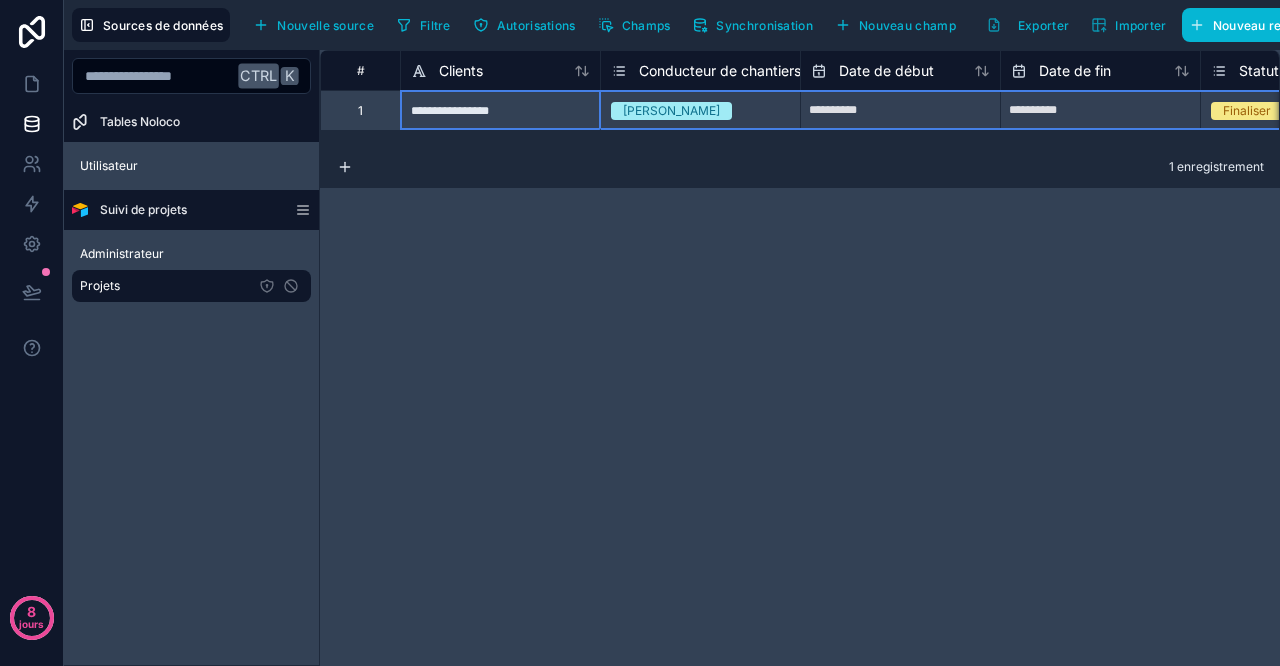 drag, startPoint x: 515, startPoint y: 109, endPoint x: 1437, endPoint y: 82, distance: 922.39526 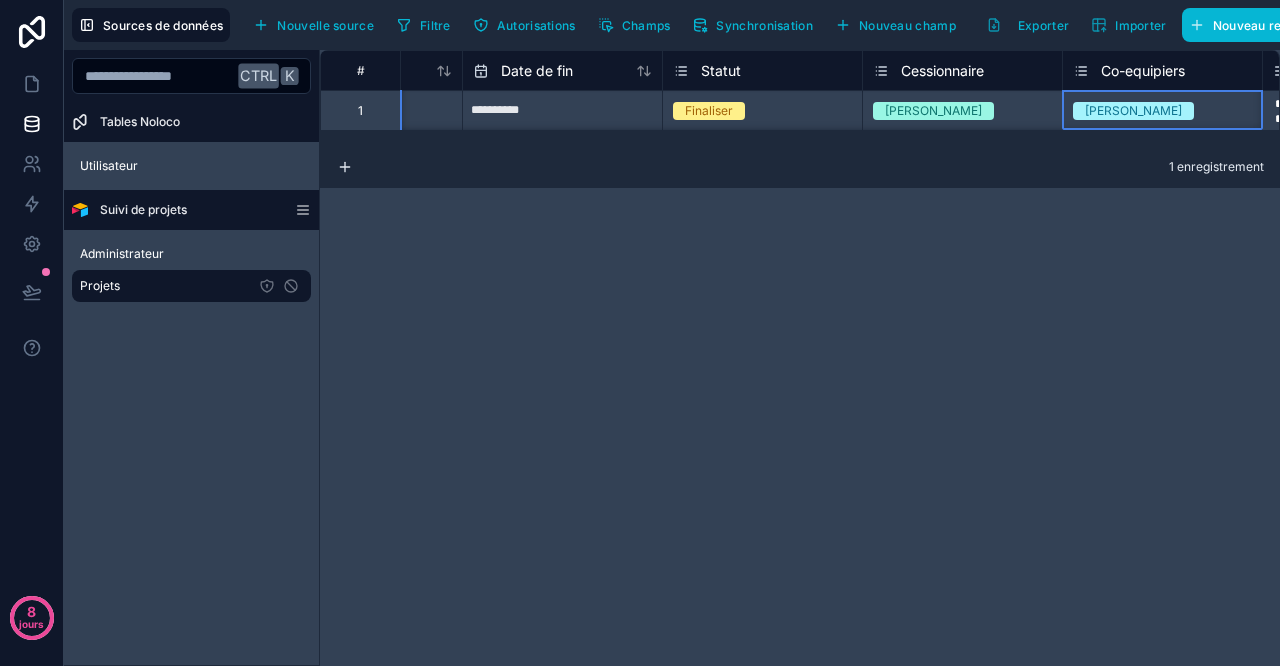 click on "**********" at bounding box center (1722, 110) 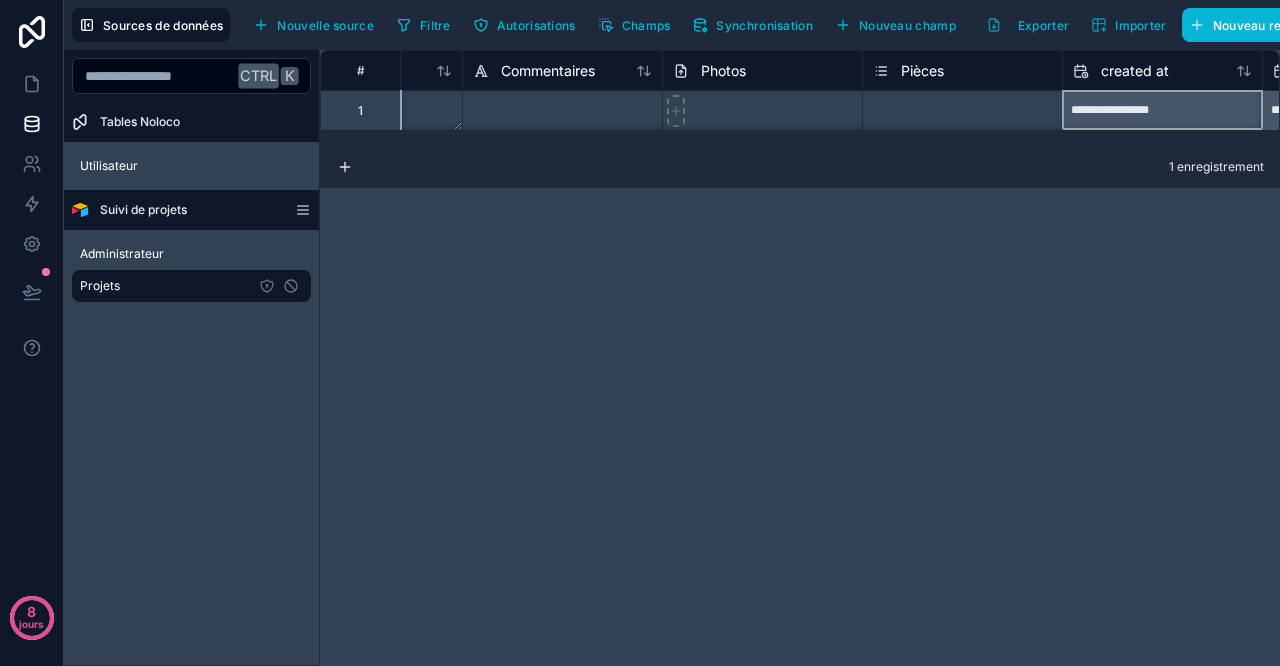 scroll, scrollTop: 0, scrollLeft: 2920, axis: horizontal 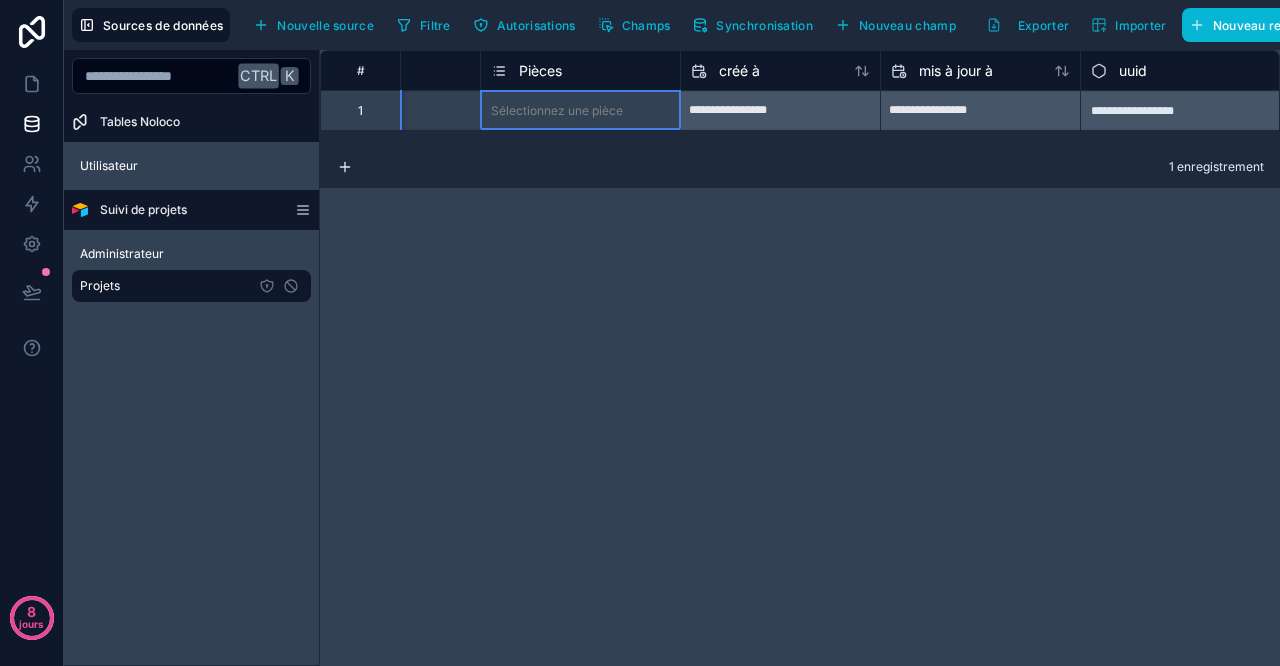 click on "Pièces" at bounding box center (580, 70) 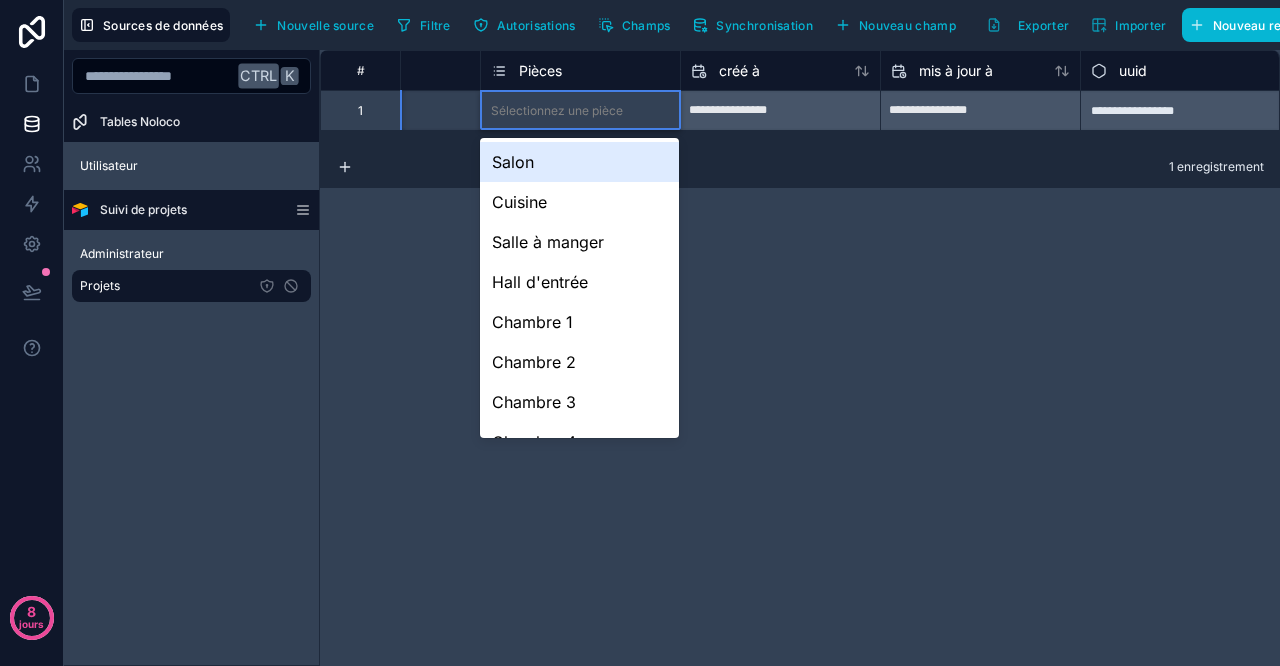 click on "Sélectionnez une pièce" at bounding box center [580, 111] 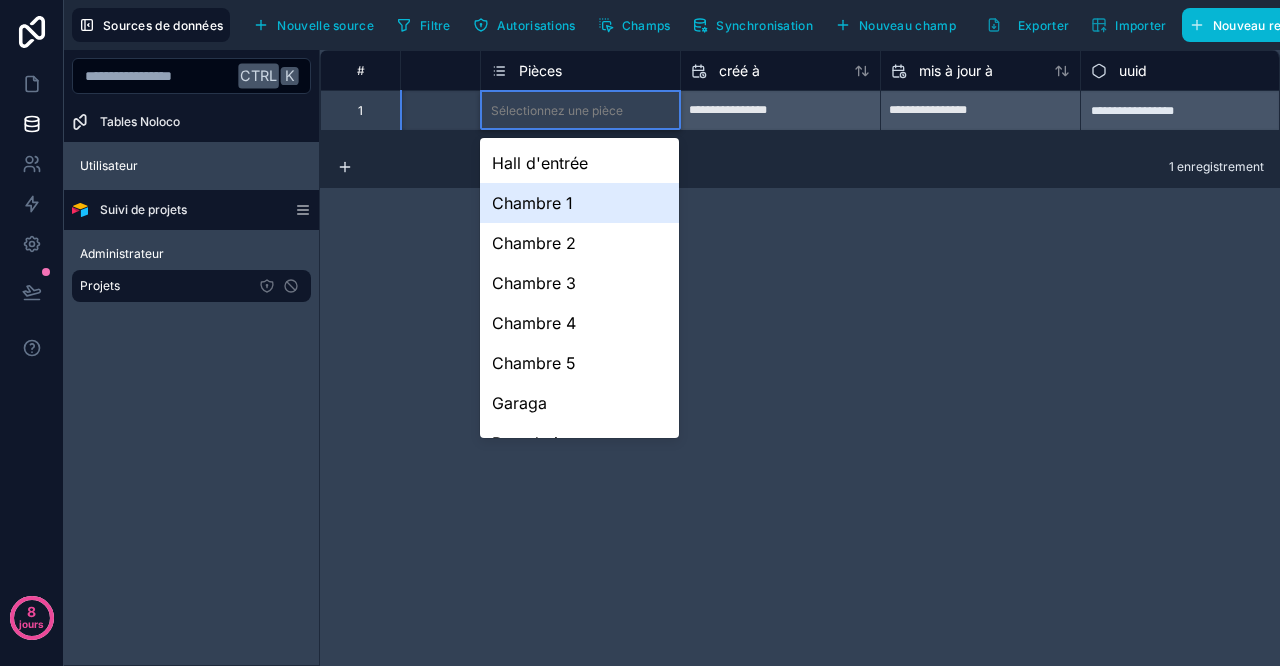 scroll, scrollTop: 0, scrollLeft: 0, axis: both 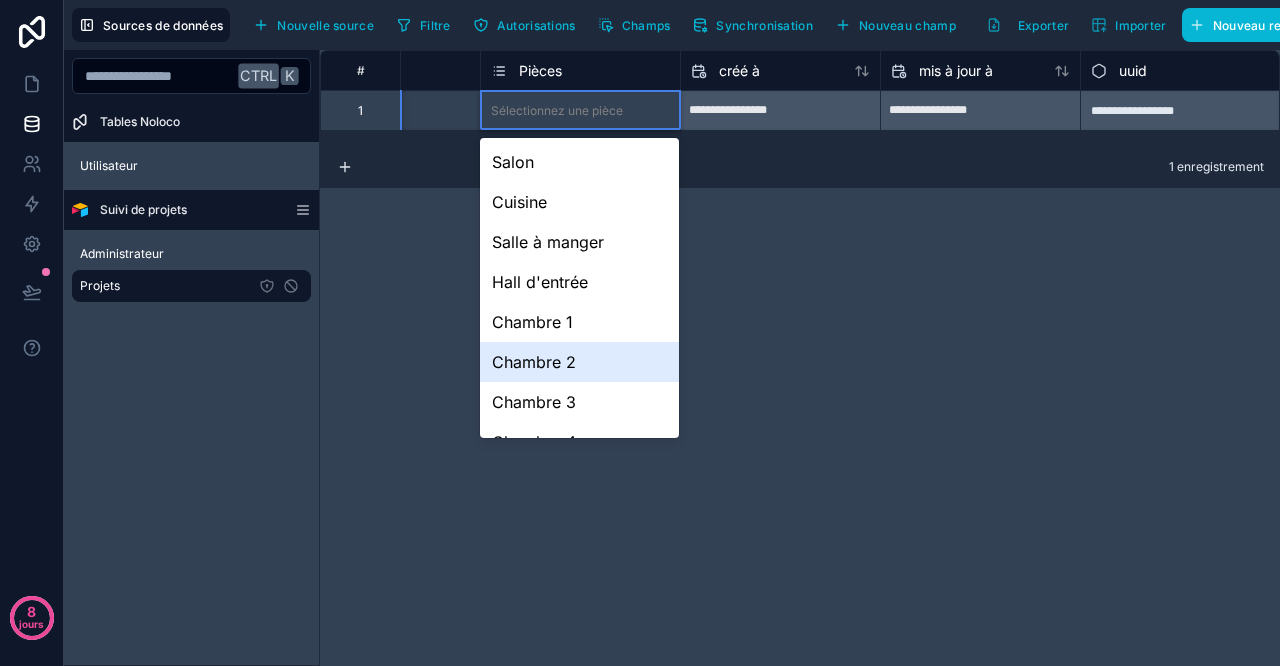 click on "**********" at bounding box center (800, 358) 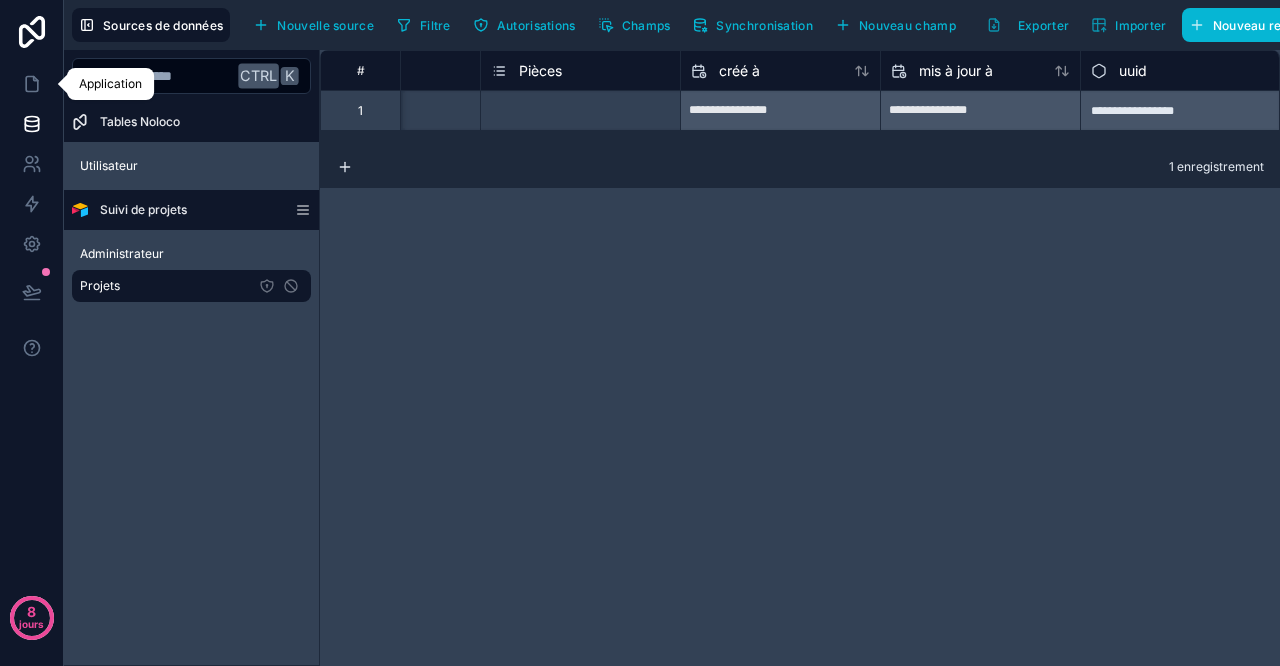 click at bounding box center (31, 84) 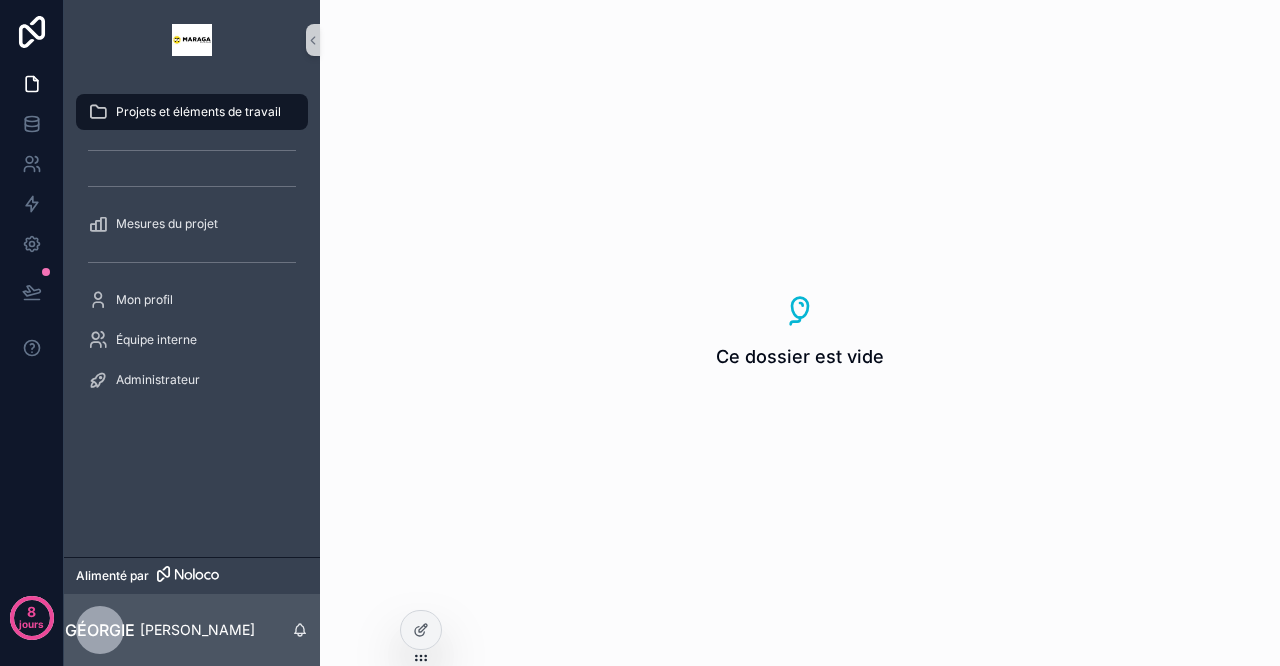 click on "Ce dossier est vide" at bounding box center [800, 333] 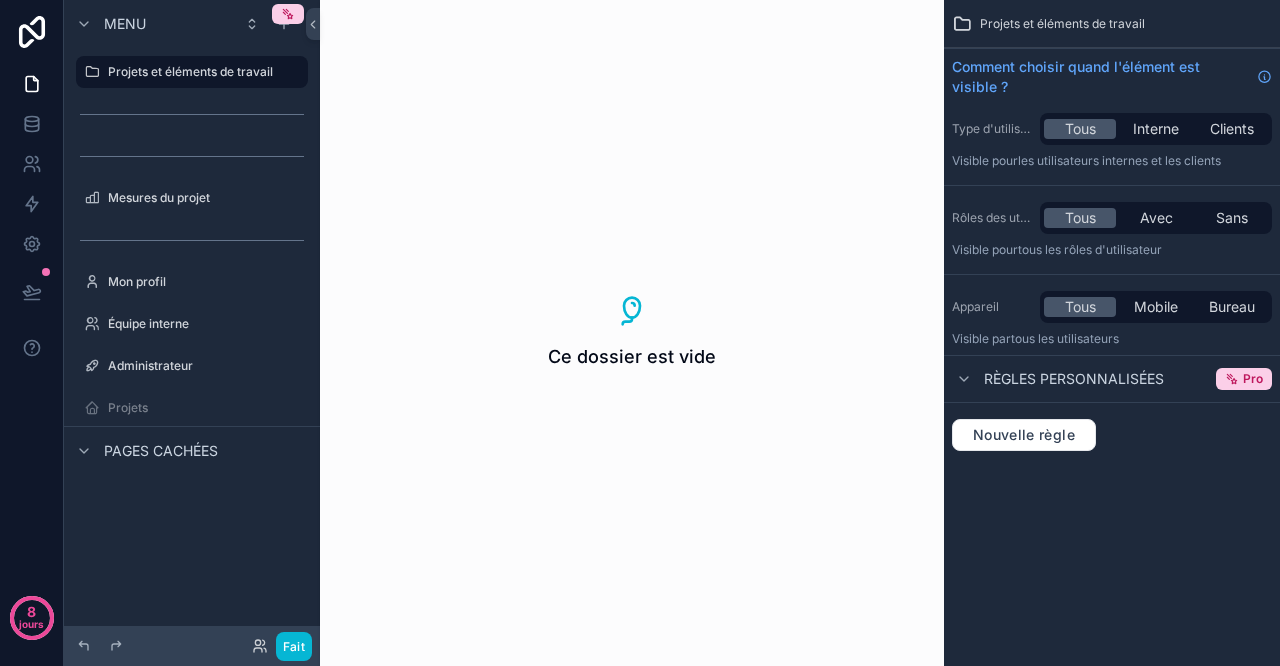click on "Menu" at bounding box center (125, 23) 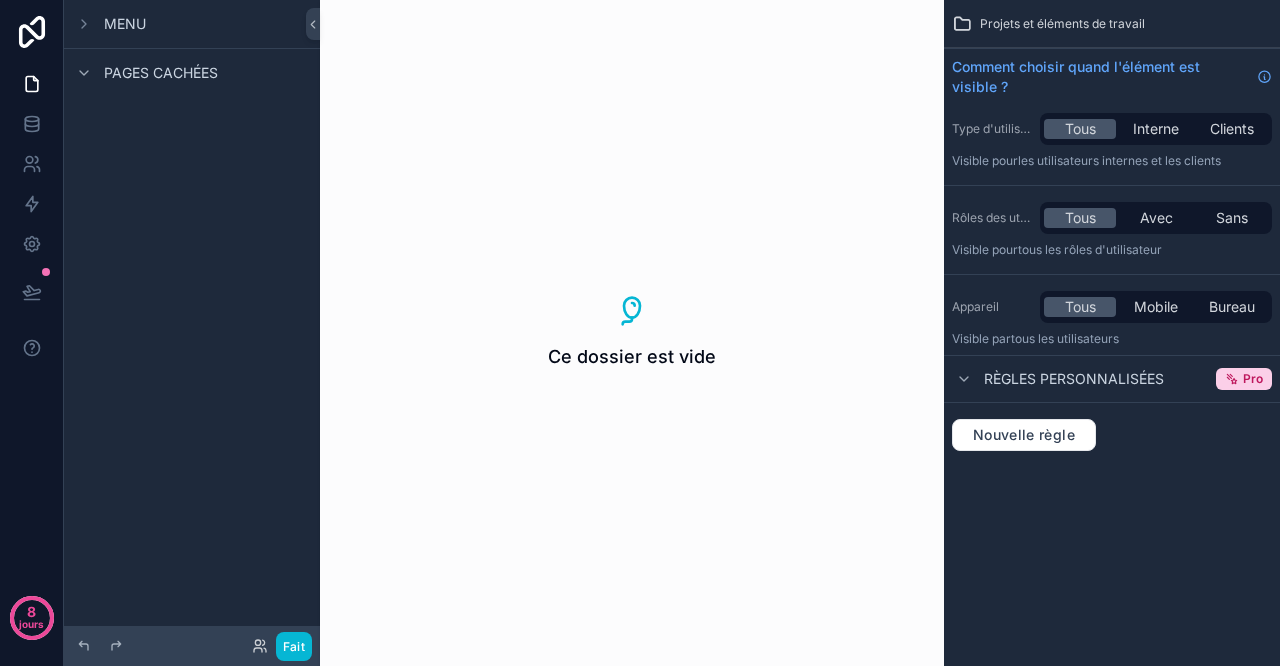 click 